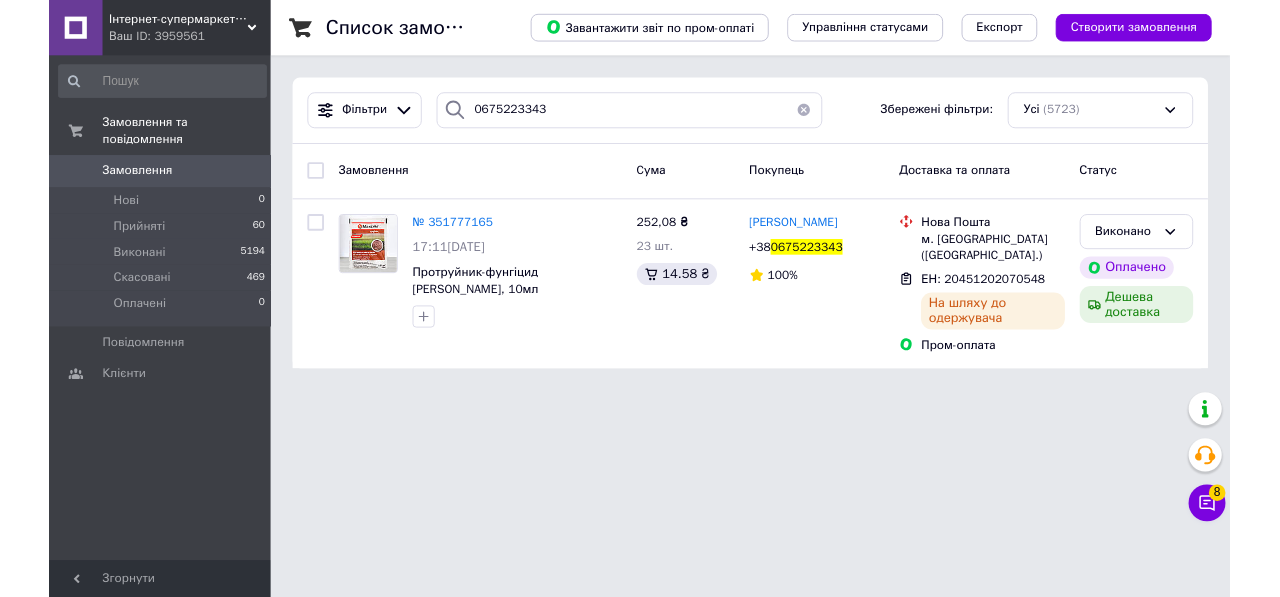 scroll, scrollTop: 0, scrollLeft: 0, axis: both 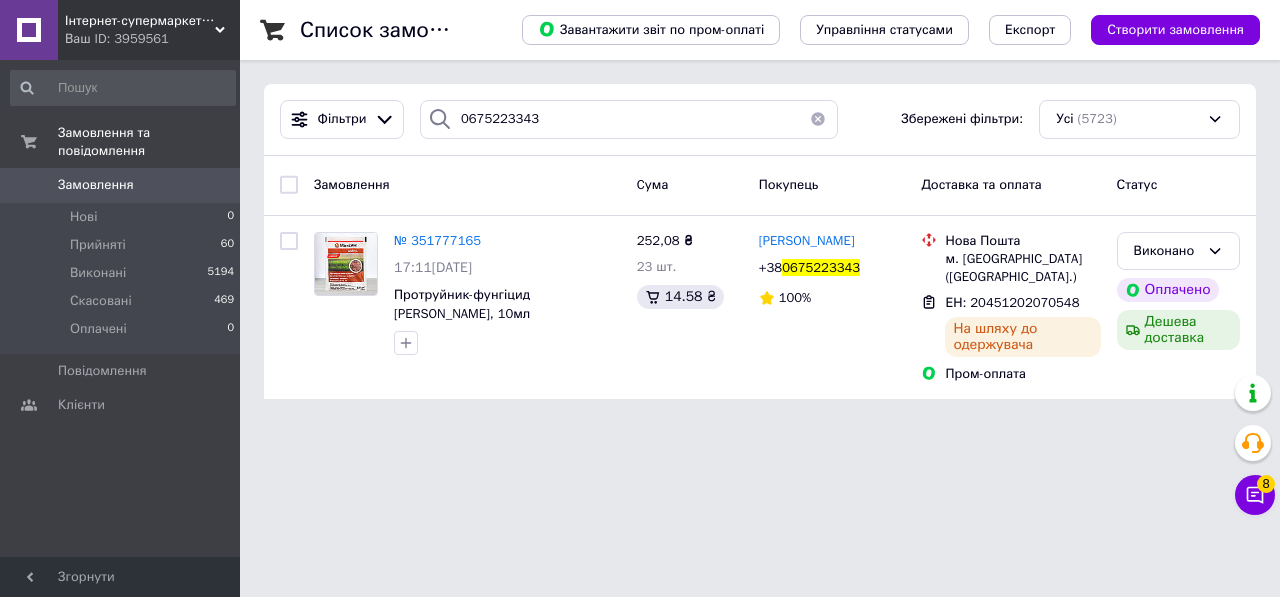 click on "Інтернет-супермаркет Купа" at bounding box center [140, 21] 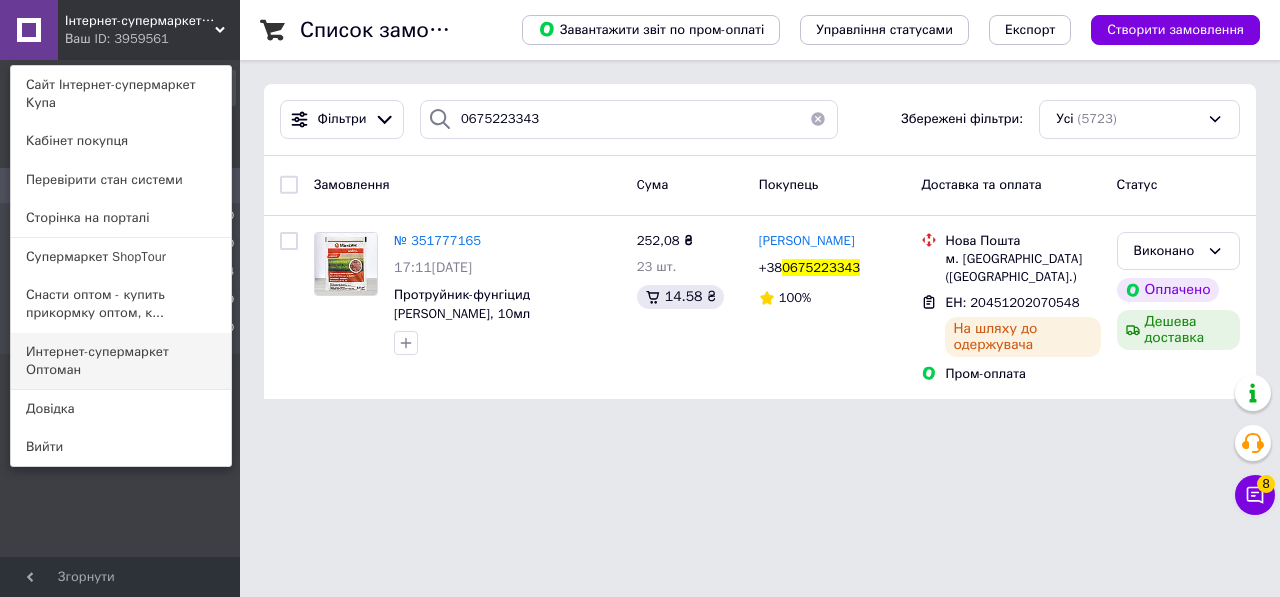 click on "Интернет-супермаркет Оптоман" at bounding box center [121, 361] 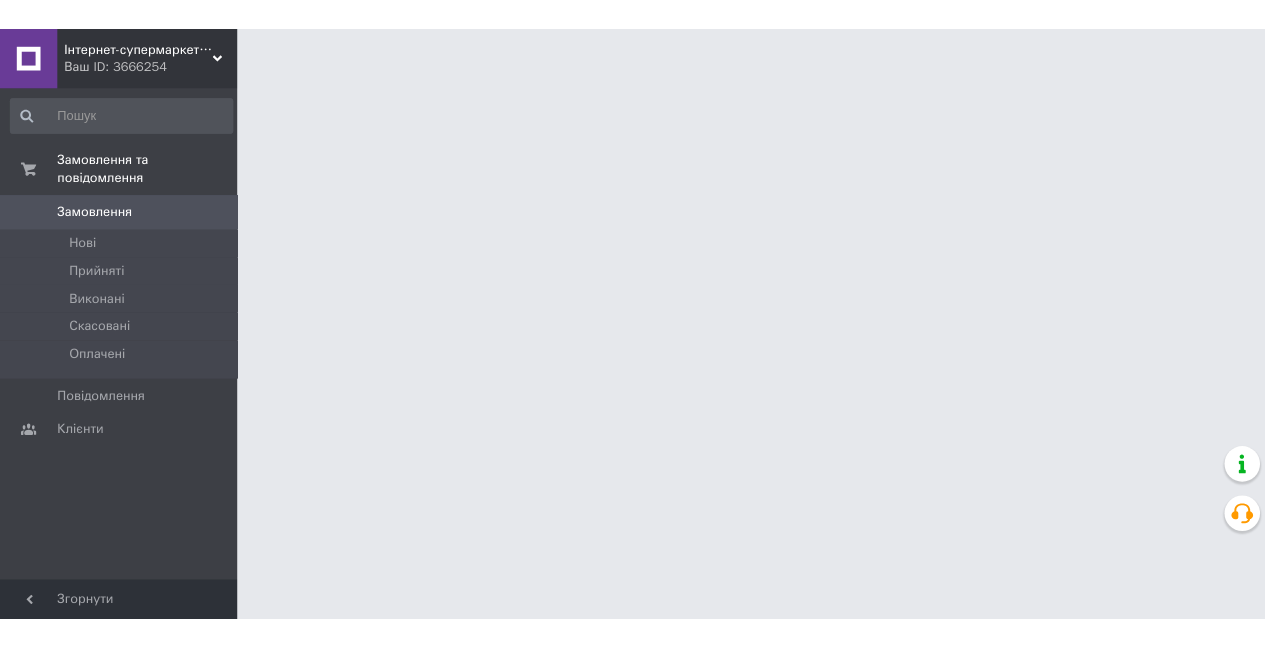 scroll, scrollTop: 0, scrollLeft: 0, axis: both 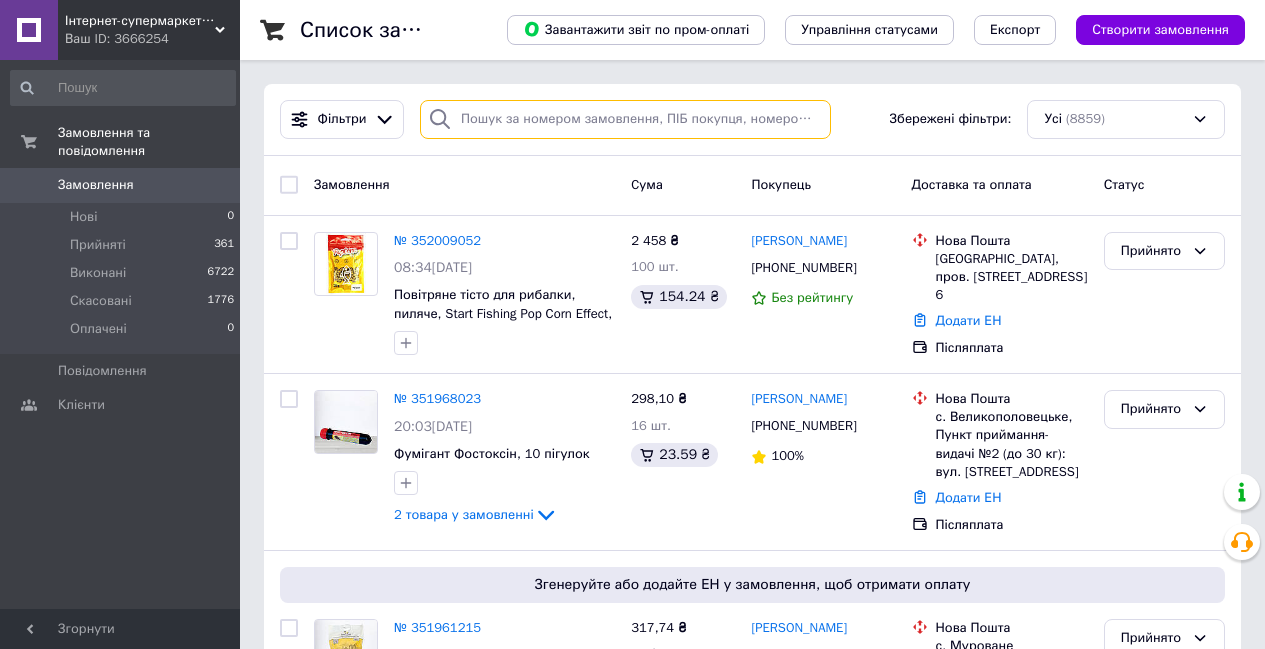 click at bounding box center (625, 119) 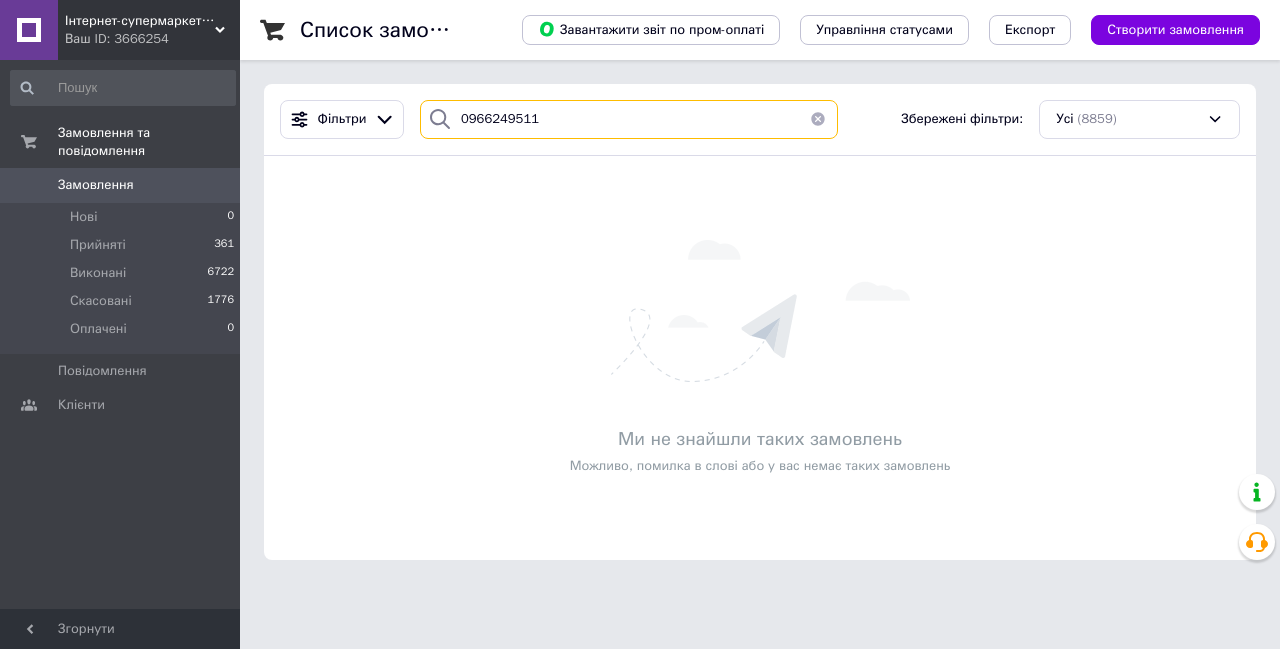 type on "0966249511" 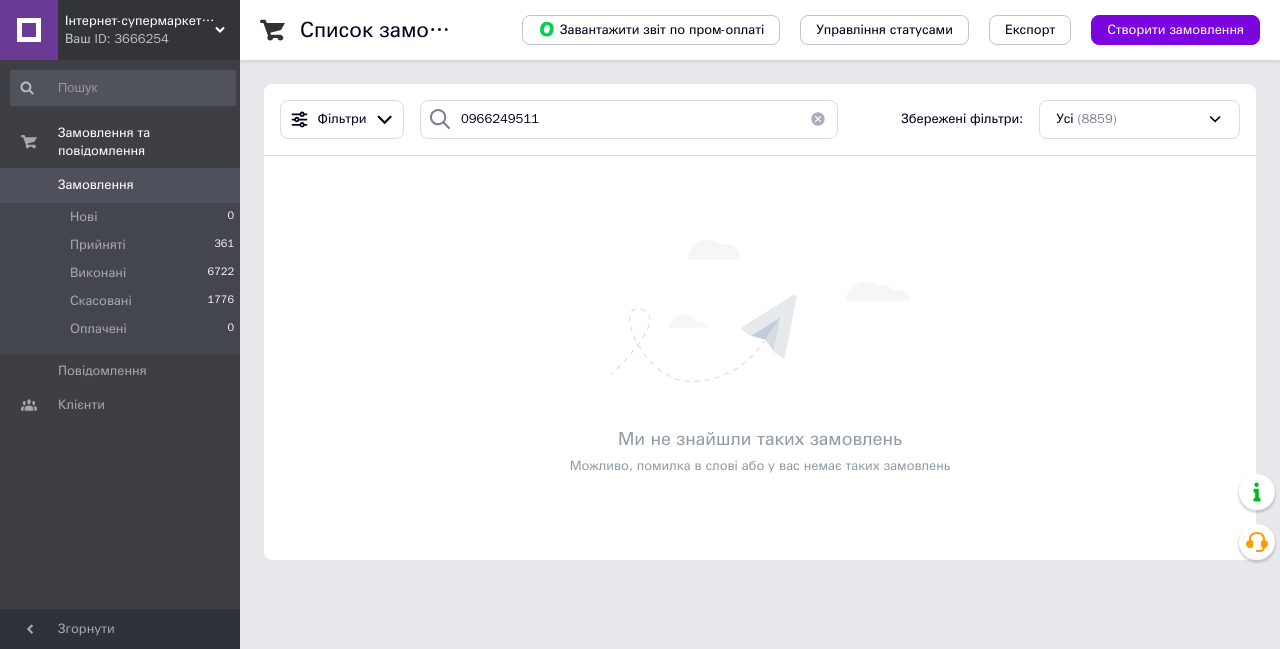 click on "Ваш ID: 3666254" at bounding box center [152, 39] 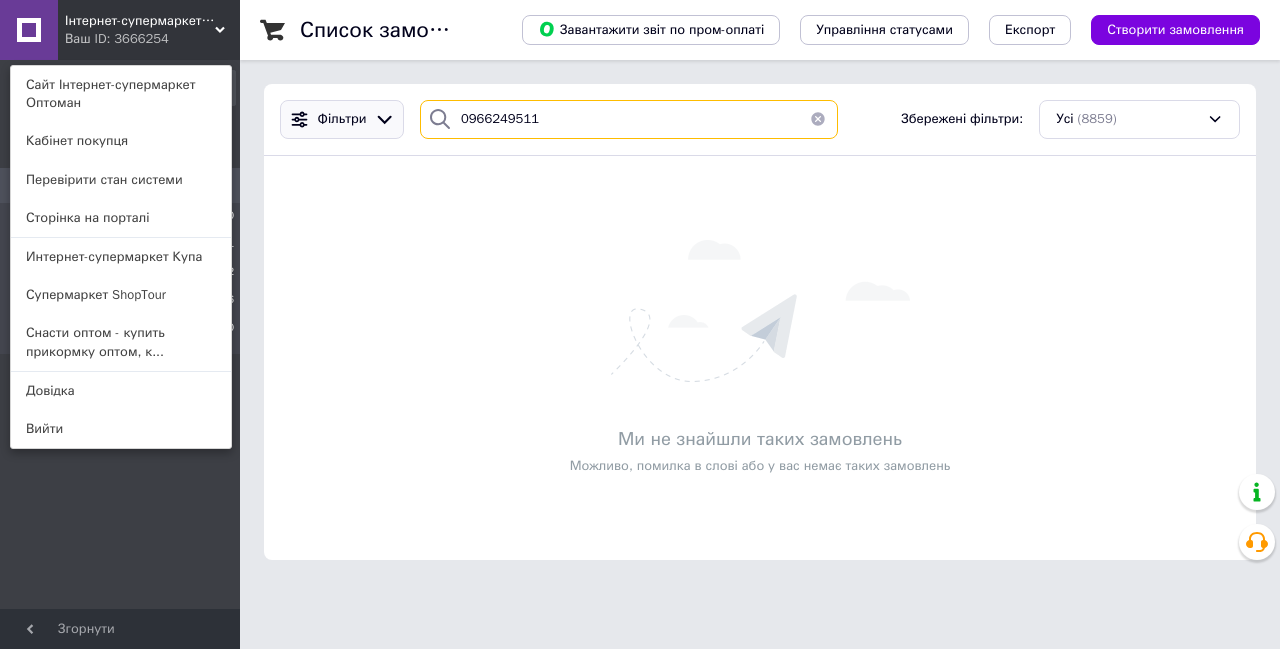 drag, startPoint x: 472, startPoint y: 119, endPoint x: 391, endPoint y: 119, distance: 81 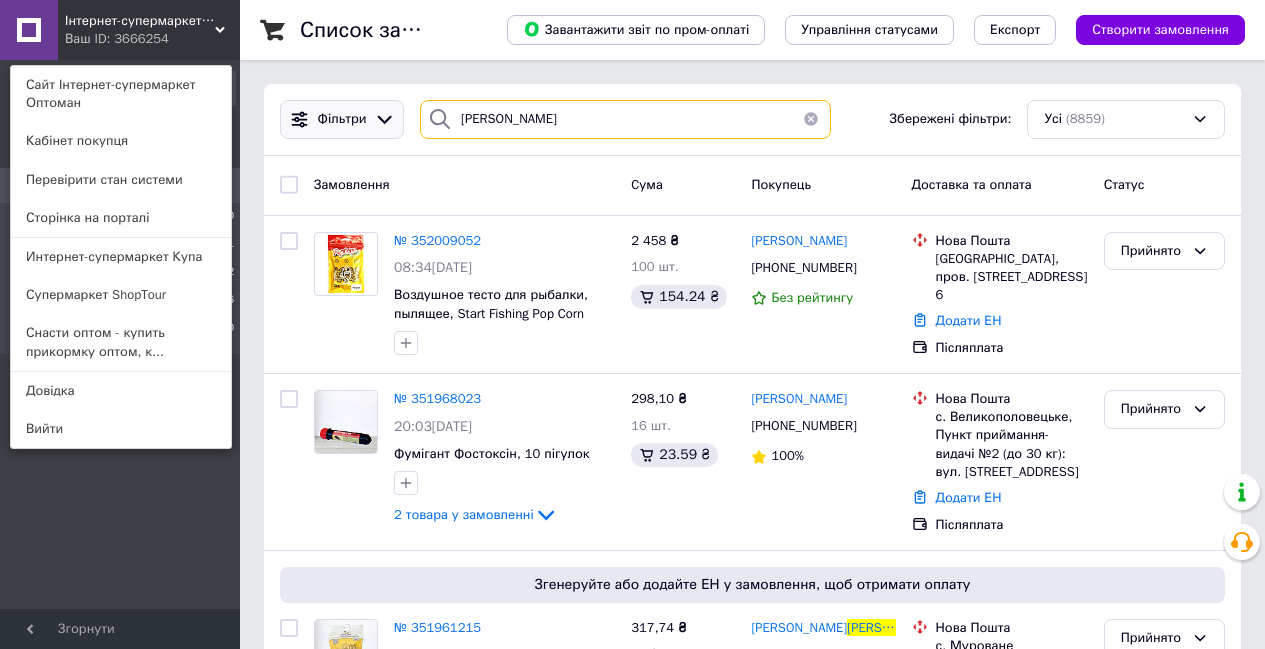 type on "артим" 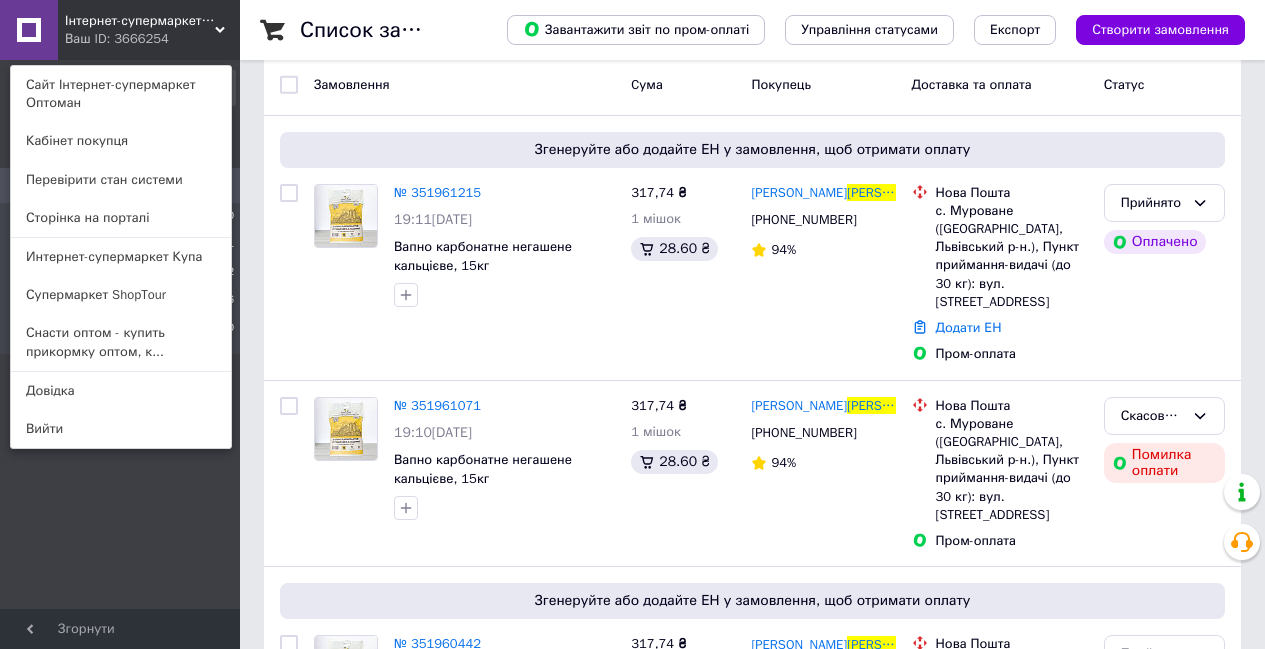 scroll, scrollTop: 200, scrollLeft: 0, axis: vertical 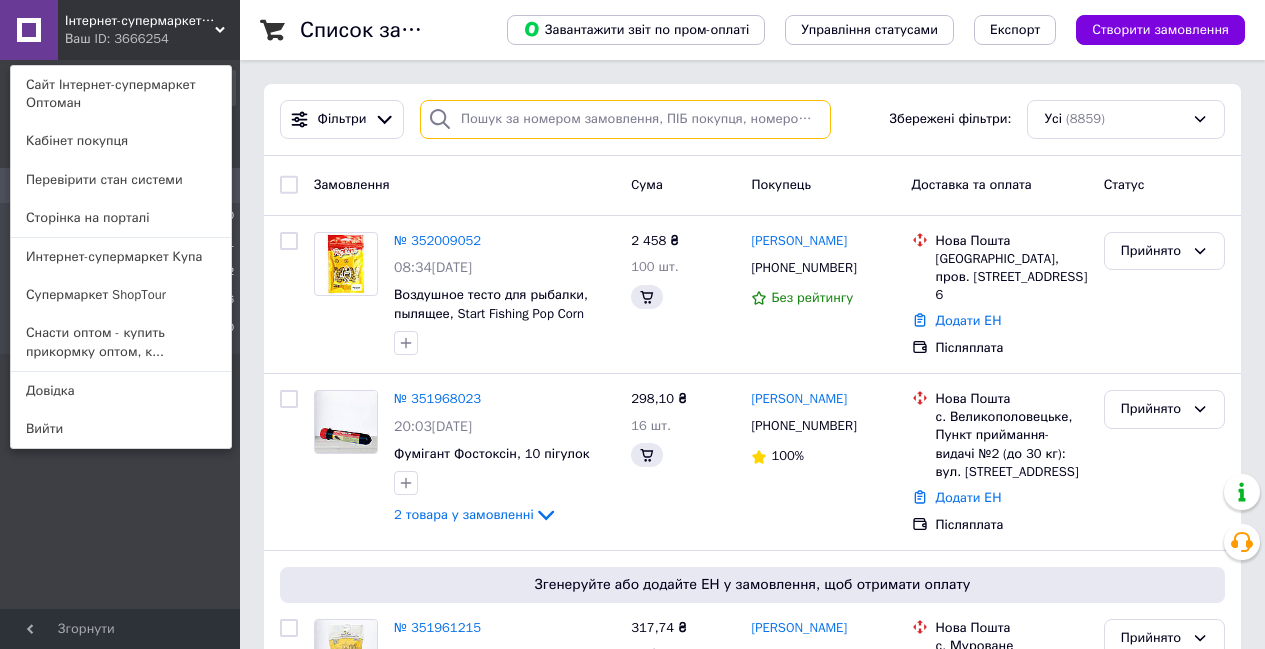 click at bounding box center [625, 119] 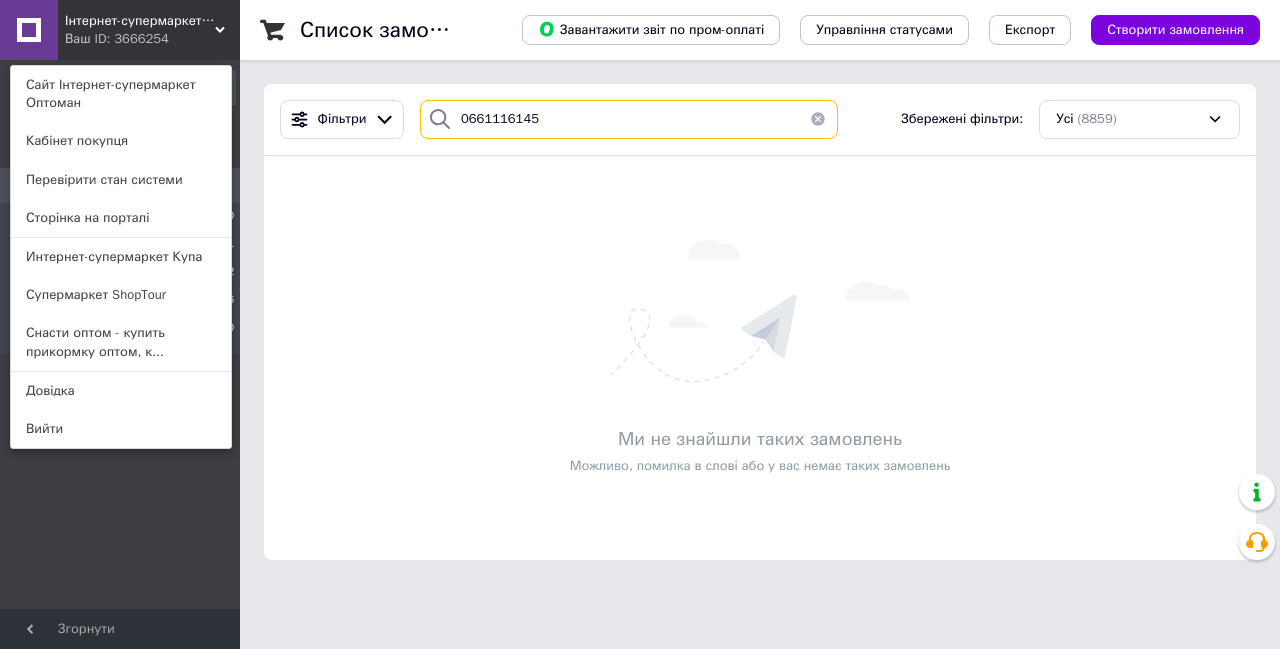 type on "0661116145" 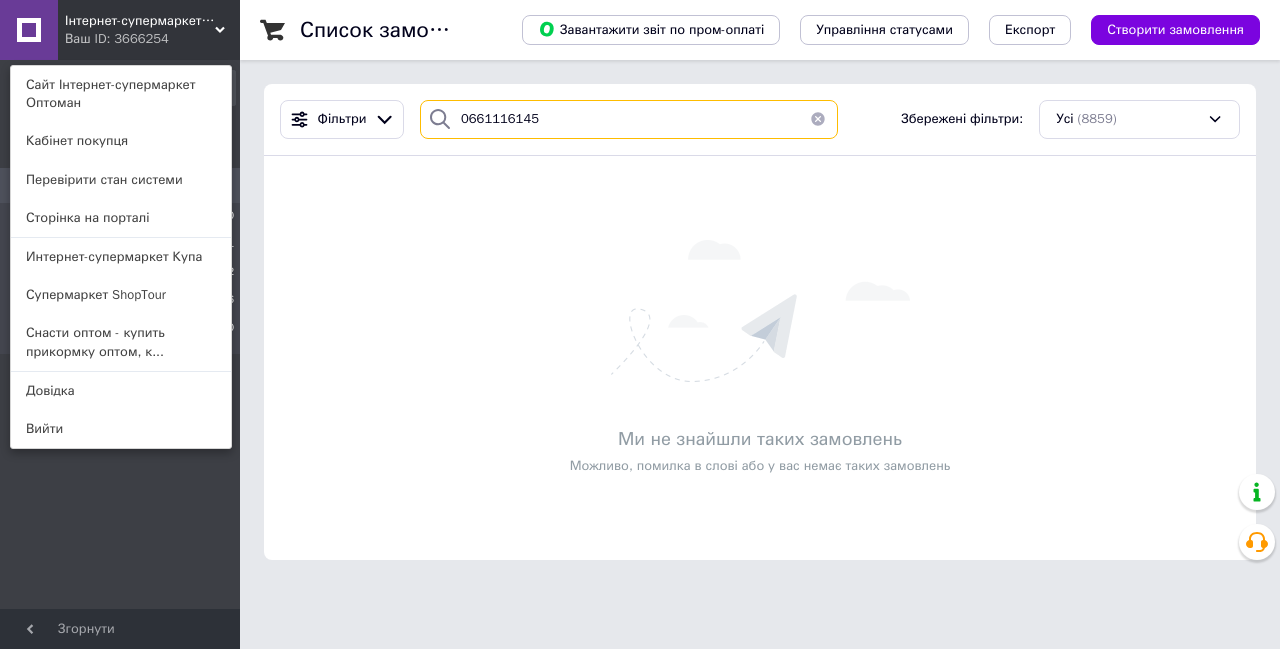drag, startPoint x: 545, startPoint y: 115, endPoint x: 450, endPoint y: 111, distance: 95.084175 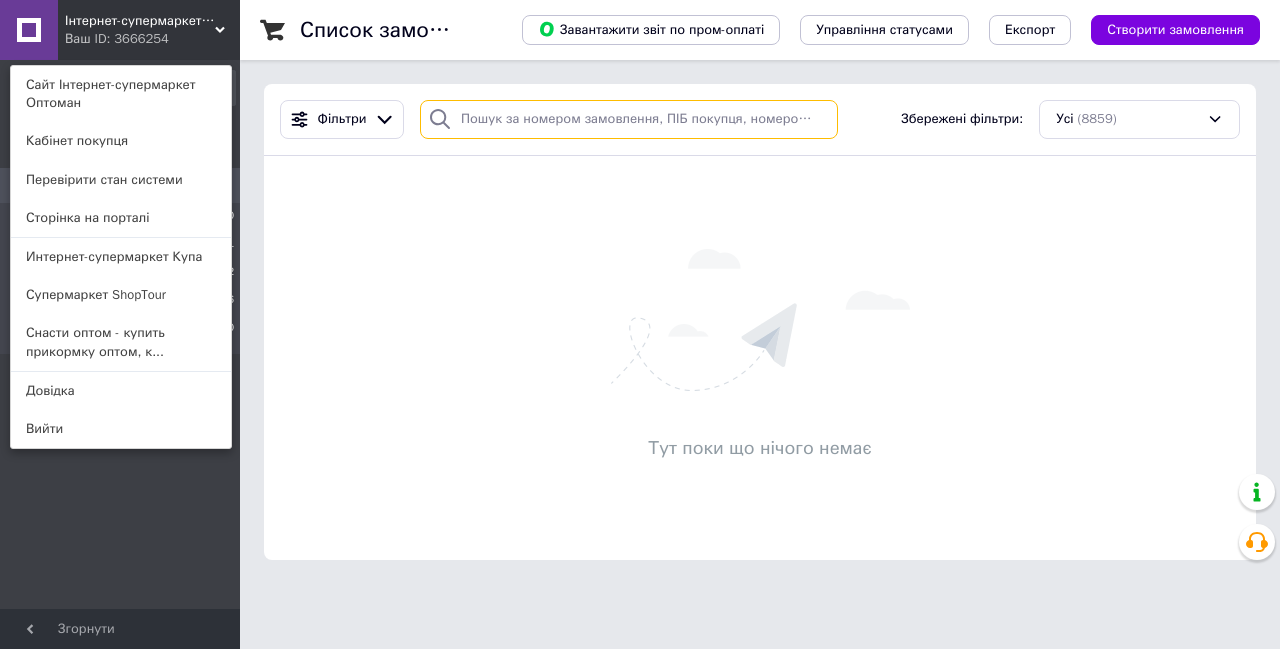 paste on "352009052" 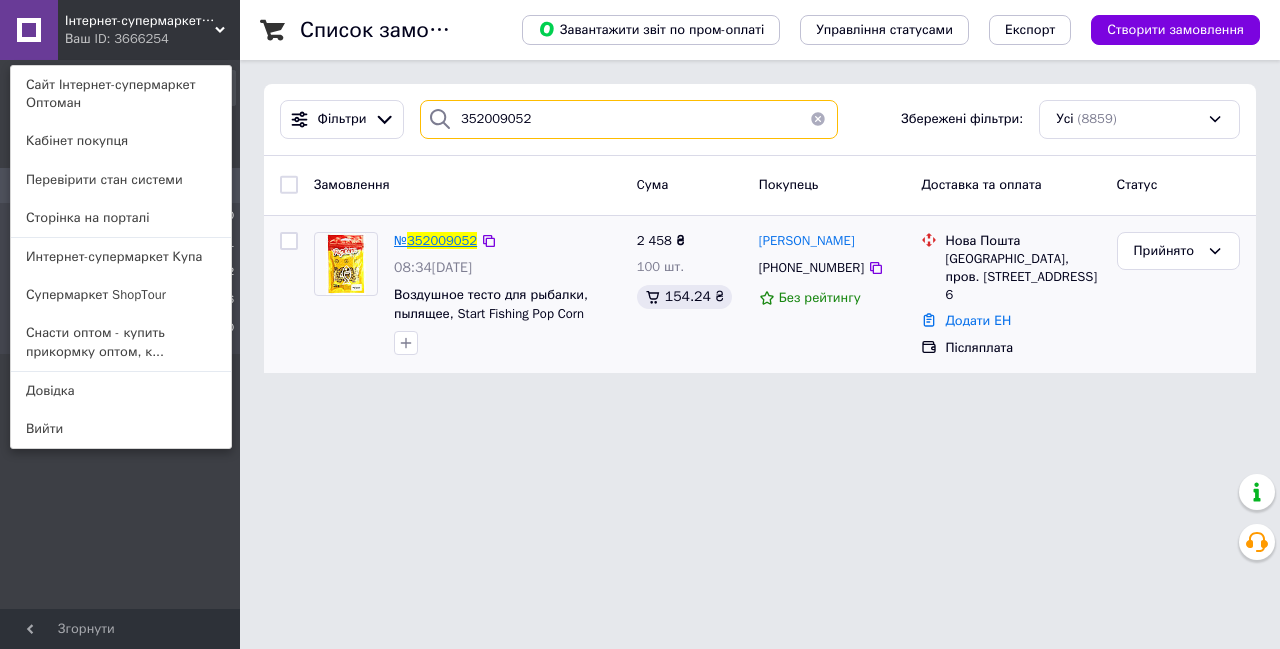 type on "352009052" 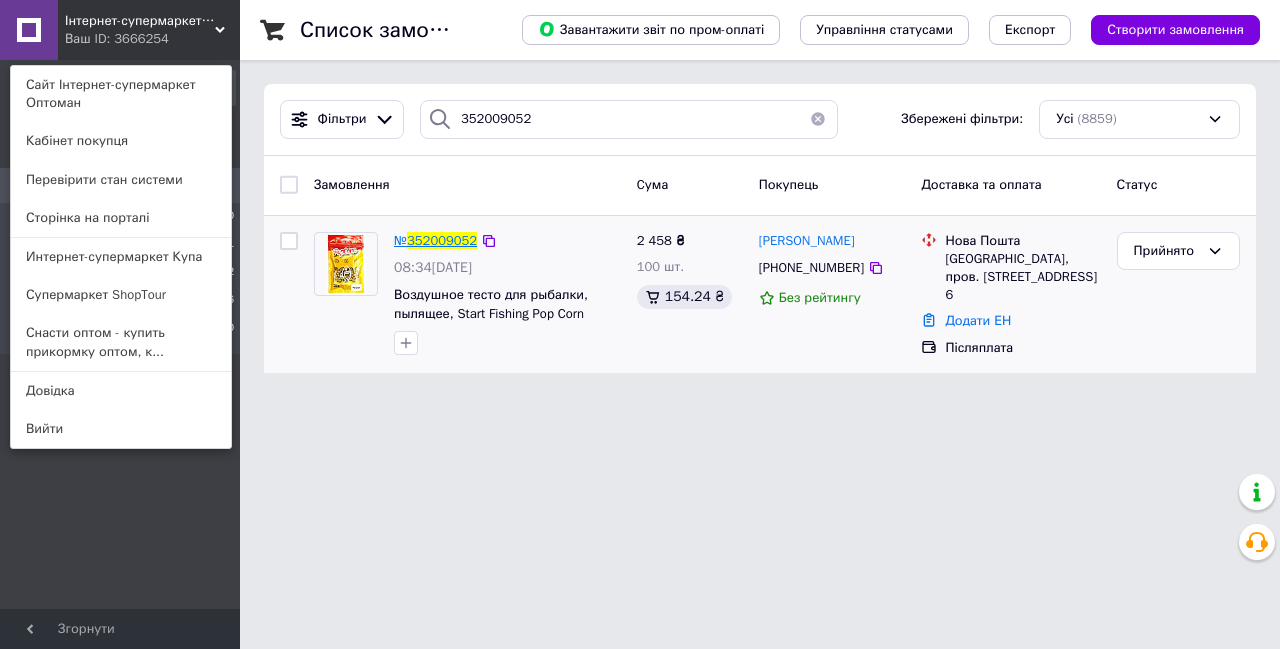 click on "352009052" at bounding box center [442, 240] 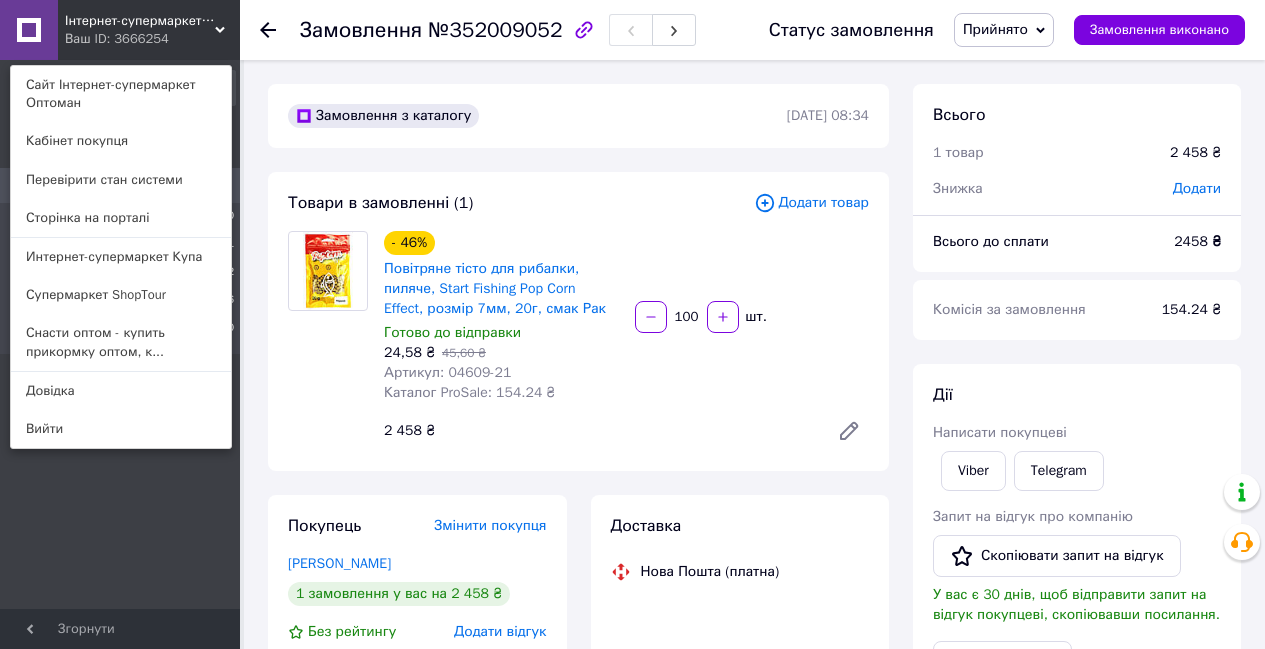 scroll, scrollTop: 300, scrollLeft: 0, axis: vertical 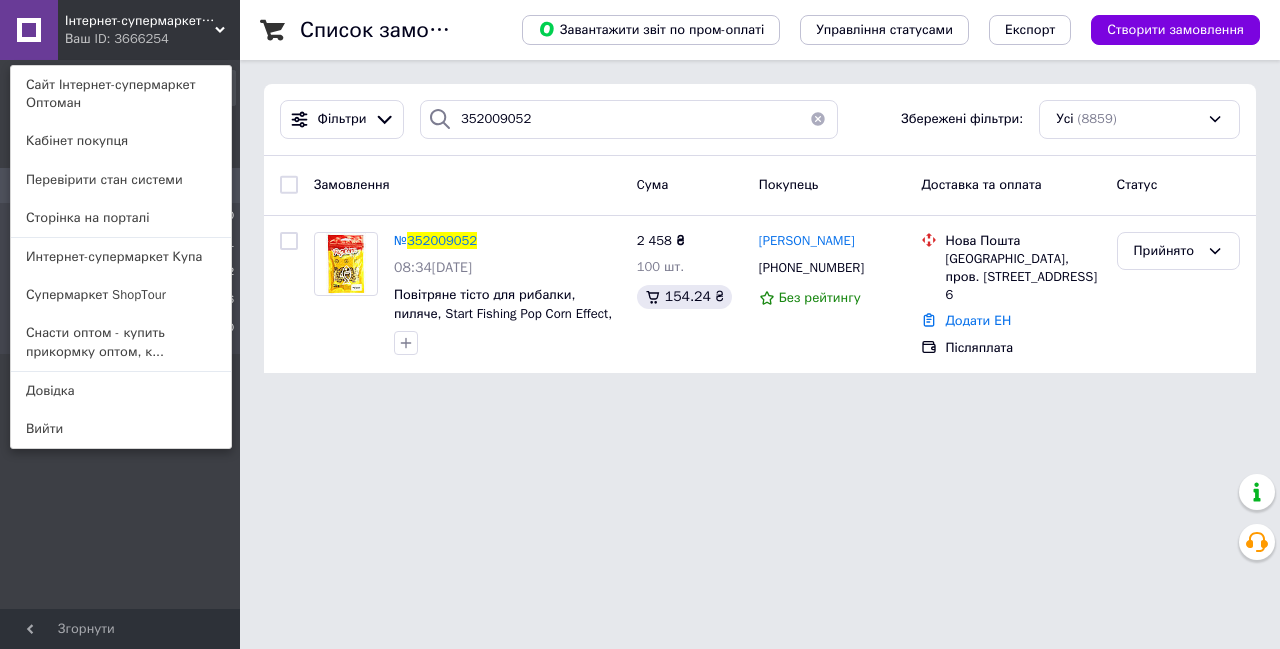drag, startPoint x: 785, startPoint y: 477, endPoint x: 797, endPoint y: 417, distance: 61.188232 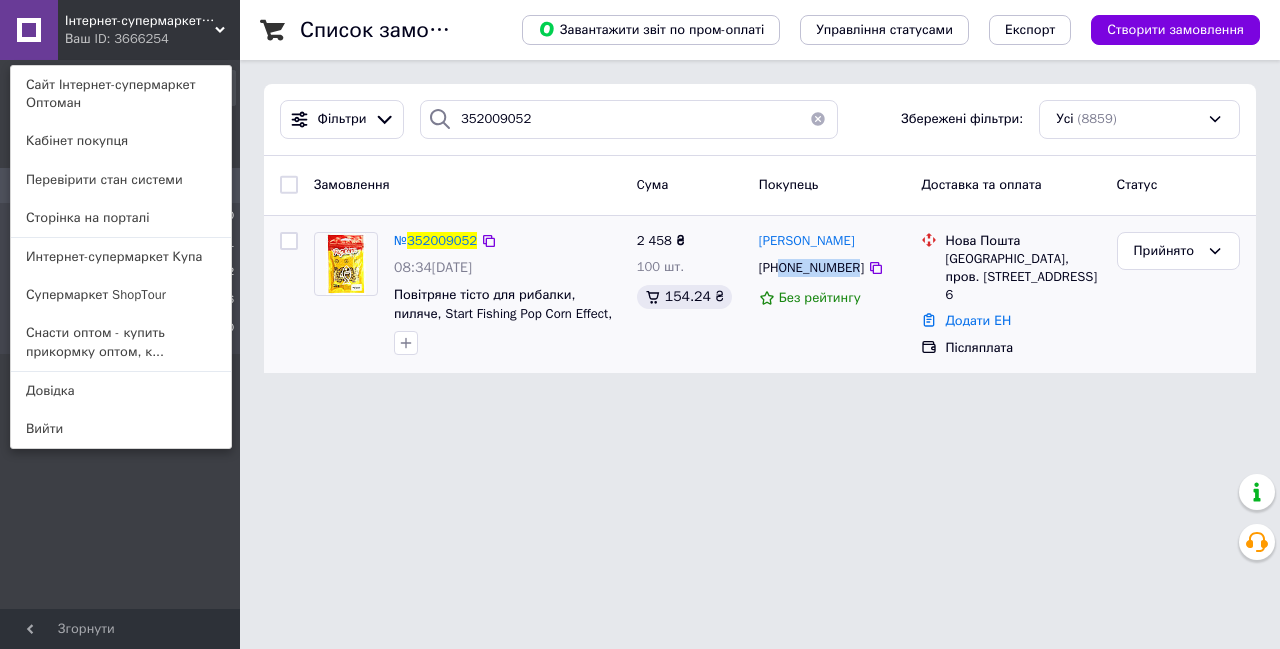 drag, startPoint x: 851, startPoint y: 270, endPoint x: 783, endPoint y: 267, distance: 68.06615 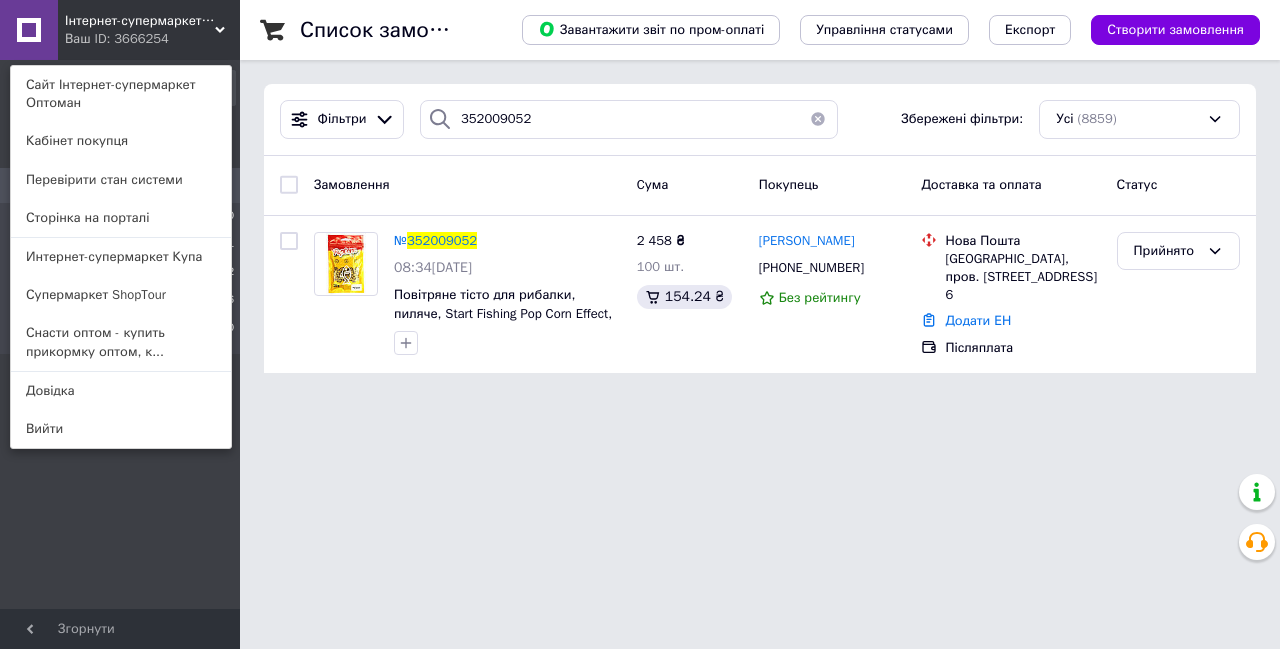 click on "Інтернет-супермаркет Оптоман Ваш ID: 3666254 Сайт Інтернет-супермаркет Оптоман Кабінет покупця Перевірити стан системи Сторінка на порталі Интернет-супермаркет Купа Супермаркет ShopTour Снасти оптом - купить прикормку оптом, к... Довідка Вийти Замовлення та повідомлення Замовлення 0 Нові 0 Прийняті 361 Виконані 6722 Скасовані 1776 Оплачені 0 Повідомлення 0 Клієнти Згорнути
Список замовлень   Завантажити звіт по пром-оплаті Управління статусами Експорт Створити замовлення Фільтри 352009052 Збережені фільтри:" at bounding box center (640, 198) 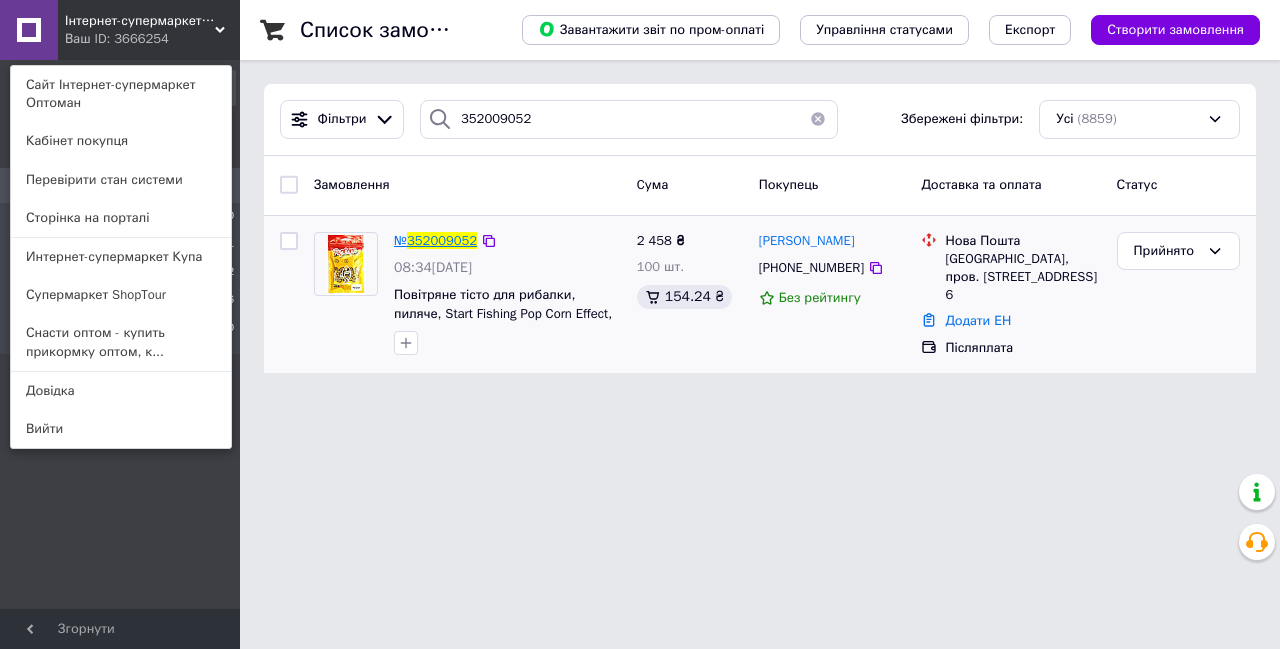 click on "352009052" at bounding box center (442, 240) 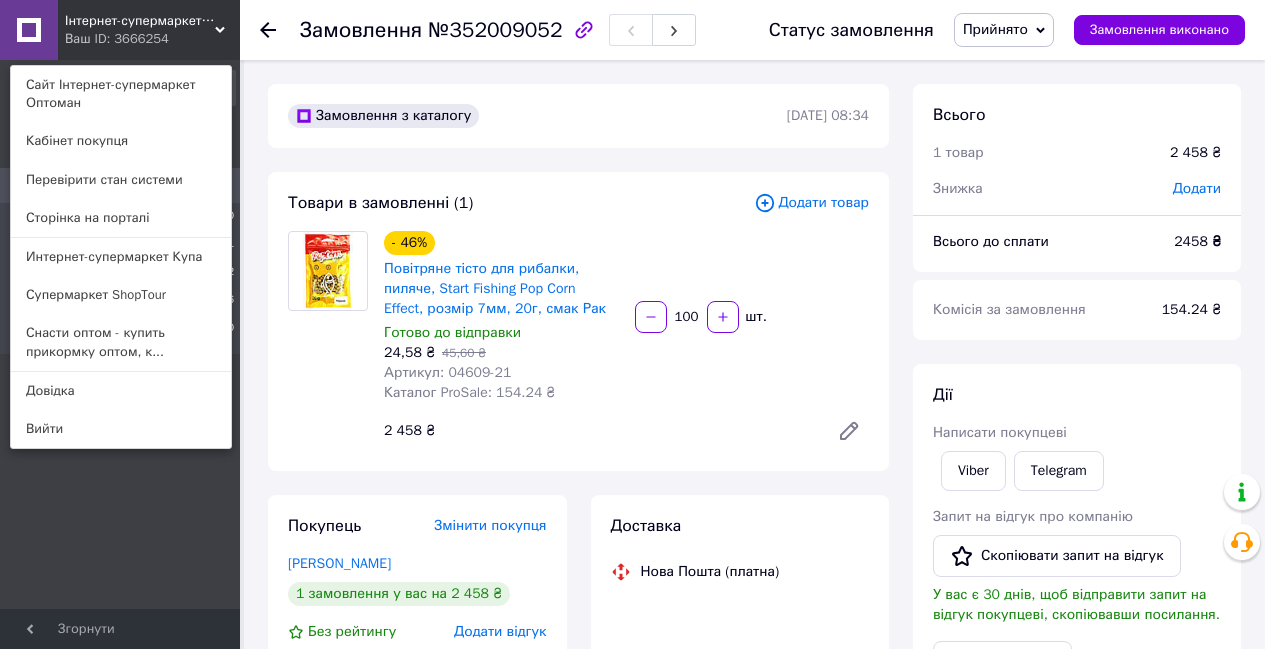 scroll, scrollTop: 500, scrollLeft: 0, axis: vertical 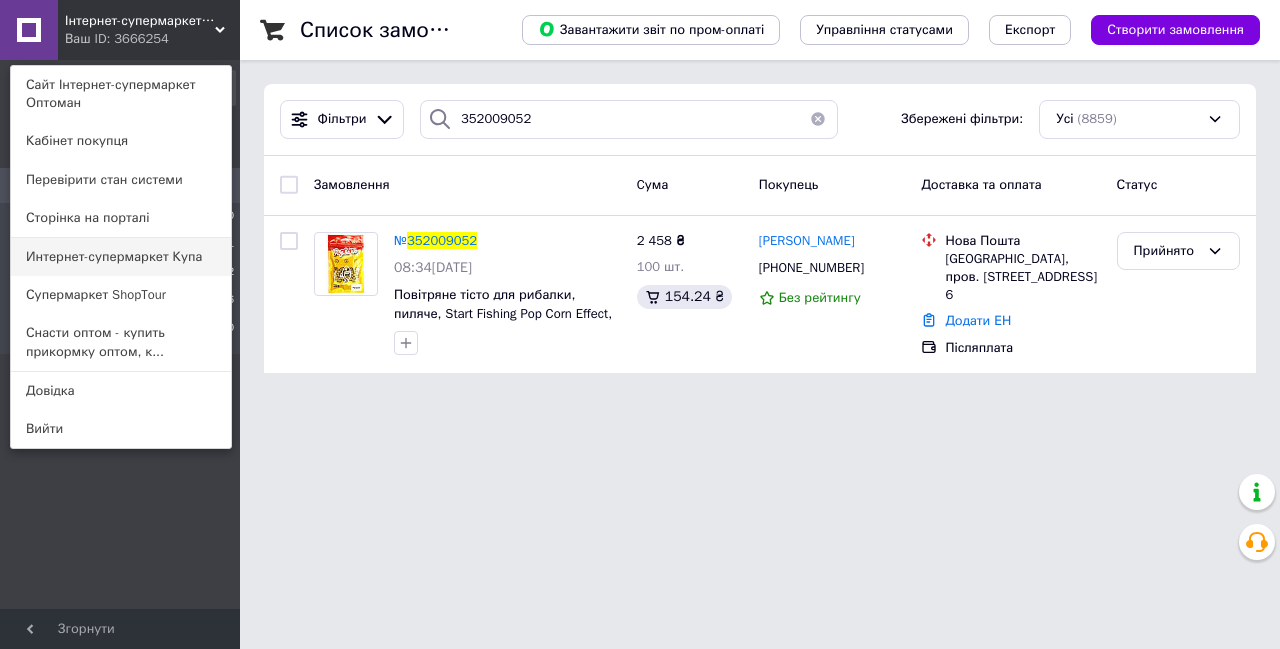 click on "Интернет-супермаркет Купа" at bounding box center [121, 257] 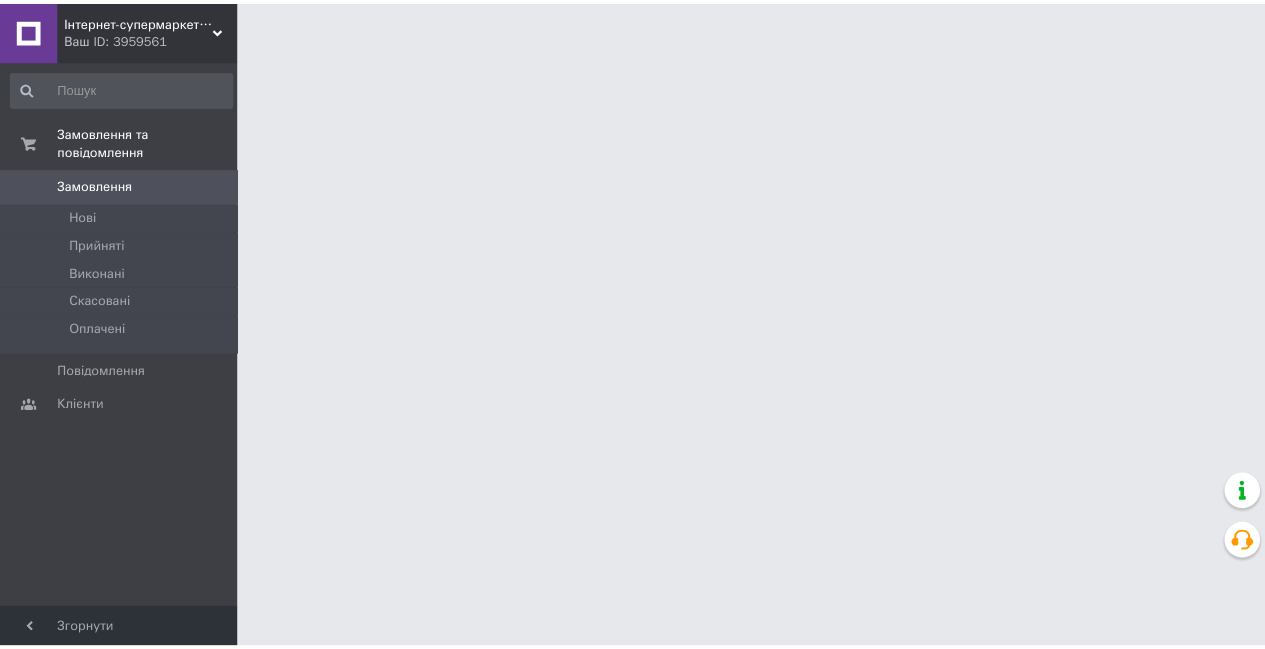 scroll, scrollTop: 0, scrollLeft: 0, axis: both 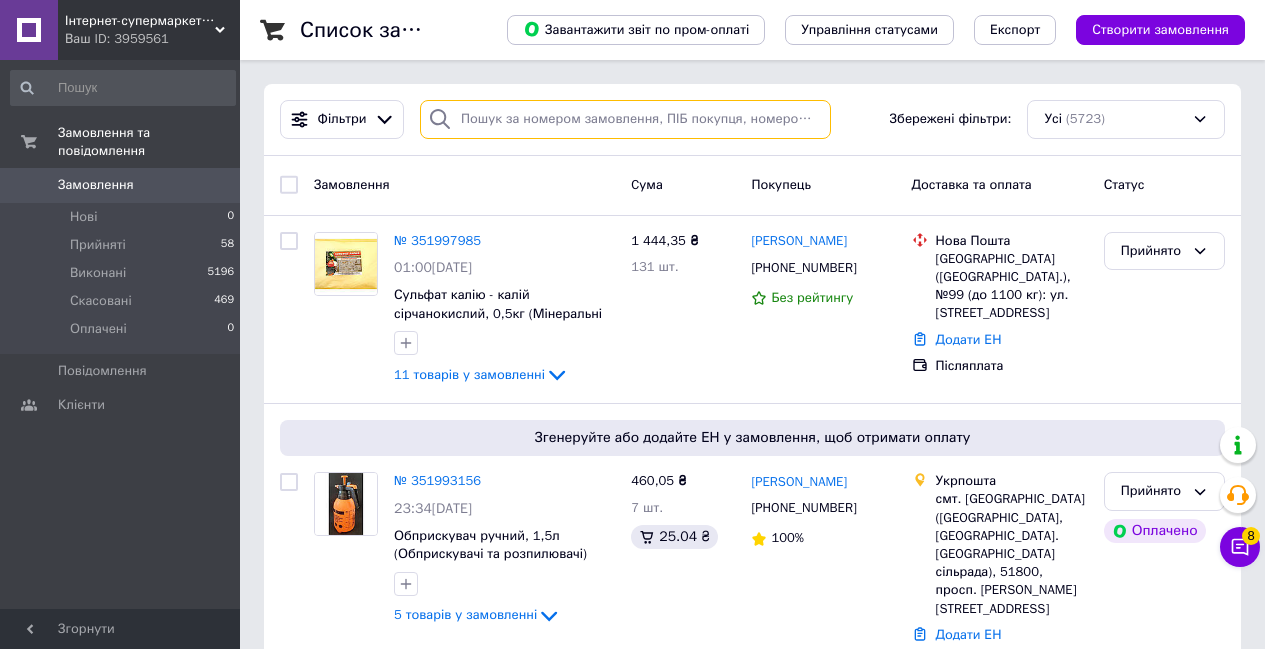 click at bounding box center (625, 119) 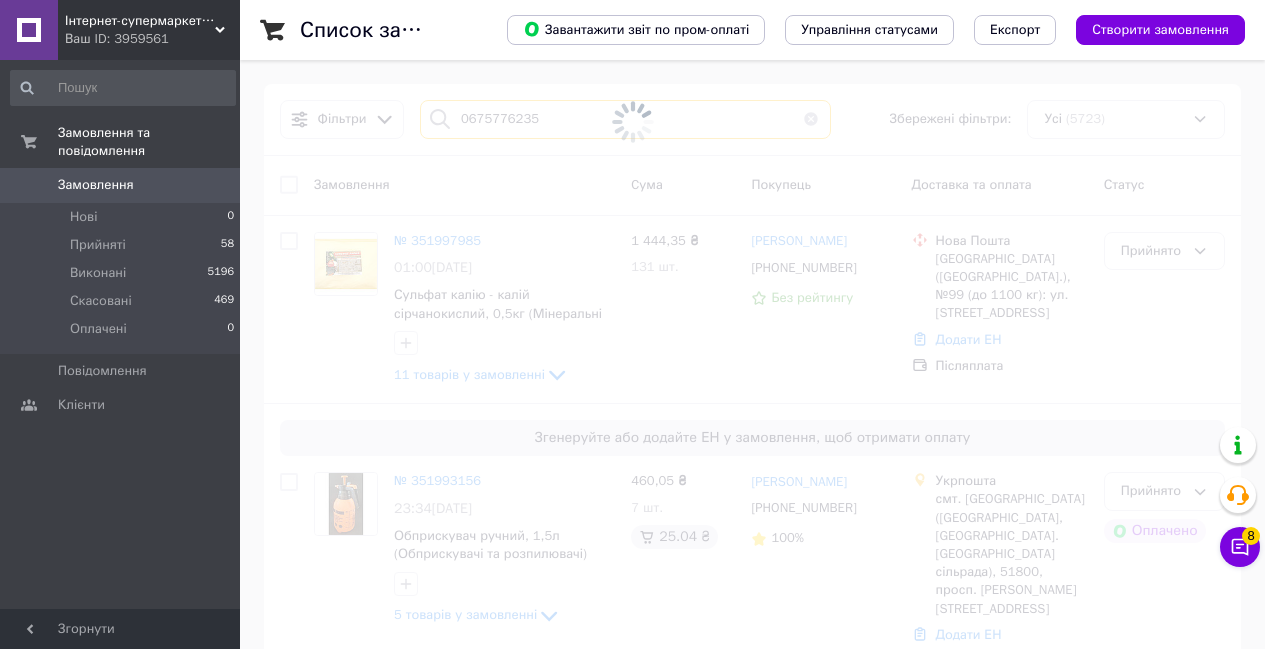 type on "0675776235" 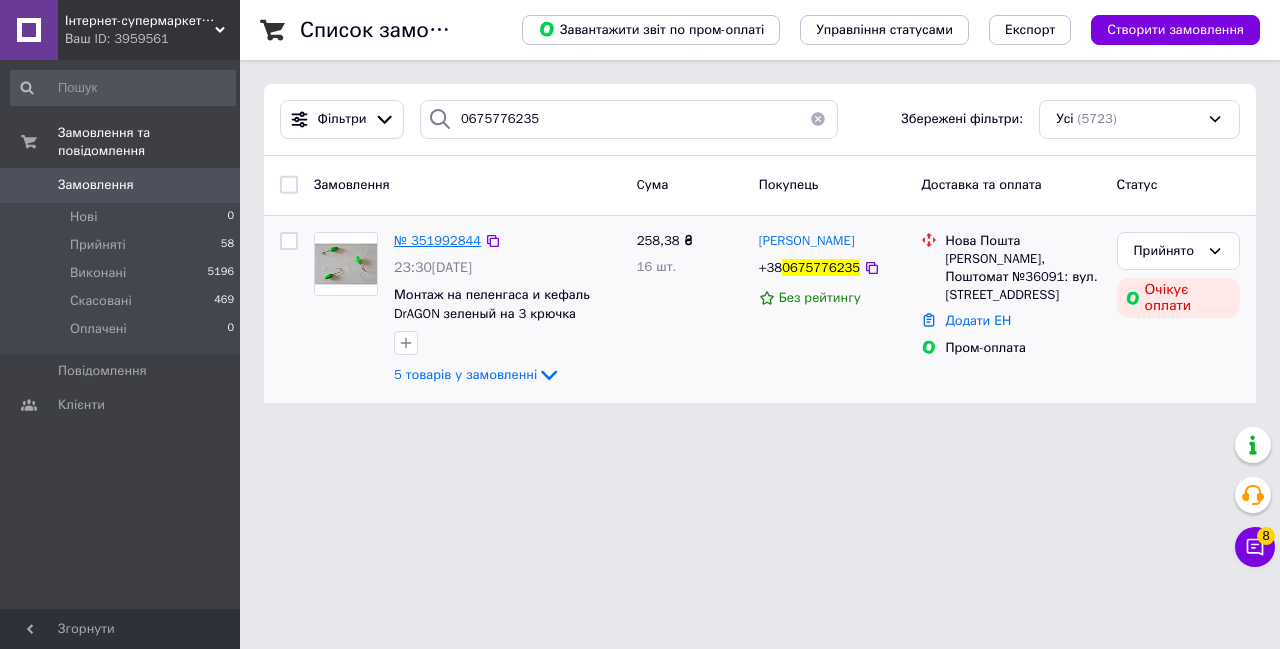 click on "№ 351992844" at bounding box center (437, 240) 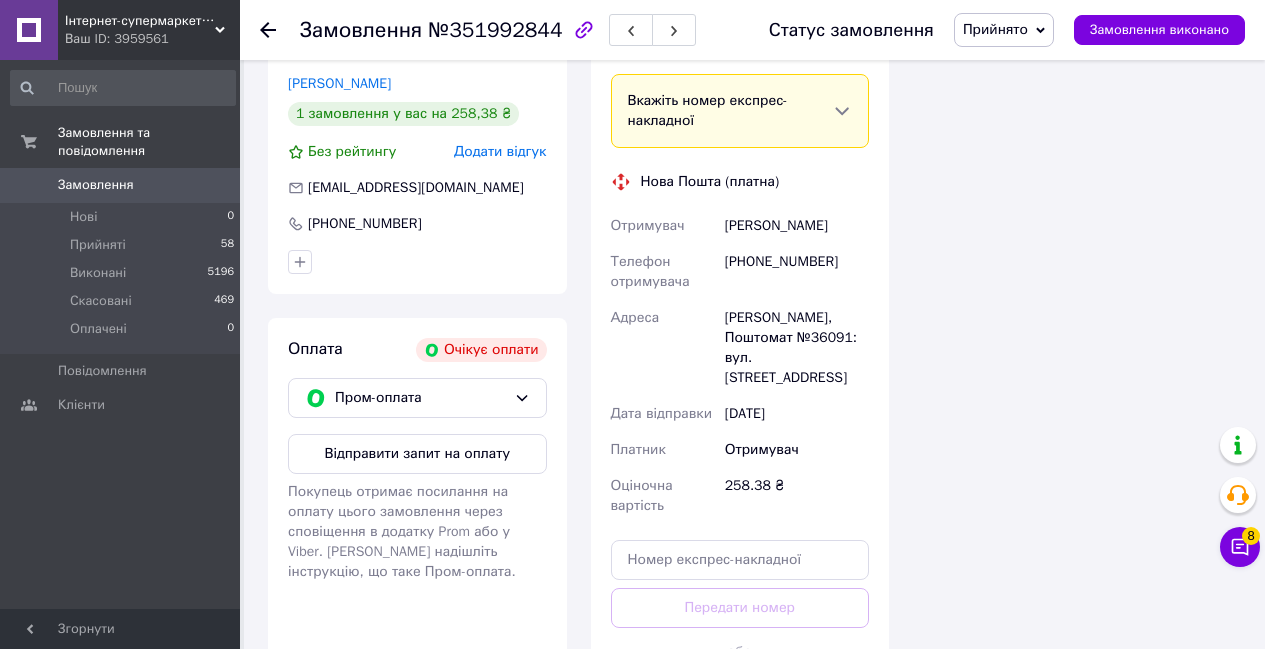 scroll, scrollTop: 1500, scrollLeft: 0, axis: vertical 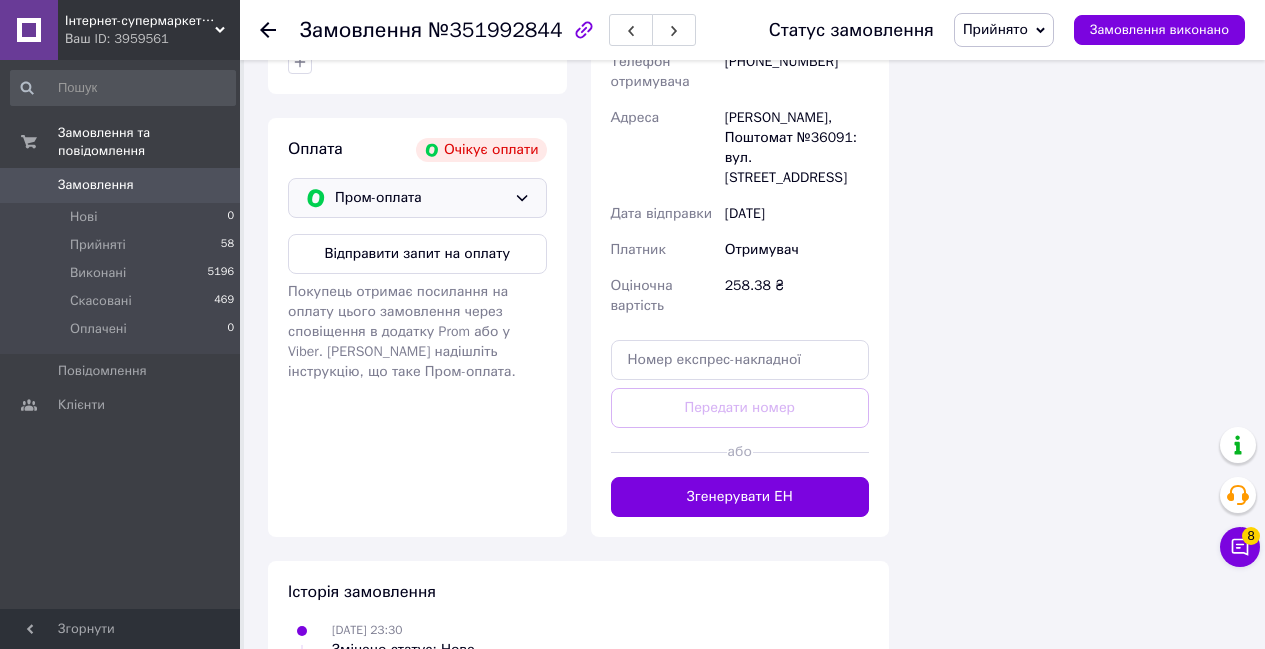 click on "Пром-оплата" at bounding box center (417, 198) 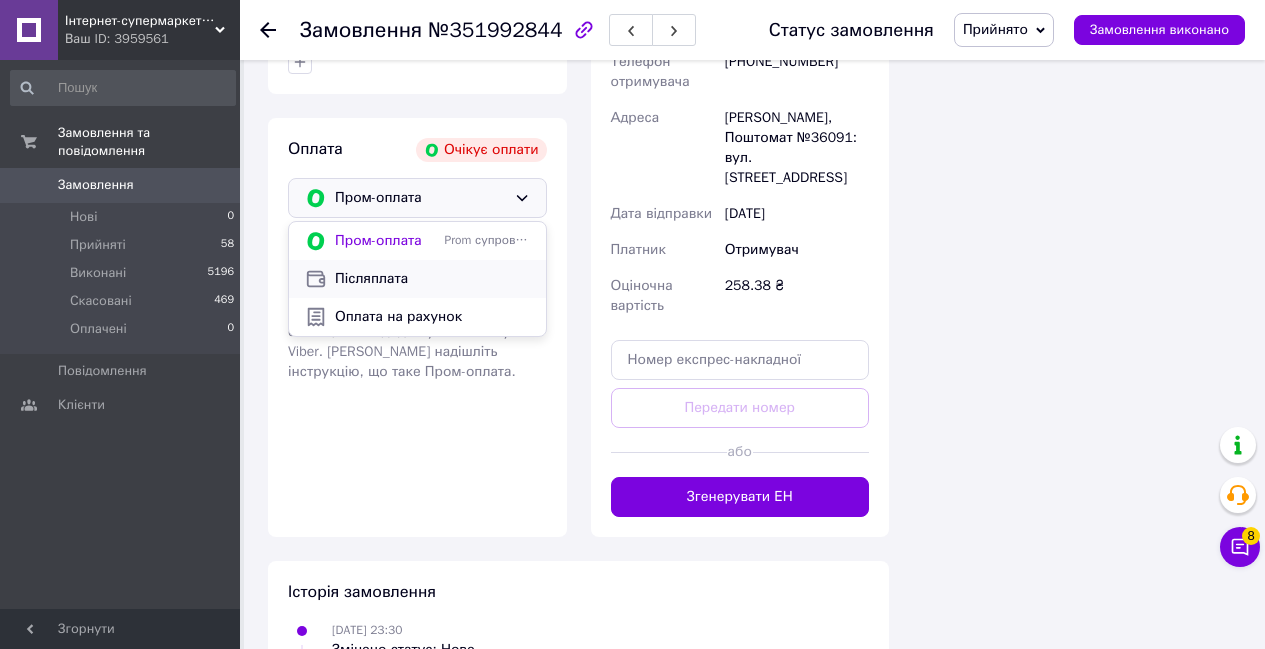 click on "Післяплата" at bounding box center (432, 279) 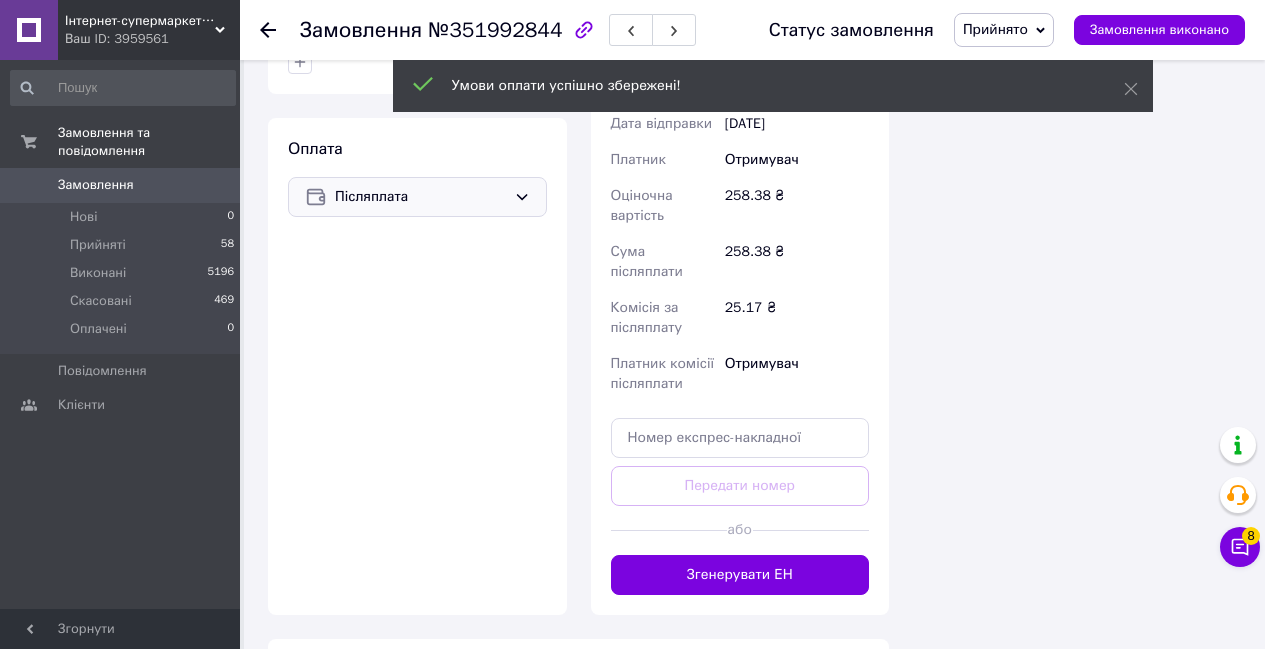 scroll, scrollTop: 1300, scrollLeft: 0, axis: vertical 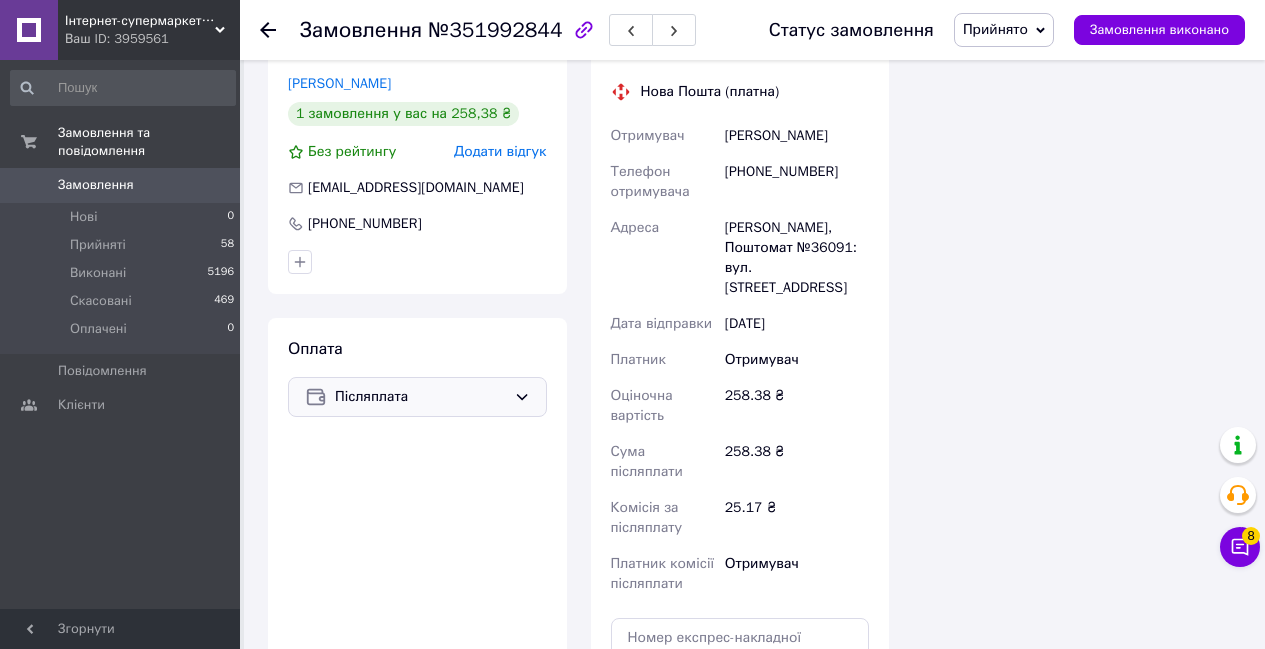 click on "Інтернет-супермаркет Купа Ваш ID: 3959561" at bounding box center (149, 30) 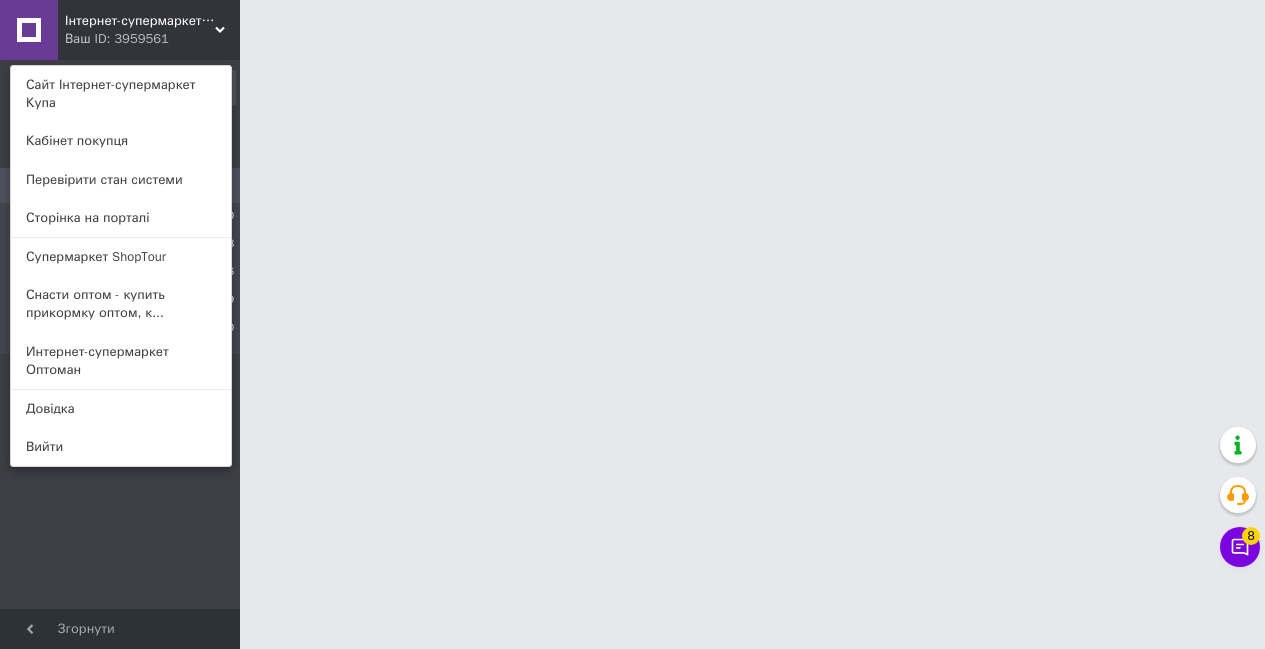 scroll, scrollTop: 0, scrollLeft: 0, axis: both 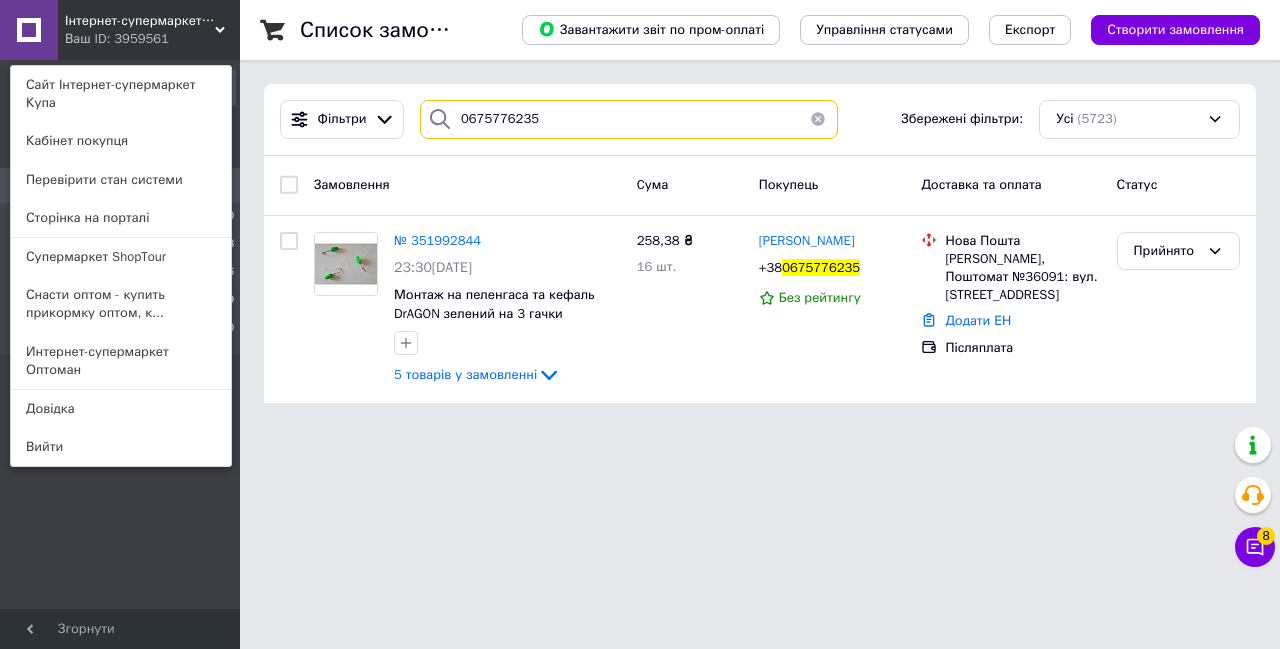drag, startPoint x: 563, startPoint y: 118, endPoint x: 415, endPoint y: 116, distance: 148.01352 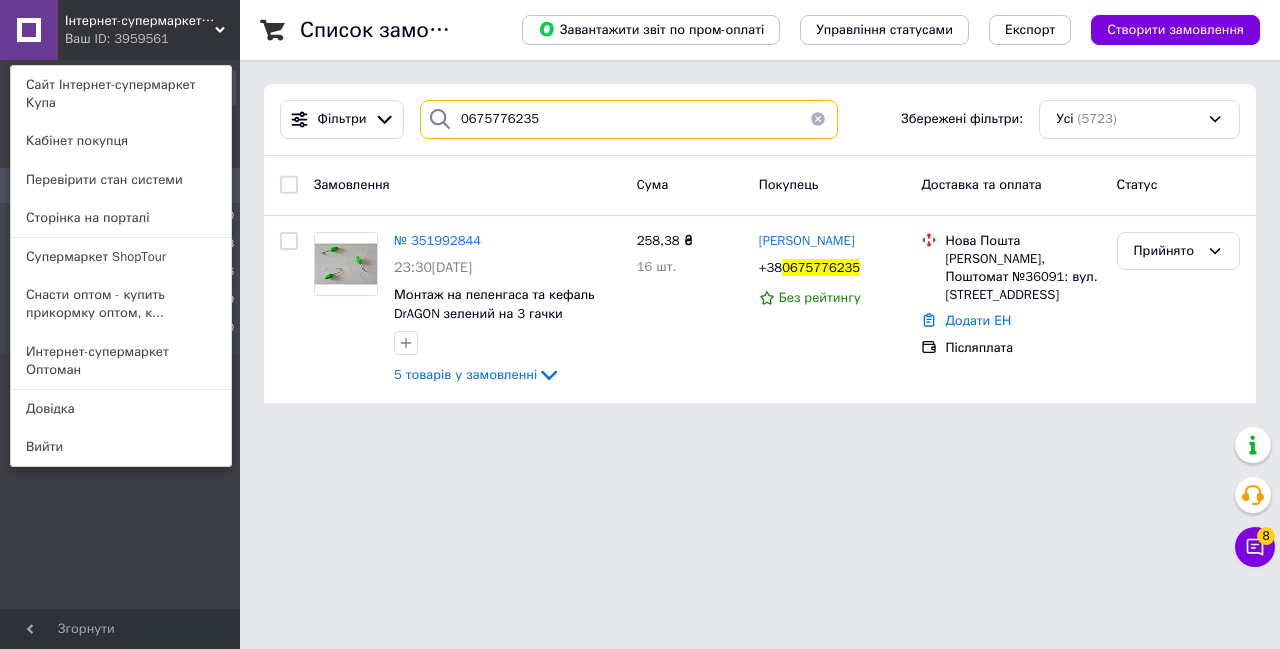 click on "0675776235" at bounding box center (629, 119) 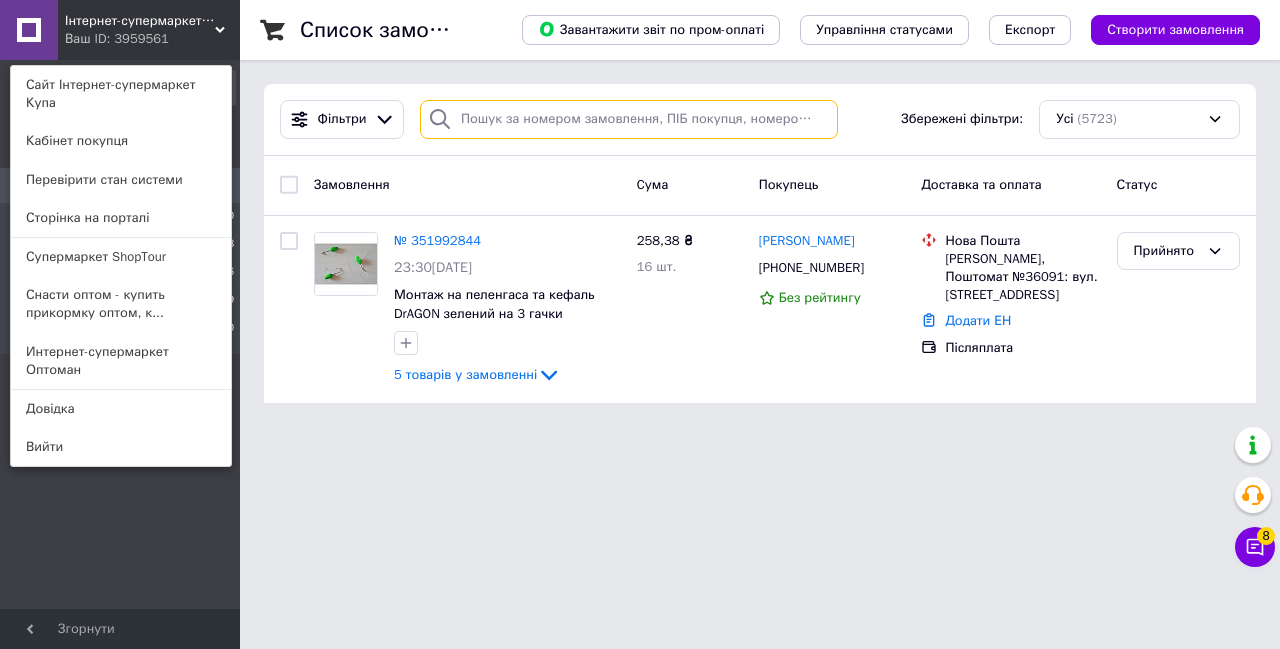paste on "0633808893" 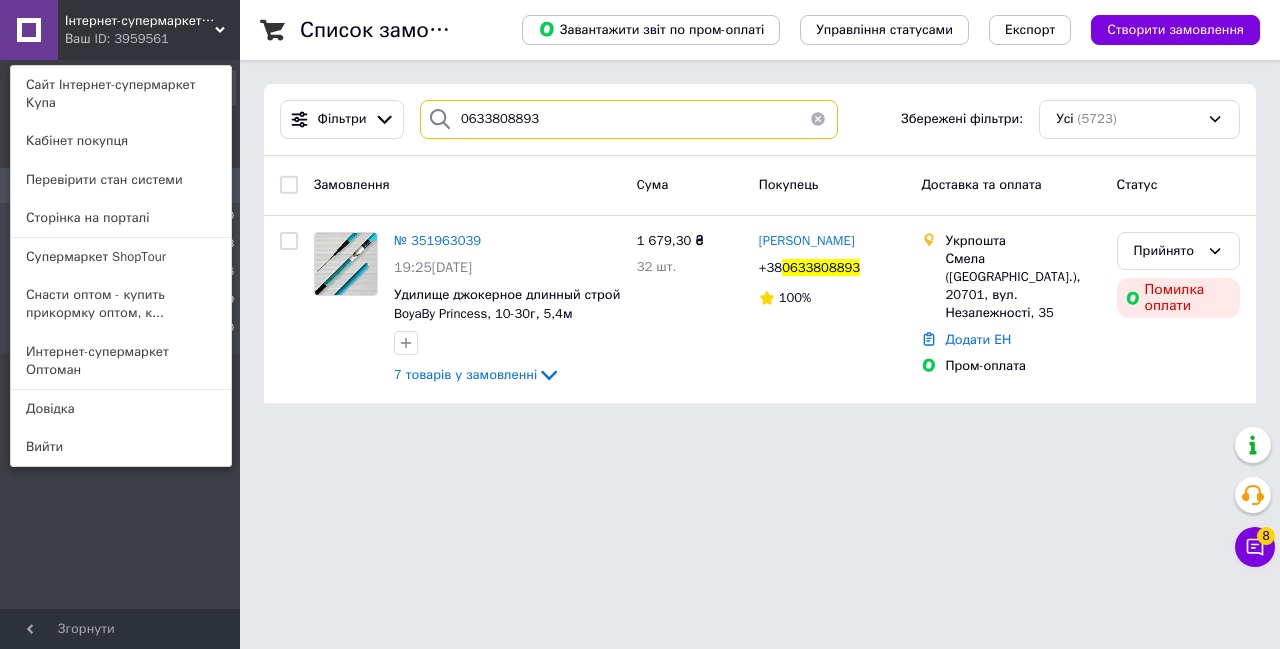 type on "0633808893" 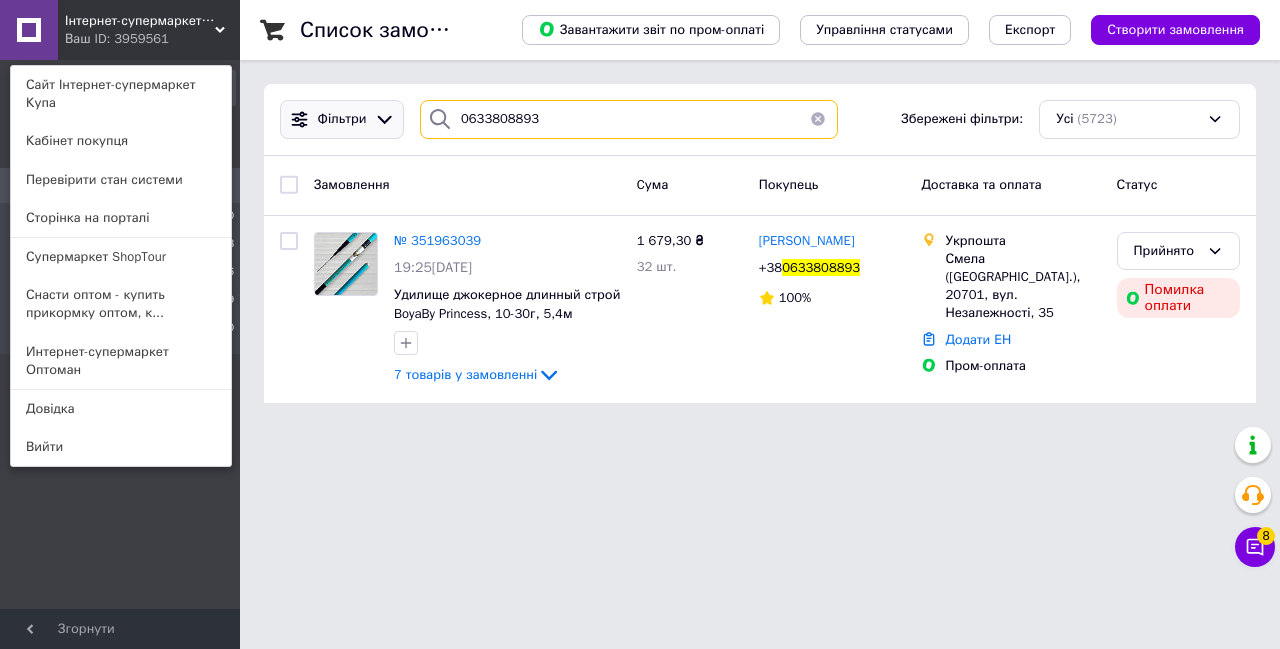 drag, startPoint x: 360, startPoint y: 110, endPoint x: 330, endPoint y: 109, distance: 30.016663 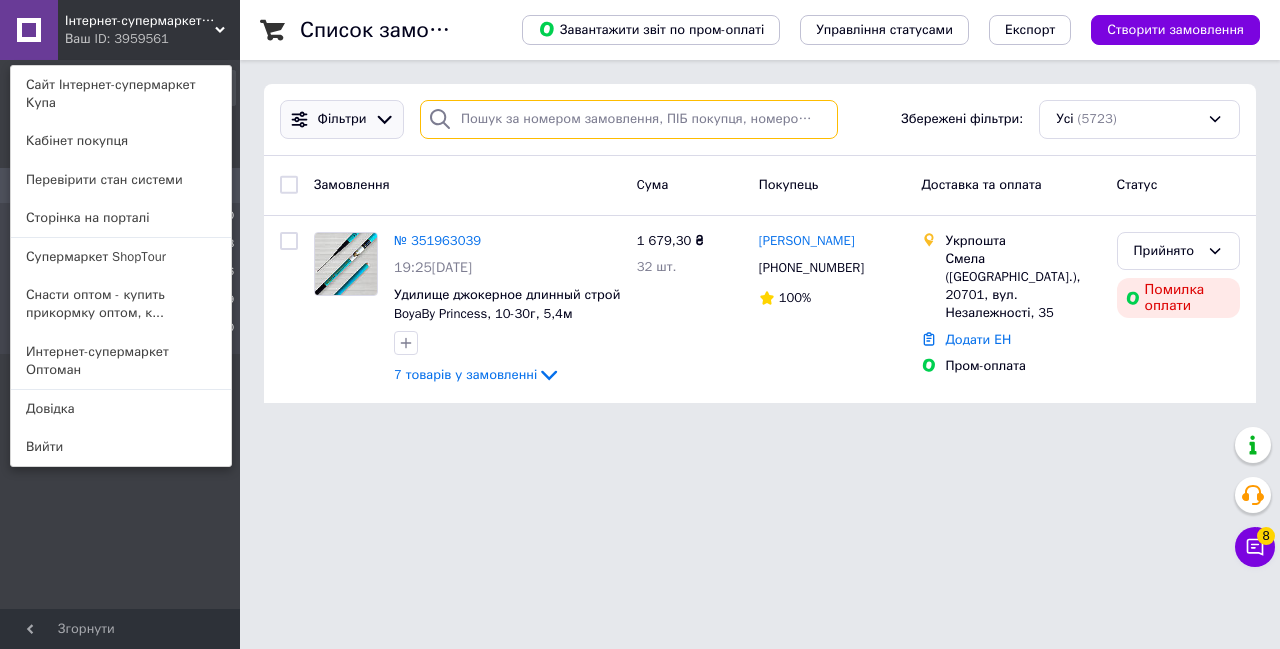 paste on "0950665276" 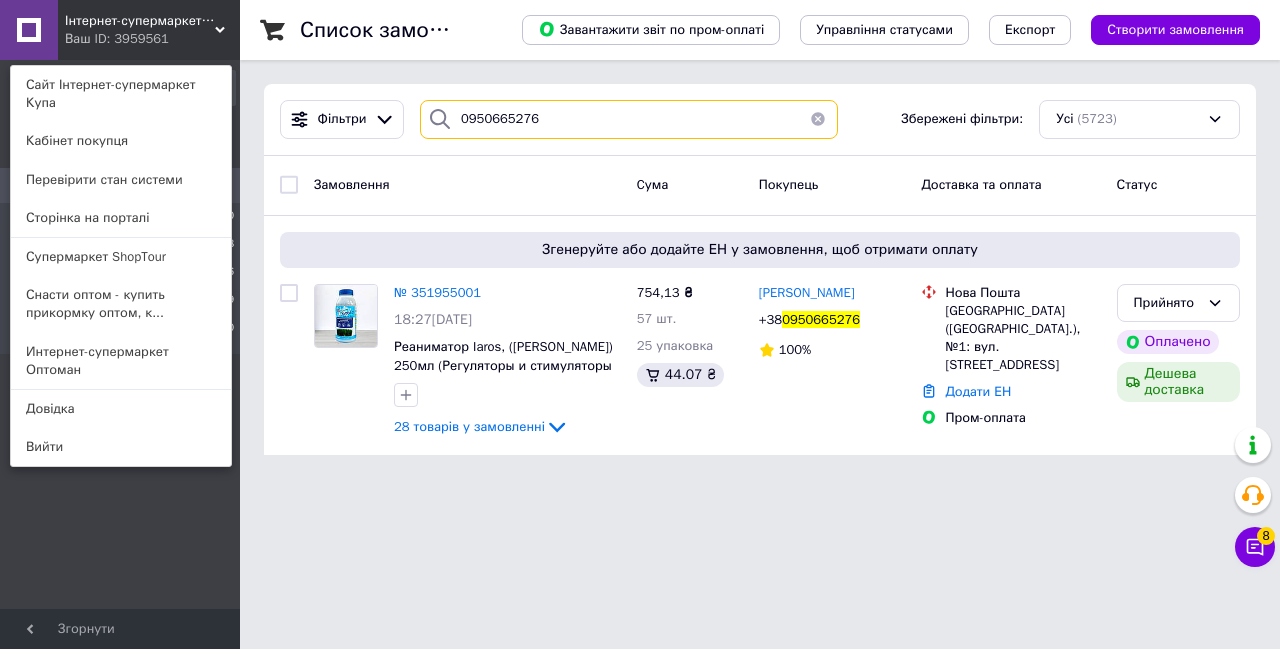type on "0950665276" 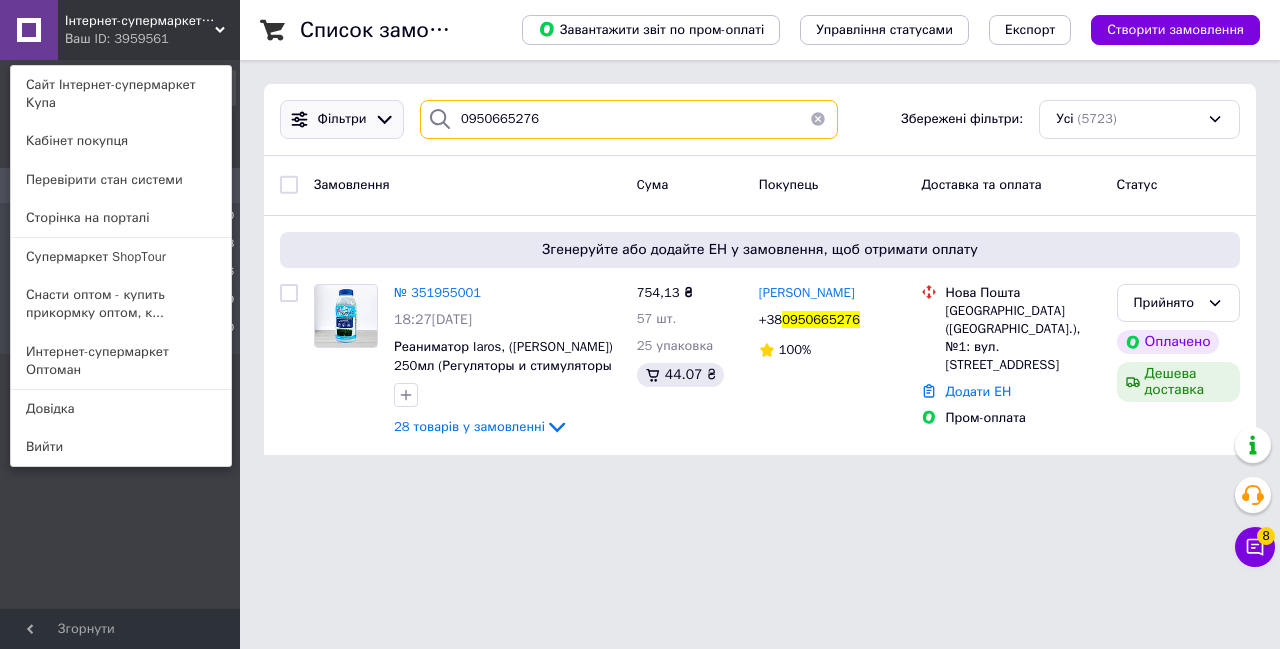 drag, startPoint x: 553, startPoint y: 120, endPoint x: 392, endPoint y: 127, distance: 161.1521 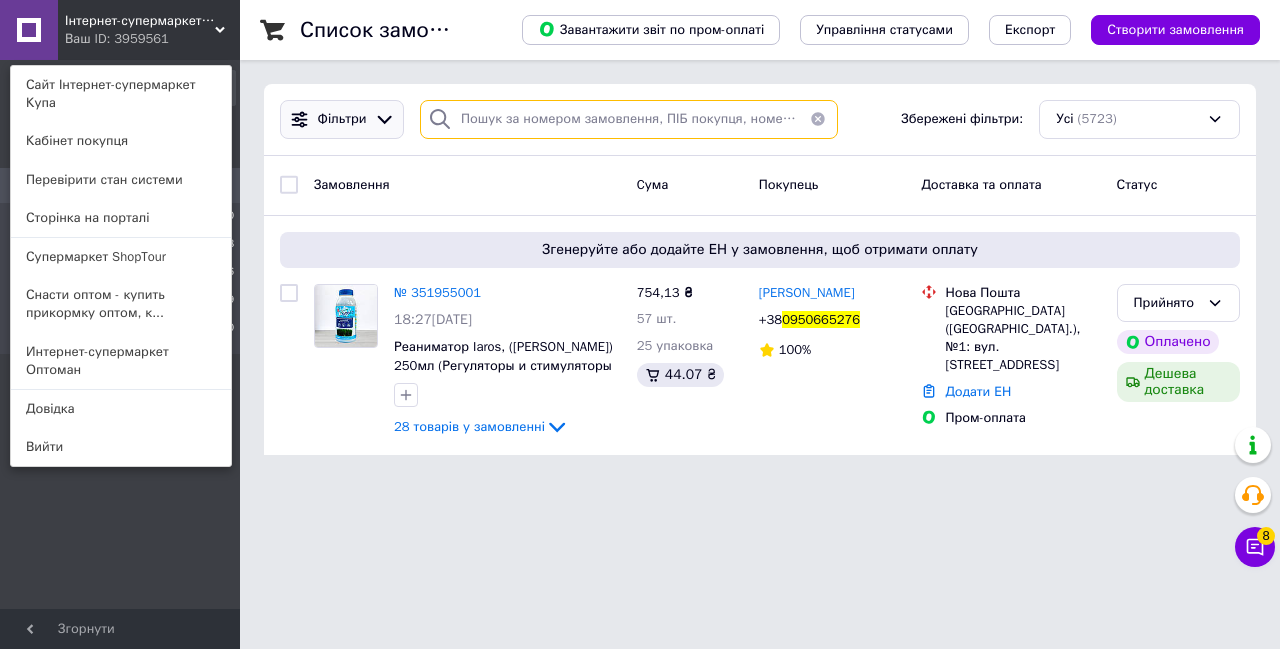 paste on "0633808893" 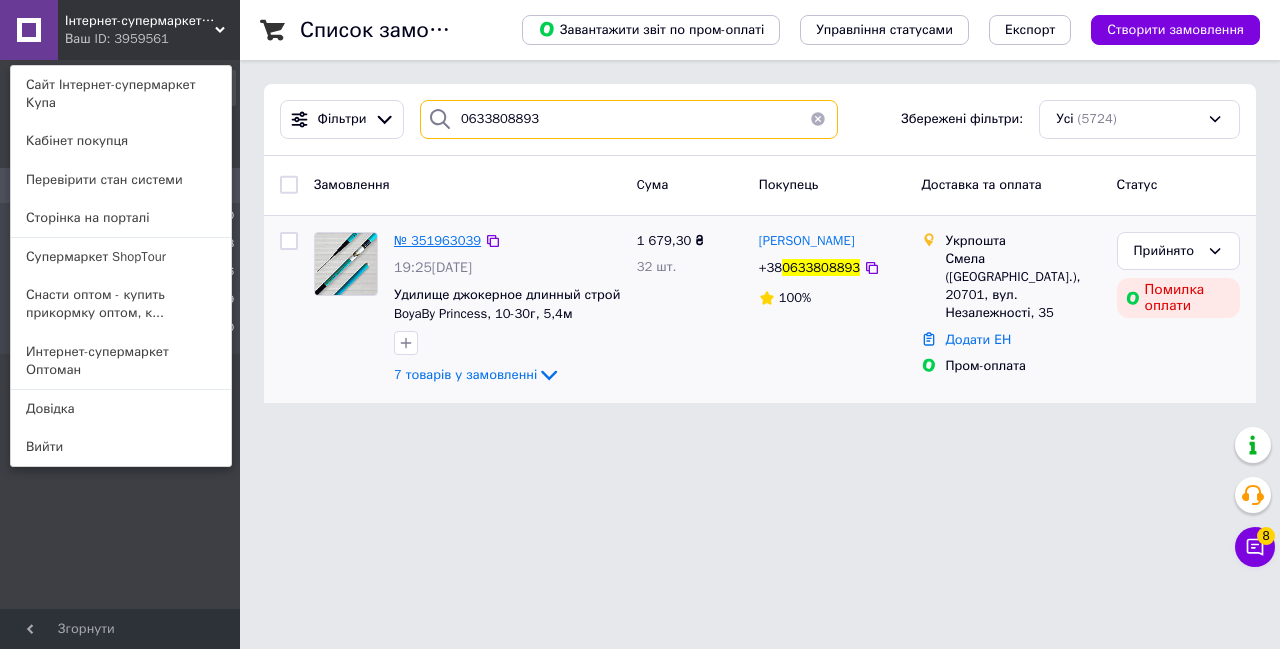 type on "0633808893" 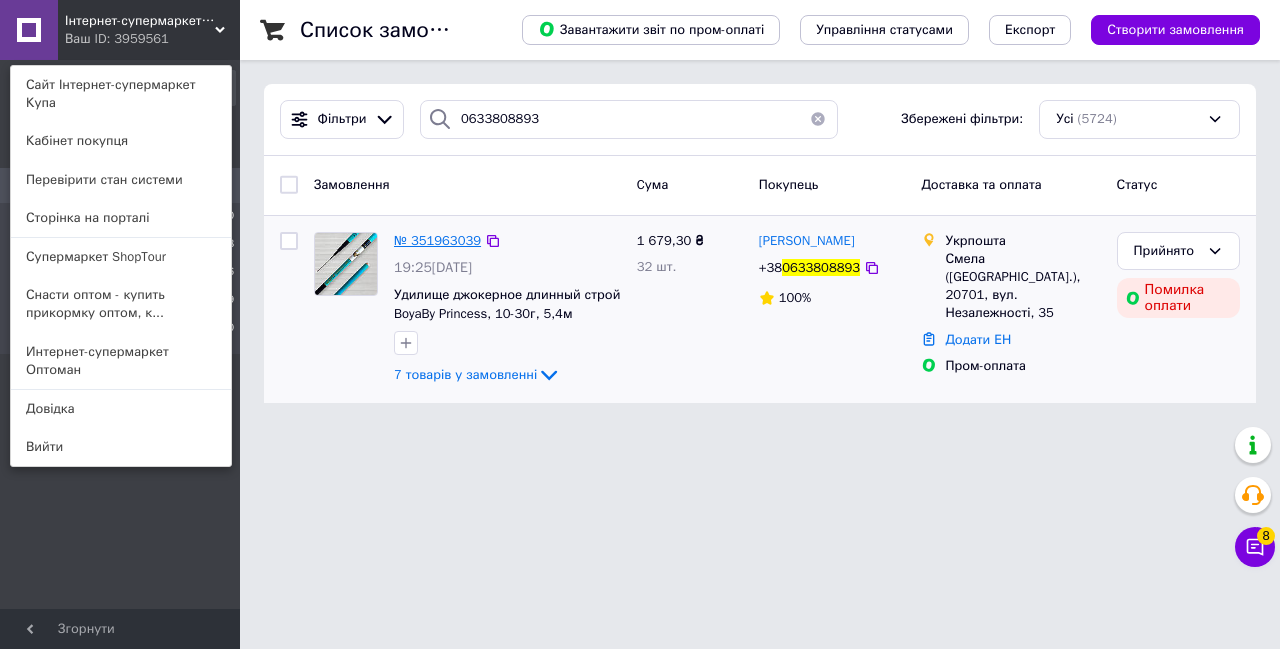 click on "№ 351963039" at bounding box center (437, 240) 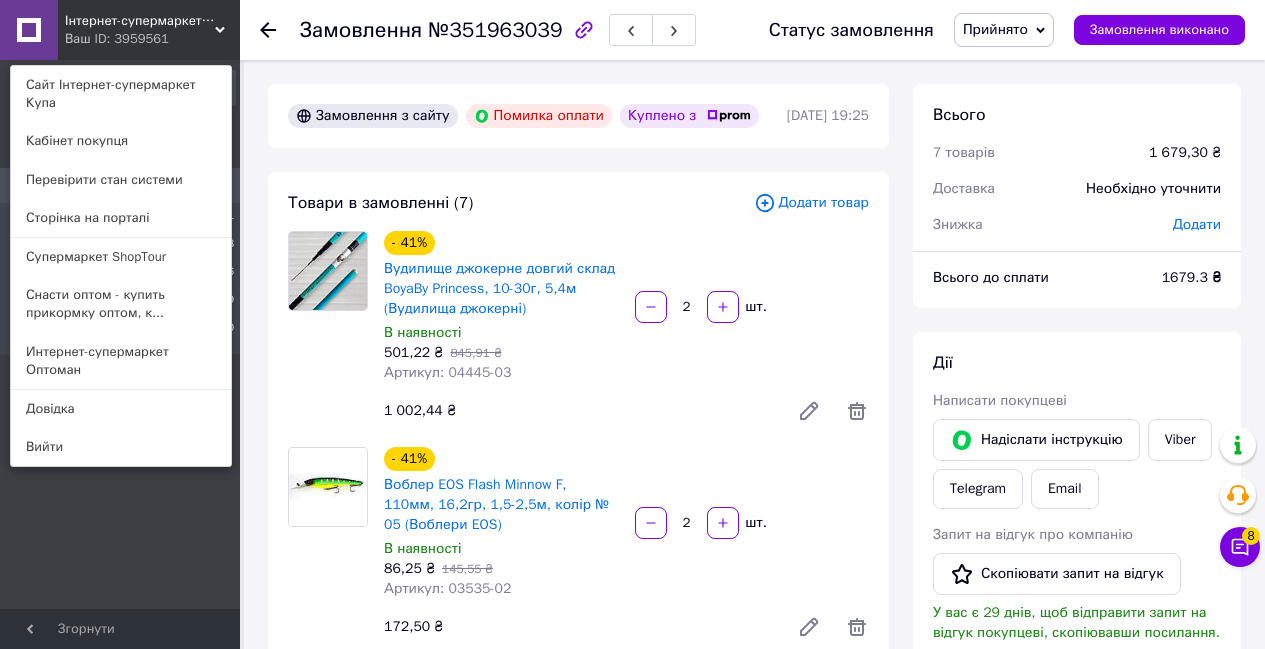 click on "Додати товар" at bounding box center [811, 203] 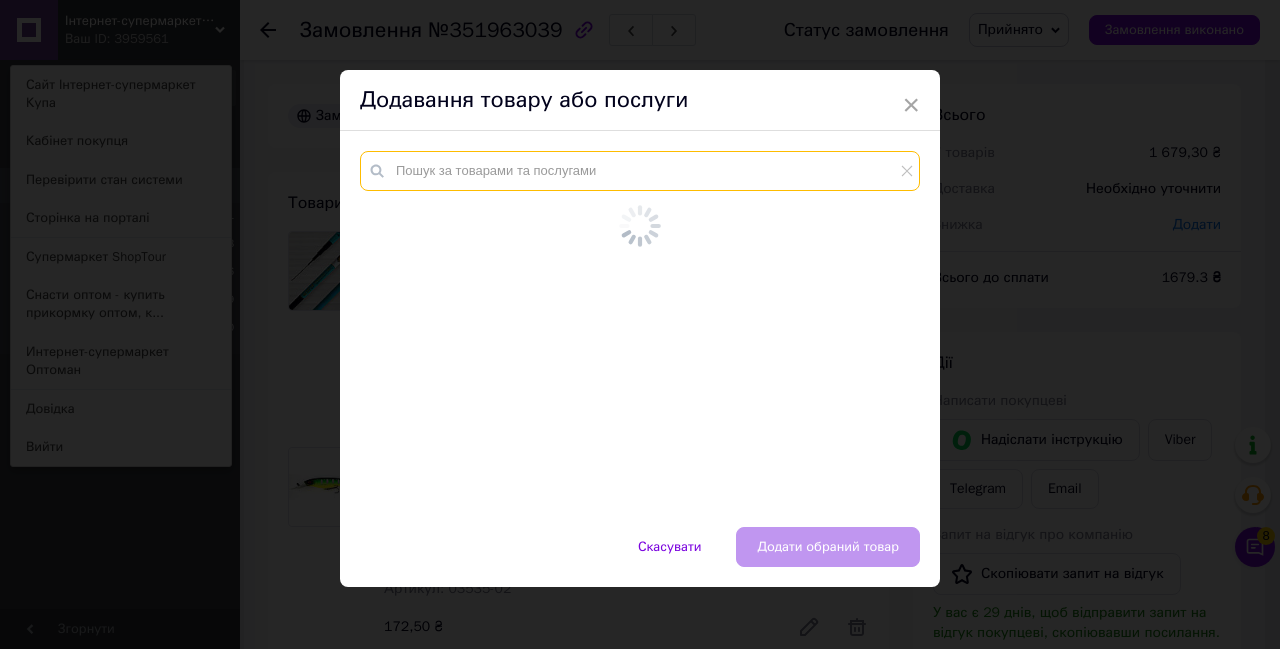 click at bounding box center [640, 171] 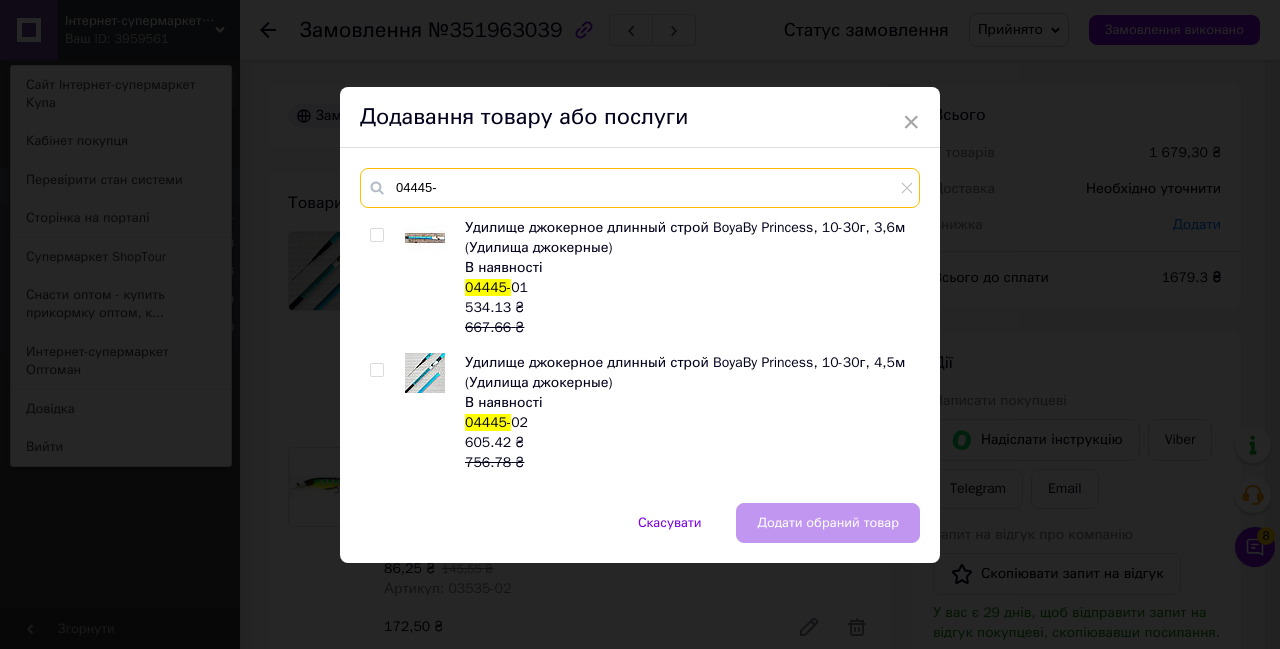 type on "04445-" 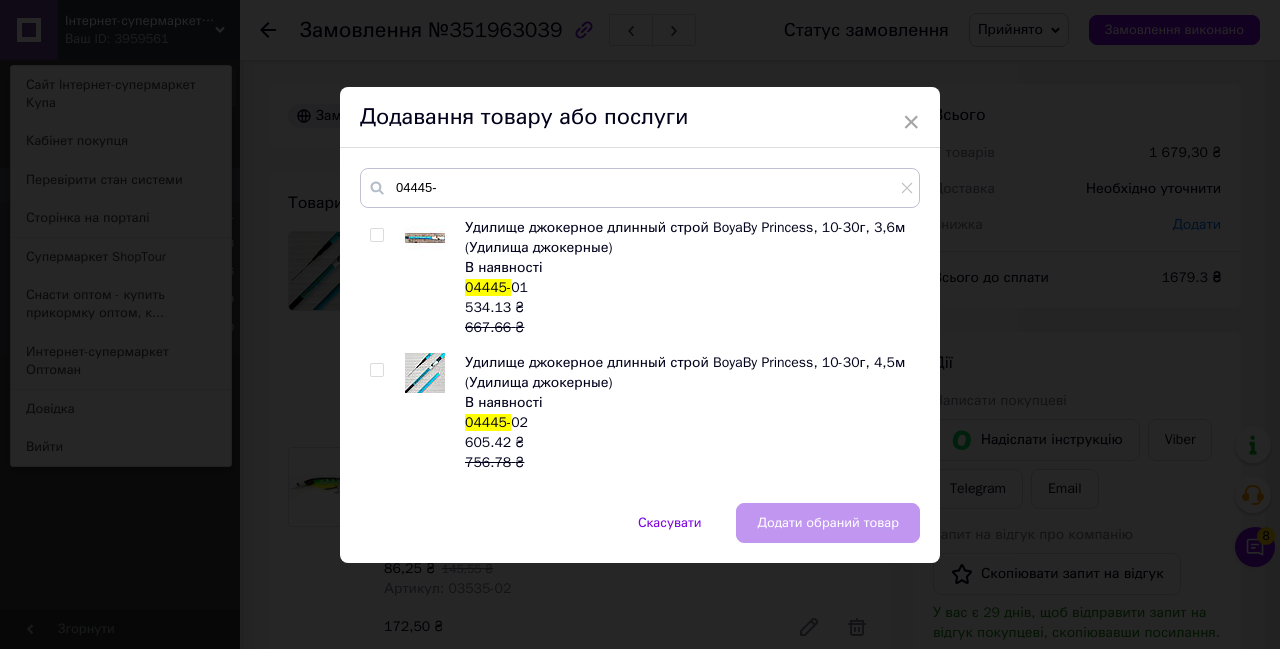 click at bounding box center [376, 370] 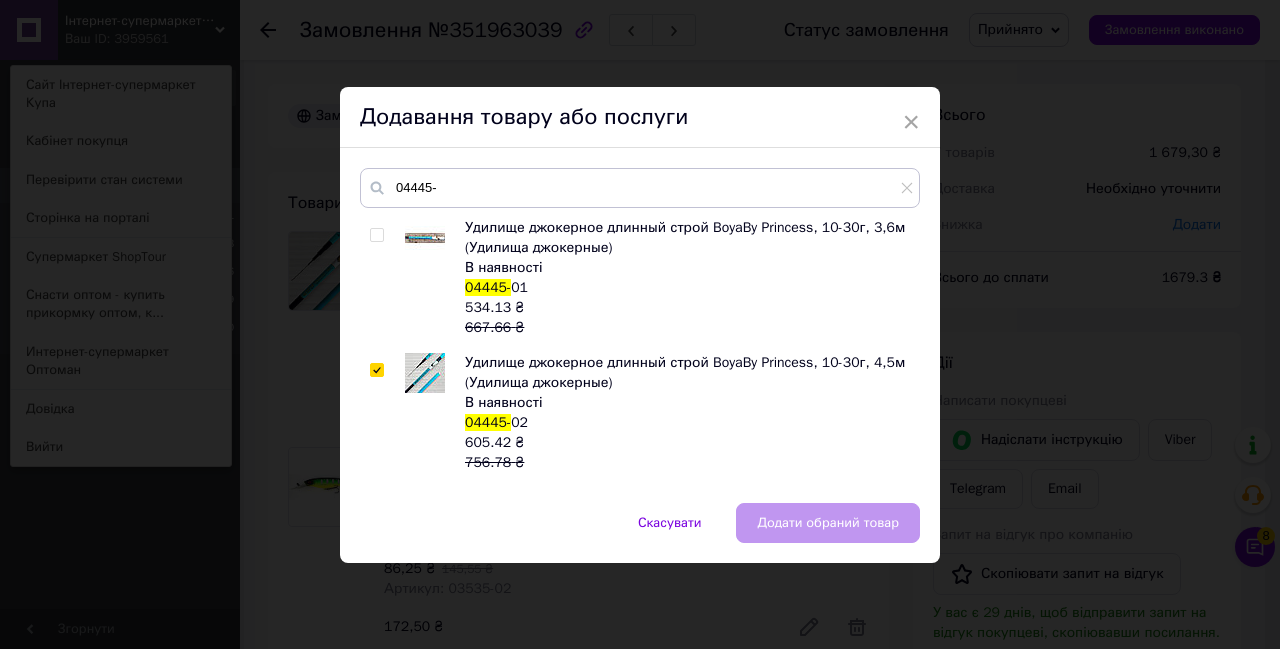 checkbox on "true" 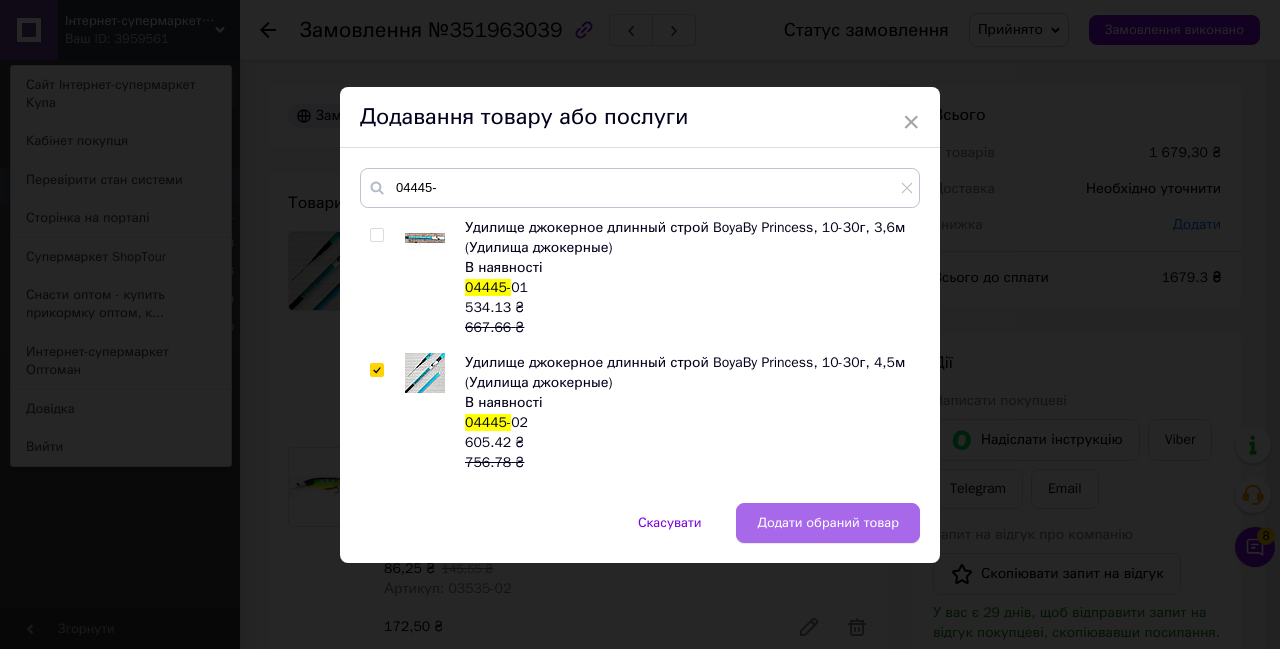 click on "Додати обраний товар" at bounding box center [828, 523] 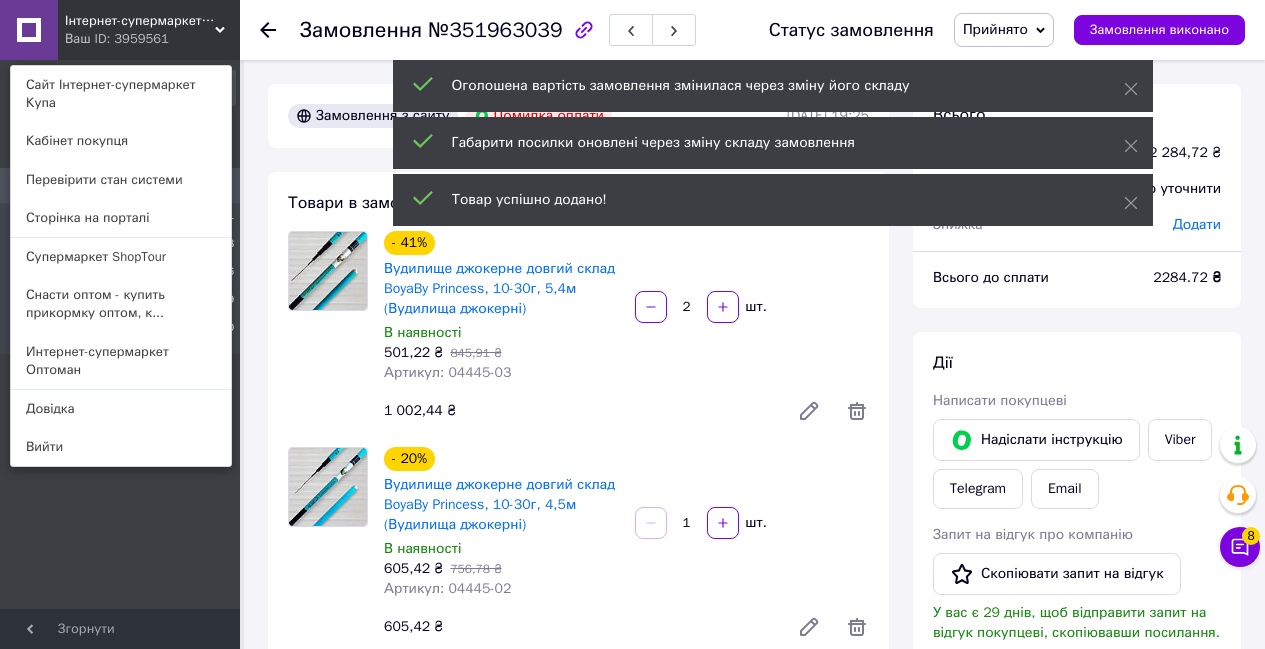 click on "1" at bounding box center [687, 523] 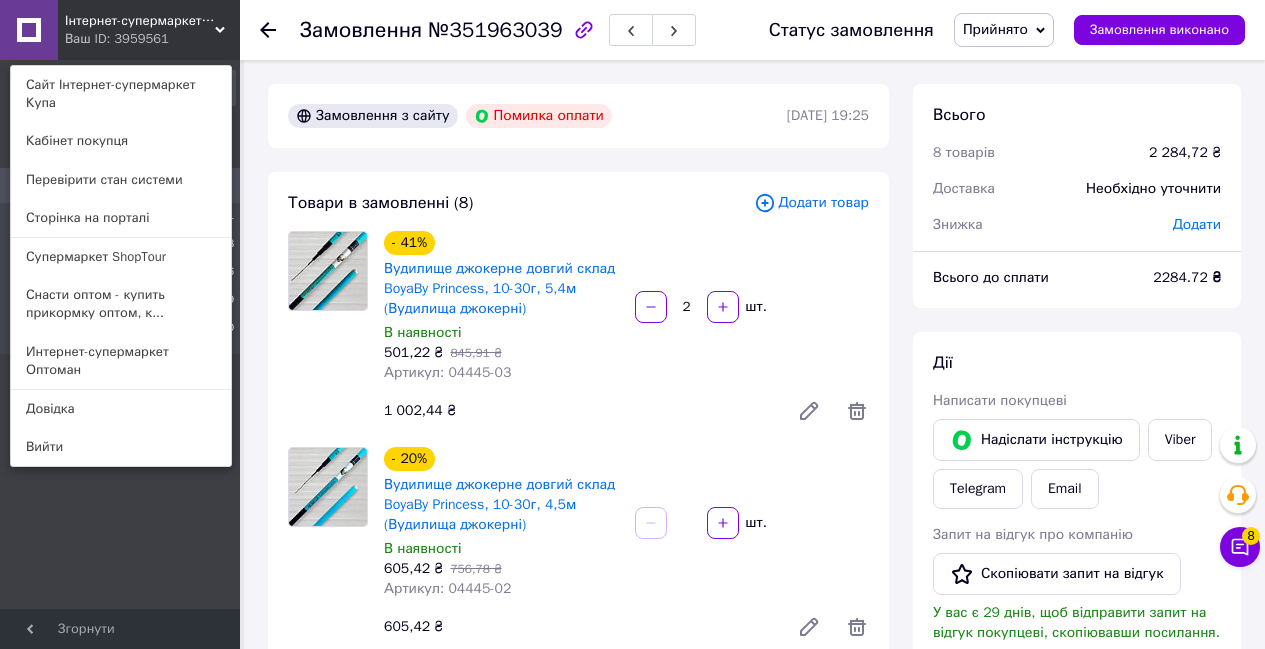 type on "3" 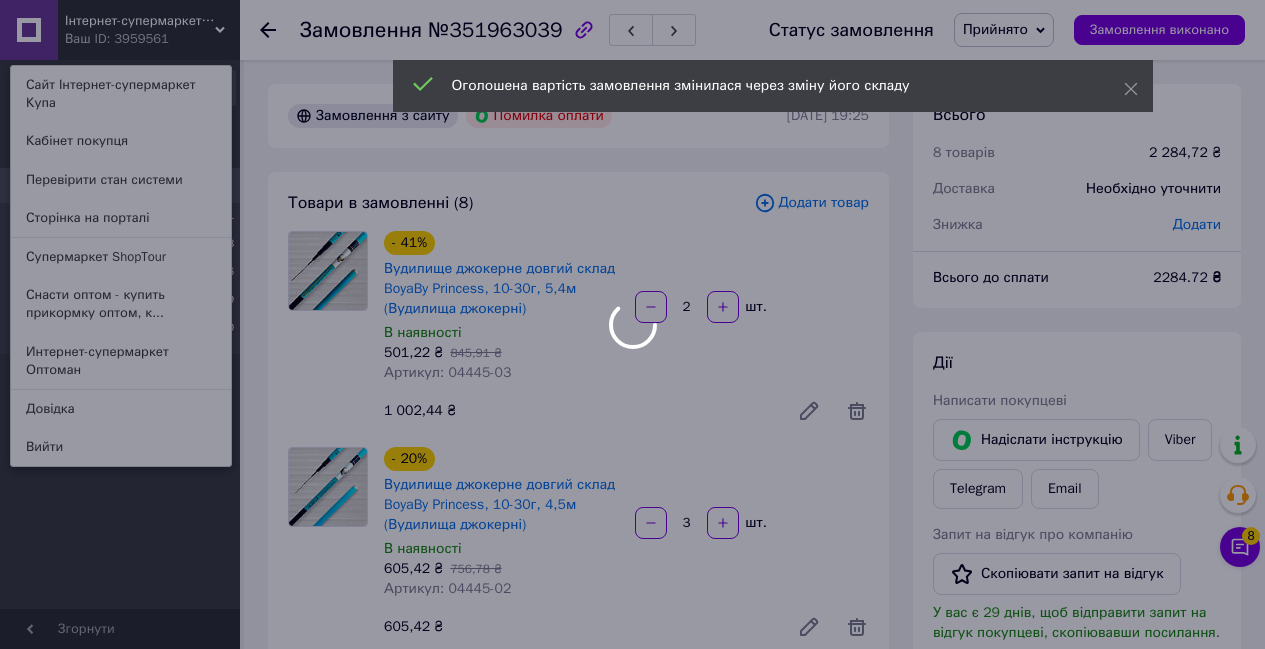 type on "3" 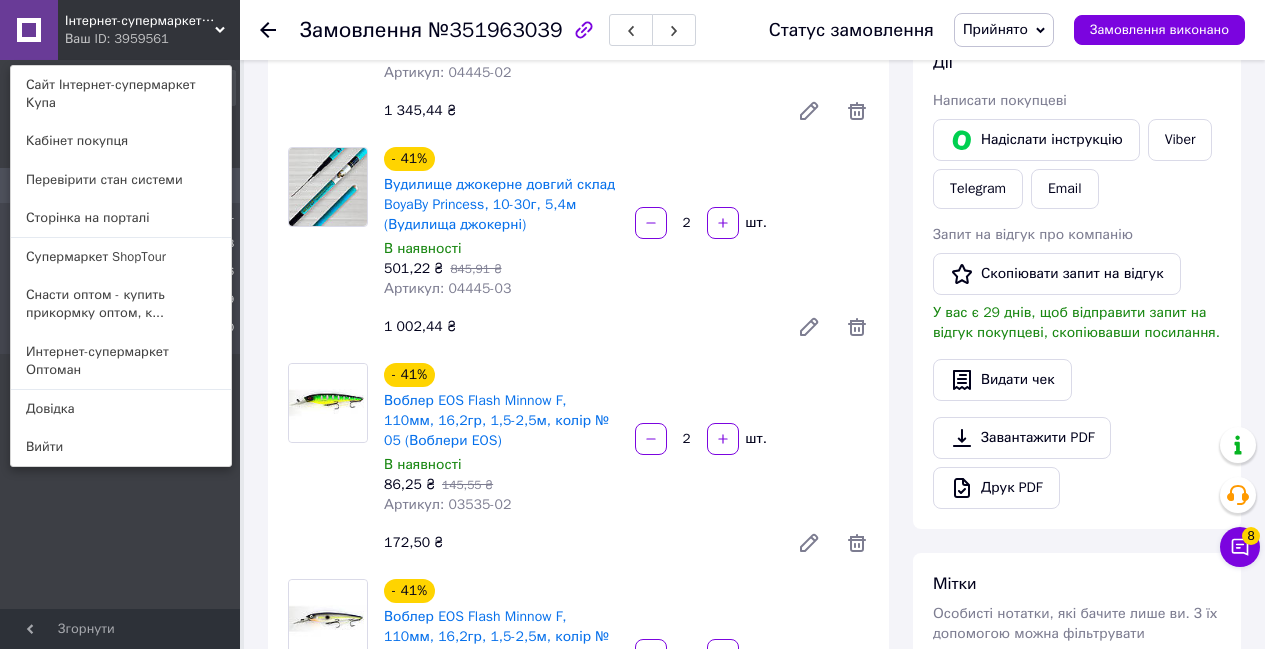 scroll, scrollTop: 200, scrollLeft: 0, axis: vertical 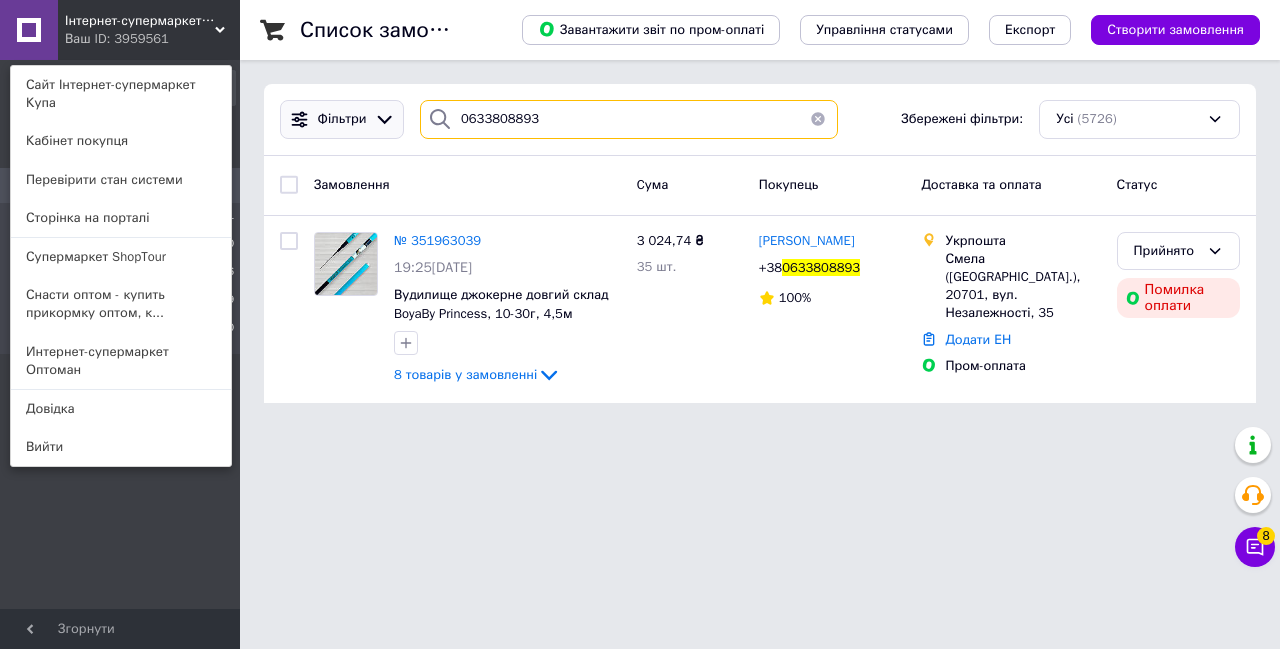 drag, startPoint x: 552, startPoint y: 119, endPoint x: 360, endPoint y: 118, distance: 192.00261 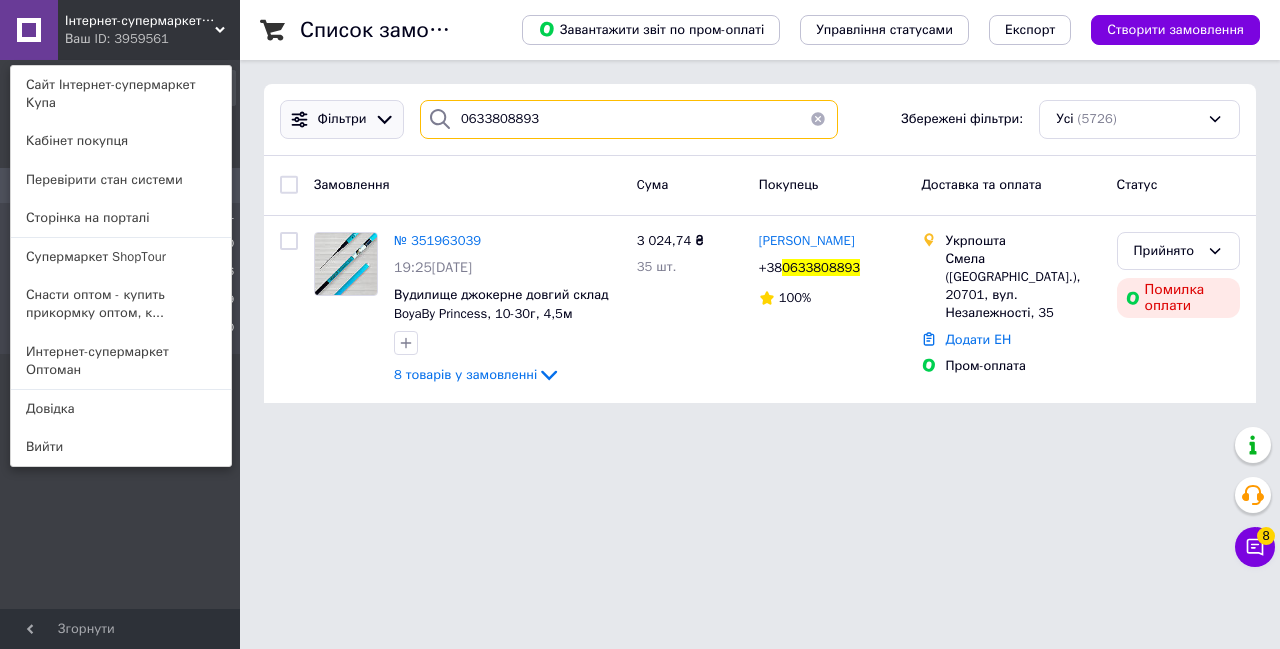 click on "Фільтри 0633808893 Збережені фільтри: Усі (5726)" at bounding box center (760, 119) 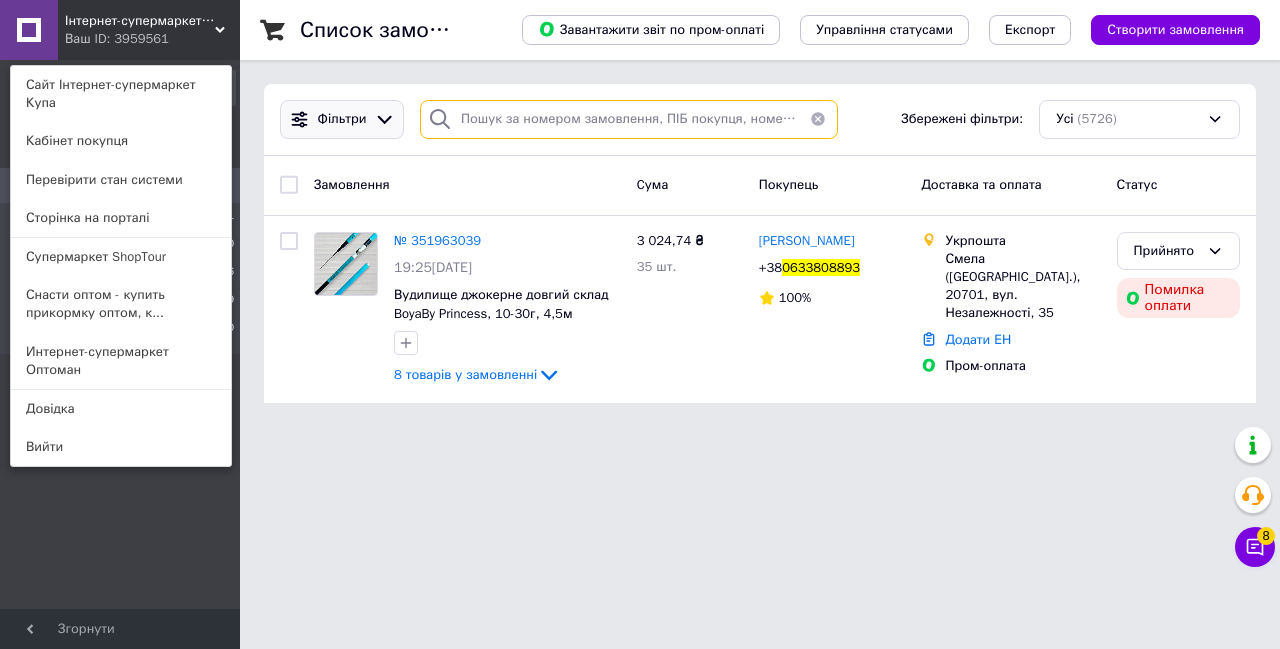 paste on "0958714981" 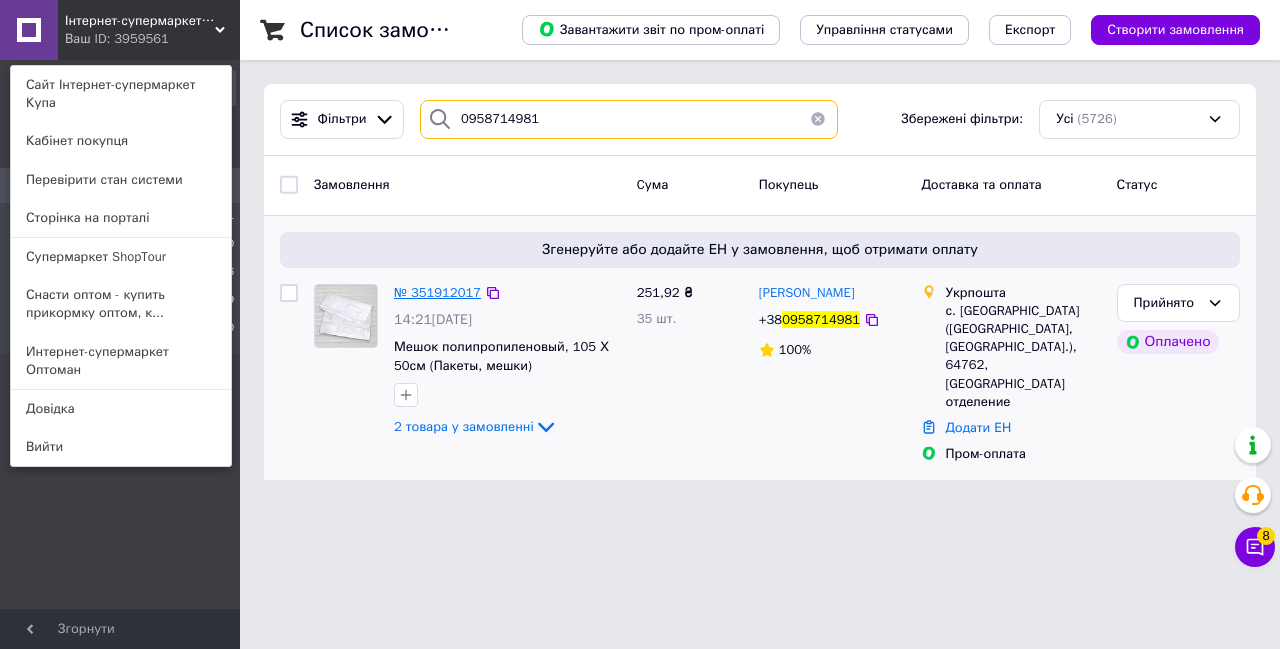 type on "0958714981" 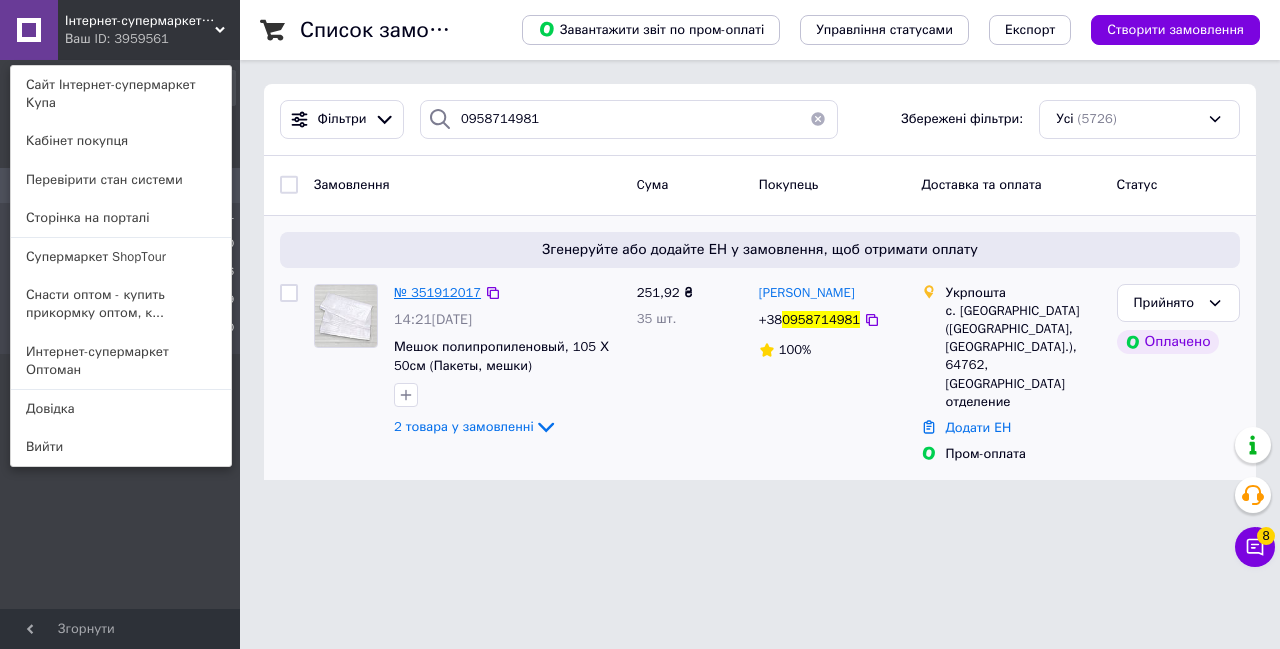 click on "№ 351912017" at bounding box center (437, 292) 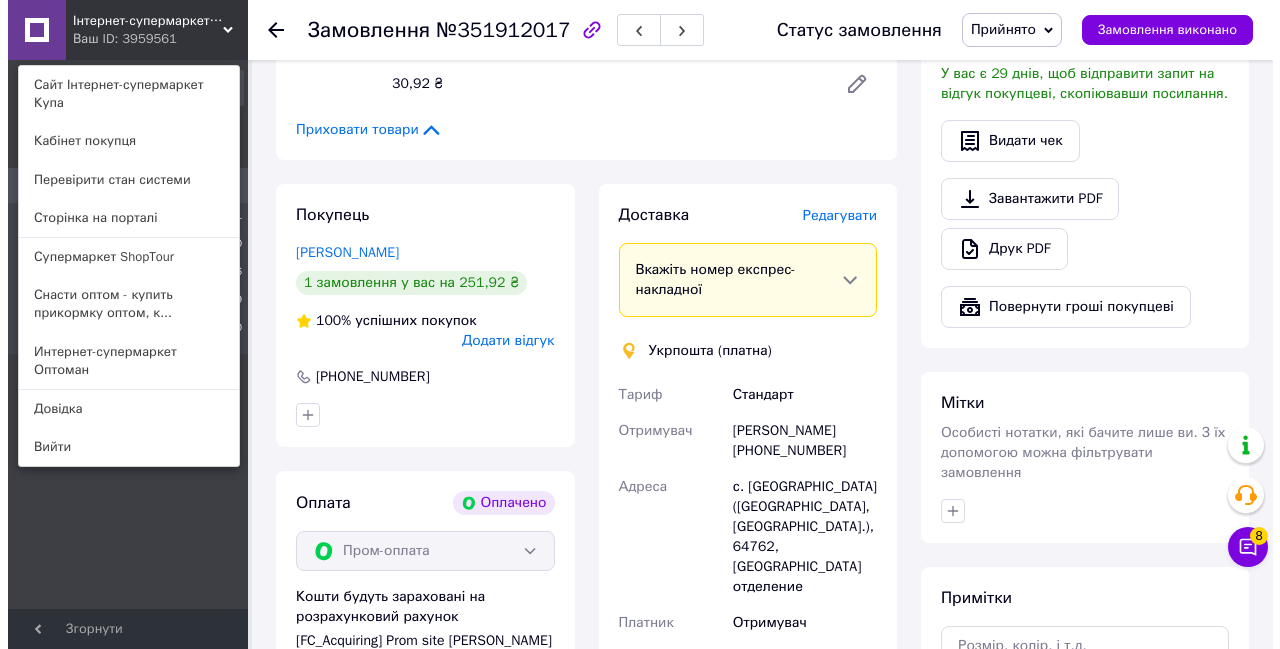 scroll, scrollTop: 1200, scrollLeft: 0, axis: vertical 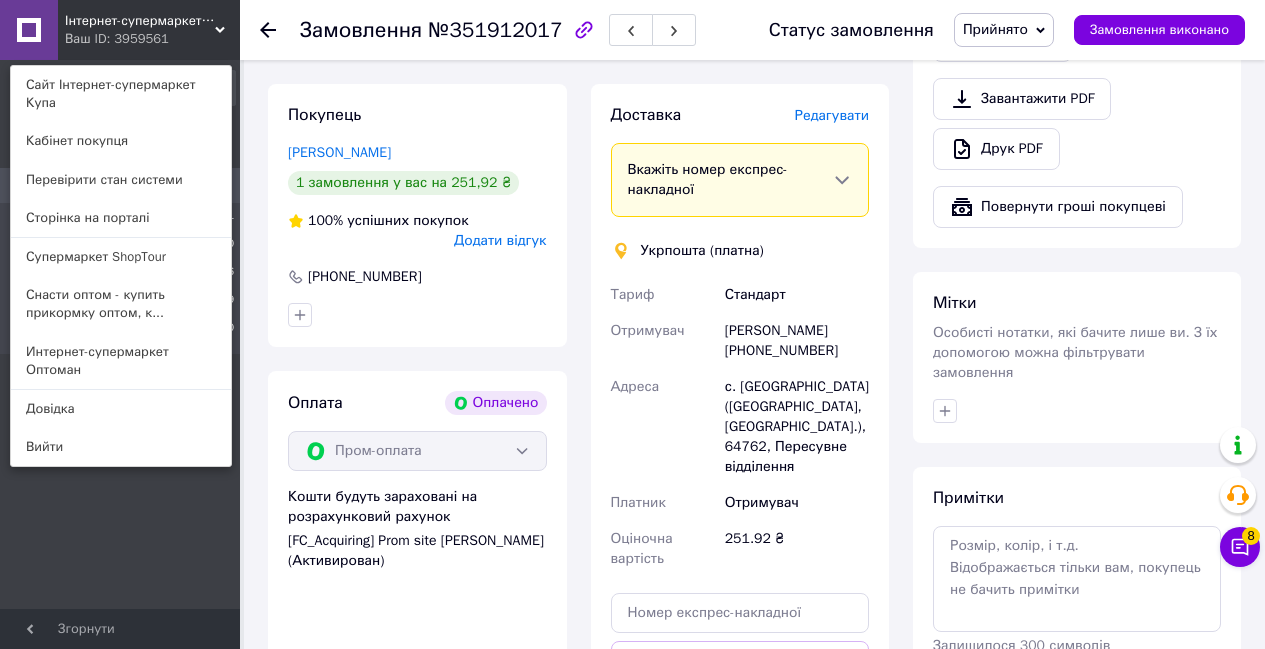 click on "Редагувати" at bounding box center [832, 115] 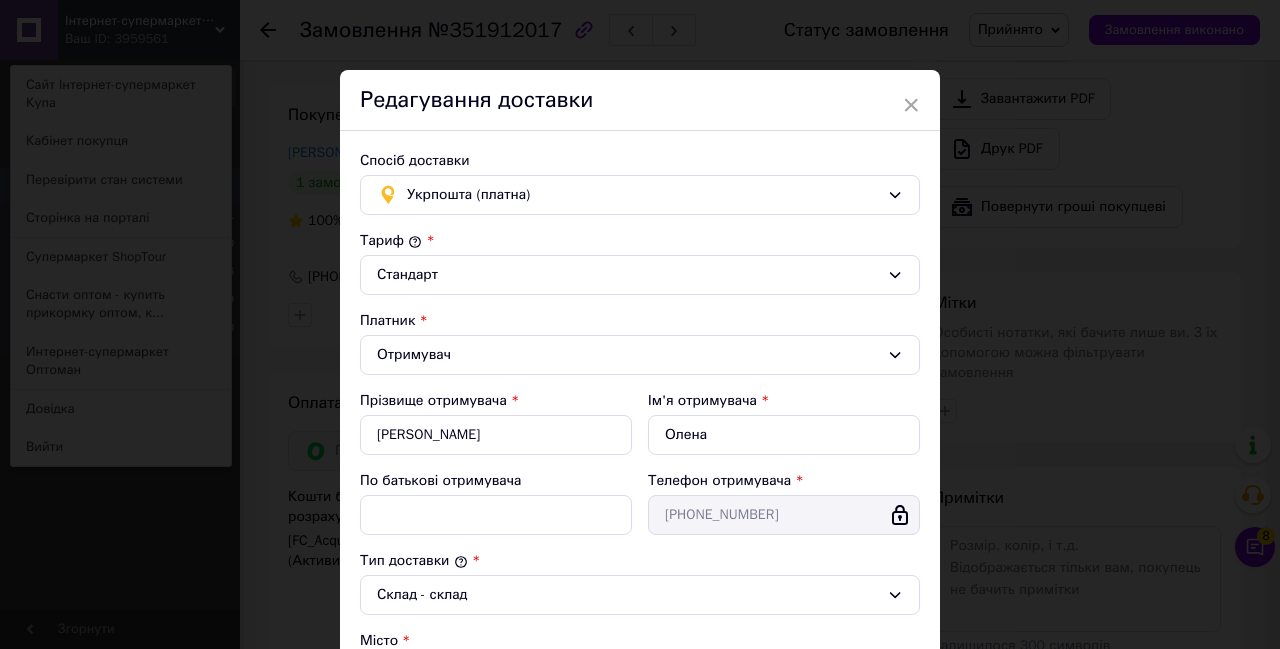 scroll, scrollTop: 500, scrollLeft: 0, axis: vertical 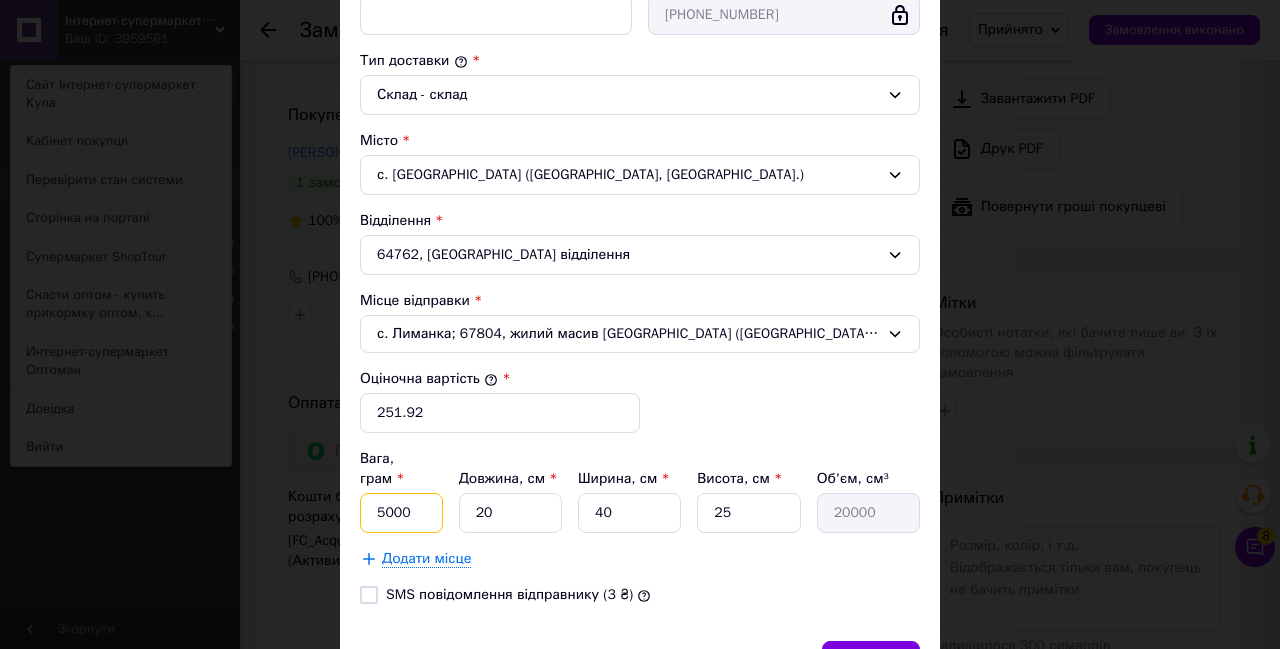 click on "5000" at bounding box center [401, 513] 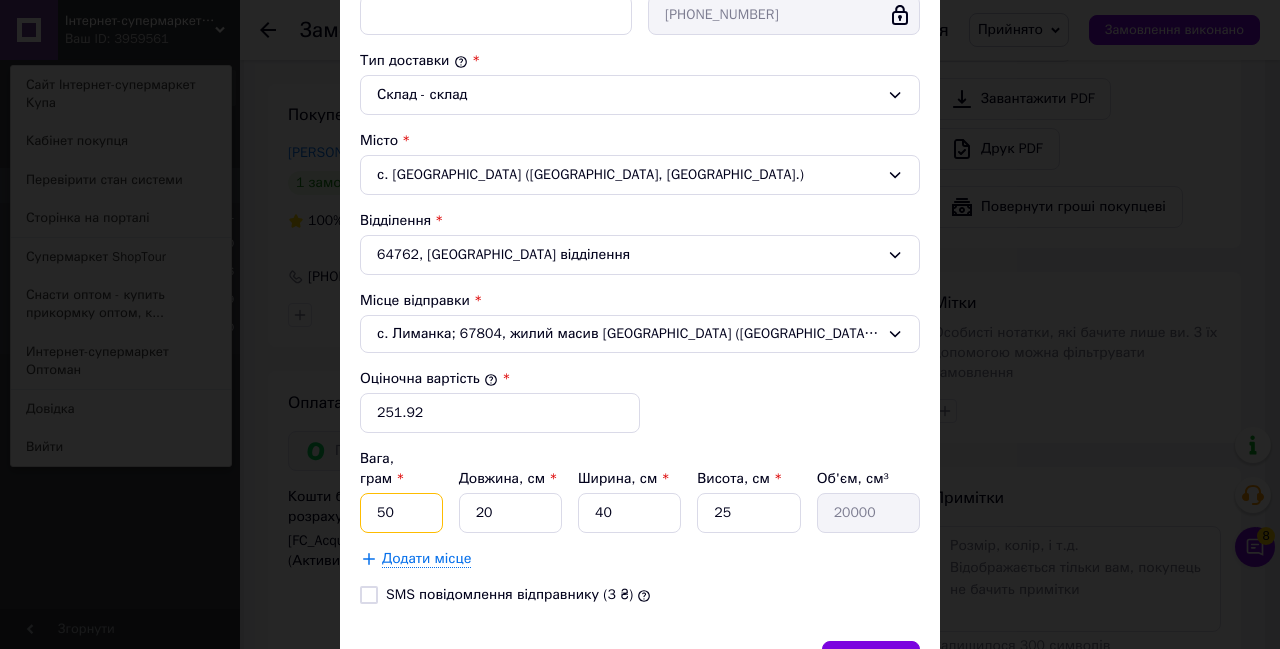 type on "5" 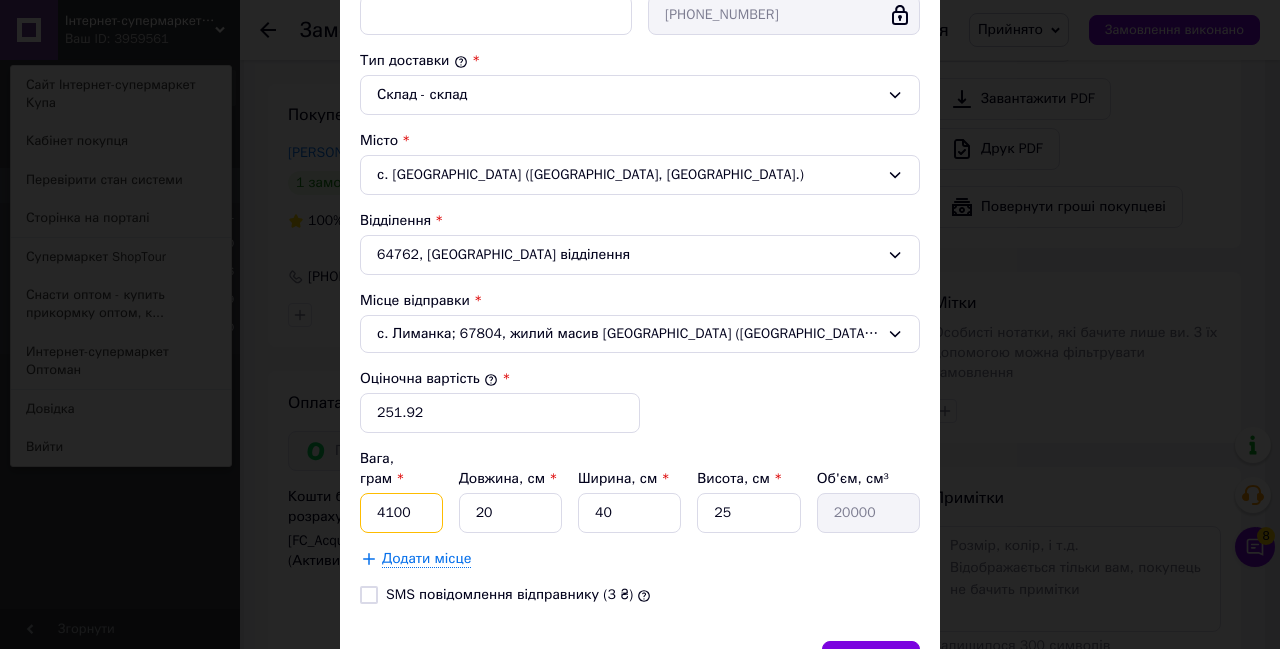 type on "4100" 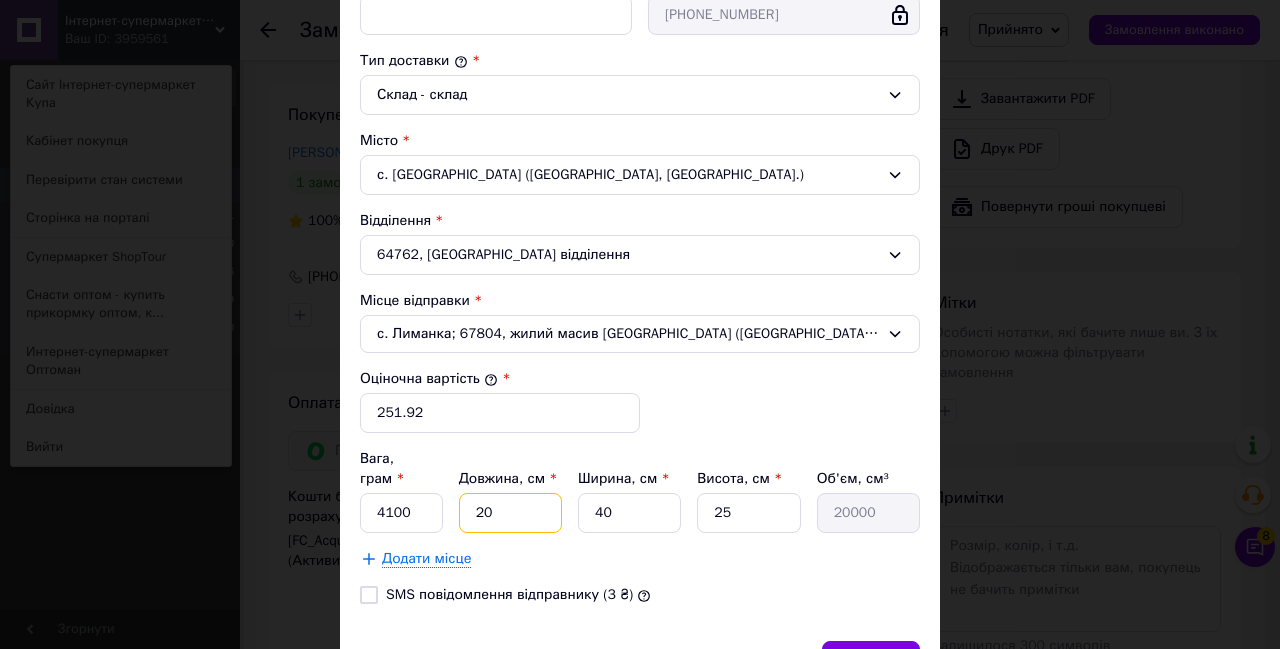 click on "20" at bounding box center (510, 513) 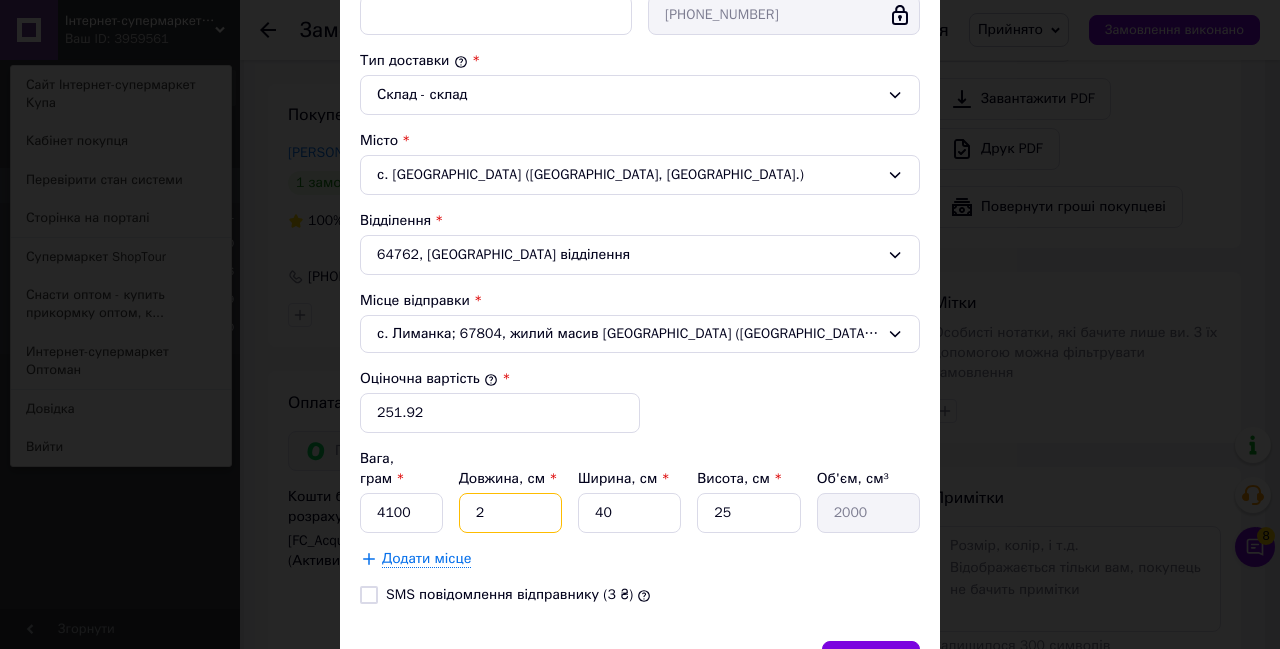 type 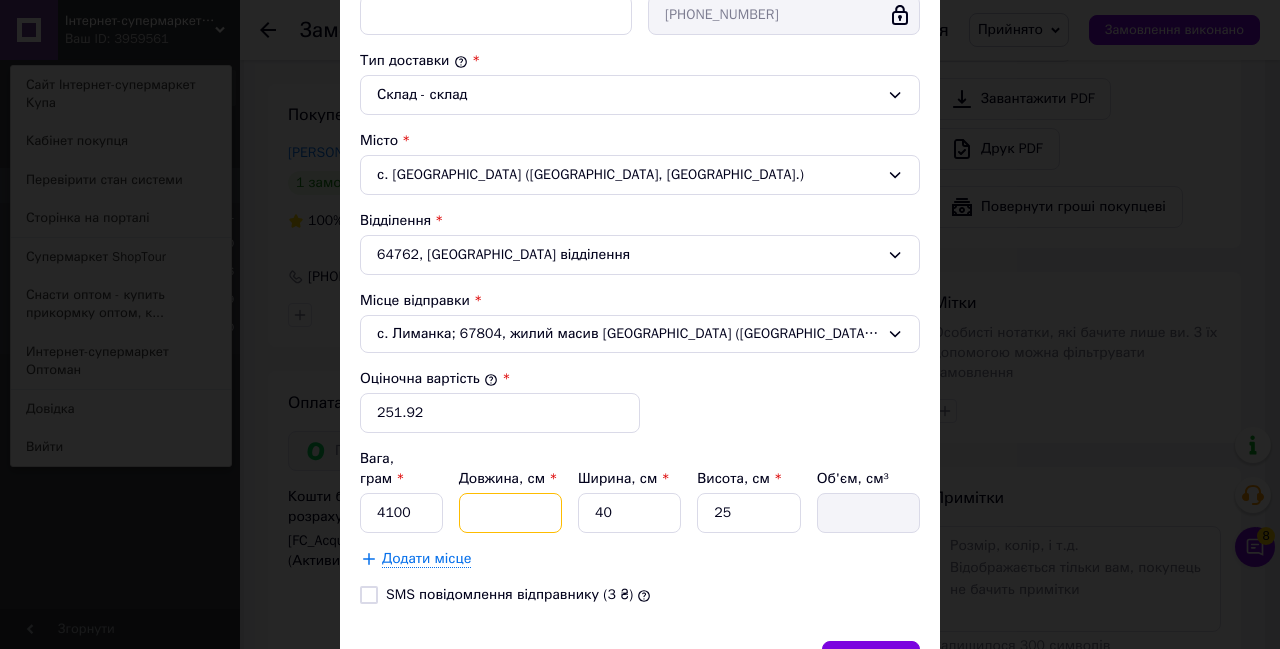 type on "3" 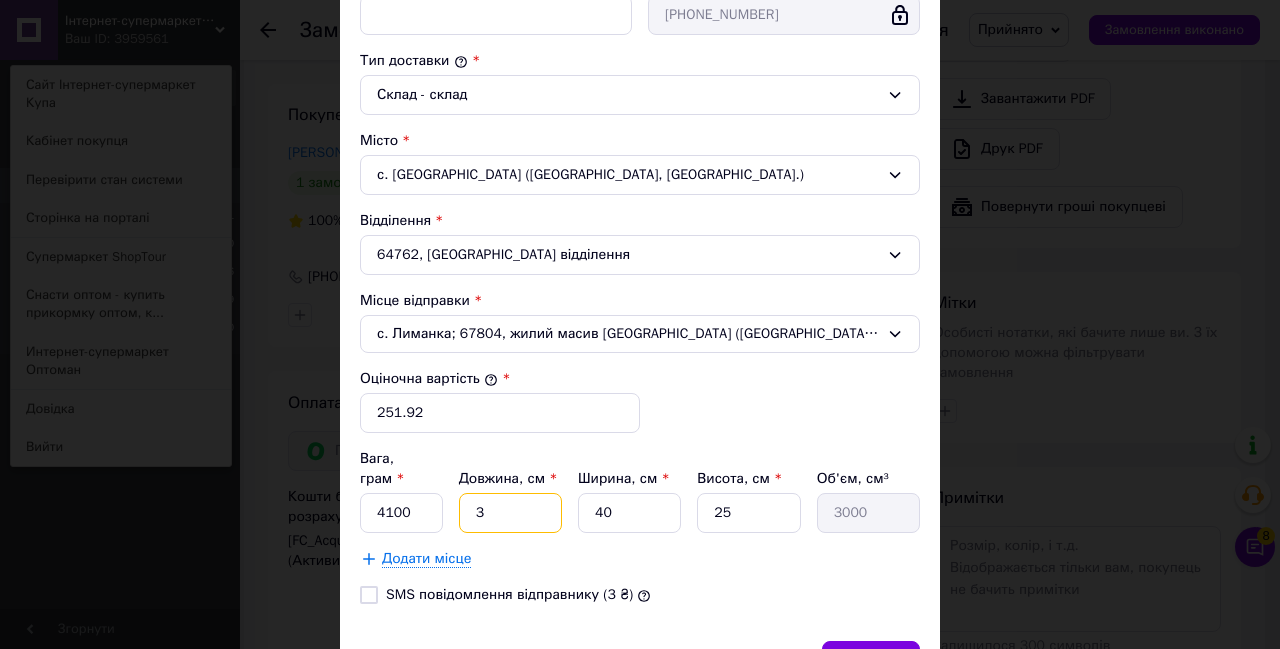 type on "38" 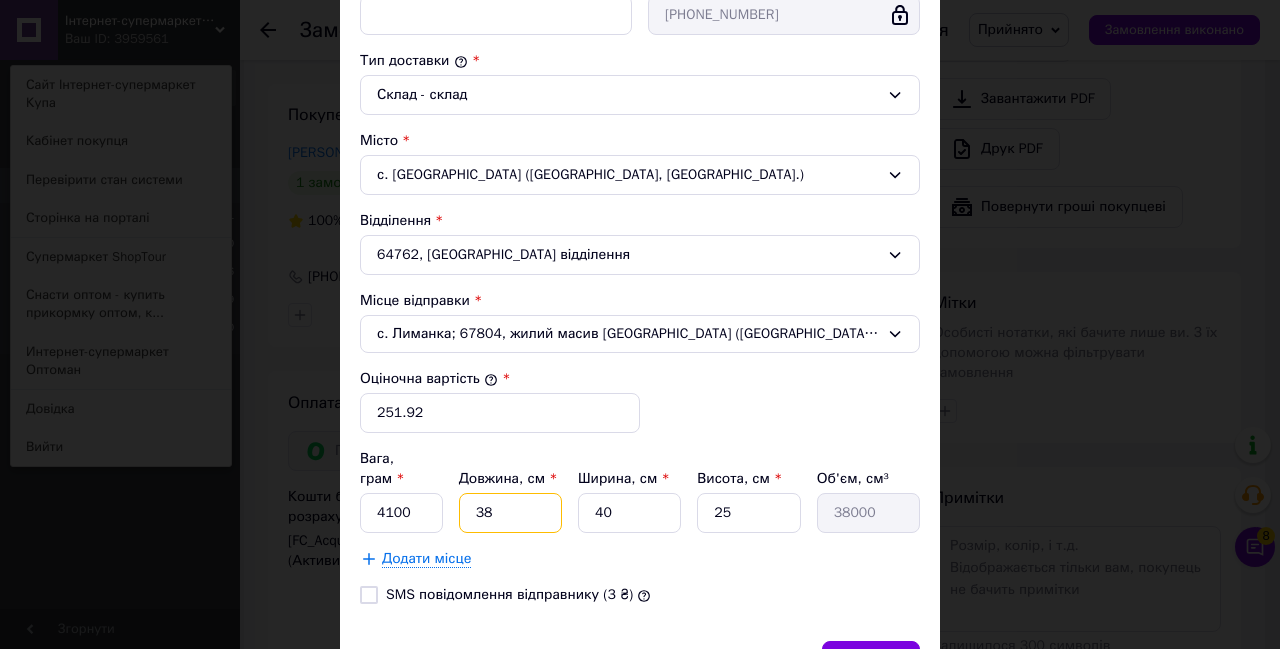 type on "38" 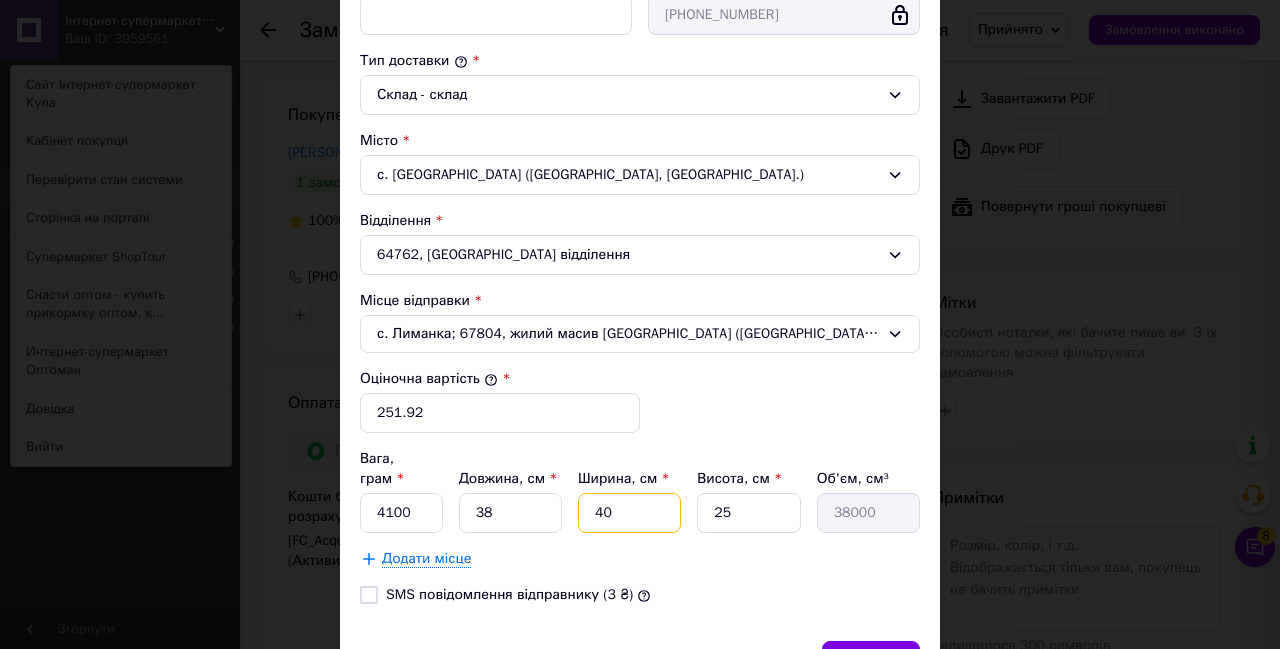 click on "40" at bounding box center (629, 513) 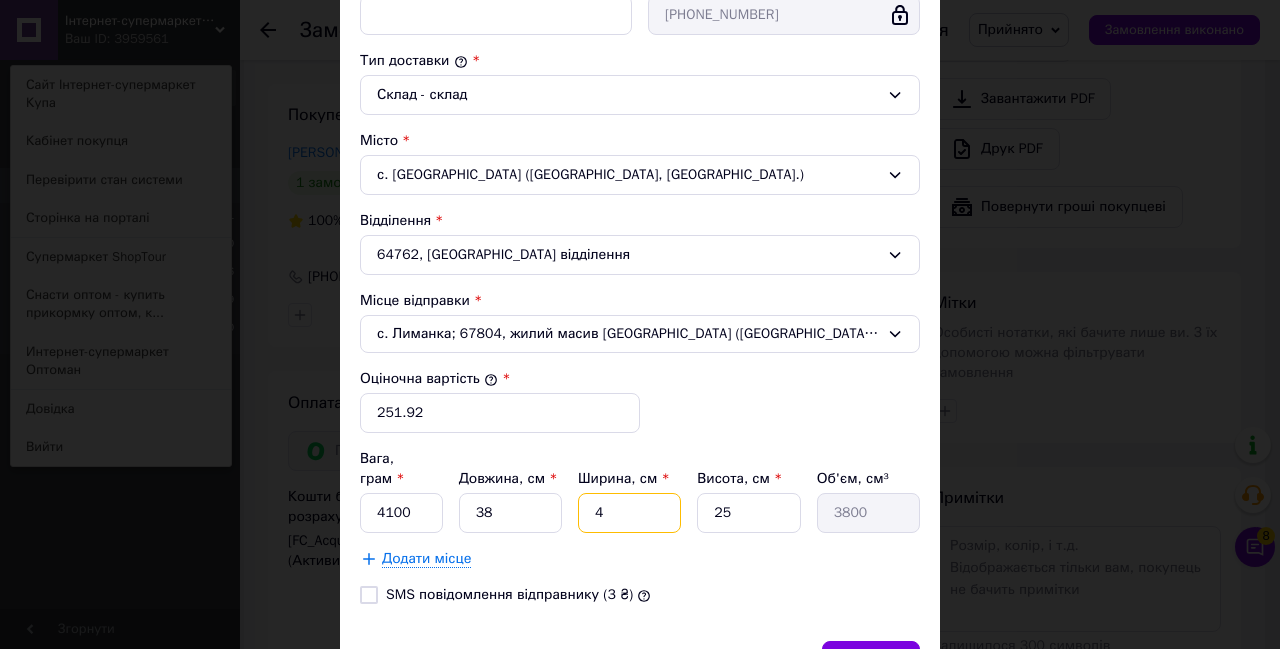 type 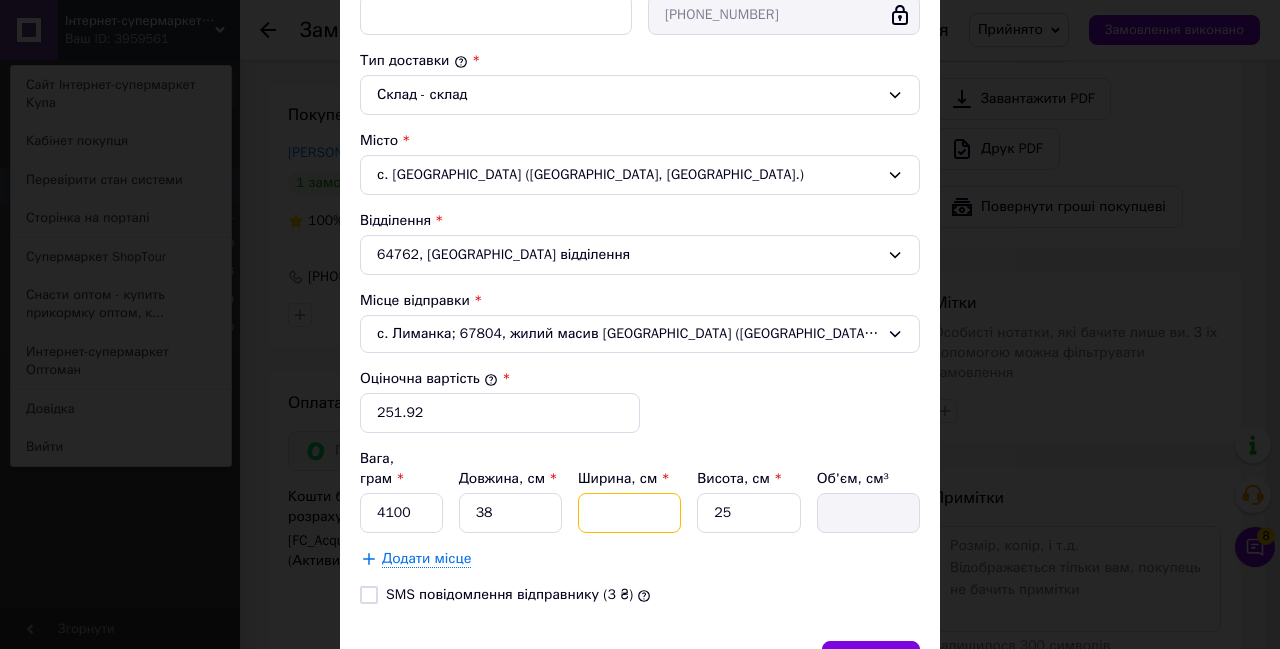 type on "3" 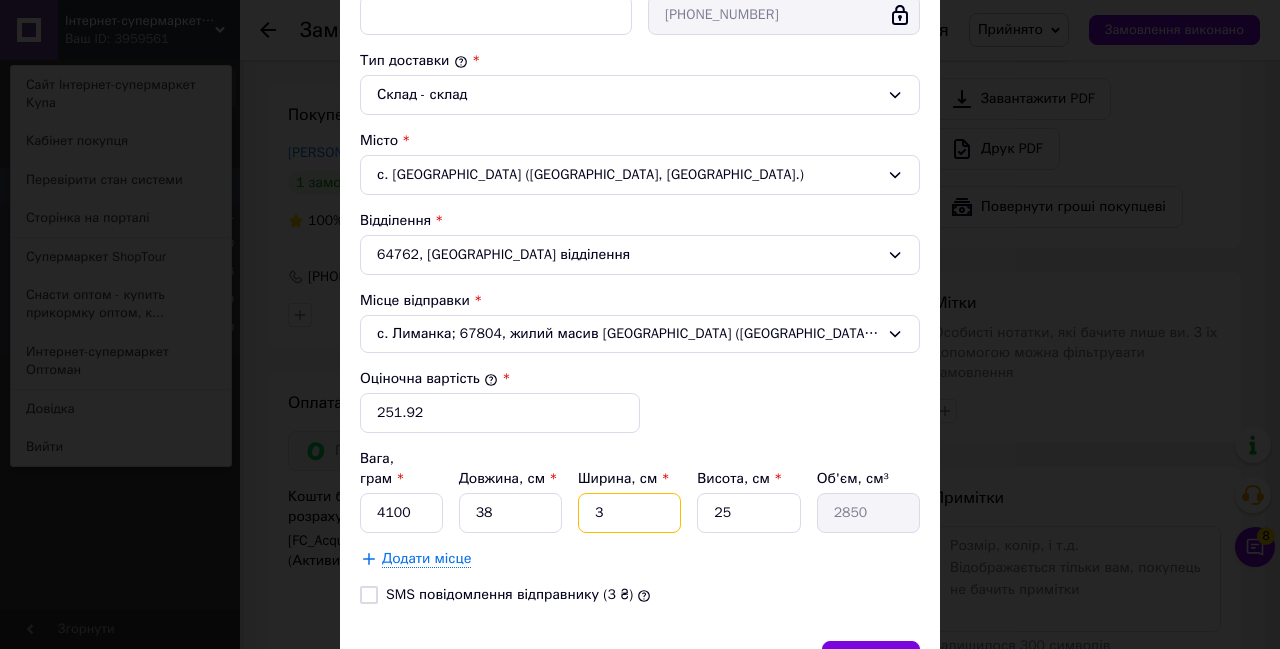 type on "30" 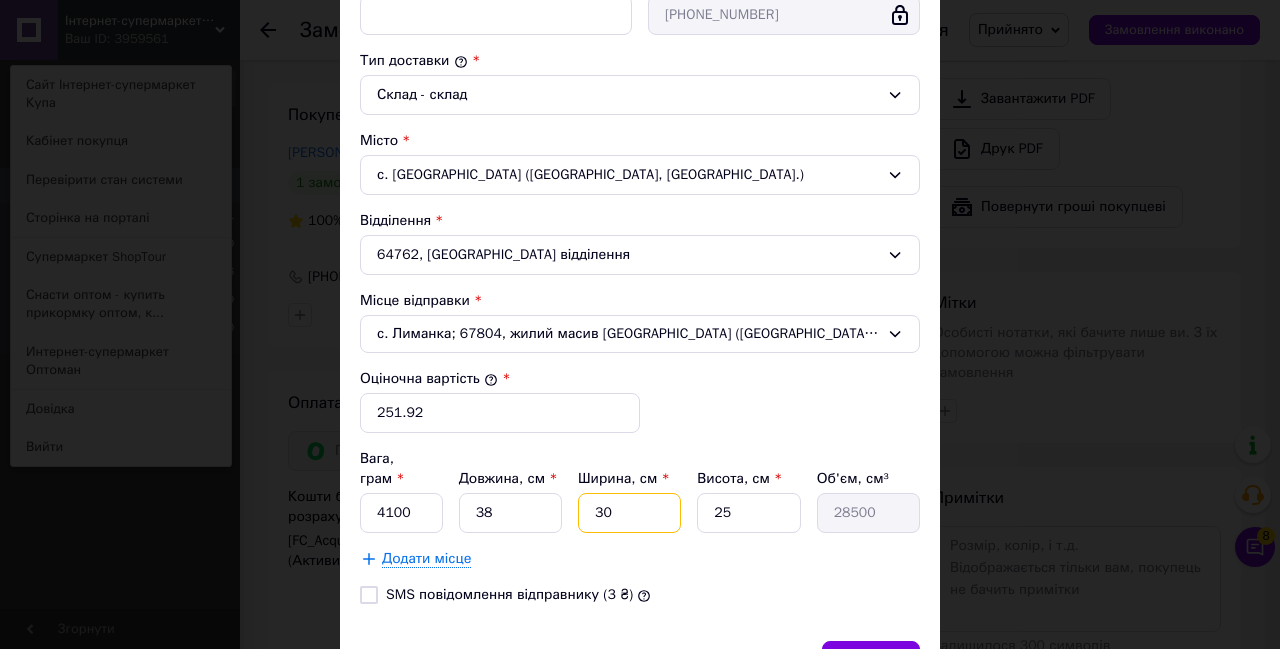 type on "30" 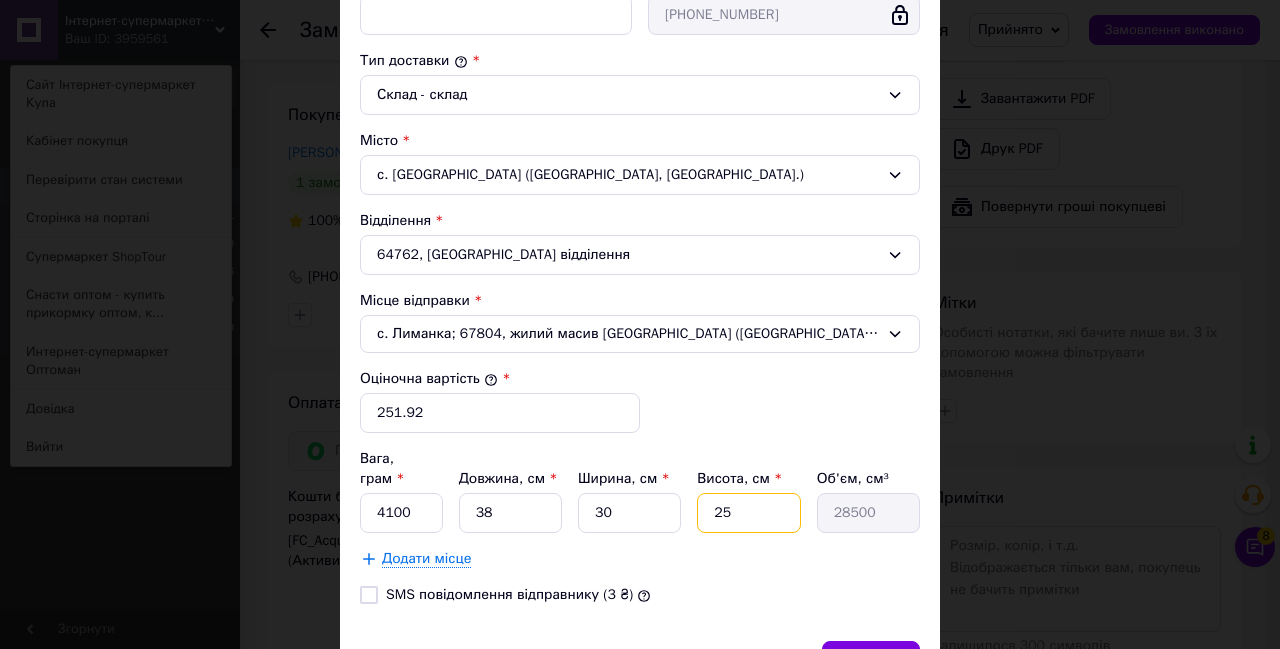 click on "25" at bounding box center (748, 513) 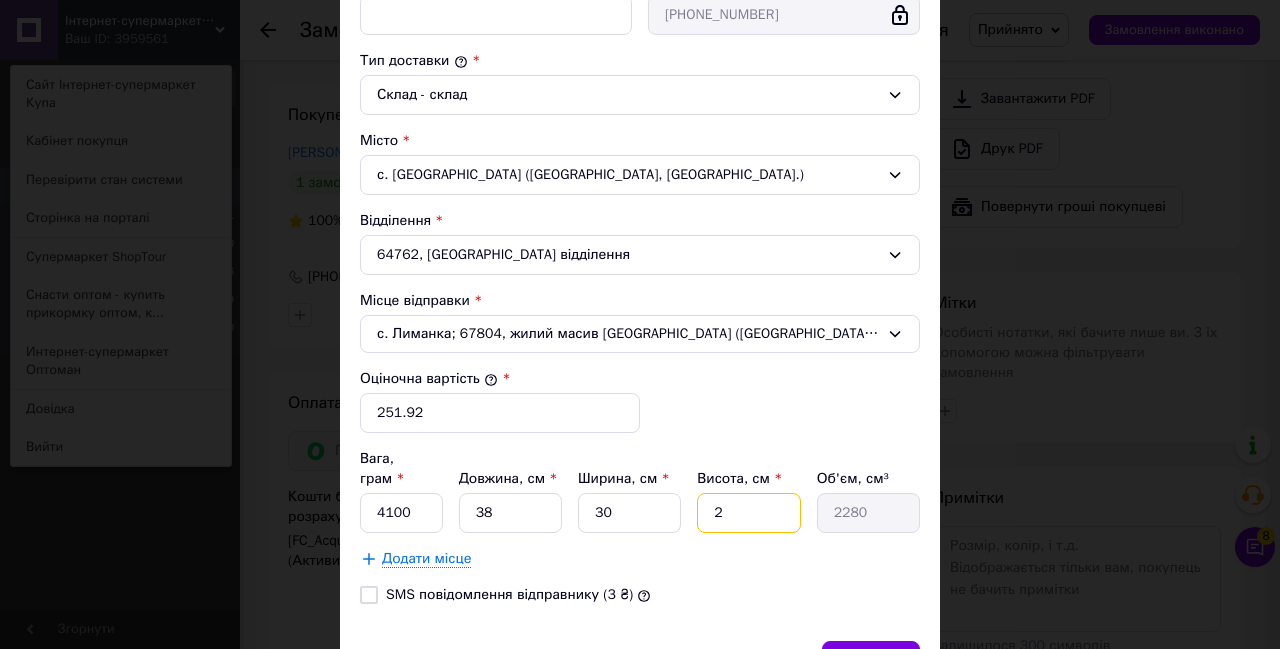 type on "27" 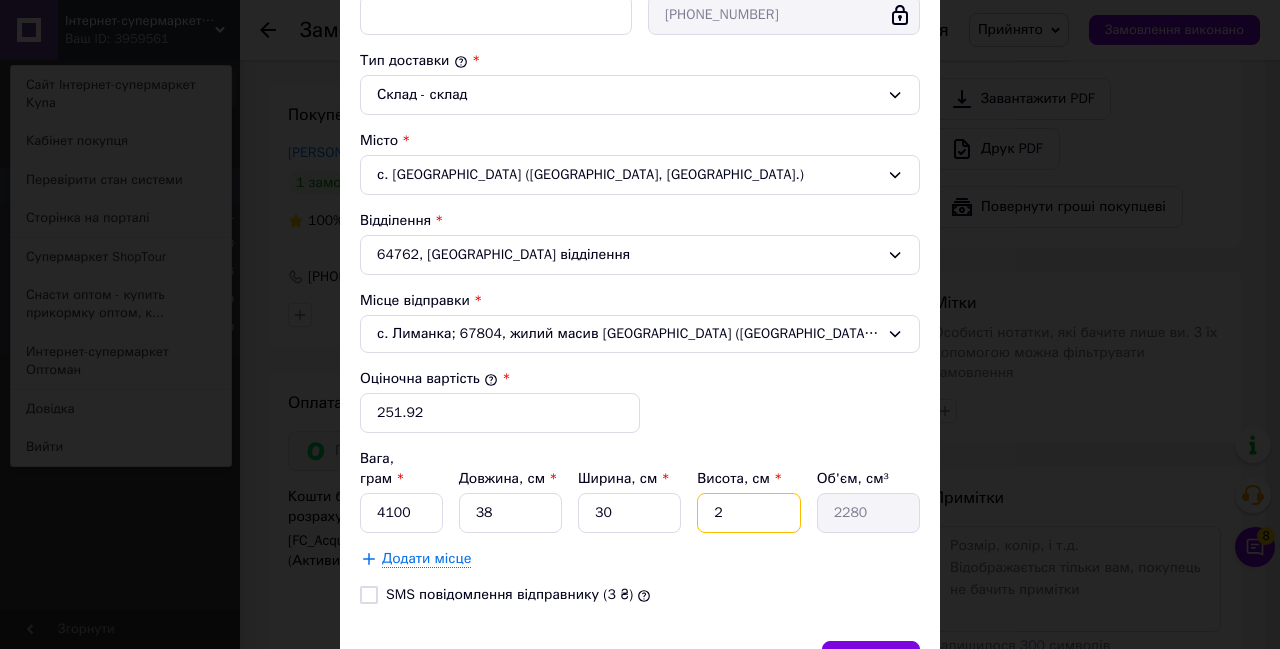 type on "30780" 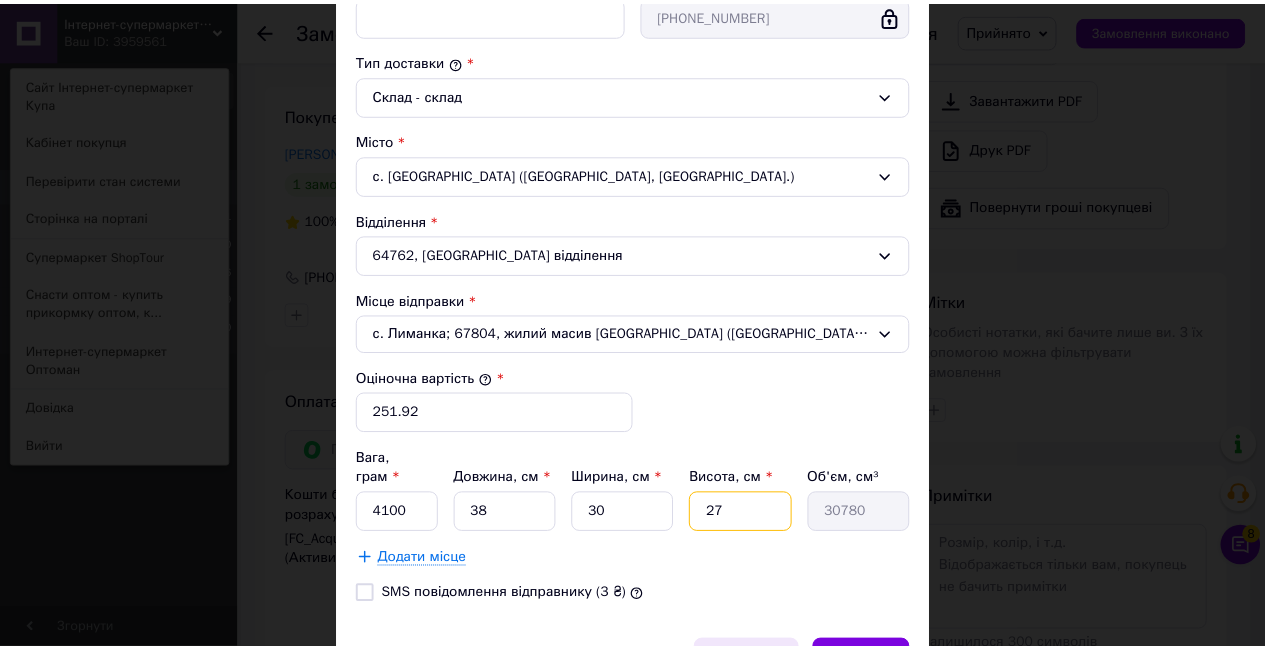 scroll, scrollTop: 602, scrollLeft: 0, axis: vertical 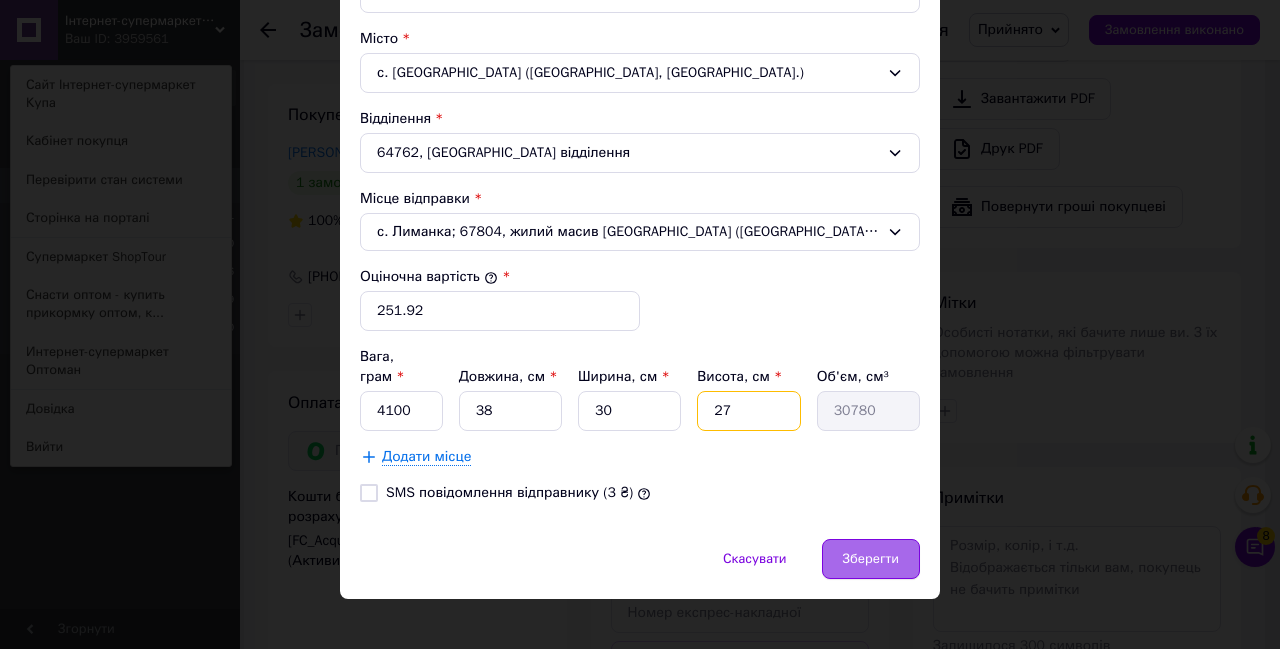 type on "27" 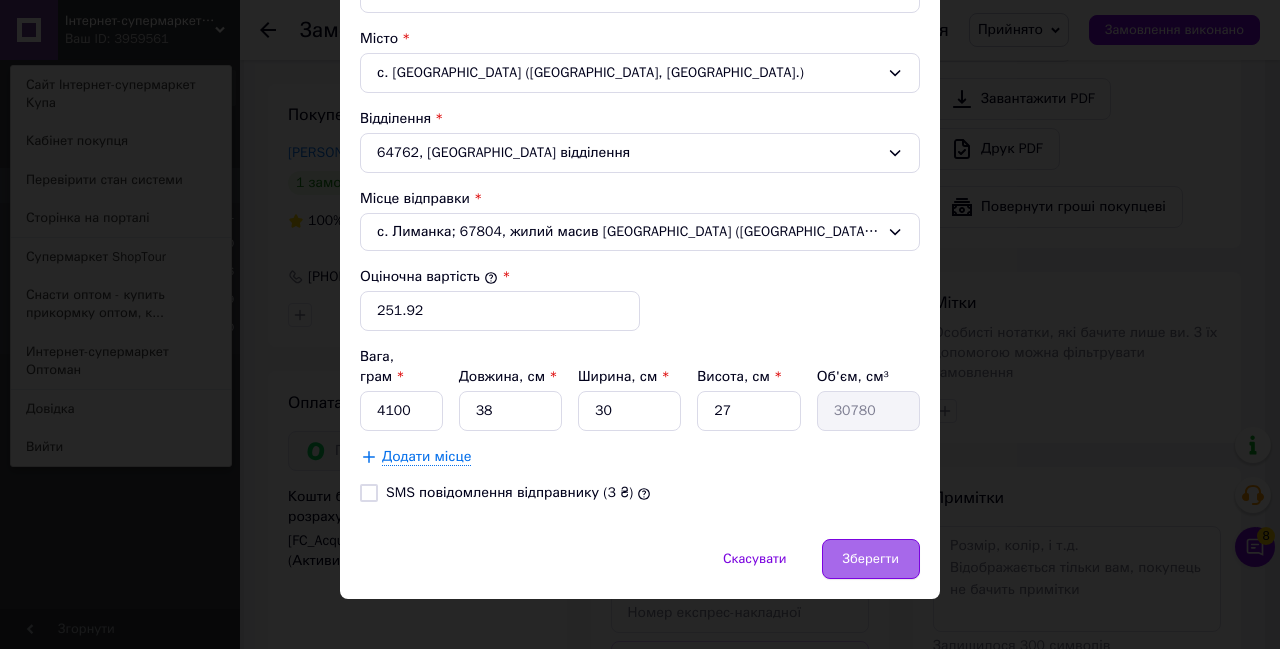 click on "Зберегти" at bounding box center [871, 559] 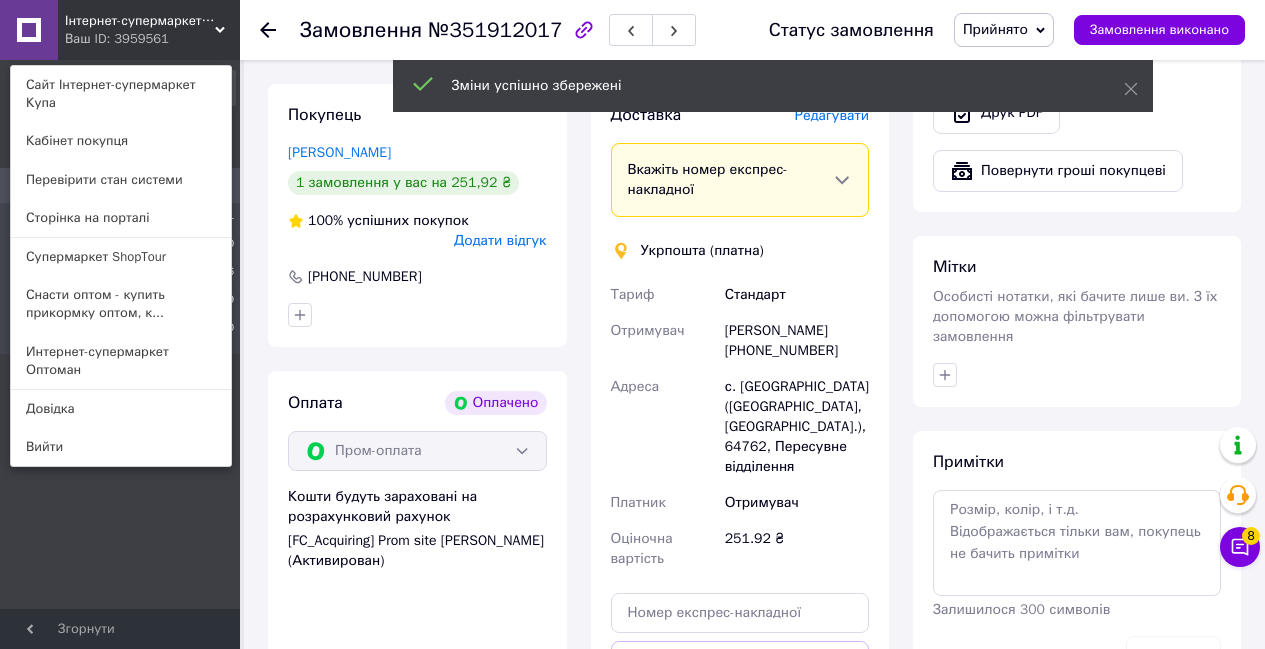 scroll, scrollTop: 1400, scrollLeft: 0, axis: vertical 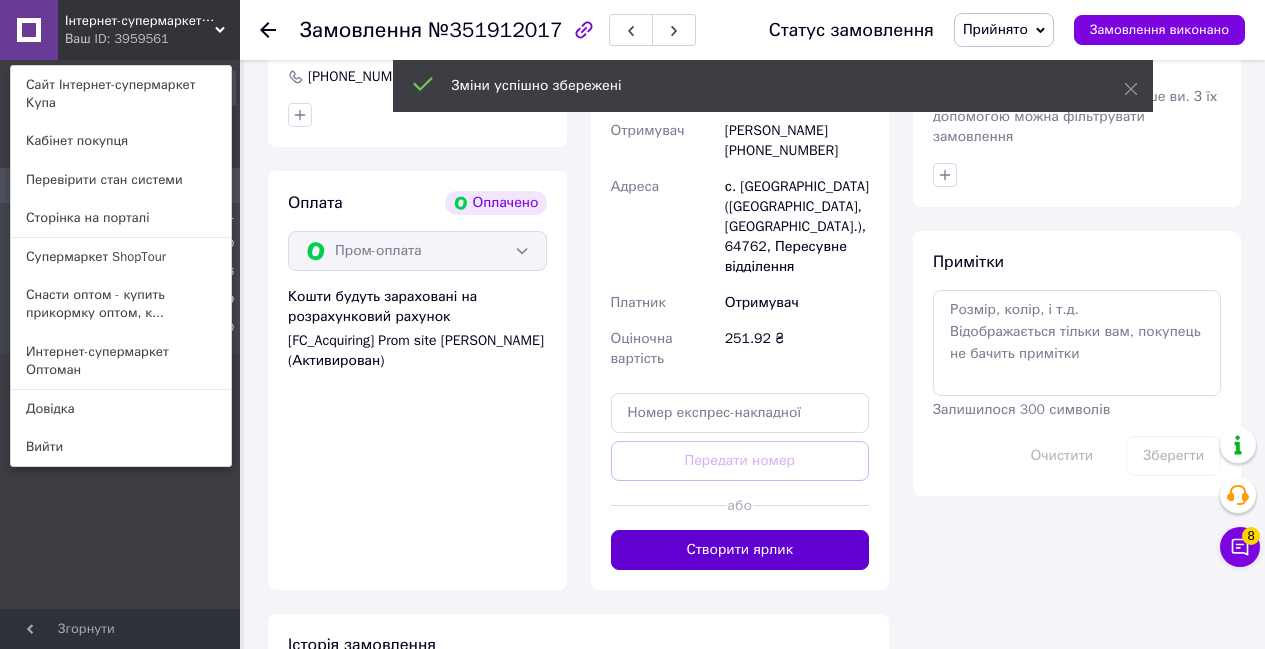 click on "Створити ярлик" at bounding box center [740, 550] 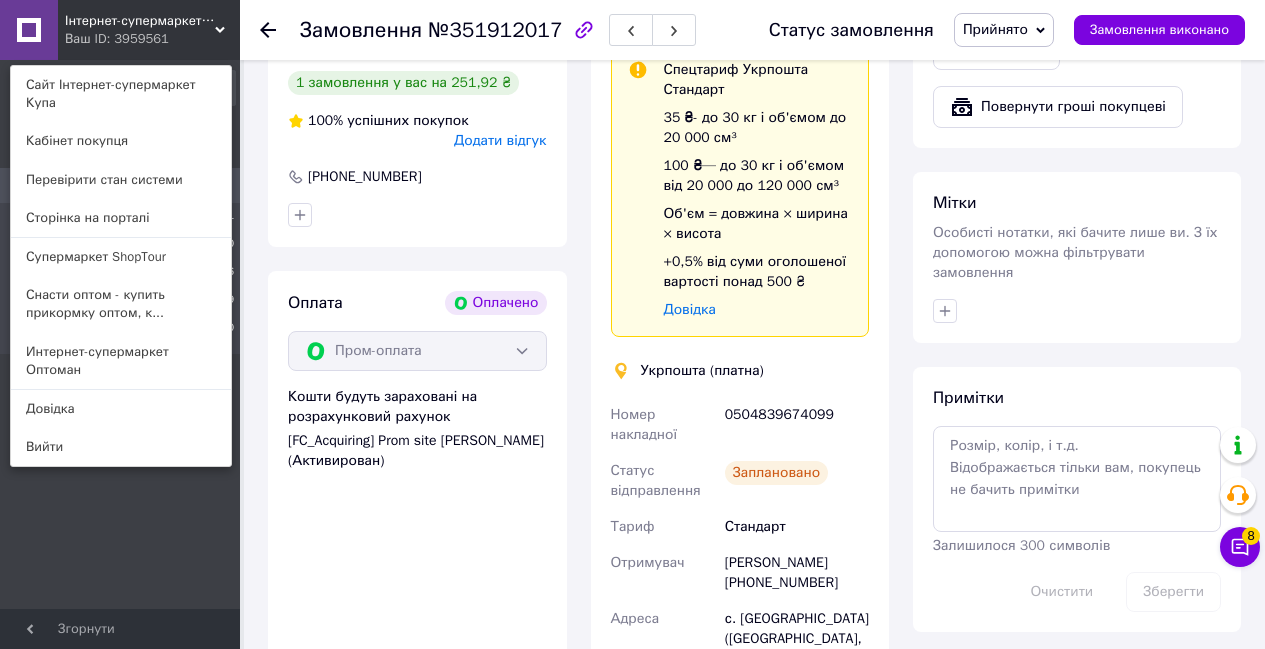 scroll, scrollTop: 1500, scrollLeft: 0, axis: vertical 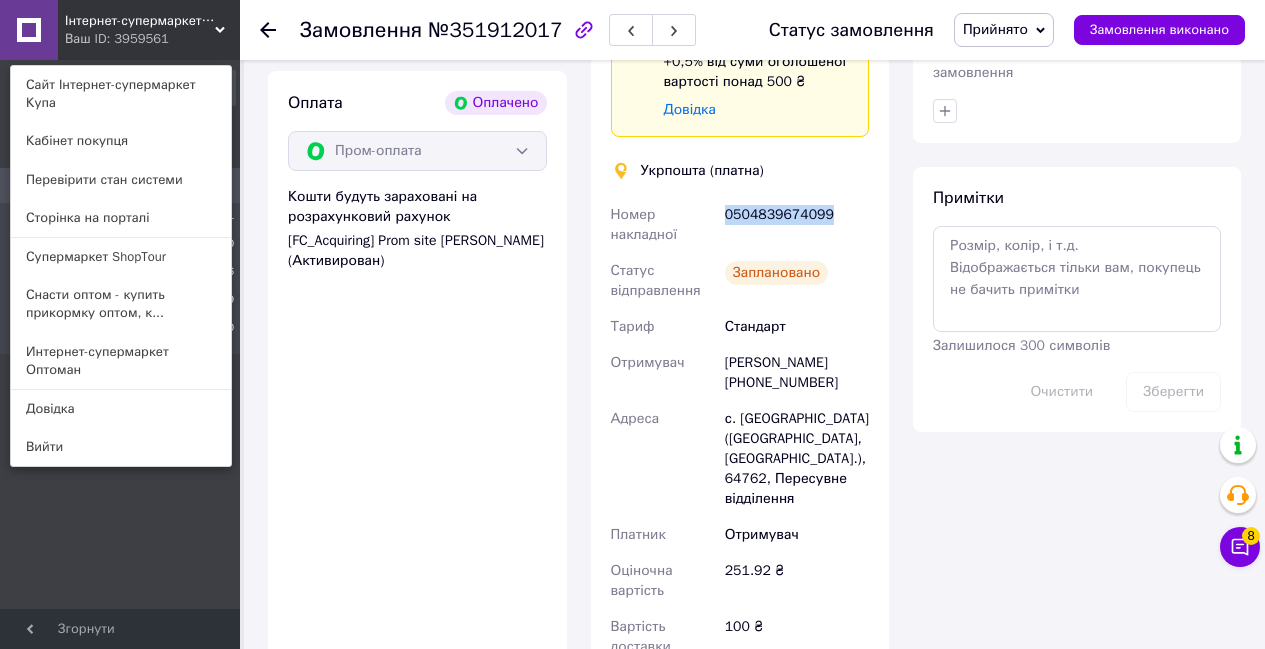 drag, startPoint x: 824, startPoint y: 220, endPoint x: 720, endPoint y: 220, distance: 104 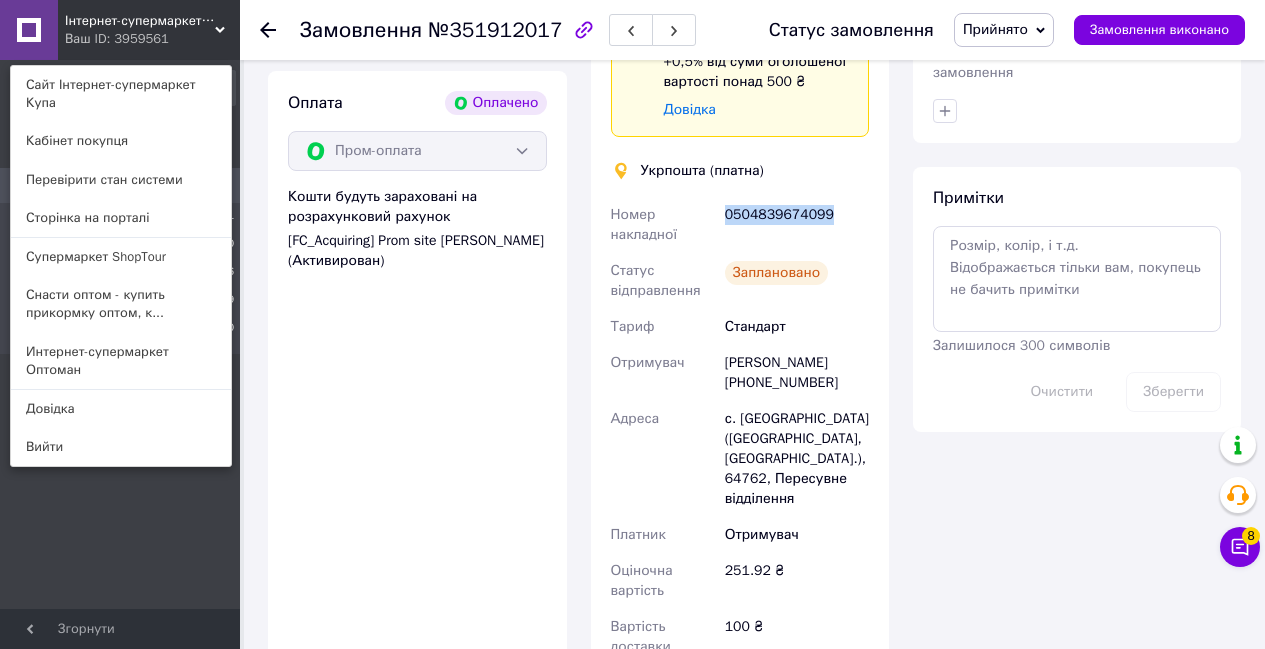 scroll, scrollTop: 1700, scrollLeft: 0, axis: vertical 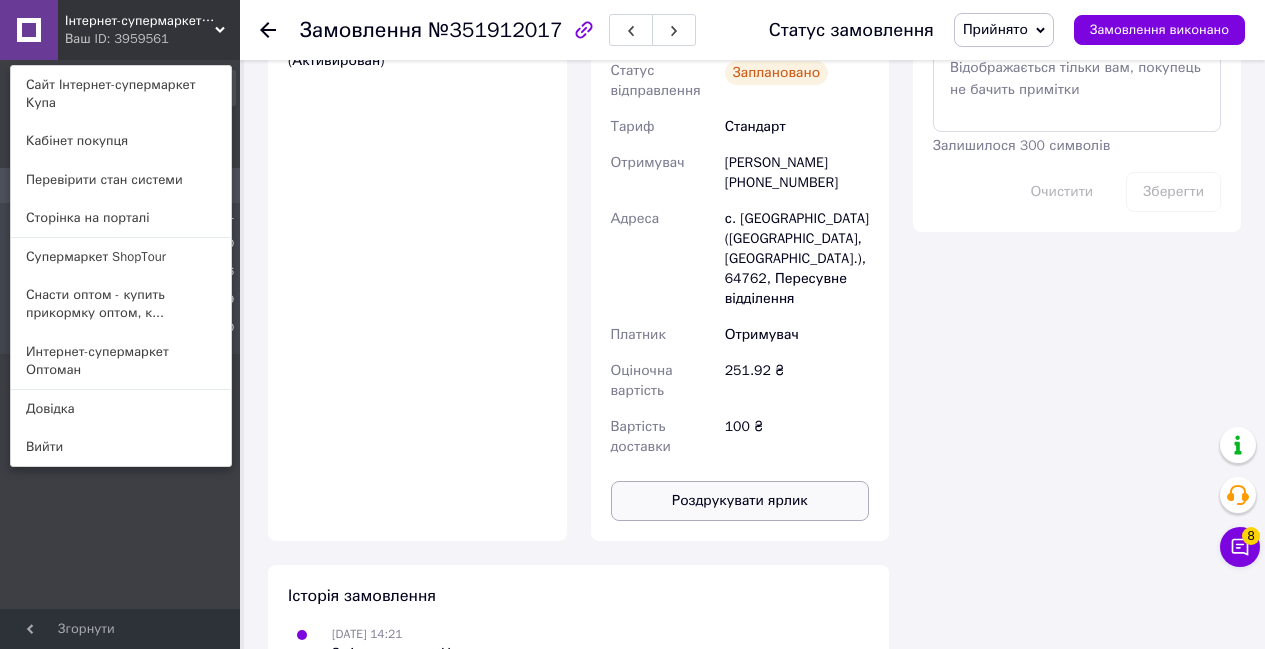 click on "Роздрукувати ярлик" at bounding box center [740, 501] 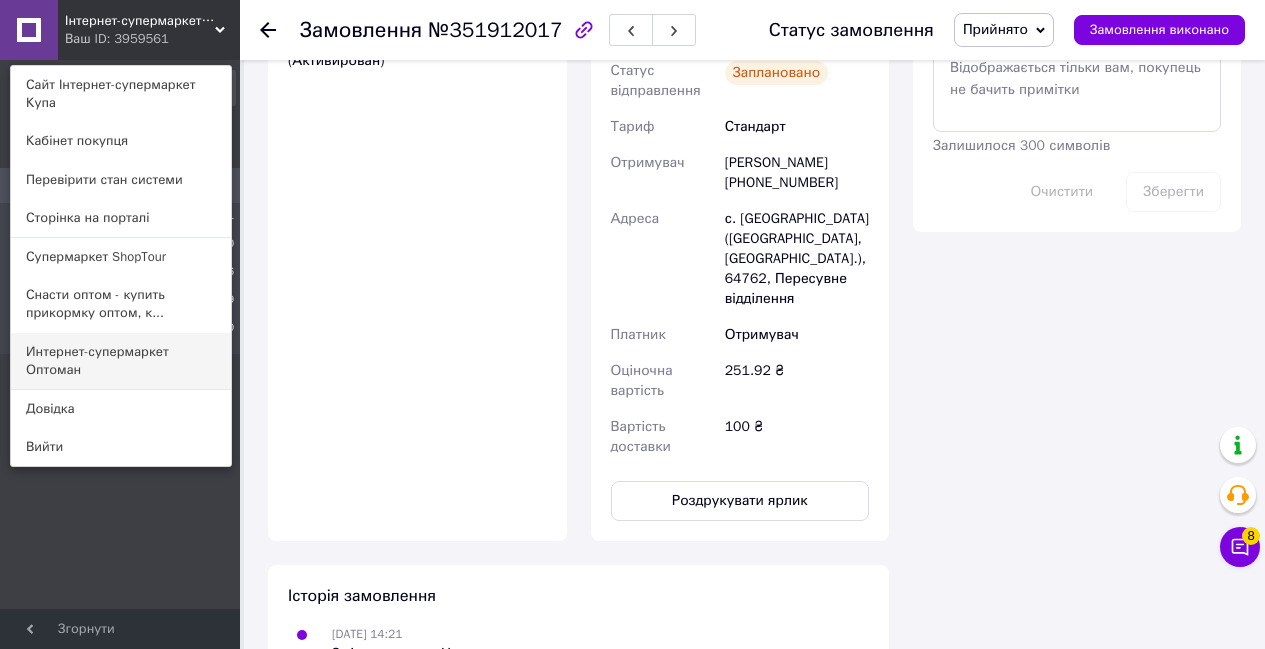 click on "Интернет-супермаркет Оптоман" at bounding box center (121, 361) 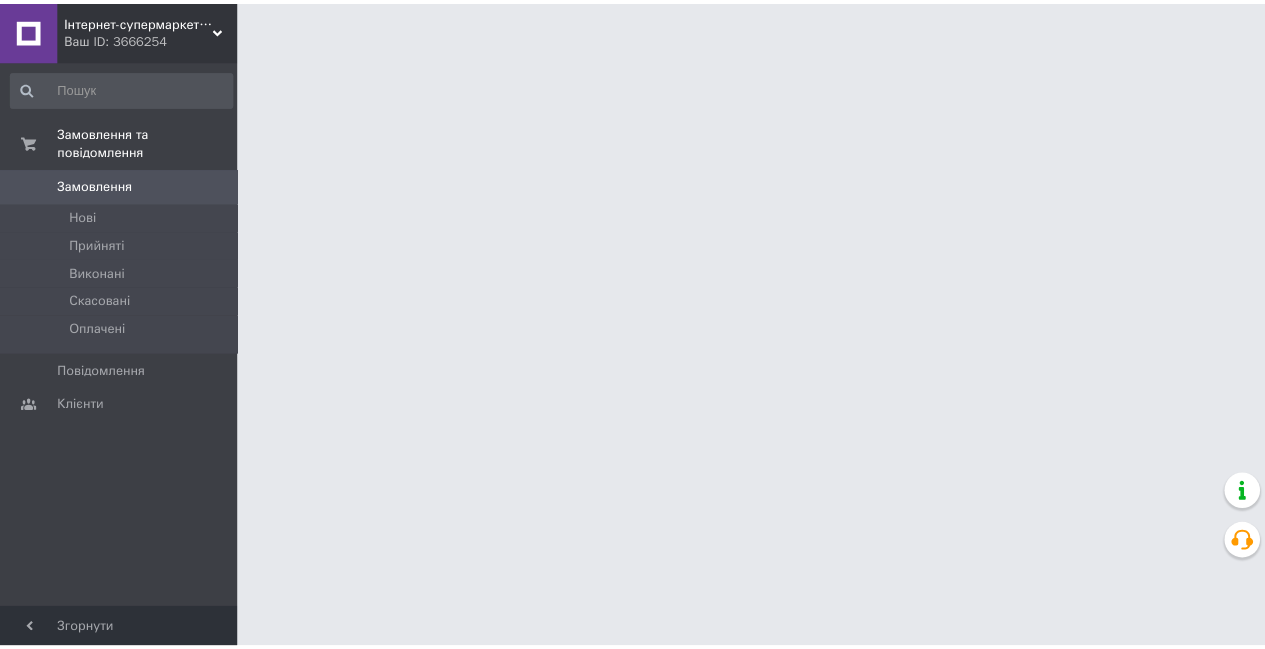 scroll, scrollTop: 0, scrollLeft: 0, axis: both 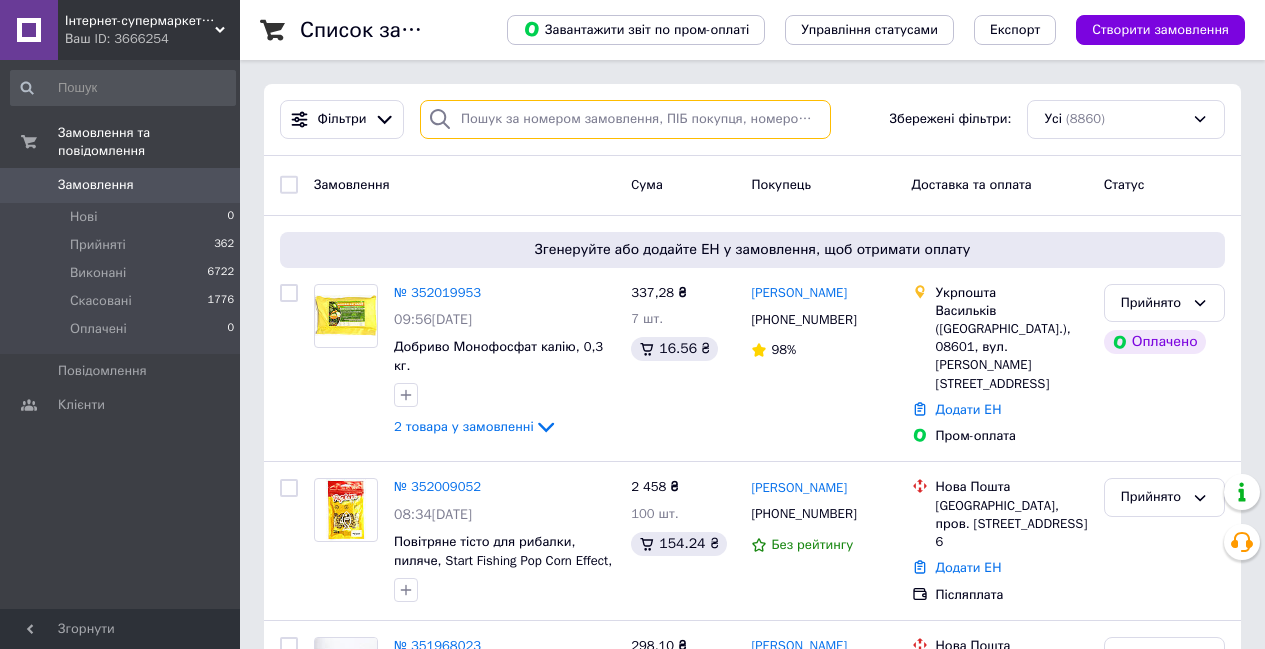 click at bounding box center (625, 119) 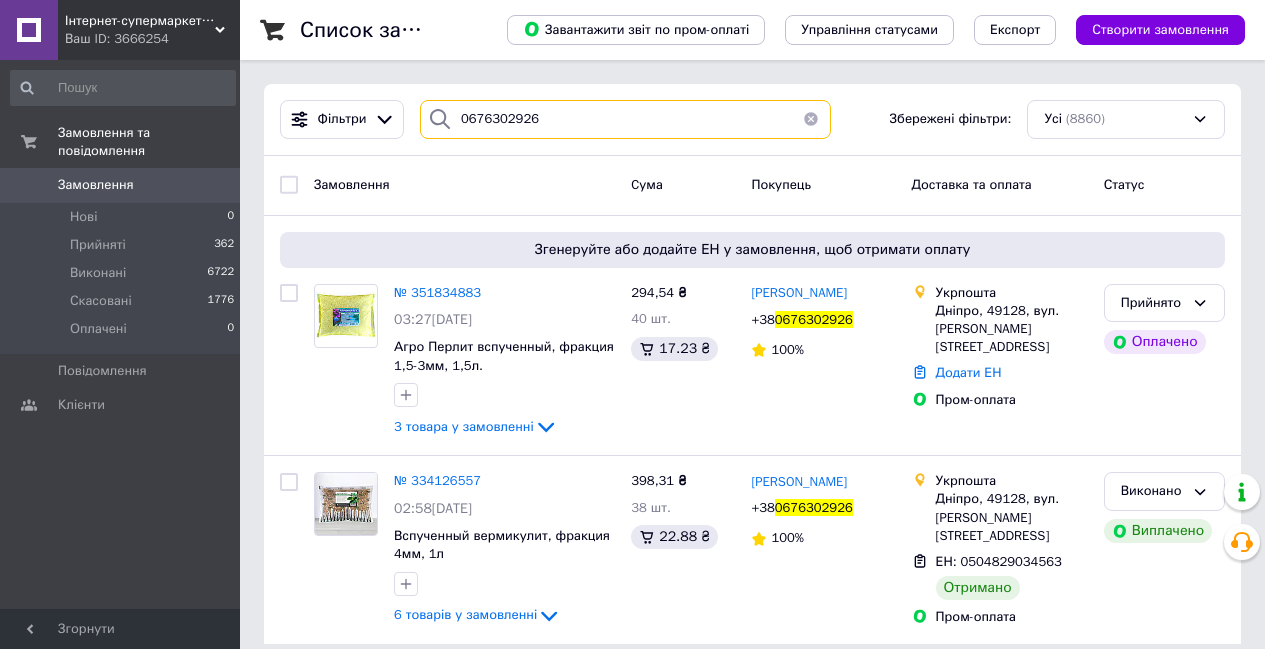 type on "0676302926" 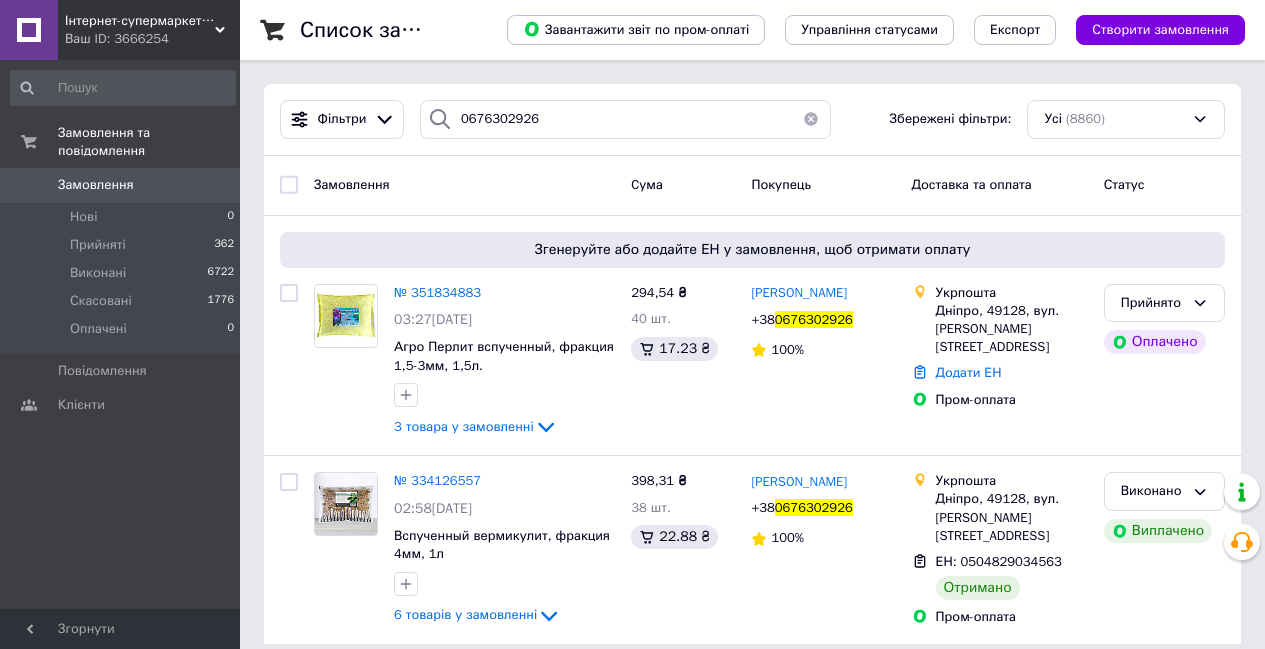 click on "№ 351834883" at bounding box center (437, 292) 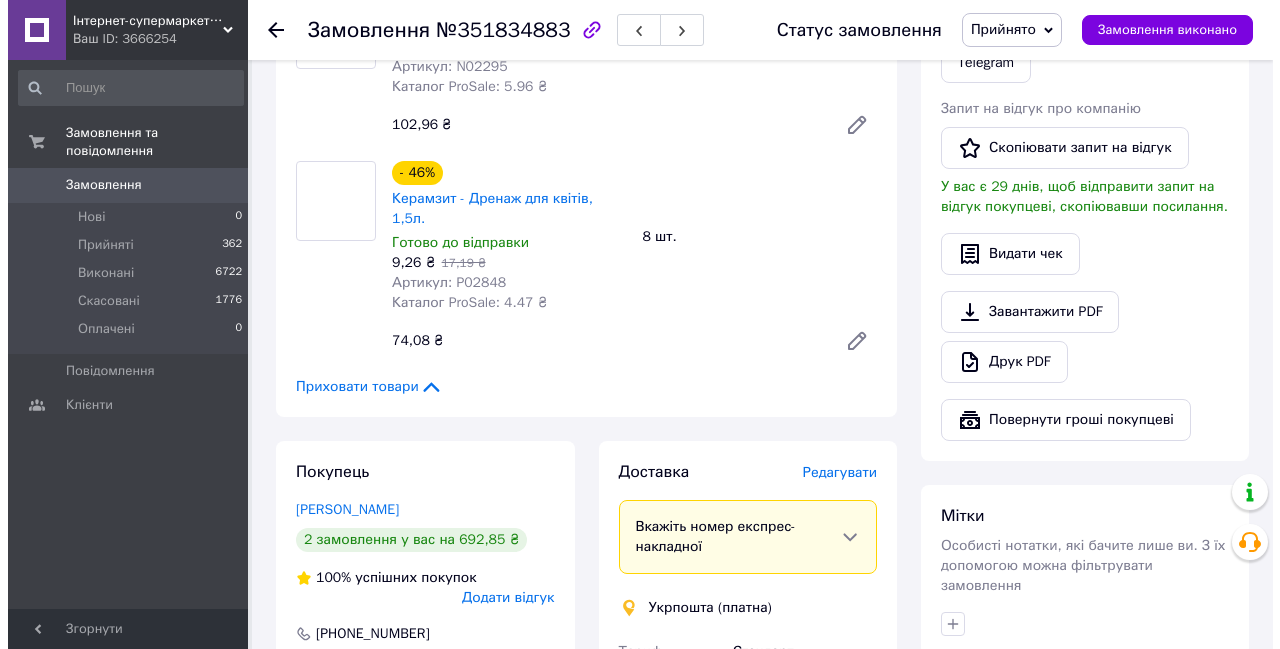 scroll, scrollTop: 1355, scrollLeft: 0, axis: vertical 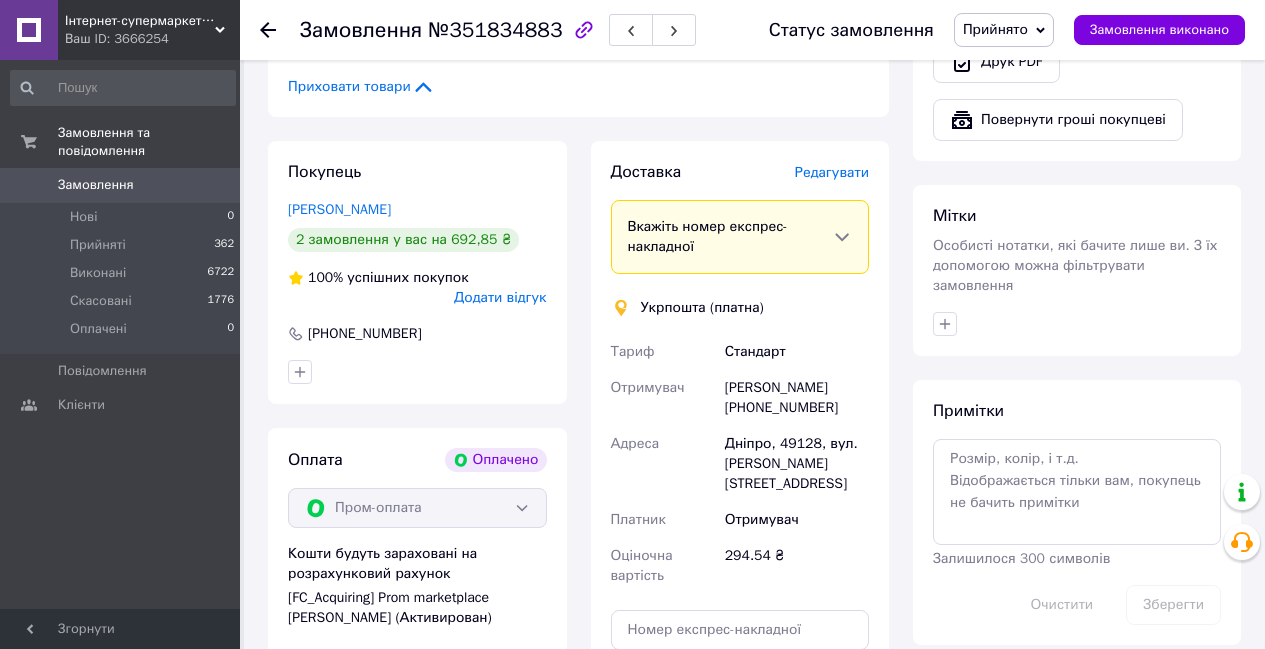 click on "Редагувати" at bounding box center (832, 172) 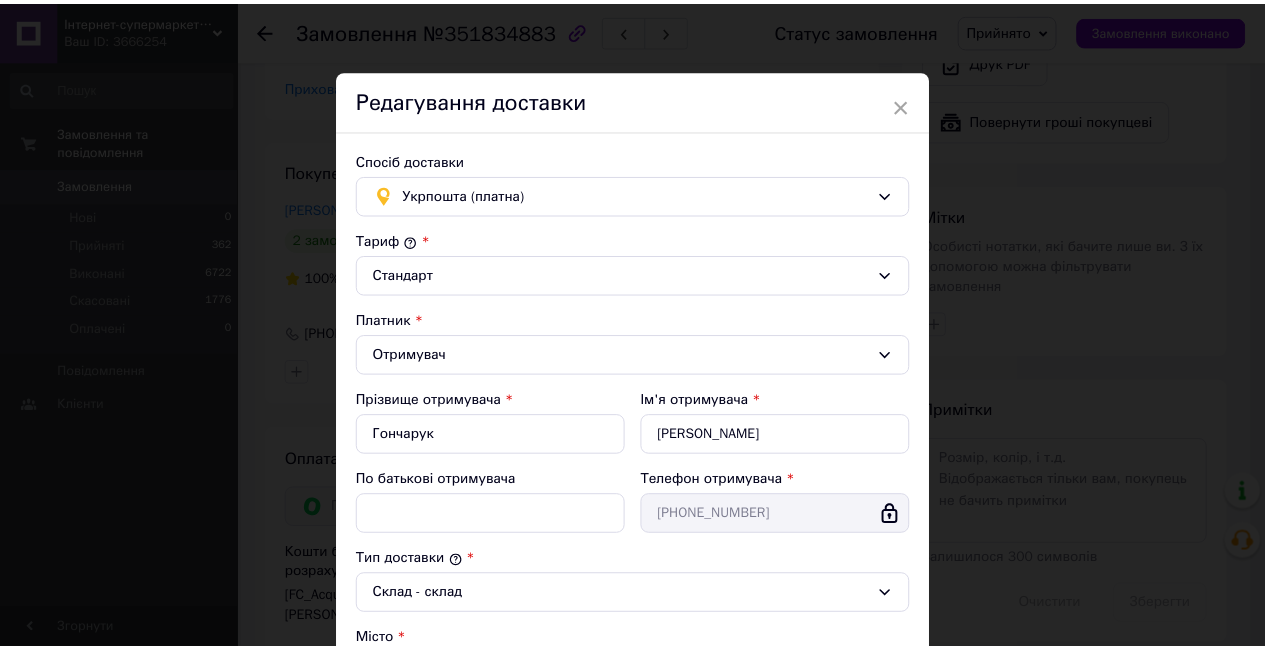 scroll, scrollTop: 500, scrollLeft: 0, axis: vertical 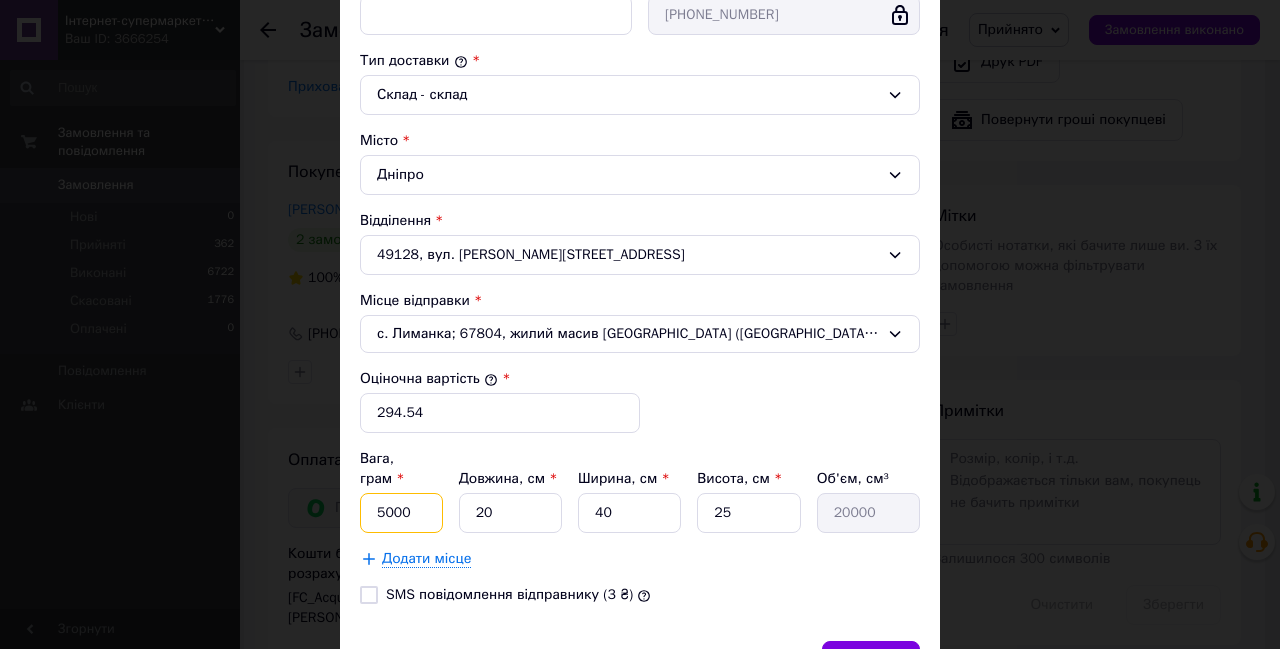 click on "5000" at bounding box center (401, 513) 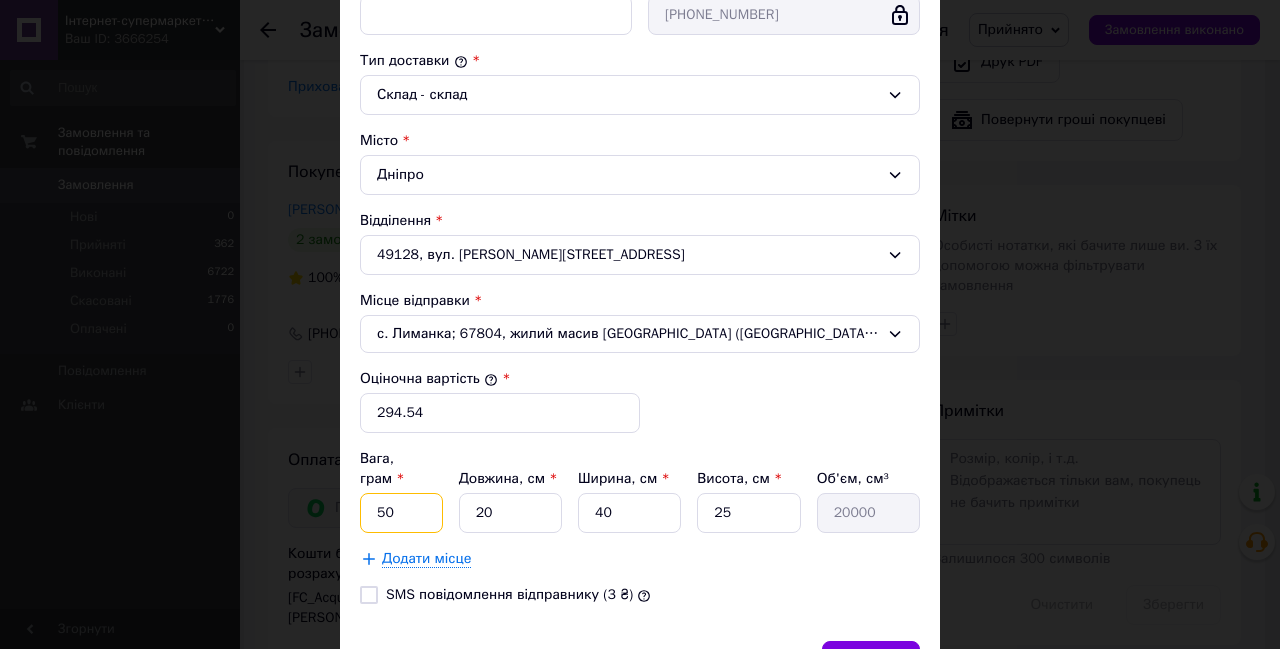 type on "5" 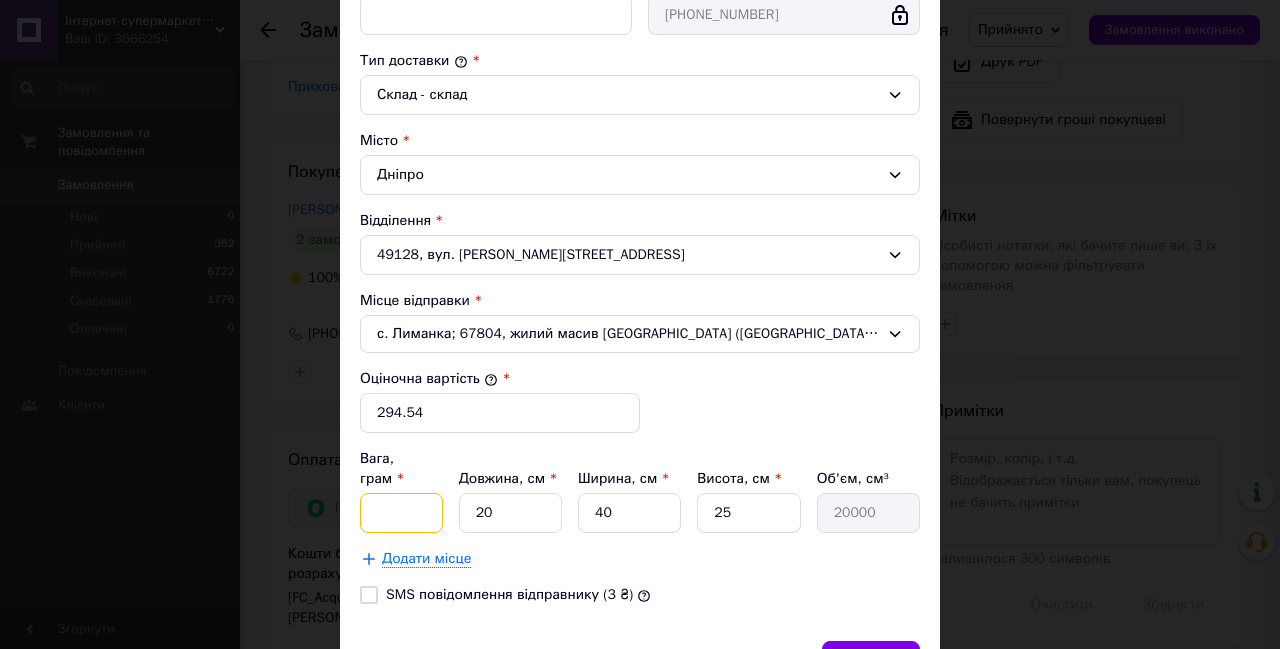 type on "4" 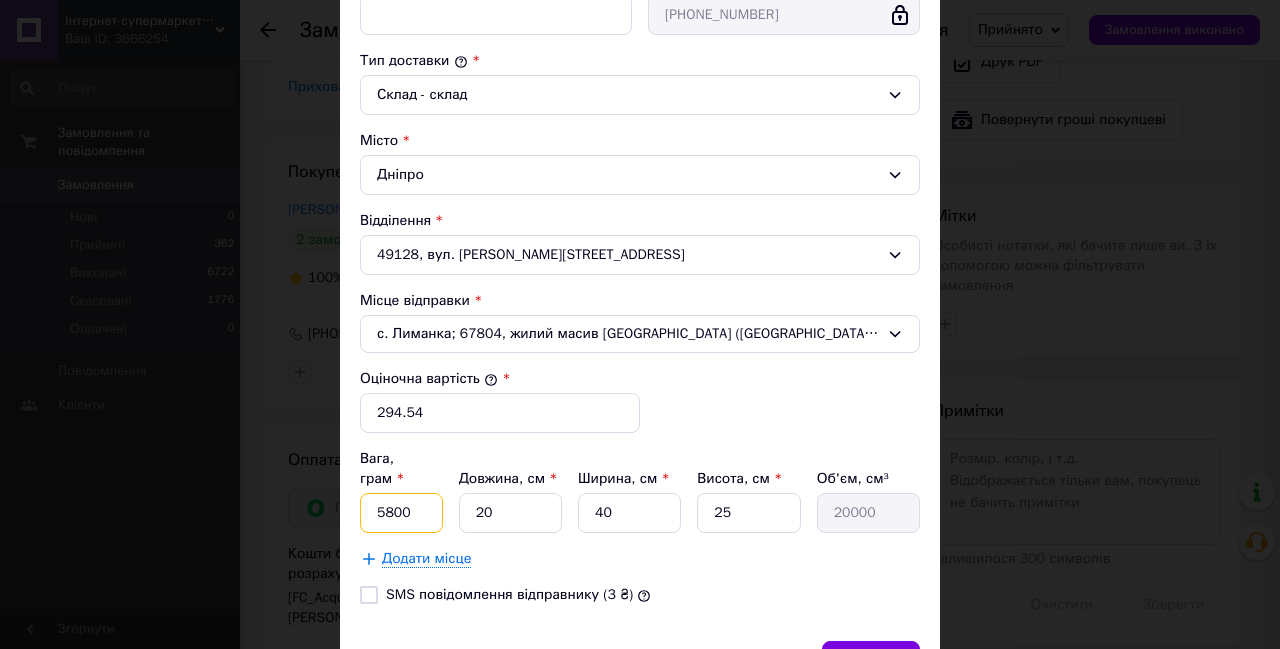 type on "5800" 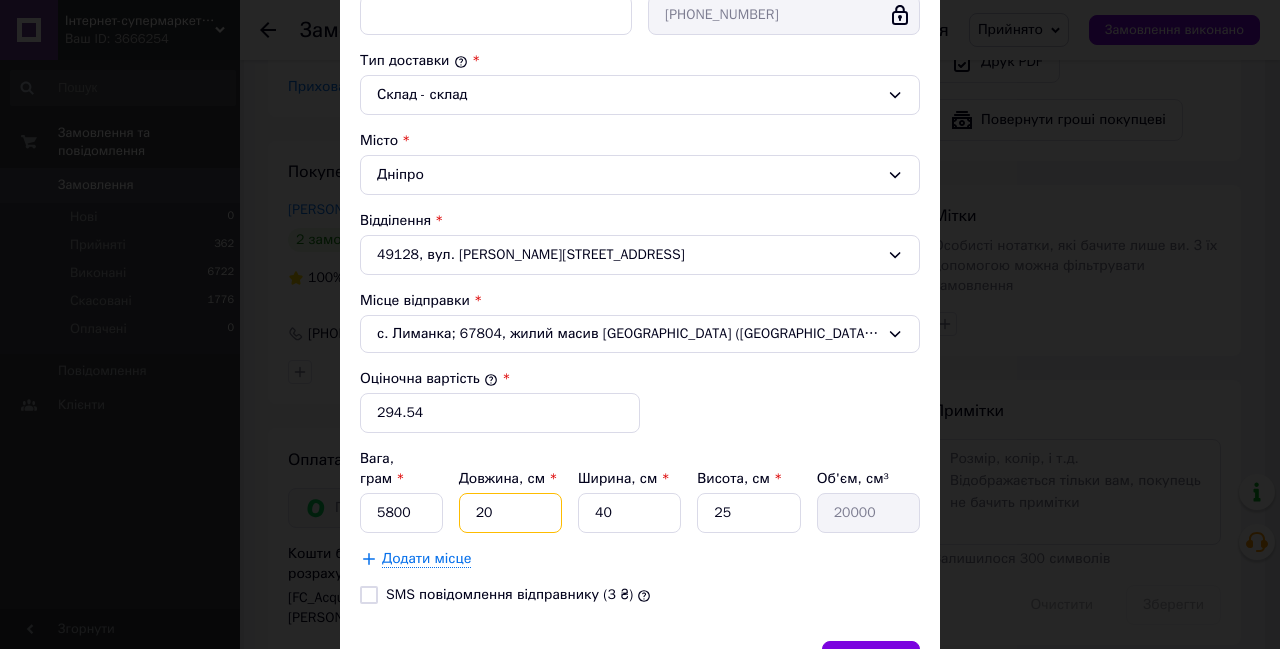 click on "20" at bounding box center [510, 513] 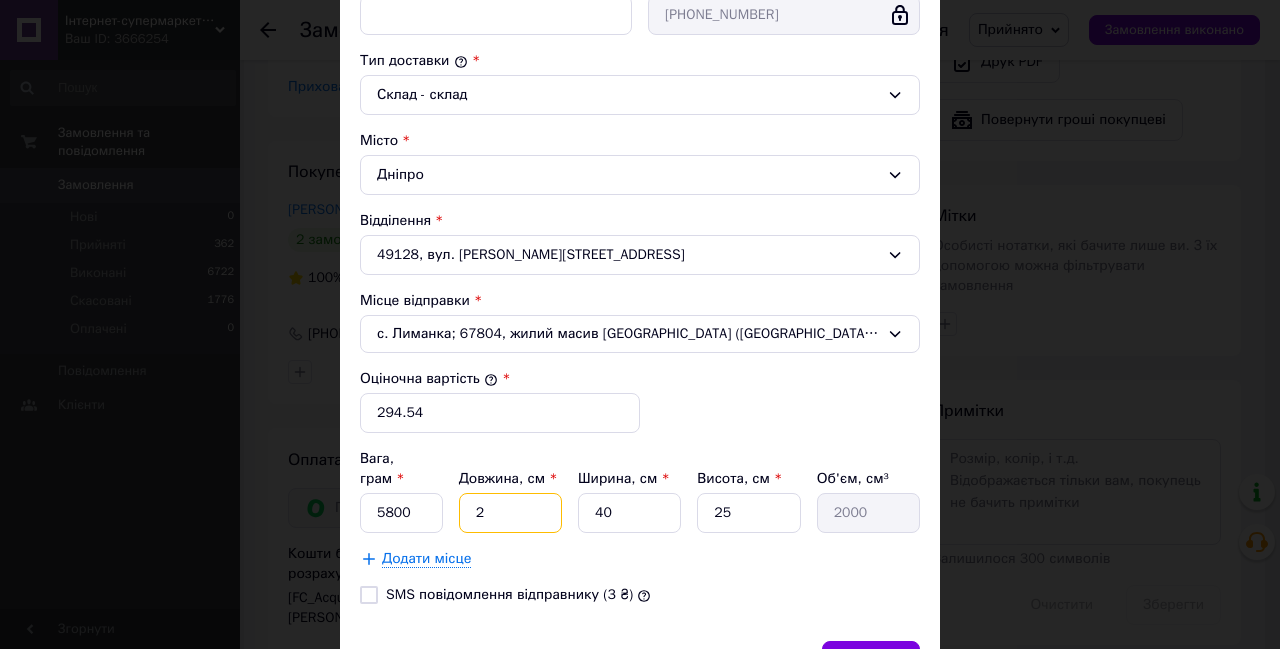 type 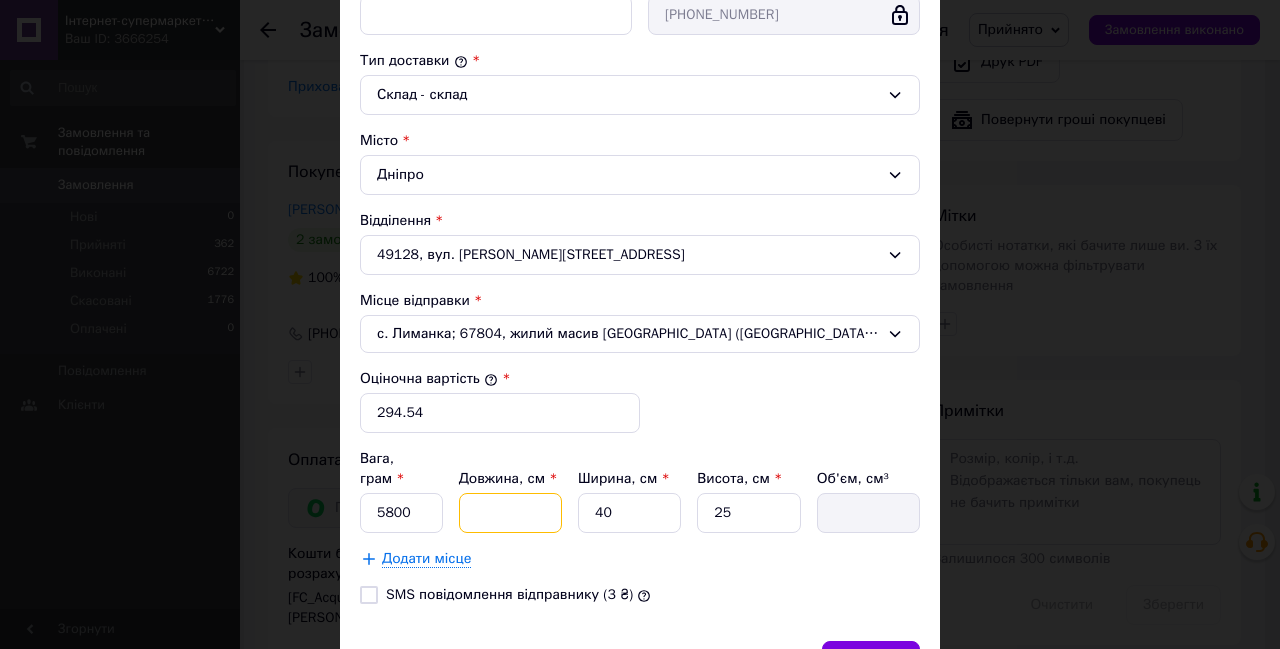 type on "4" 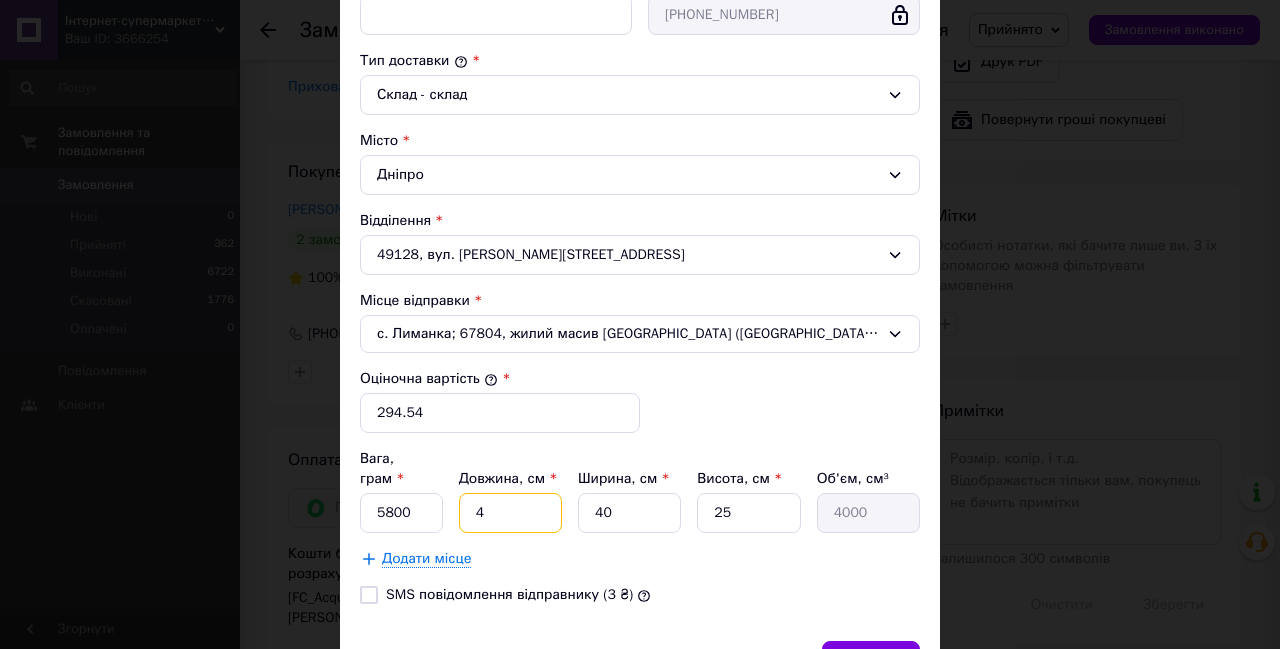 type on "43" 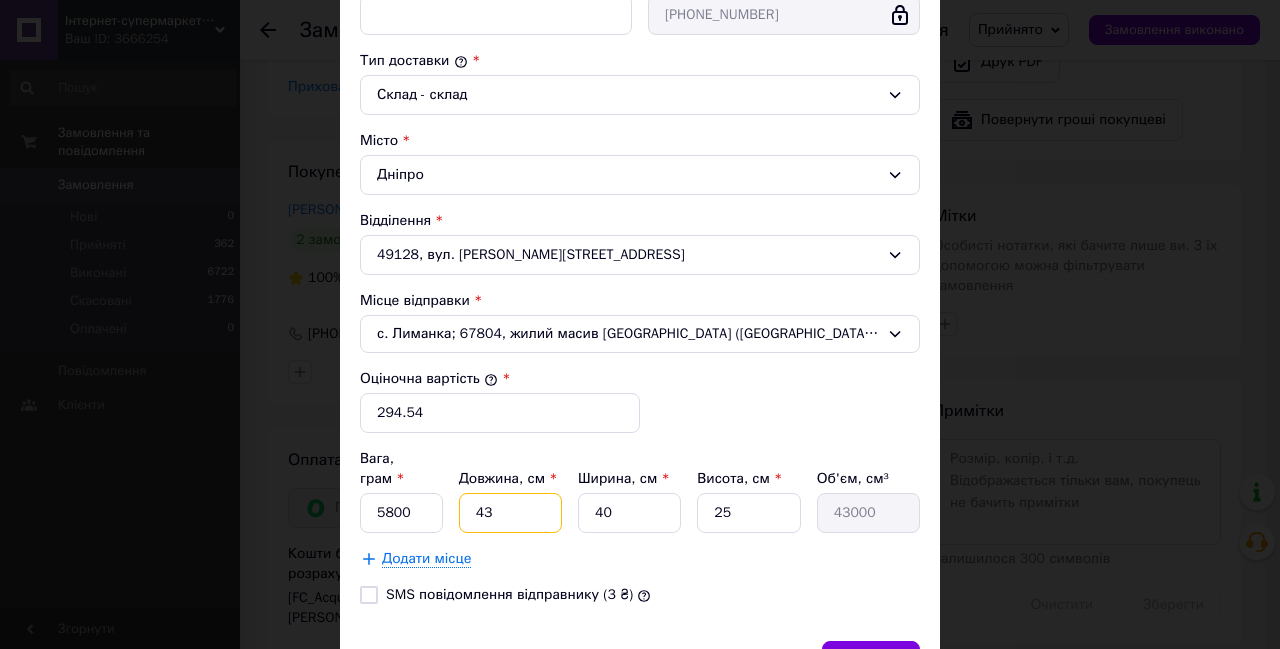 type on "43" 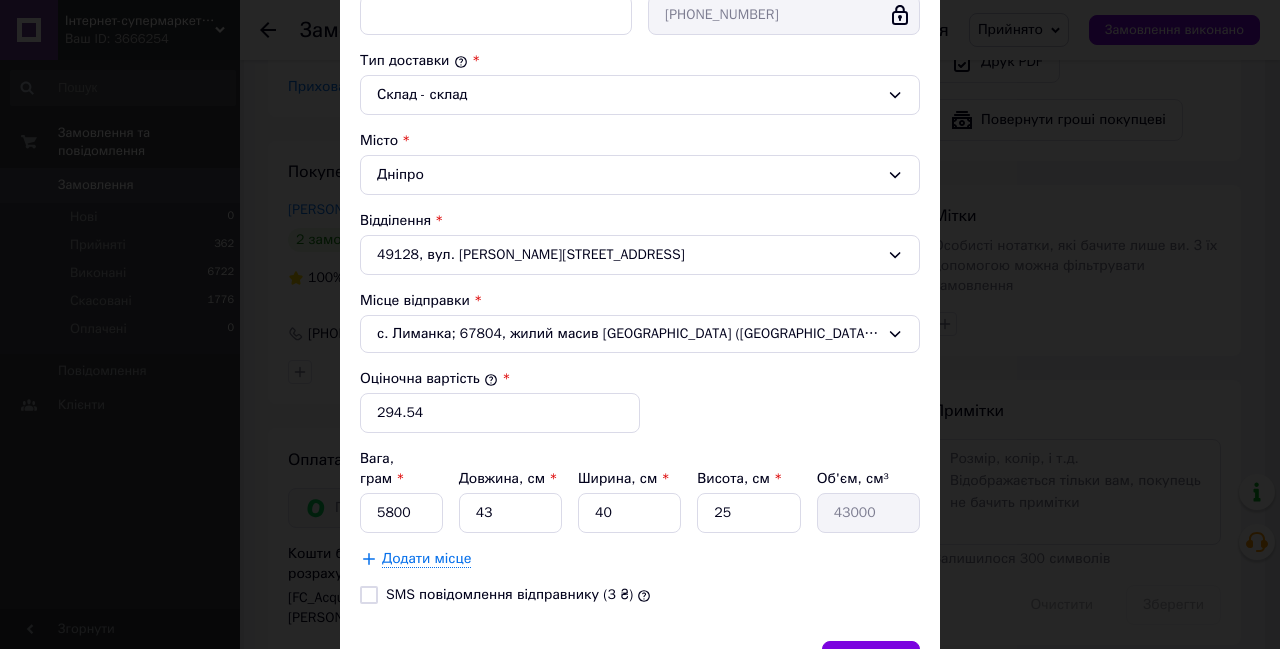 click on "Вага, грам   * 5800 Довжина, см   * 43 Ширина, см   * 40 Висота, см   * 25 Об'єм, см³ 43000" at bounding box center [640, 491] 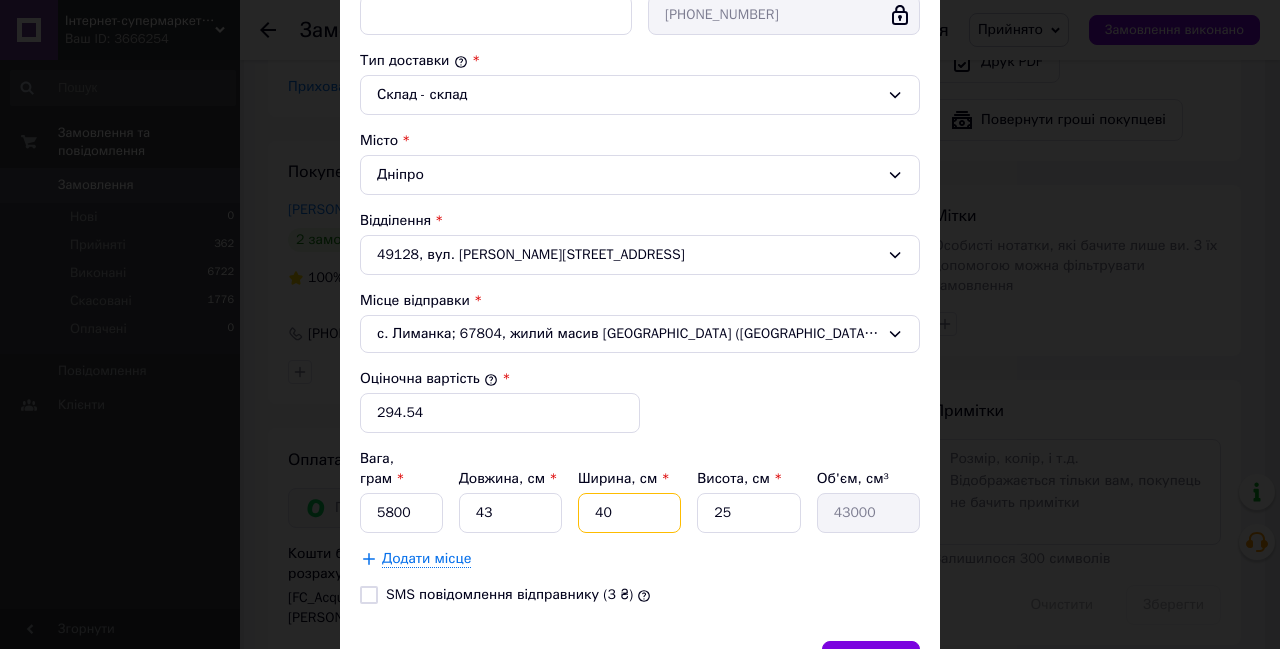 click on "40" at bounding box center (629, 513) 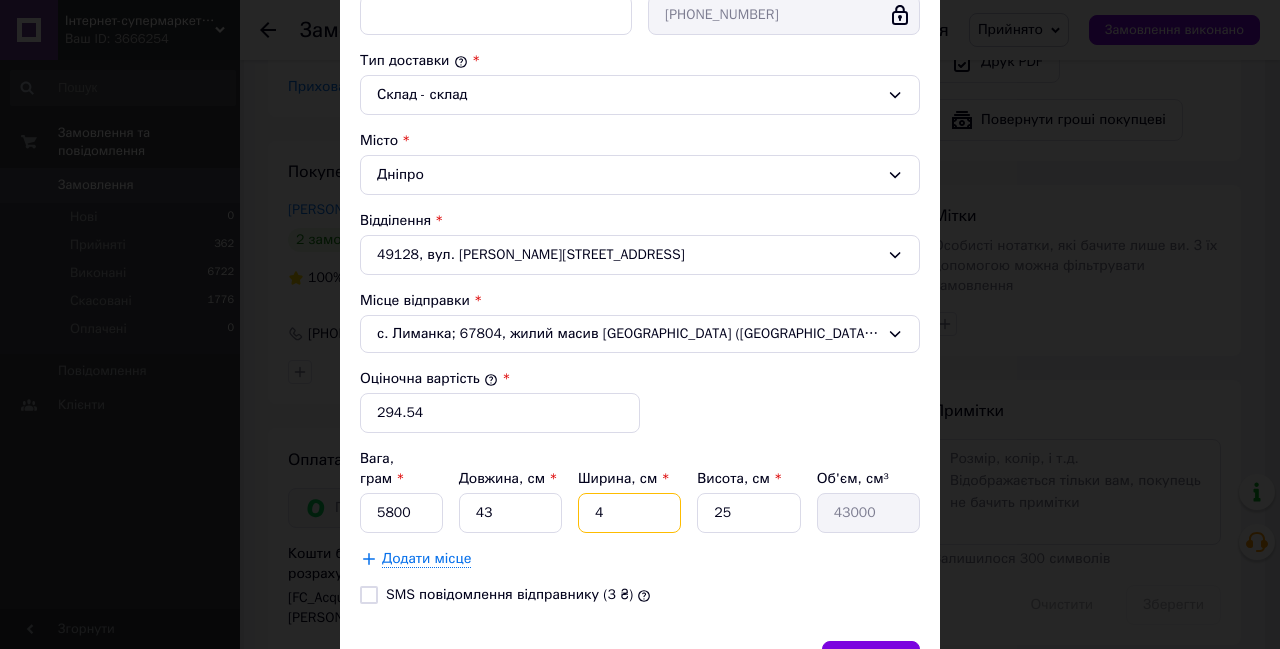 type on "4300" 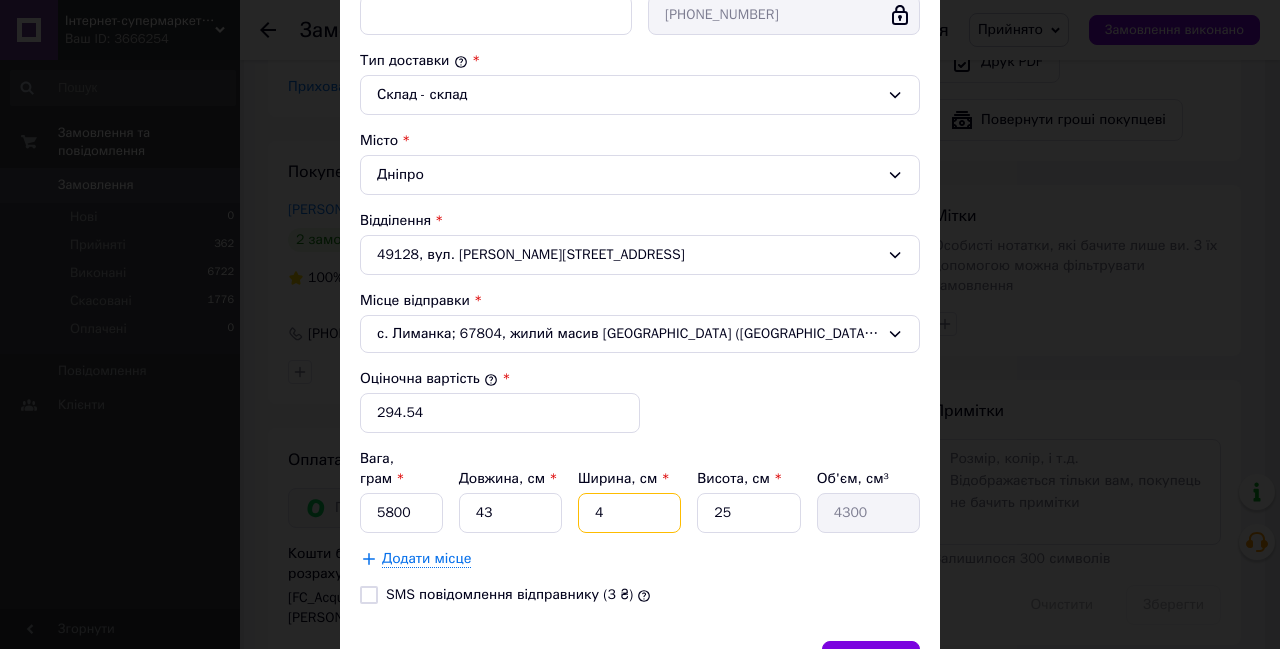 type 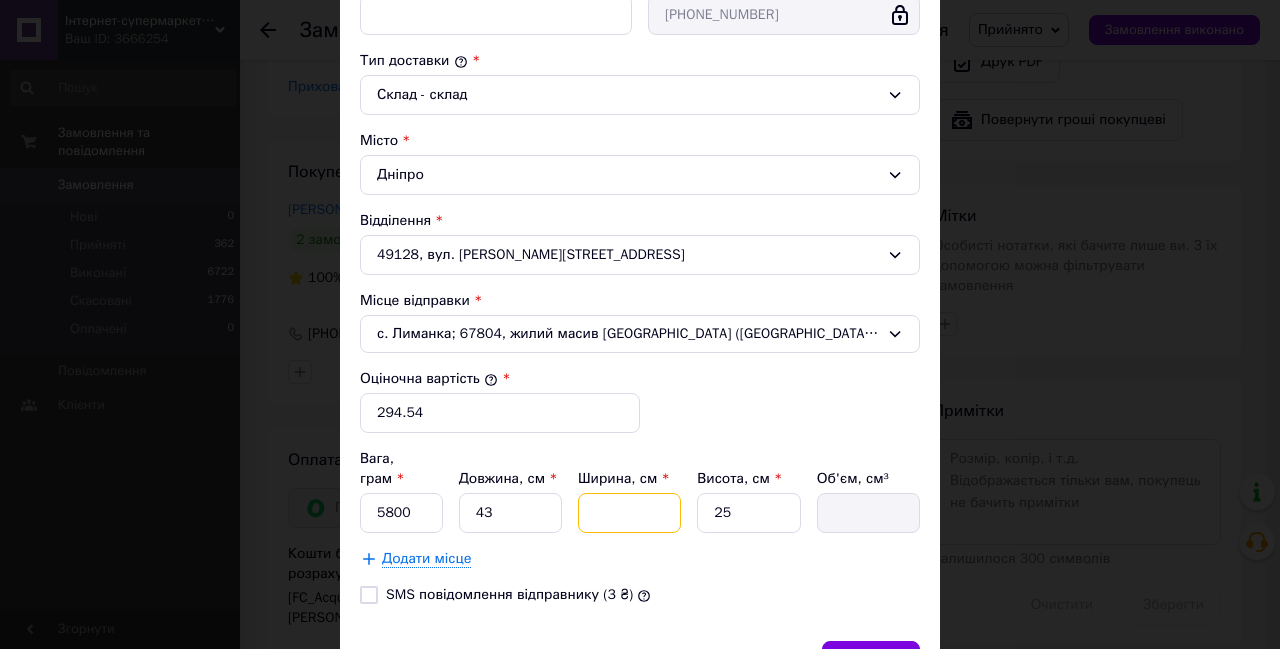 type on "2" 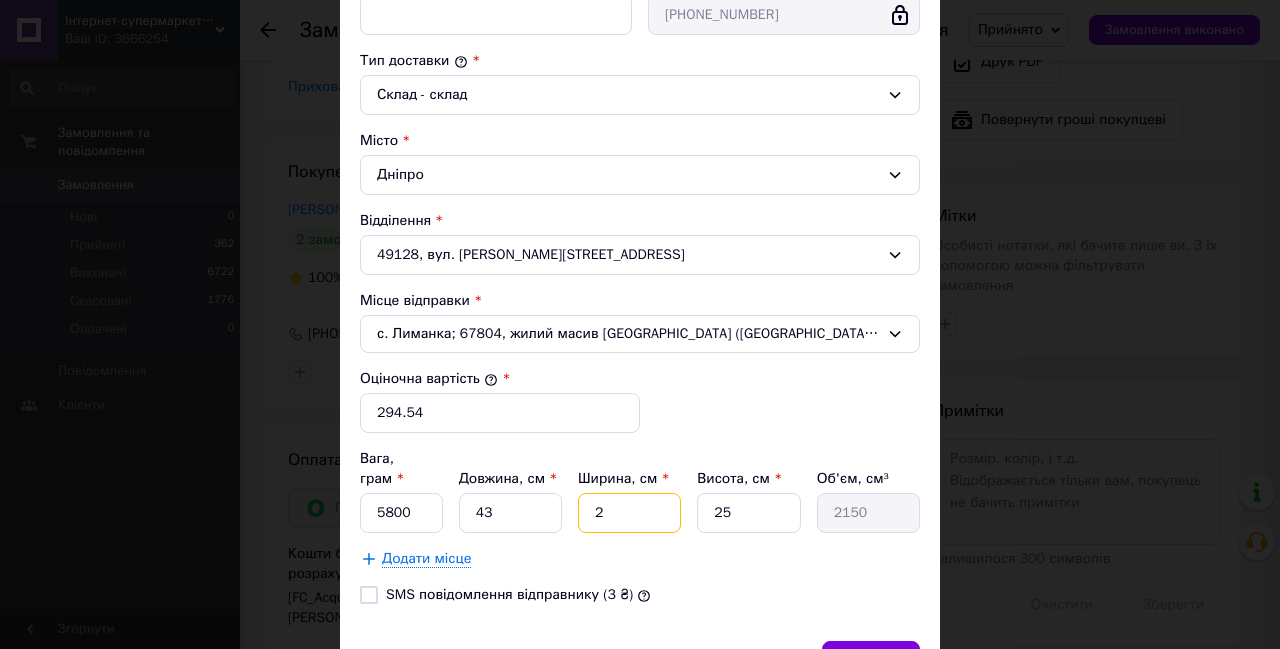 type on "21" 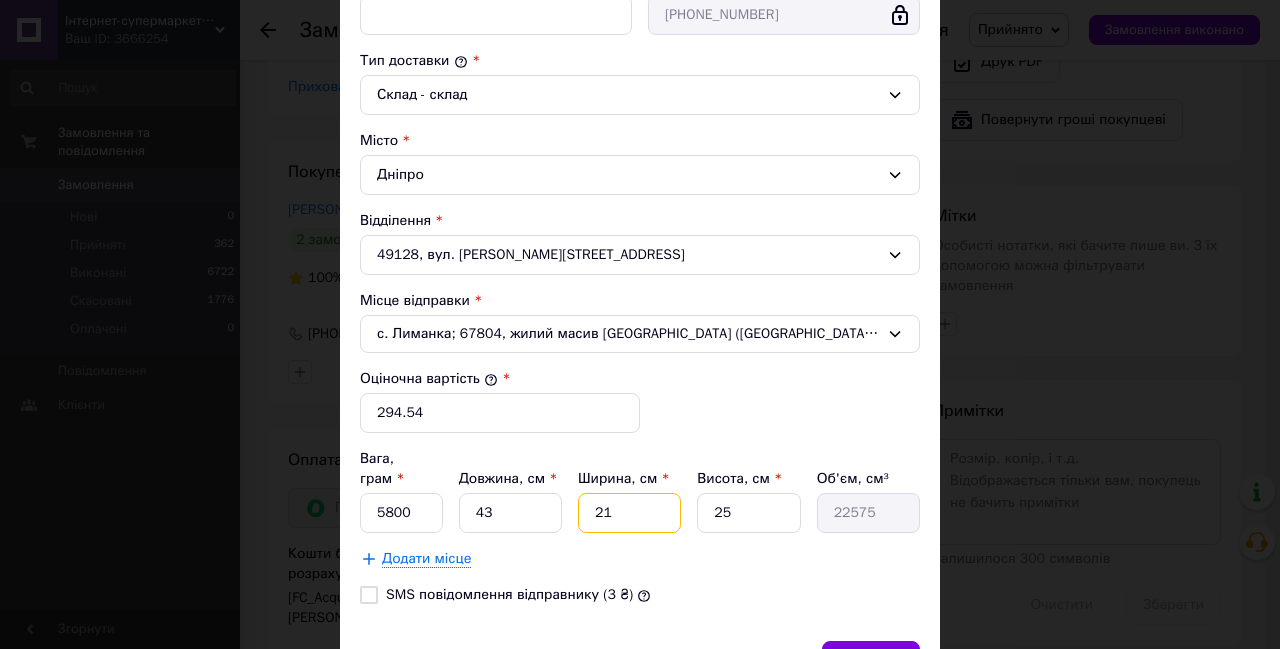 type on "2" 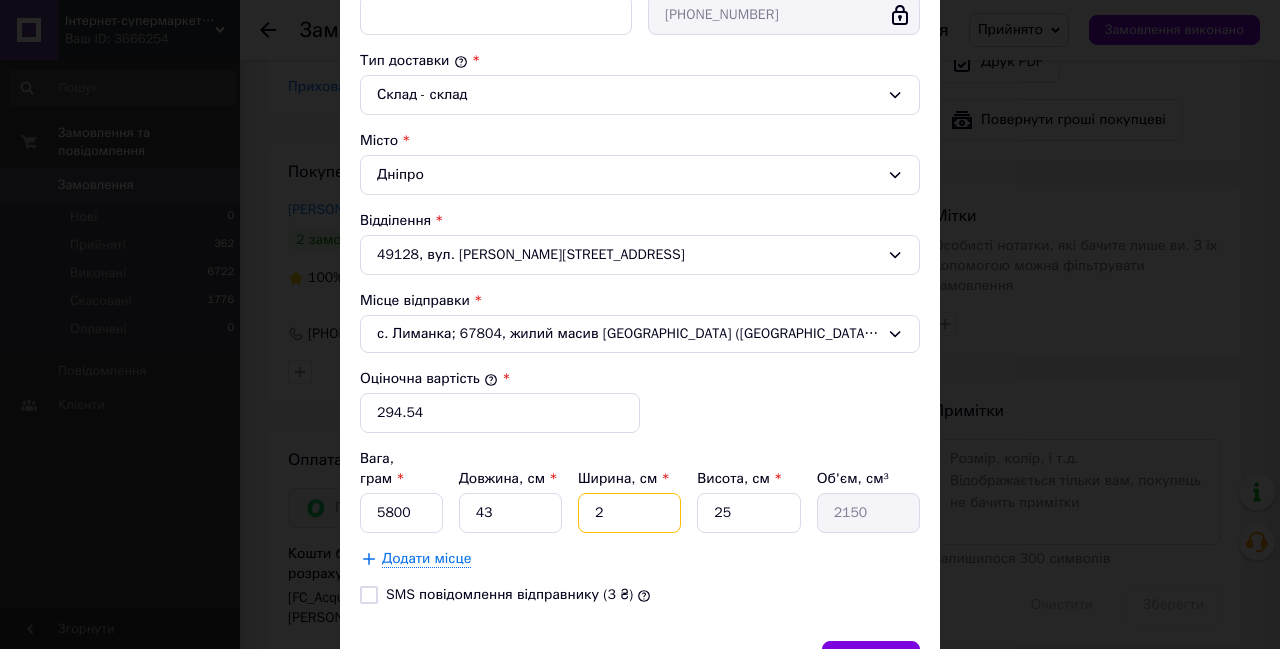 type 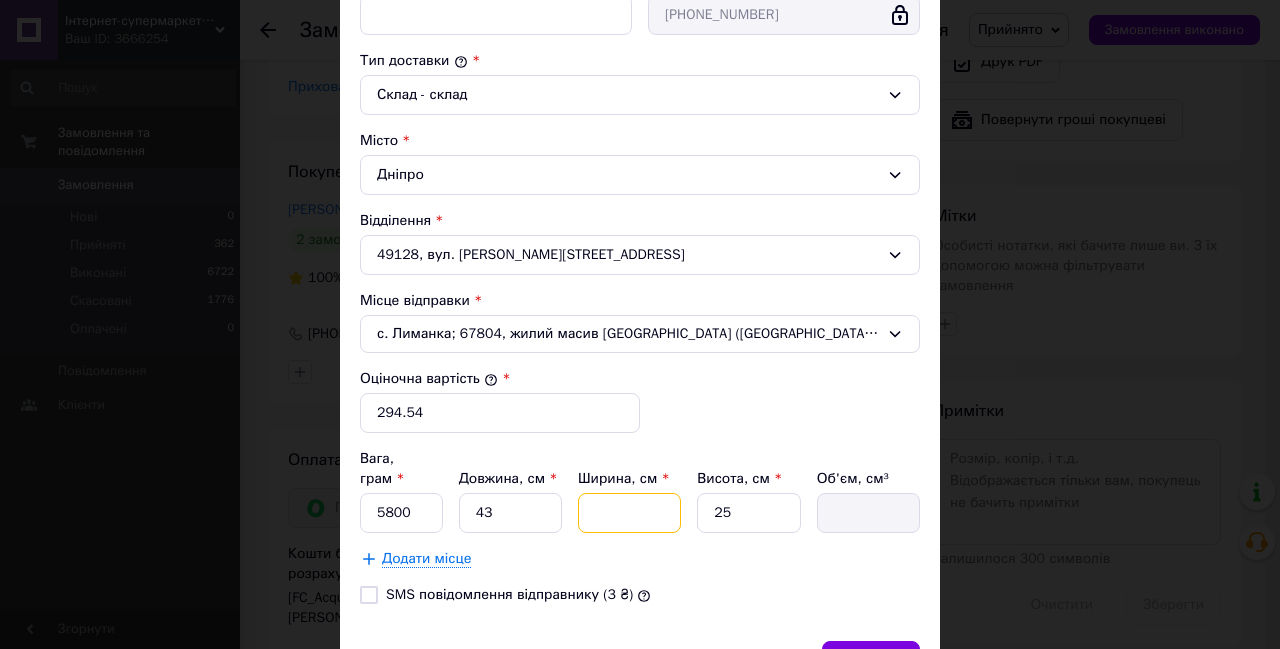 type on "3" 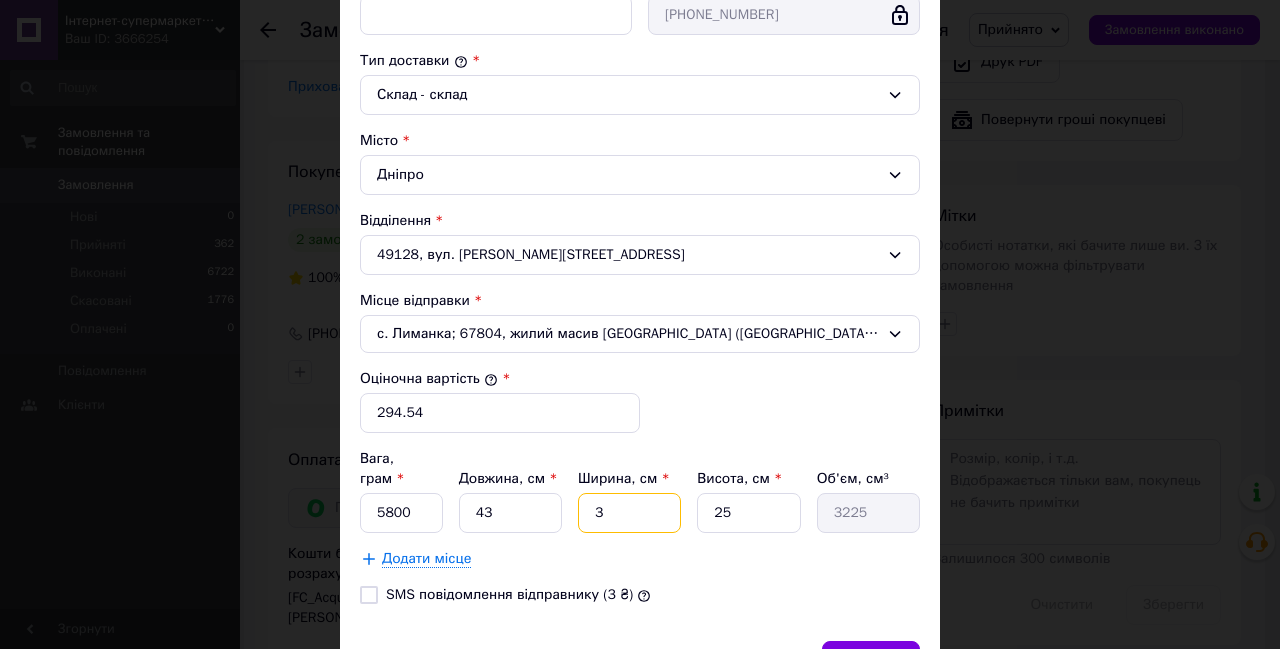 type on "31" 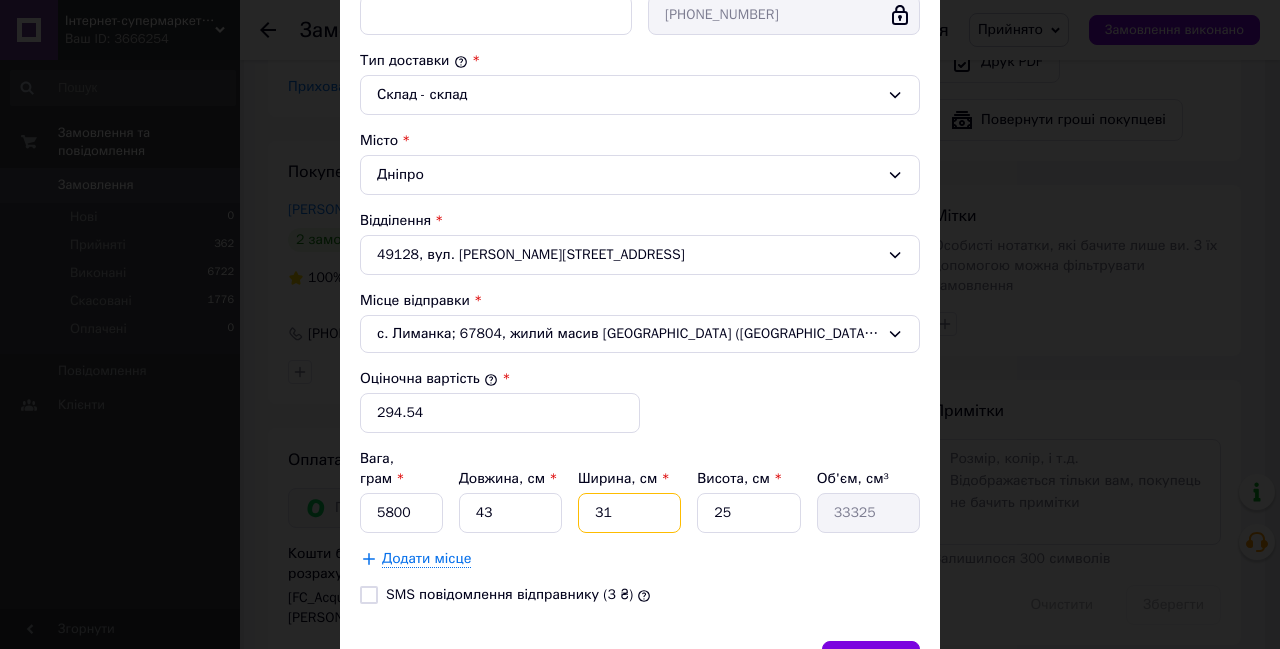 type on "31" 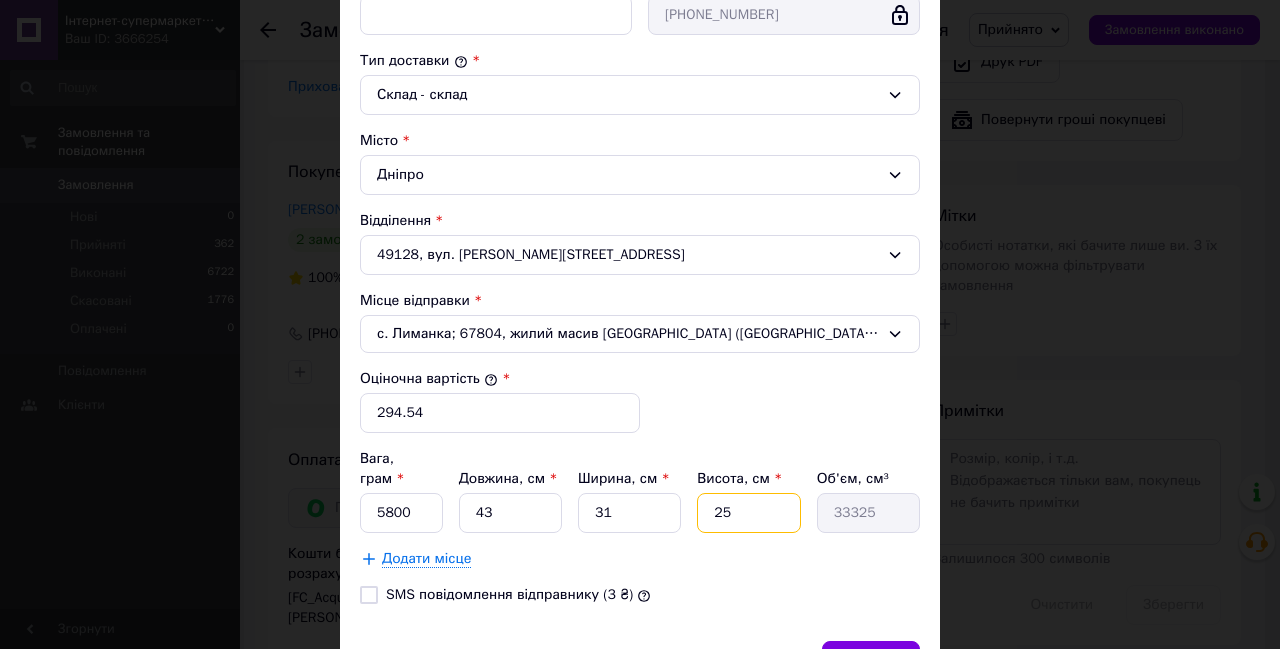 click on "25" at bounding box center (748, 513) 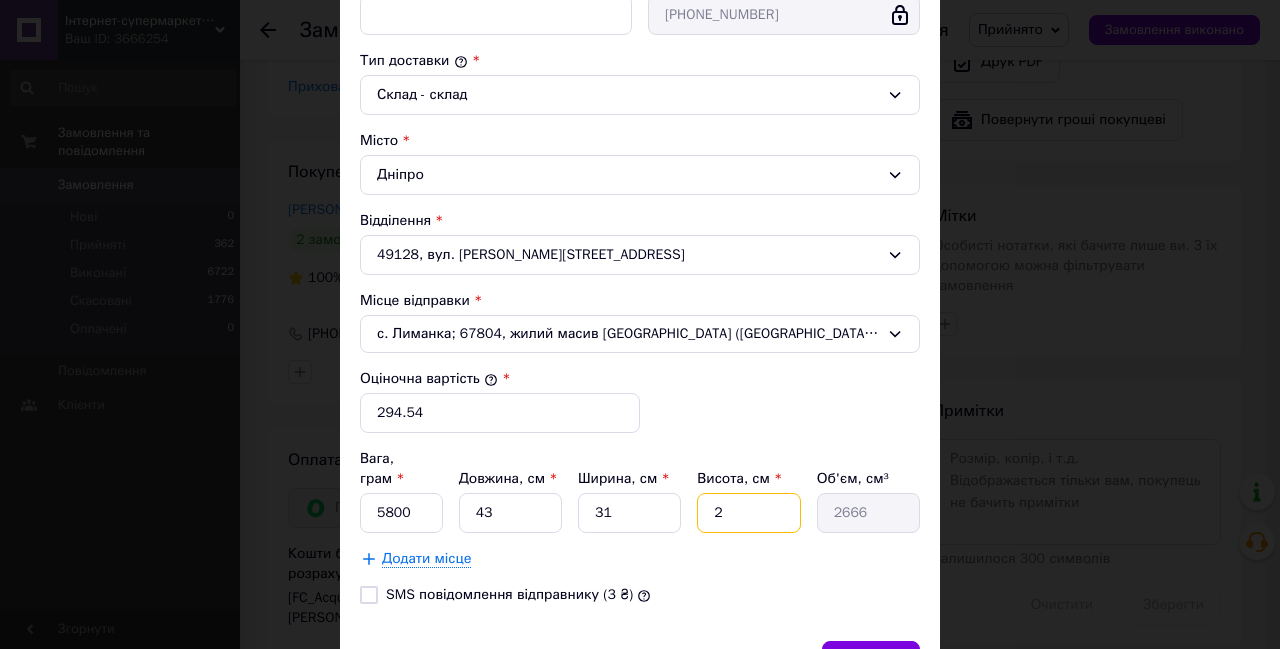 type on "21" 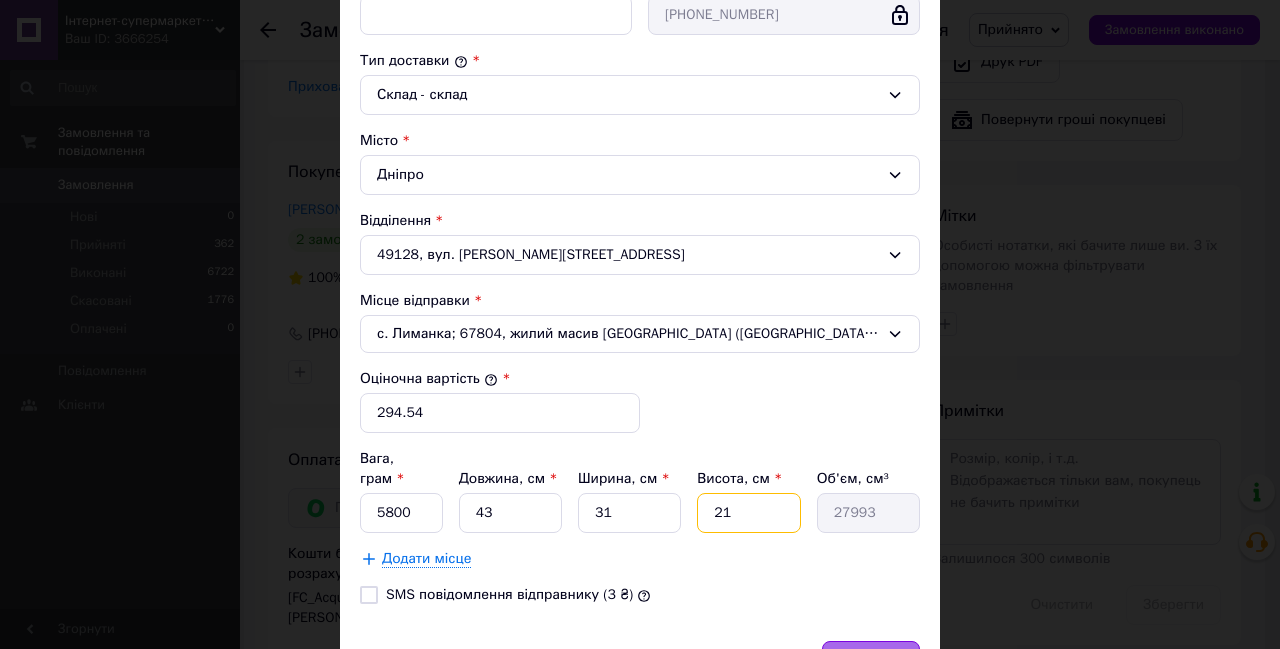 type on "21" 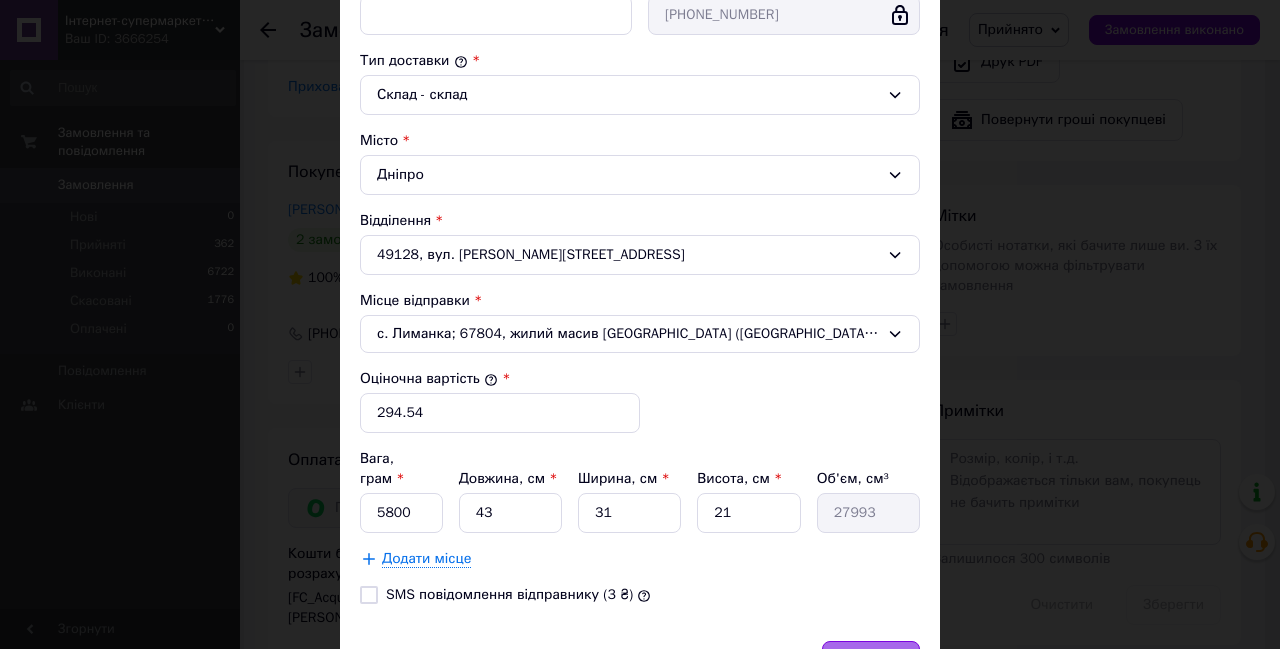 click on "Зберегти" at bounding box center (871, 661) 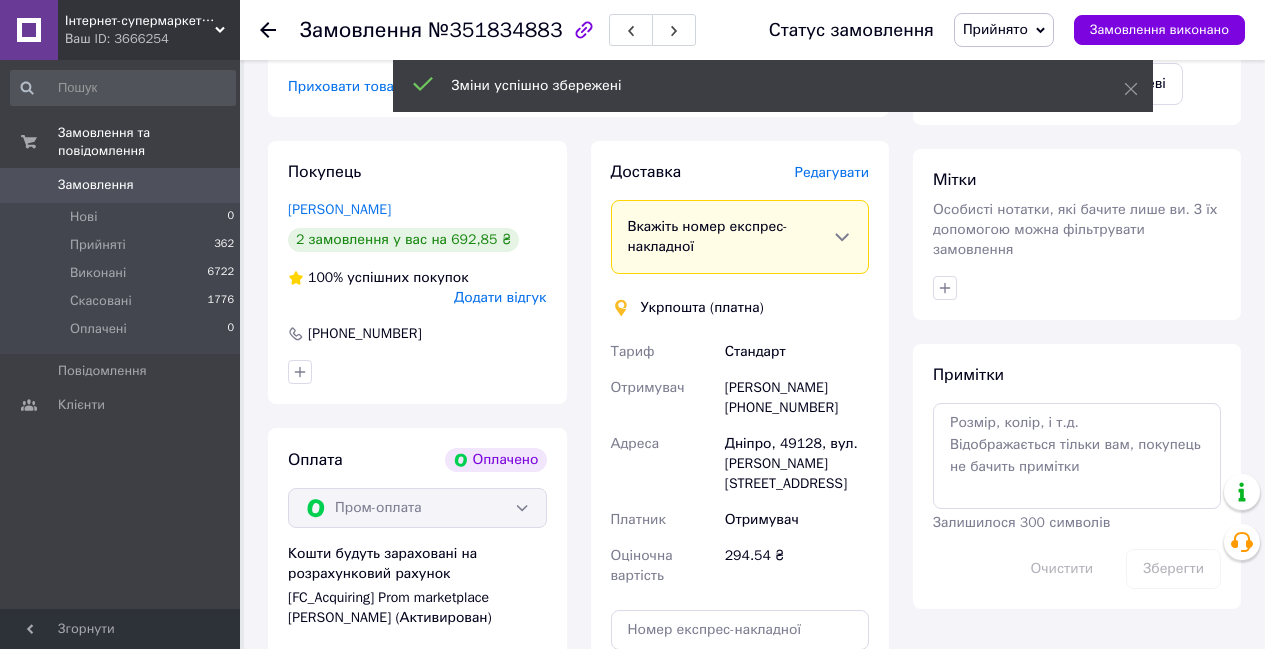 scroll, scrollTop: 1555, scrollLeft: 0, axis: vertical 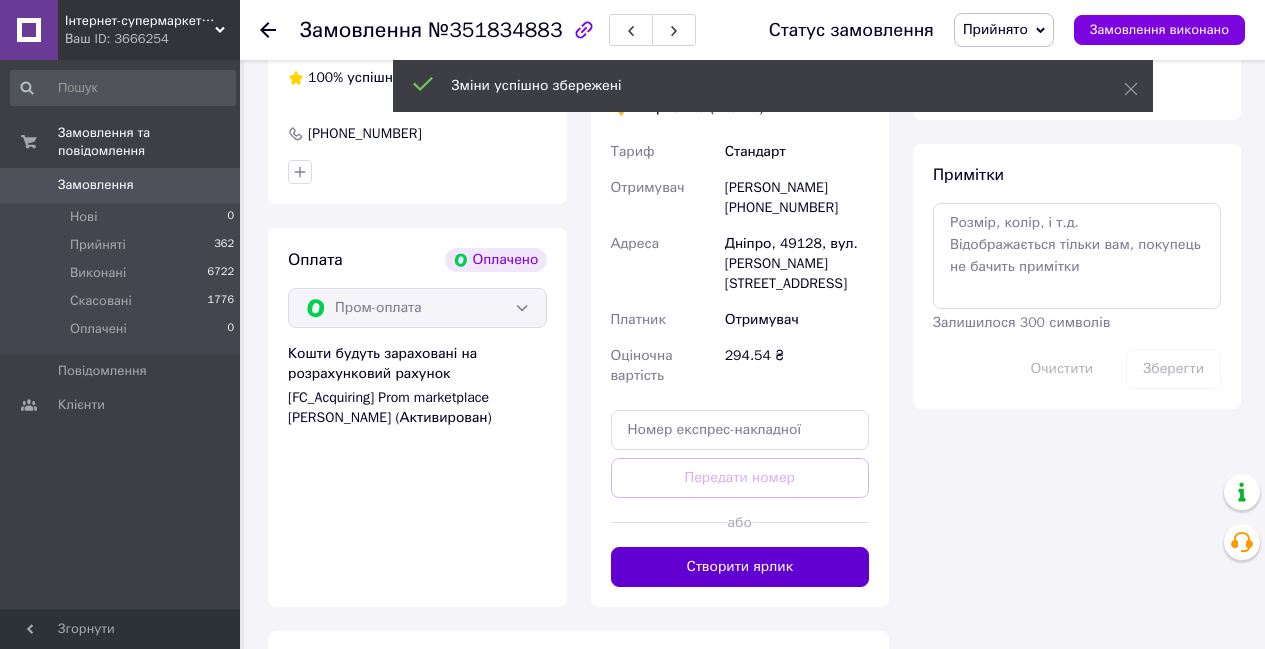 click on "Створити ярлик" at bounding box center (740, 567) 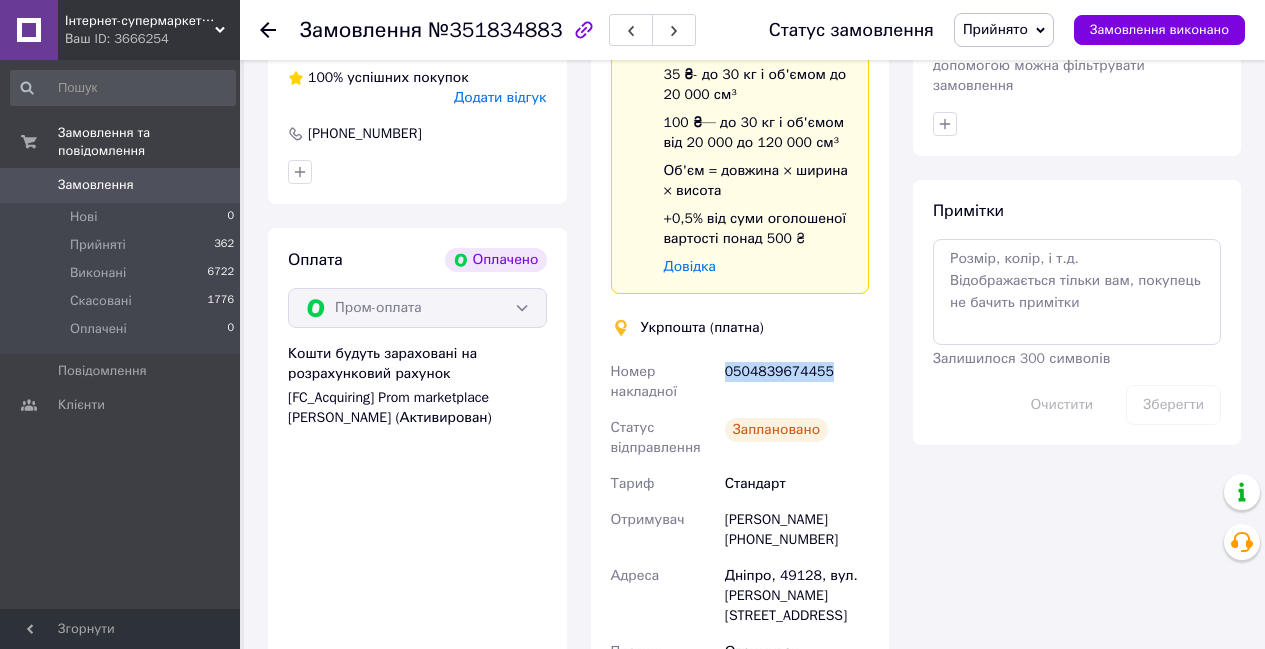 drag, startPoint x: 833, startPoint y: 351, endPoint x: 724, endPoint y: 356, distance: 109.11462 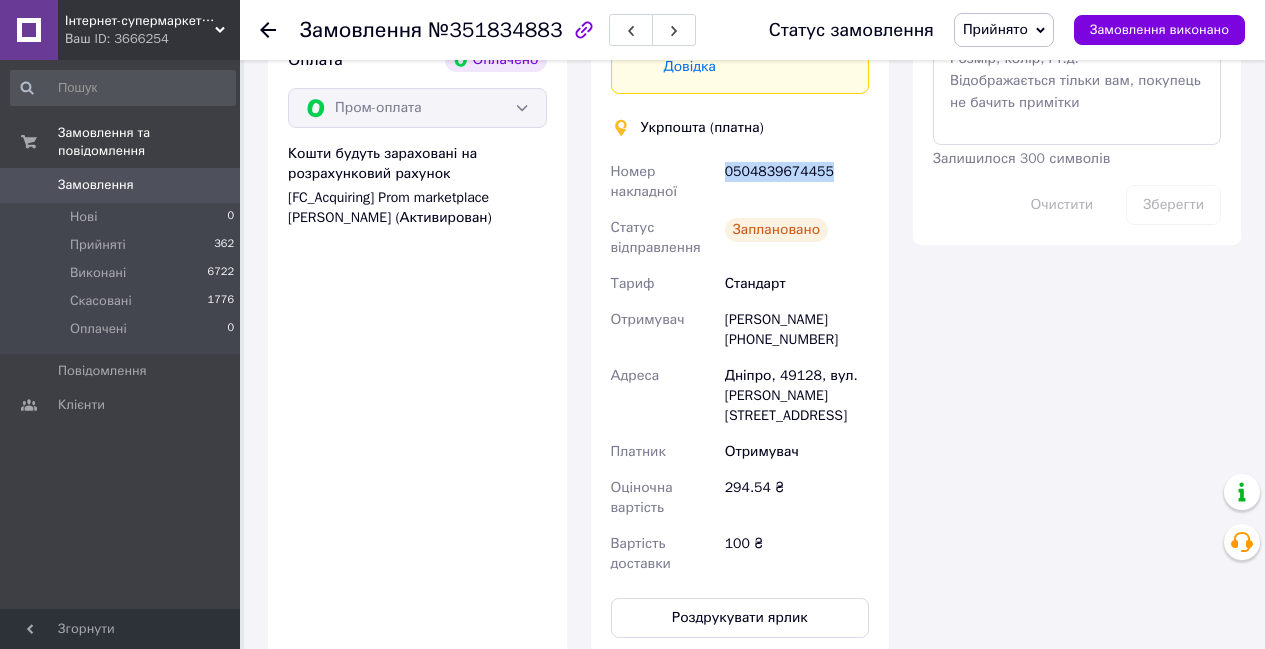 scroll, scrollTop: 1855, scrollLeft: 0, axis: vertical 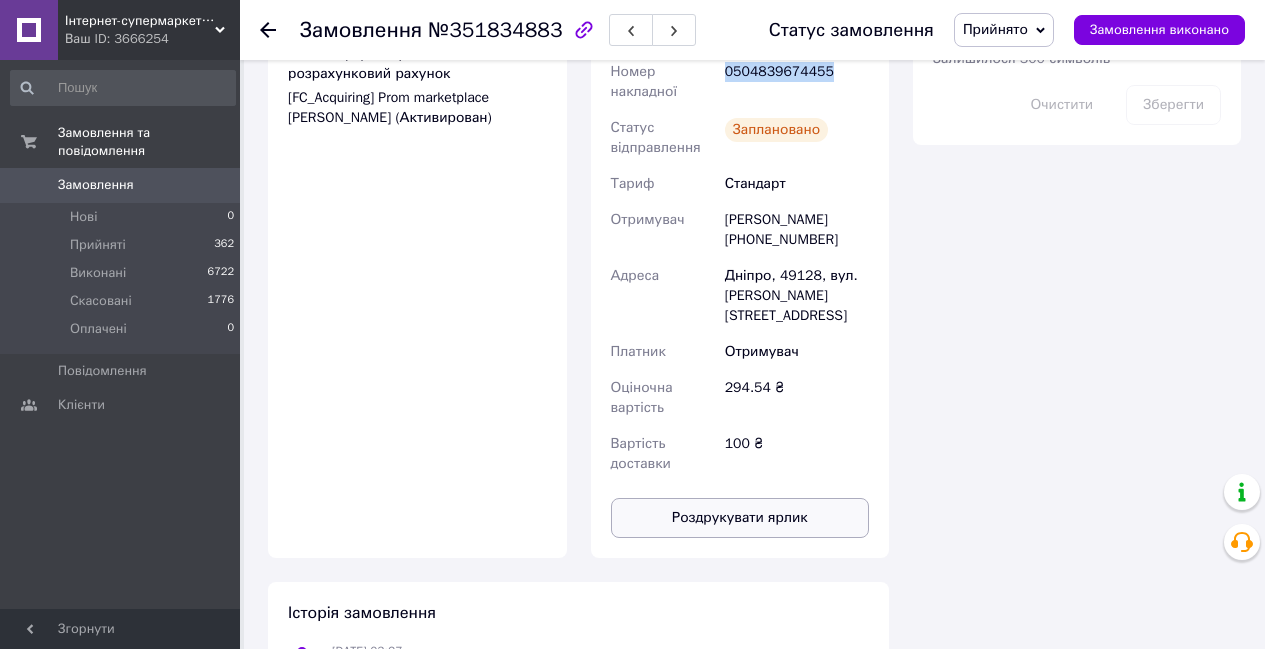 click on "Роздрукувати ярлик" at bounding box center [740, 518] 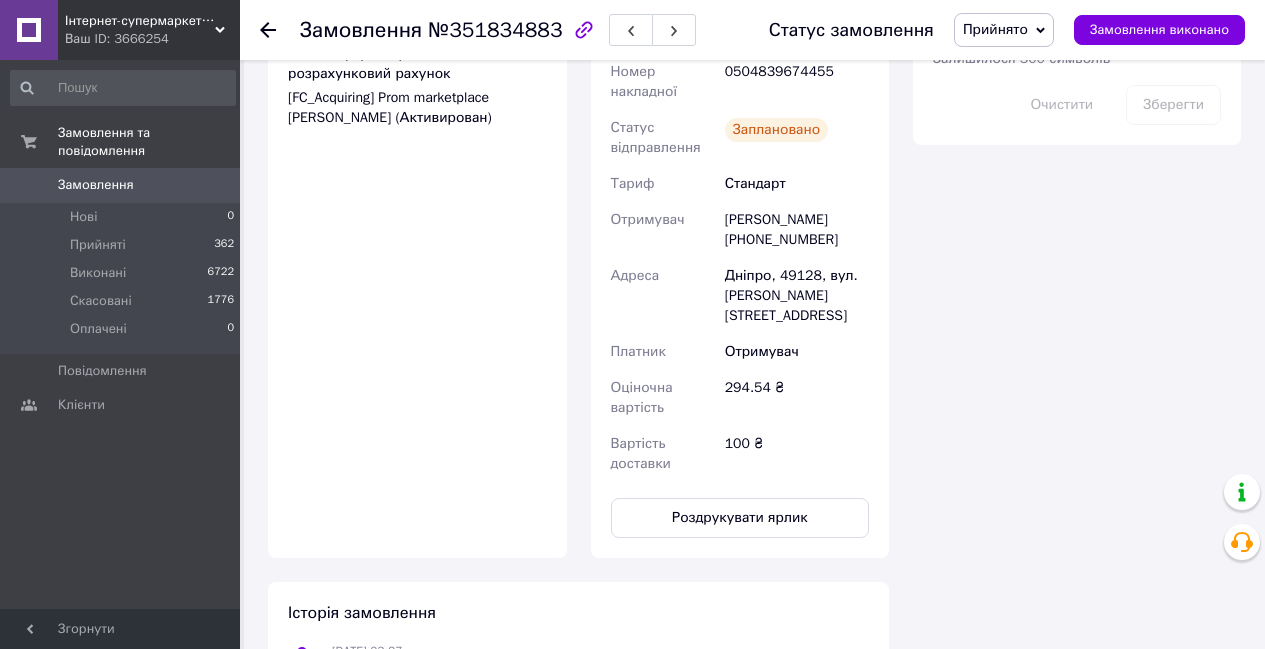click on "Ваш ID: 3666254" at bounding box center (152, 39) 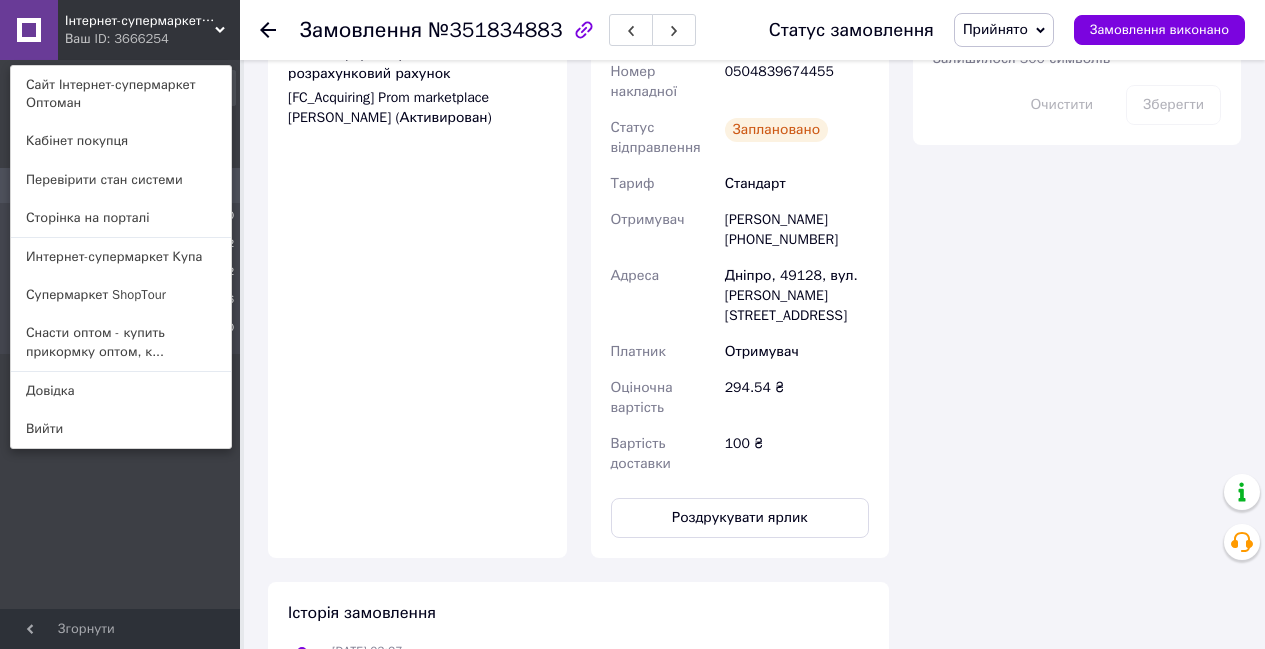 click on "Интернет-супермаркет Купа" at bounding box center [121, 257] 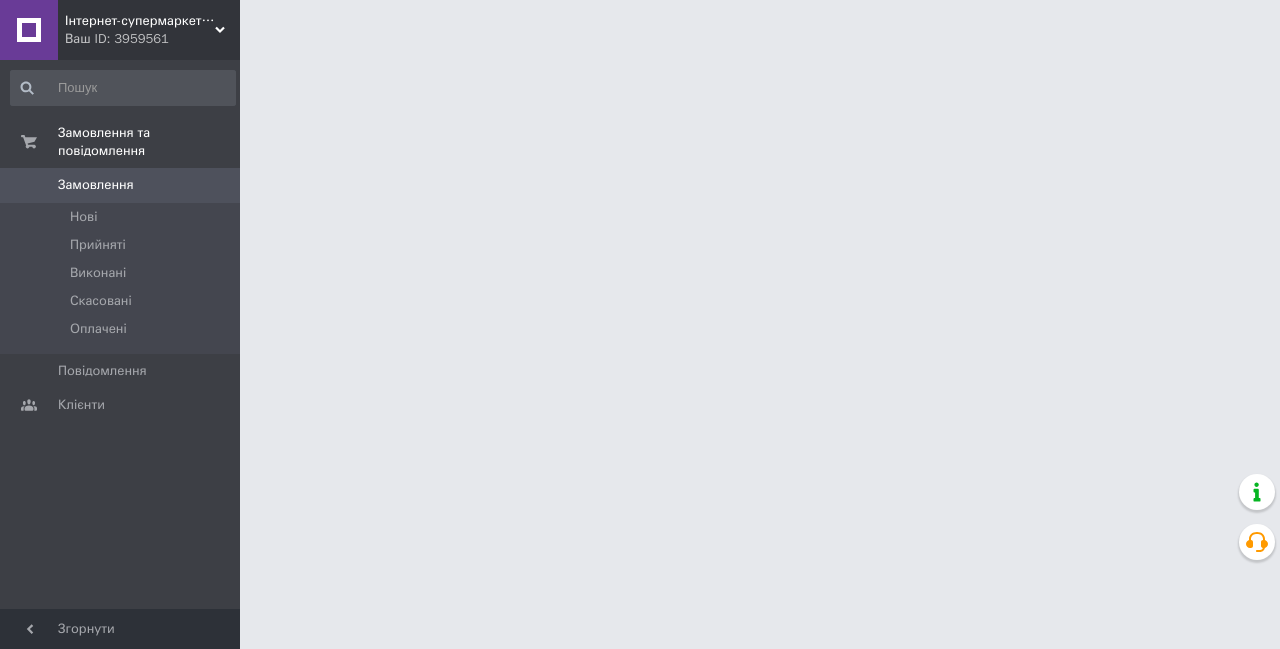 scroll, scrollTop: 0, scrollLeft: 0, axis: both 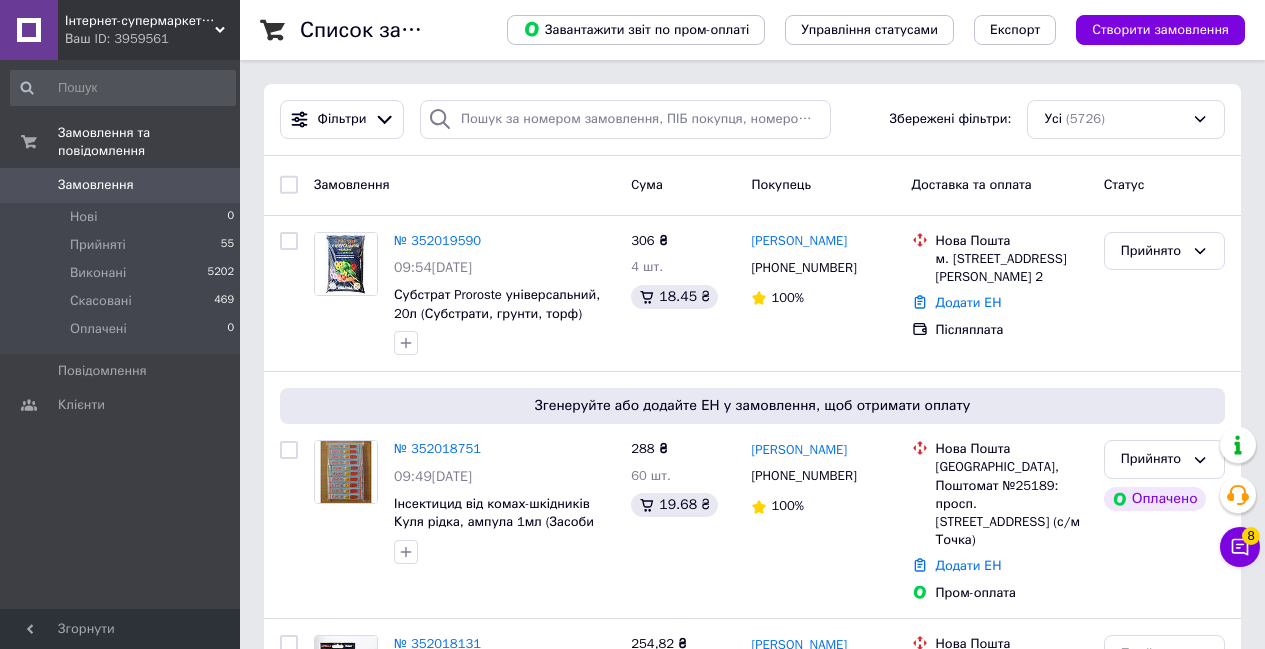 click on "Ваш ID: 3959561" at bounding box center [152, 39] 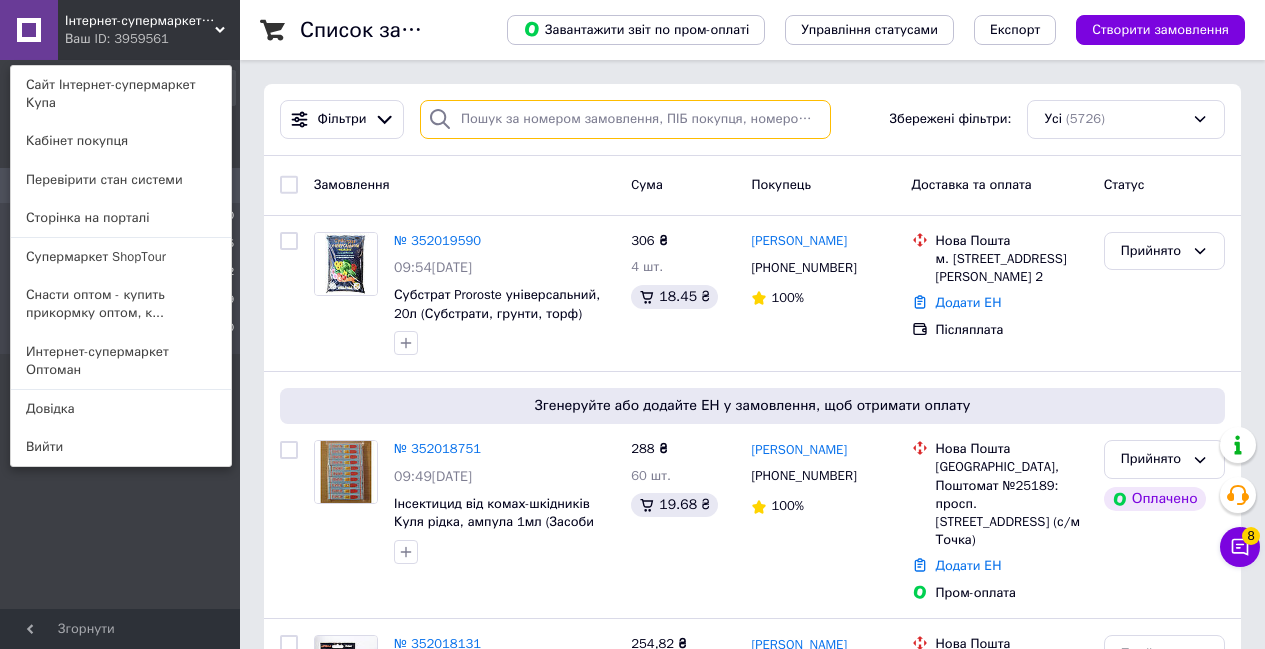 click at bounding box center (625, 119) 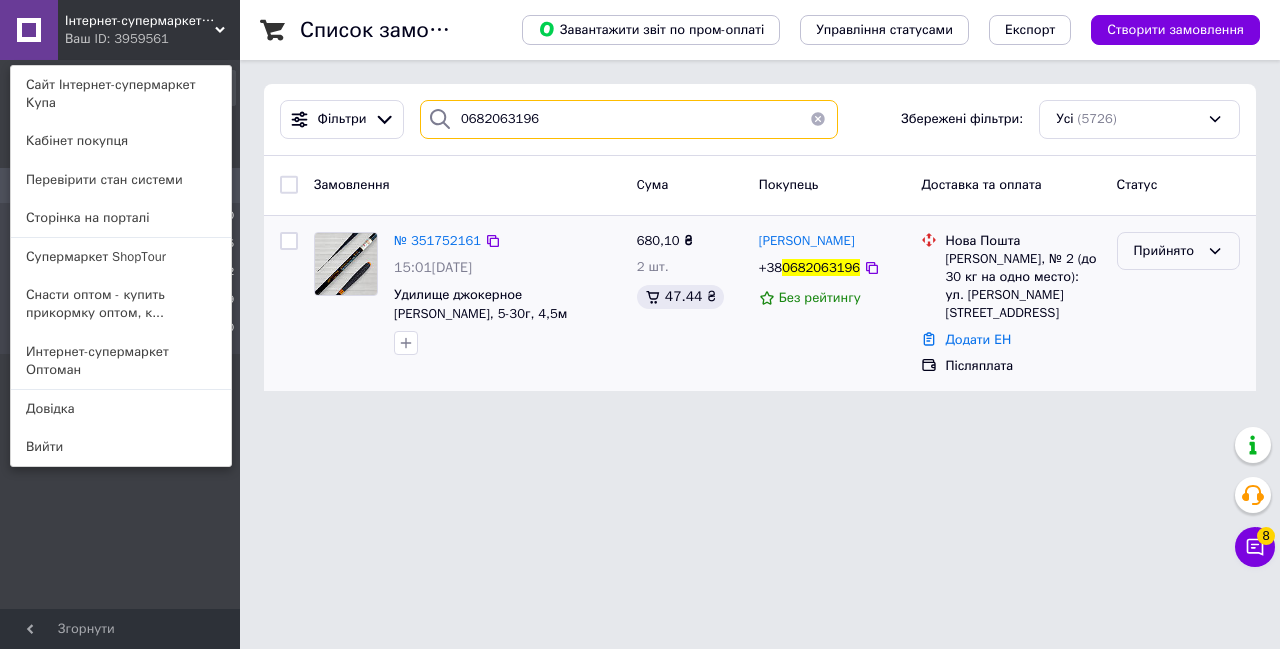 type on "0682063196" 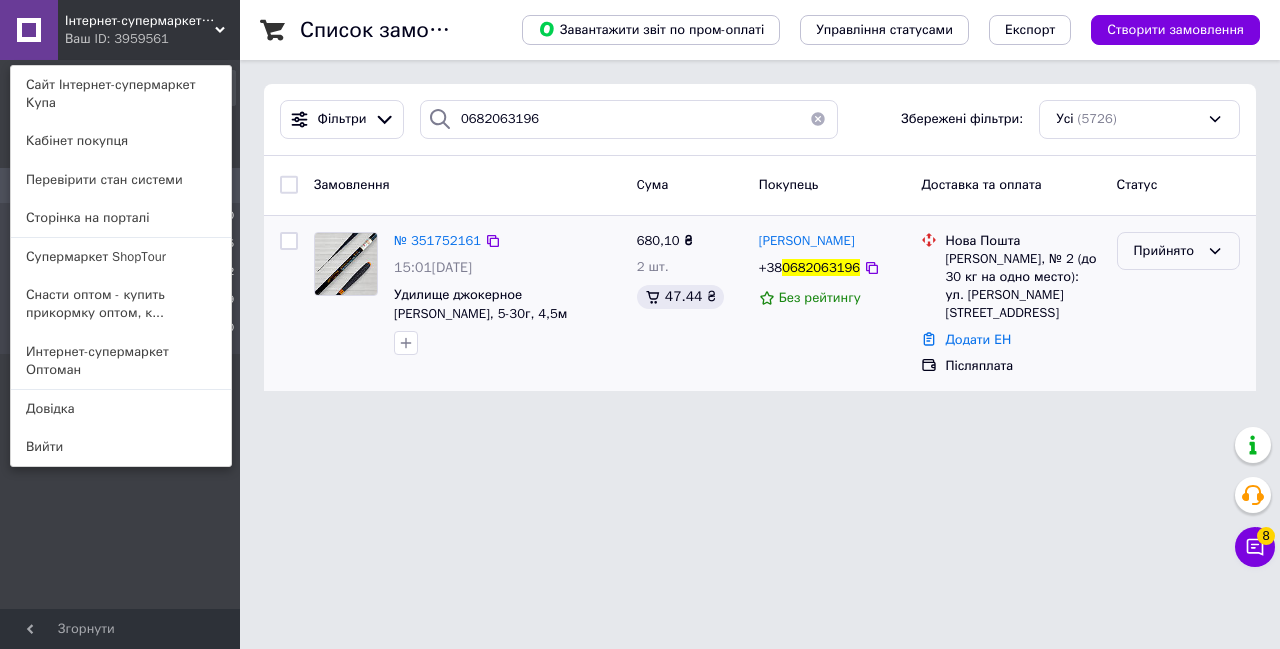 click on "Прийнято" at bounding box center [1178, 251] 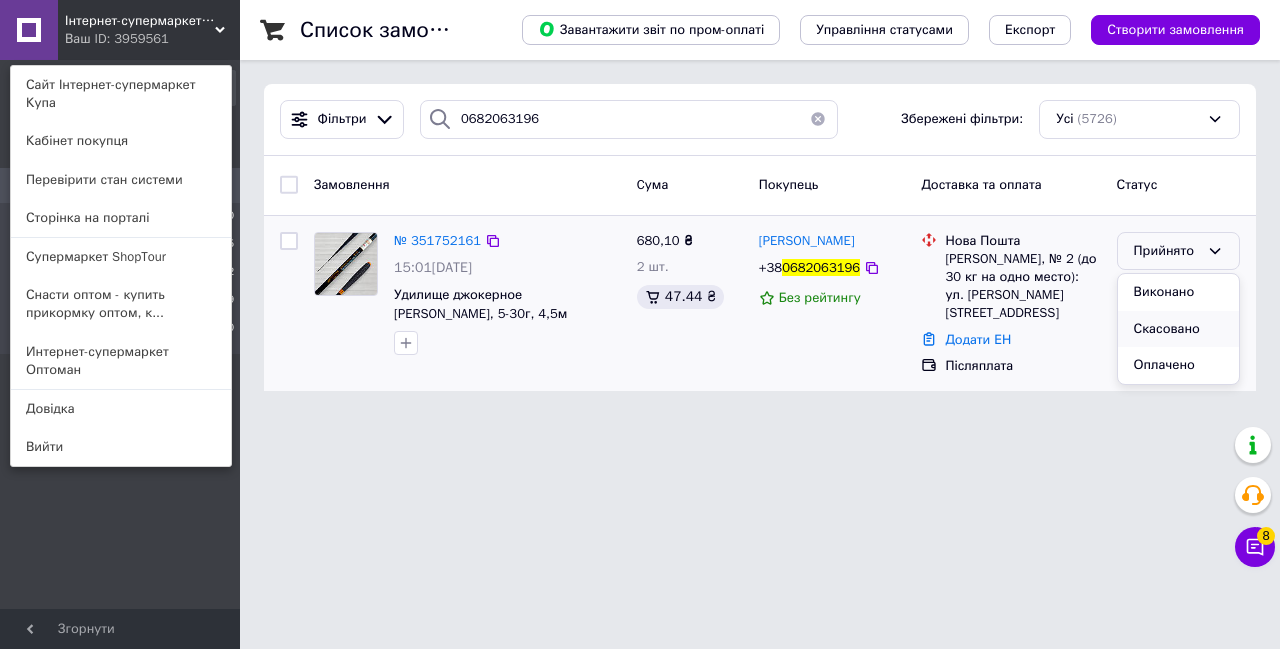 click on "Скасовано" at bounding box center [1178, 329] 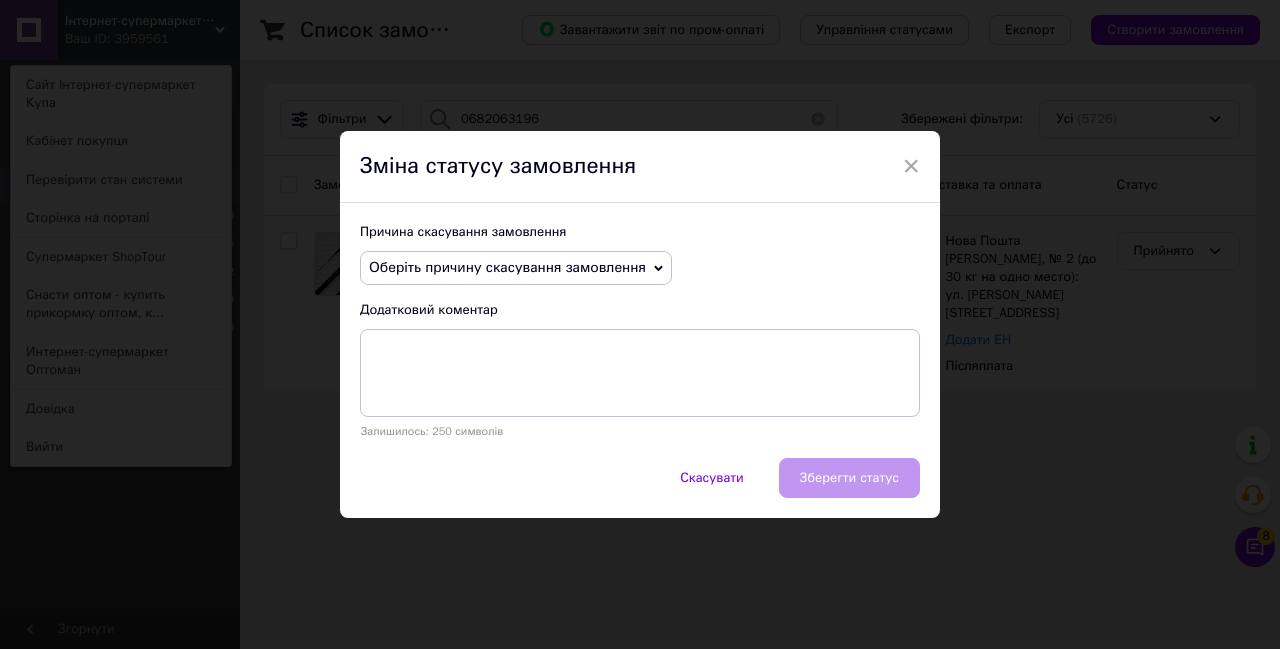 click on "Оберіть причину скасування замовлення" at bounding box center (507, 267) 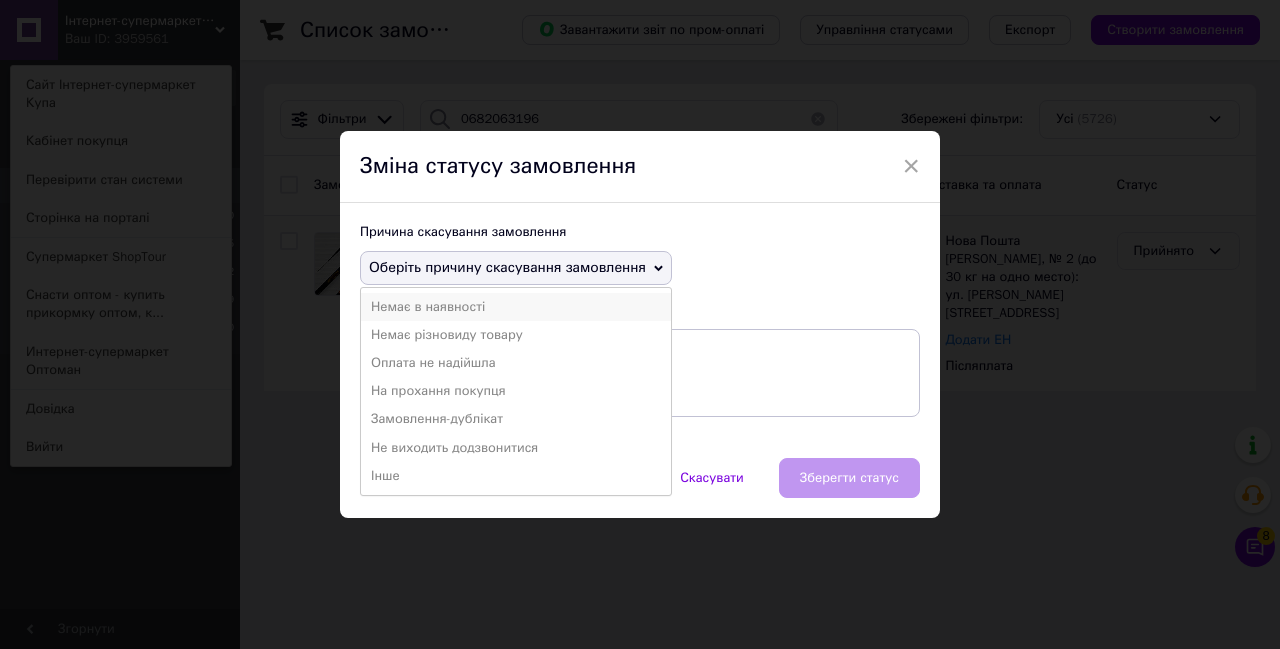 click on "Немає в наявності" at bounding box center [516, 307] 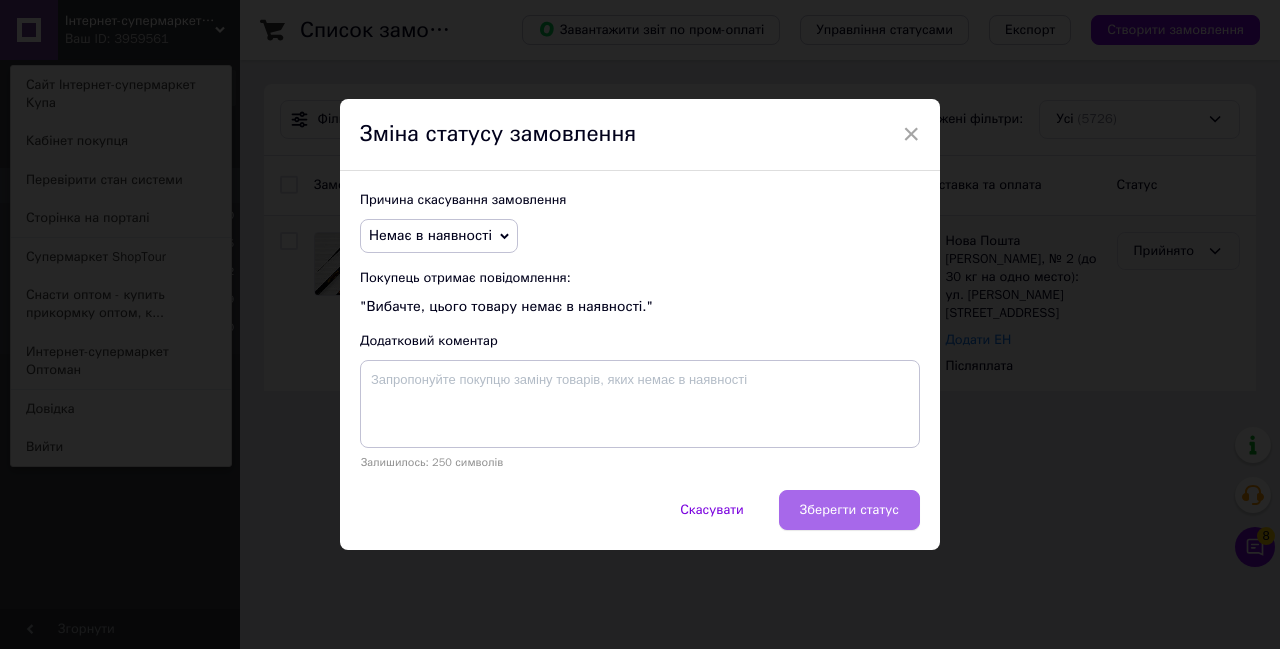click on "Зберегти статус" at bounding box center [849, 510] 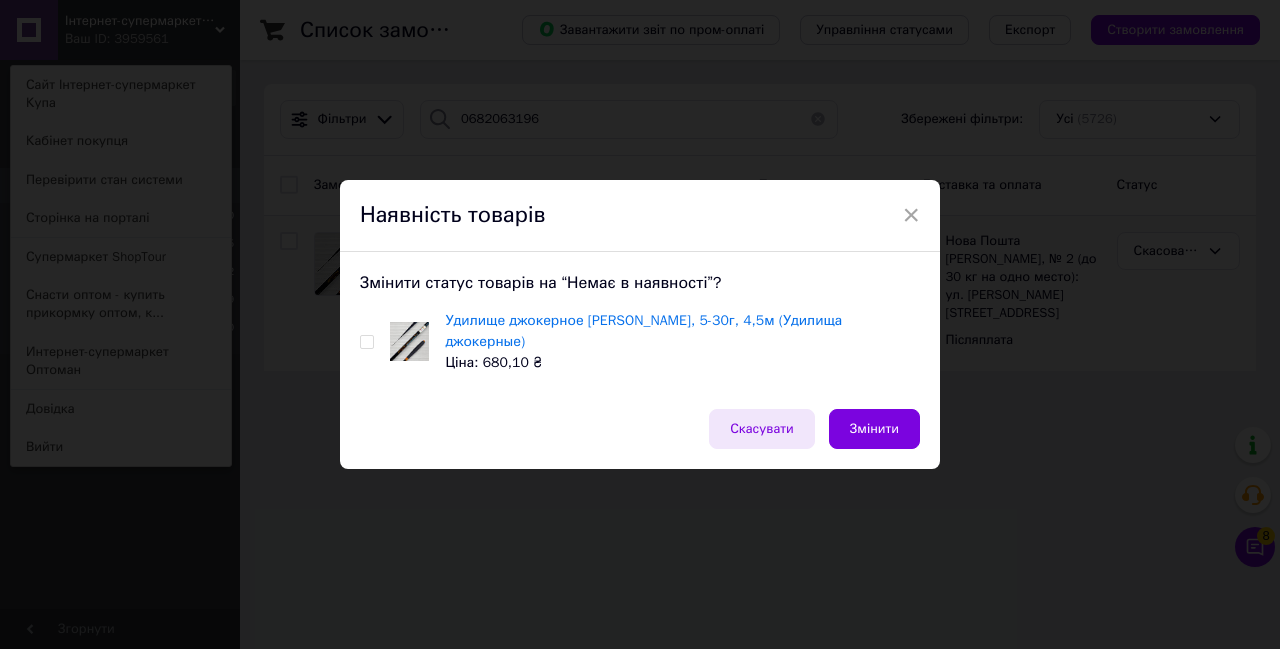 click on "Скасувати" at bounding box center (762, 429) 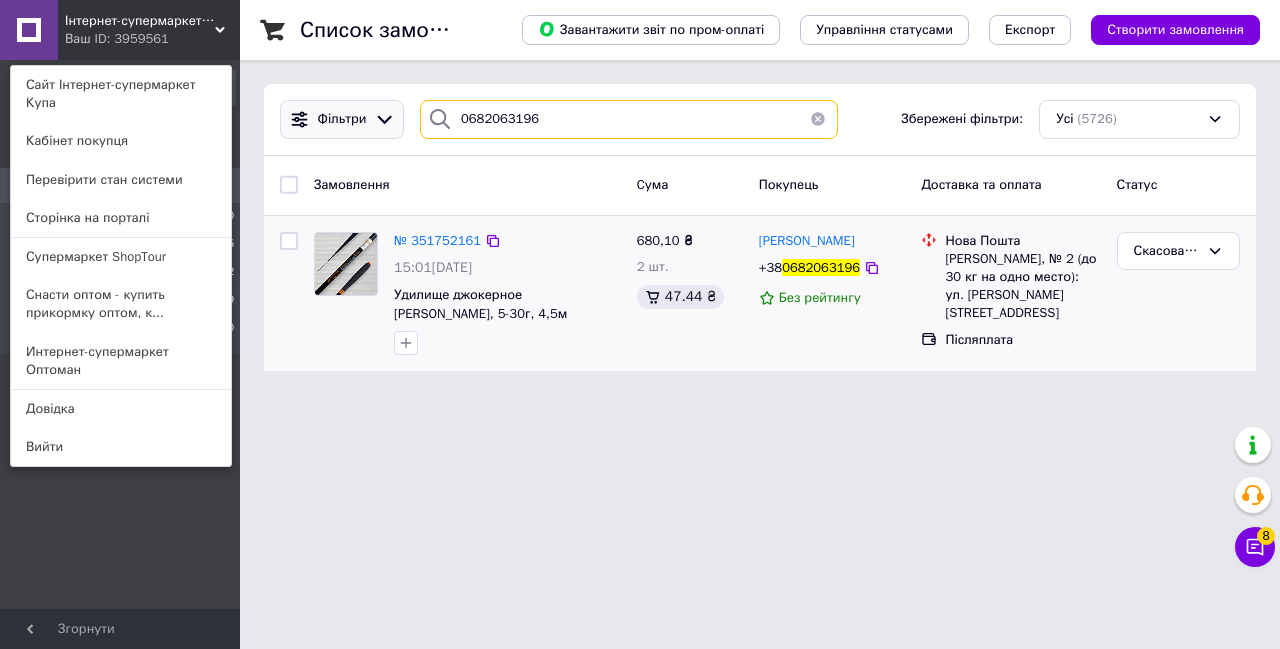 drag, startPoint x: 396, startPoint y: 120, endPoint x: 376, endPoint y: 120, distance: 20 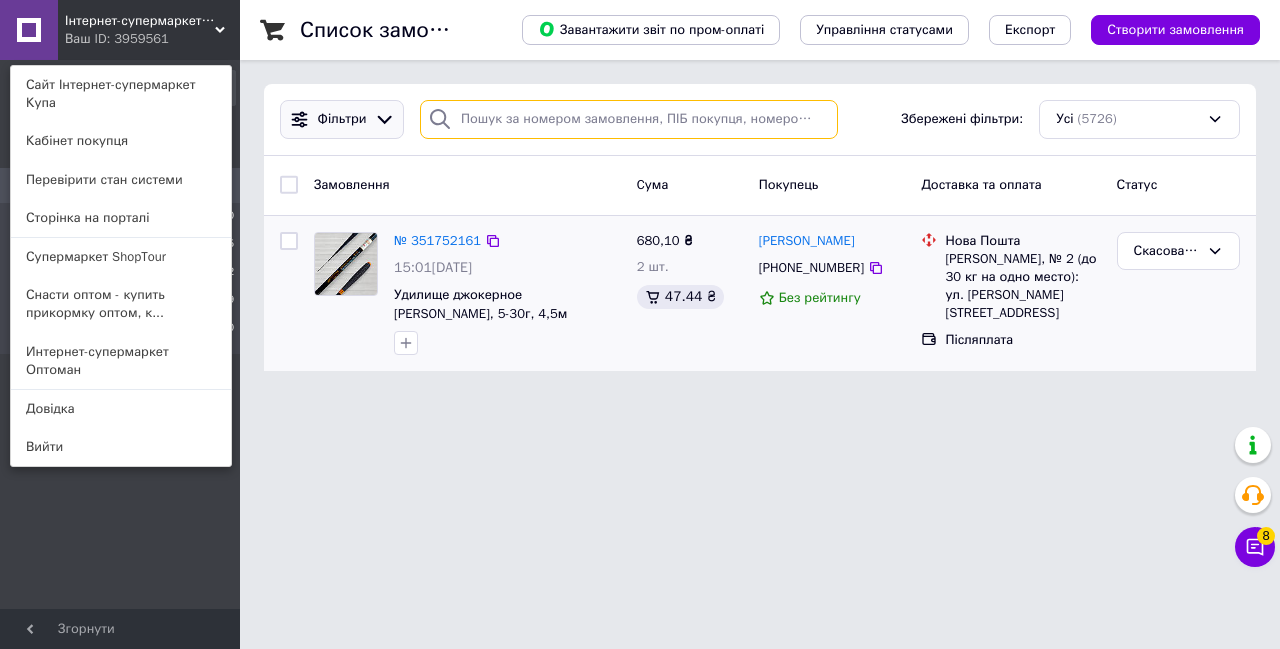 paste on "0988948674" 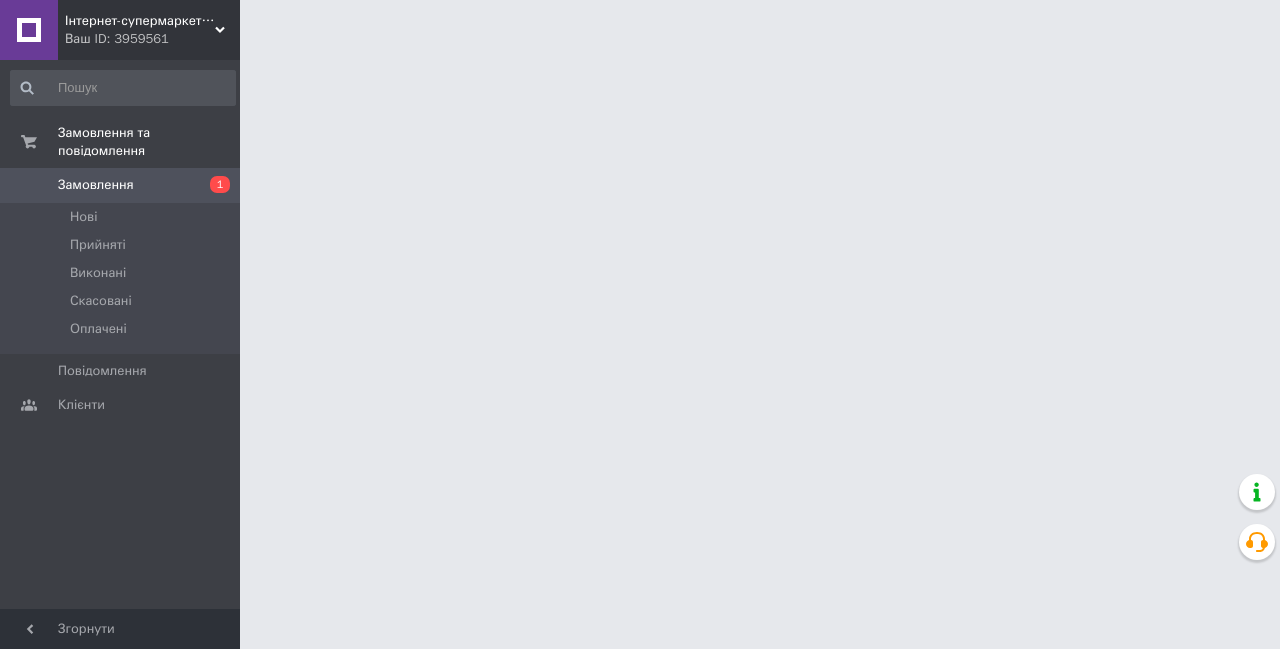 scroll, scrollTop: 0, scrollLeft: 0, axis: both 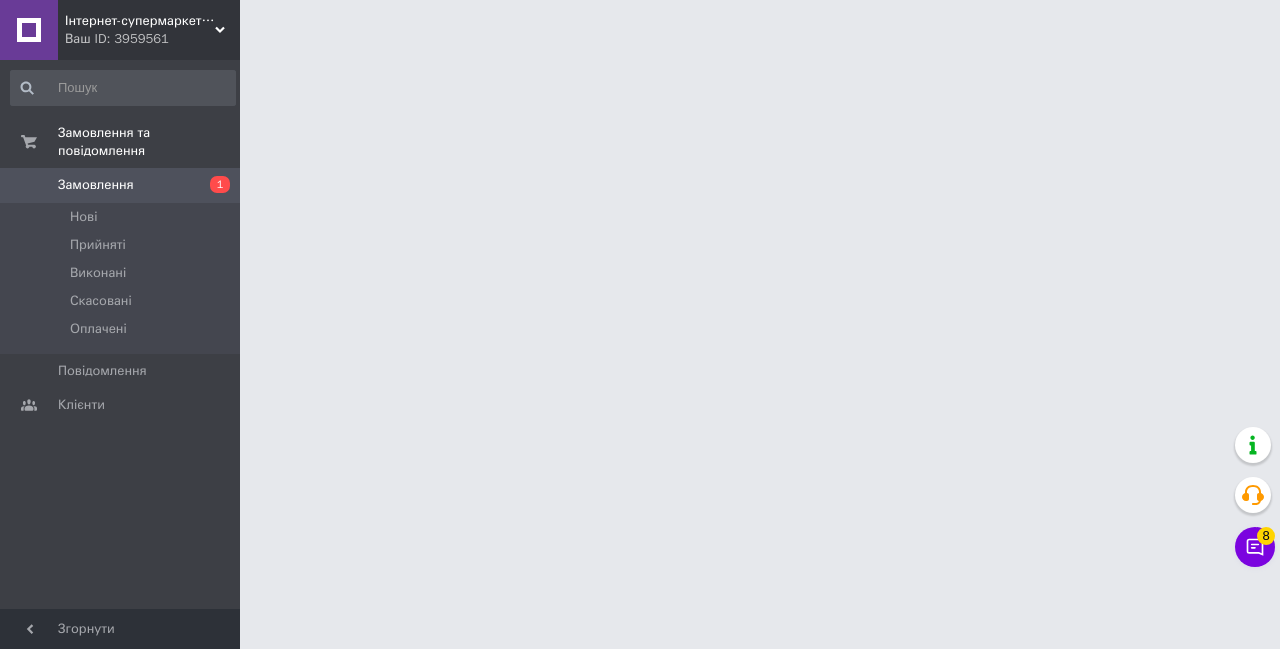 click on "Ваш ID: 3959561" at bounding box center [152, 39] 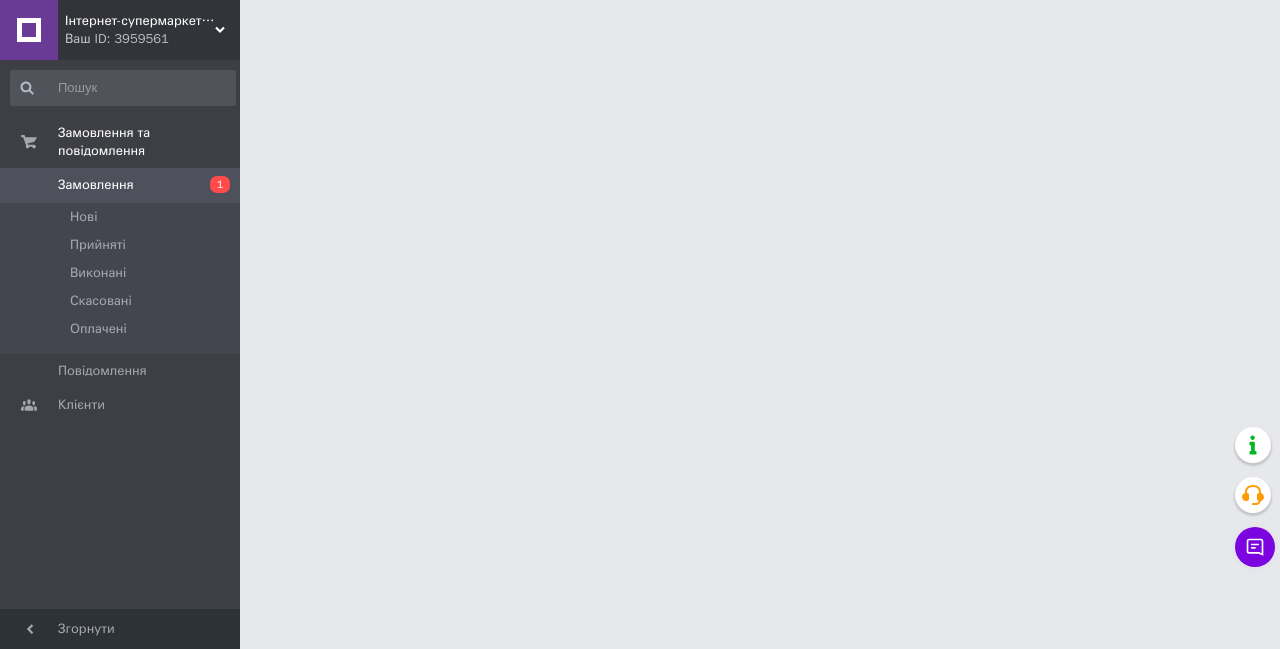 scroll, scrollTop: 0, scrollLeft: 0, axis: both 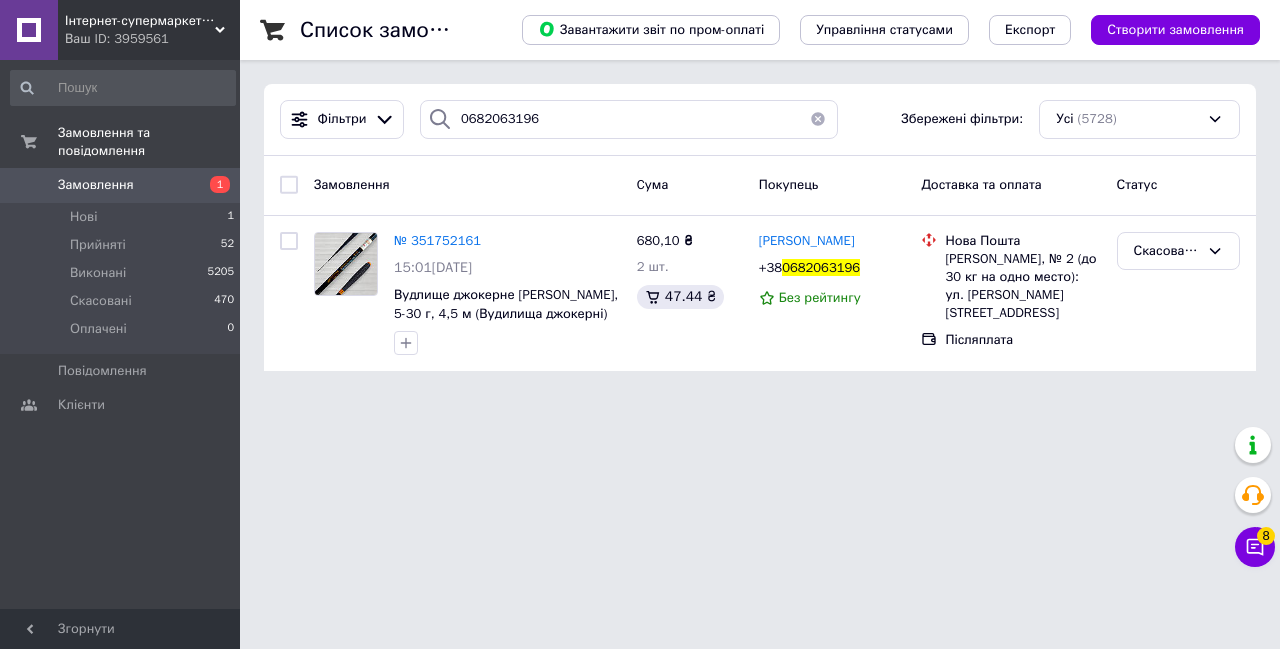 click on "Ваш ID: 3959561" at bounding box center (152, 39) 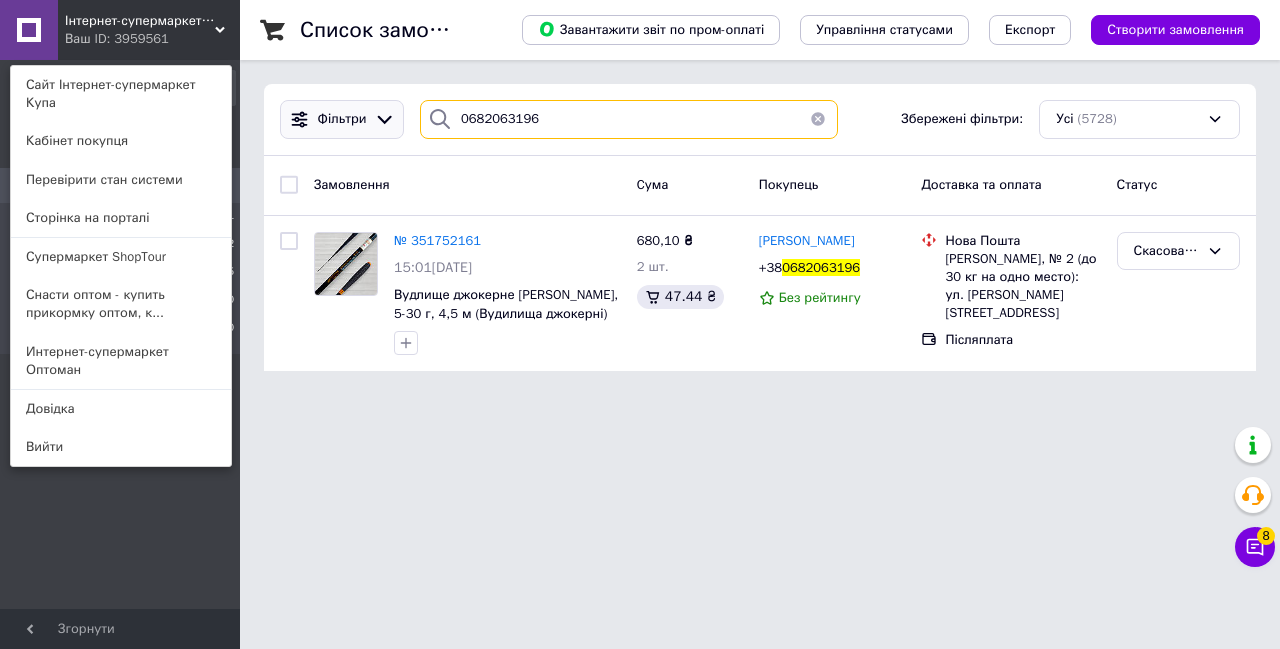 drag, startPoint x: 394, startPoint y: 124, endPoint x: 368, endPoint y: 124, distance: 26 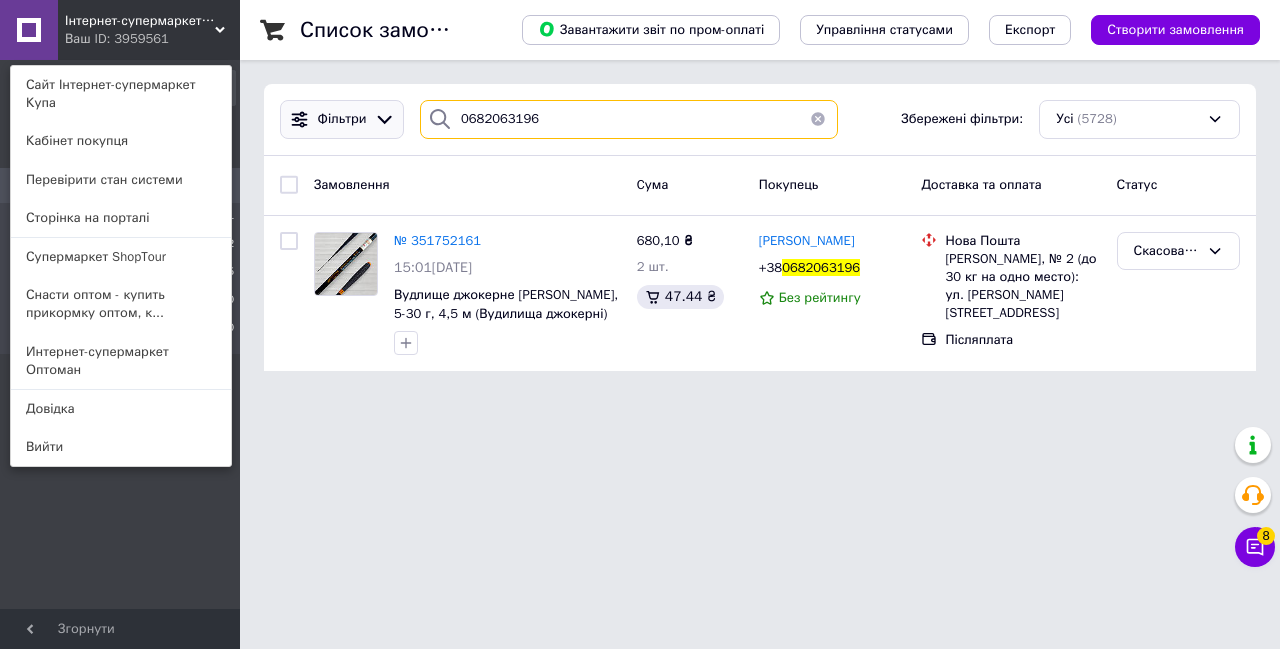 click on "Фільтри 0682063196 Збережені фільтри: Усі (5728)" at bounding box center (760, 119) 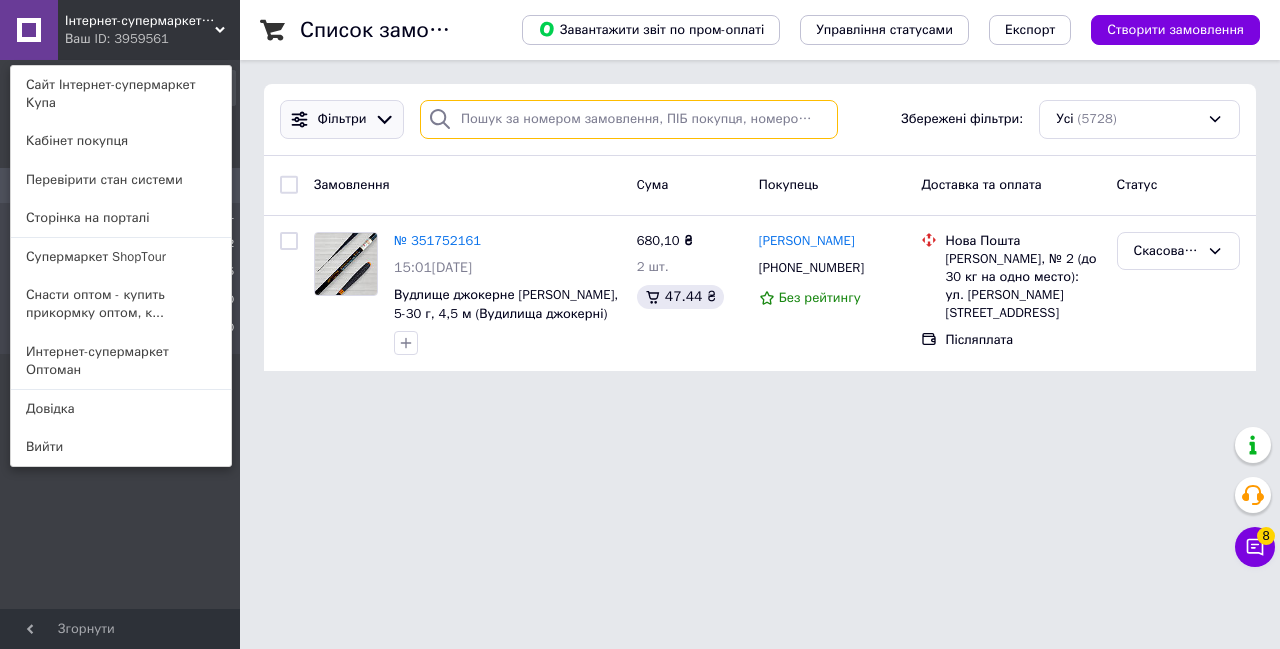 paste on "0508749208" 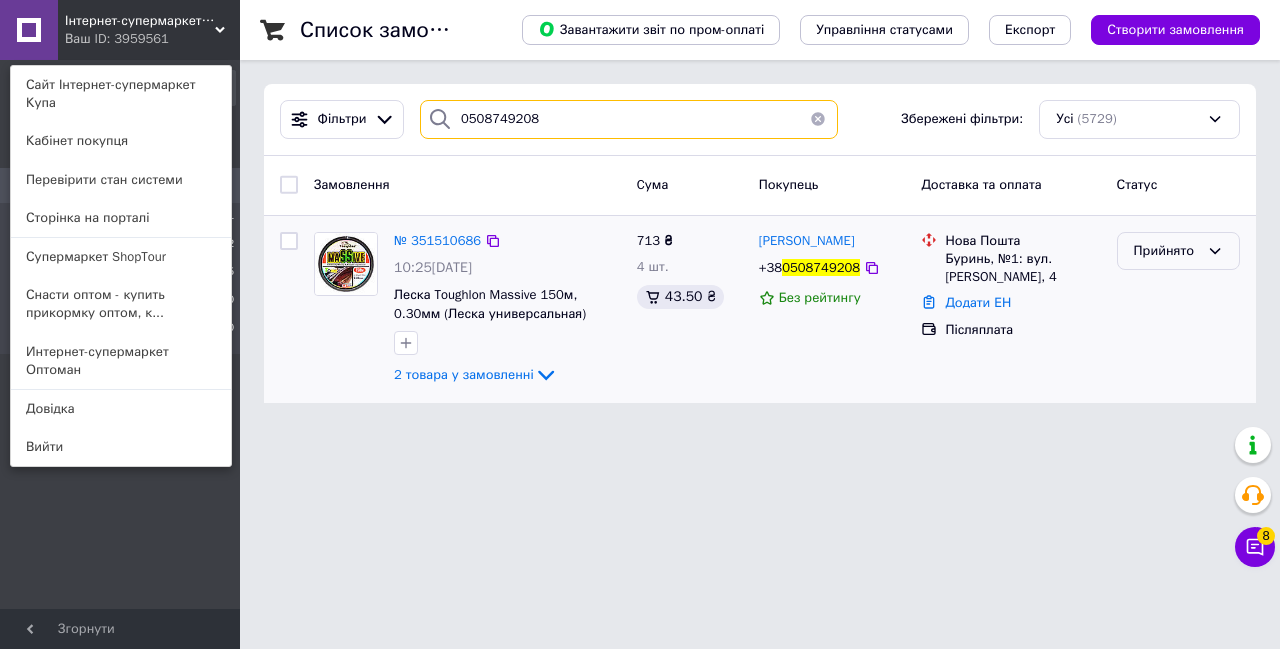 type on "0508749208" 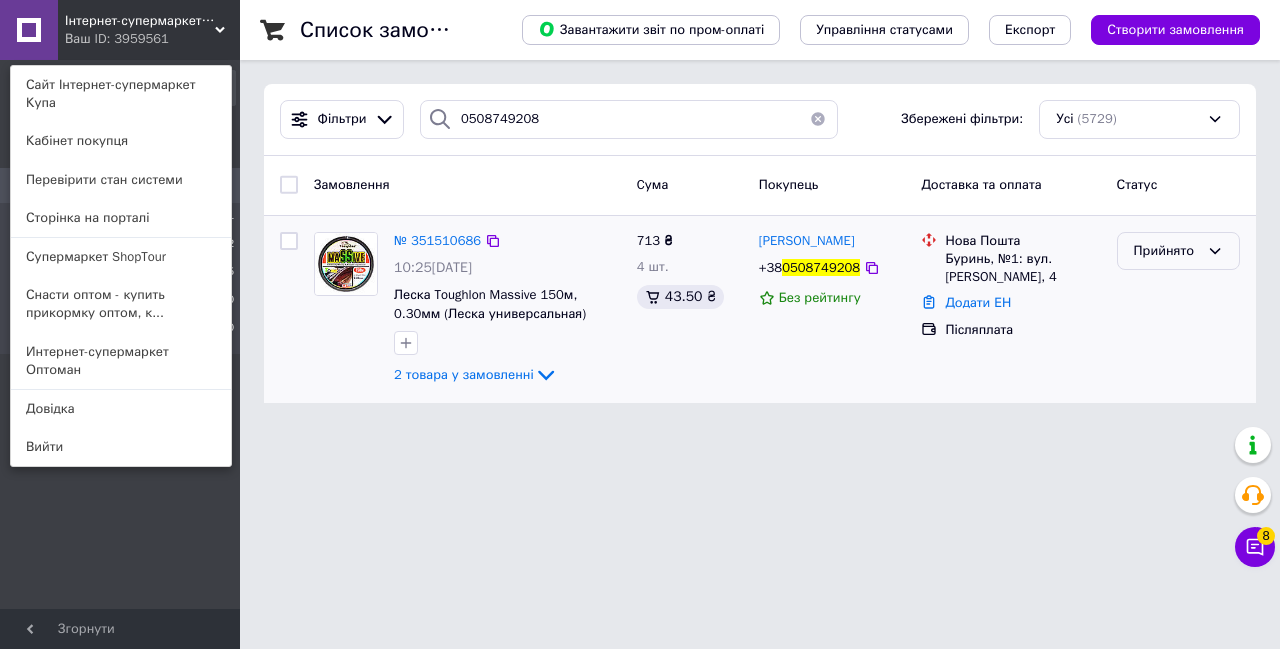 click on "Прийнято" at bounding box center [1166, 251] 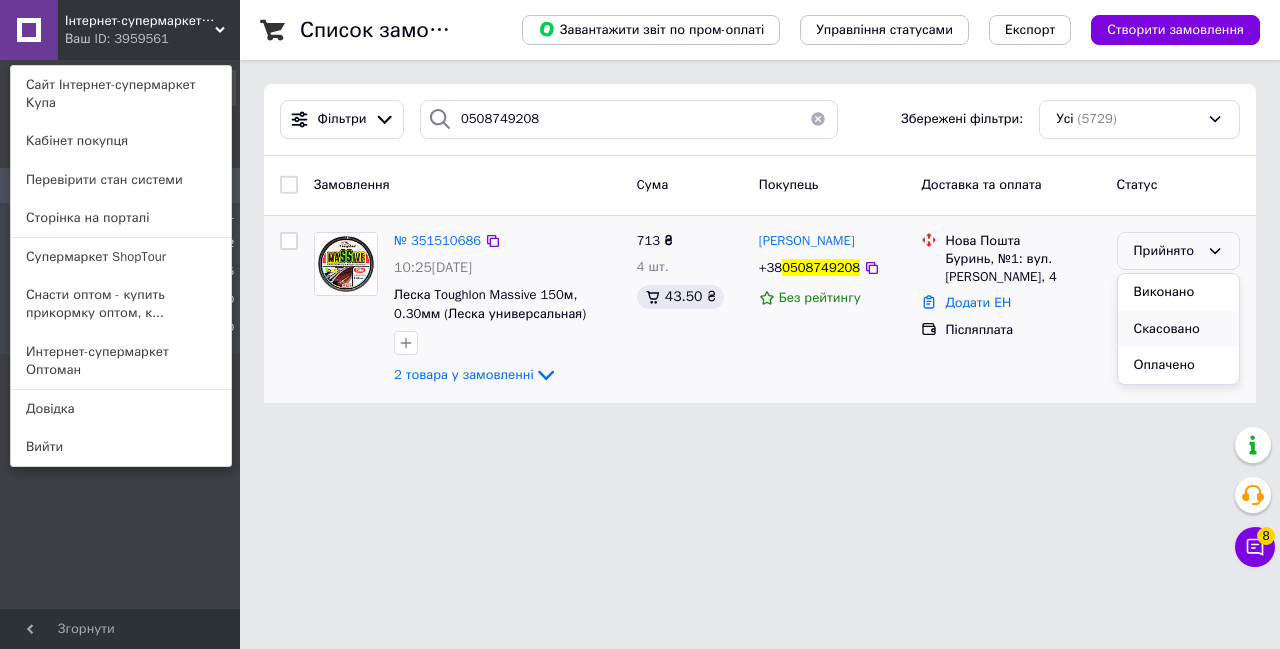 click on "Скасовано" at bounding box center [1178, 329] 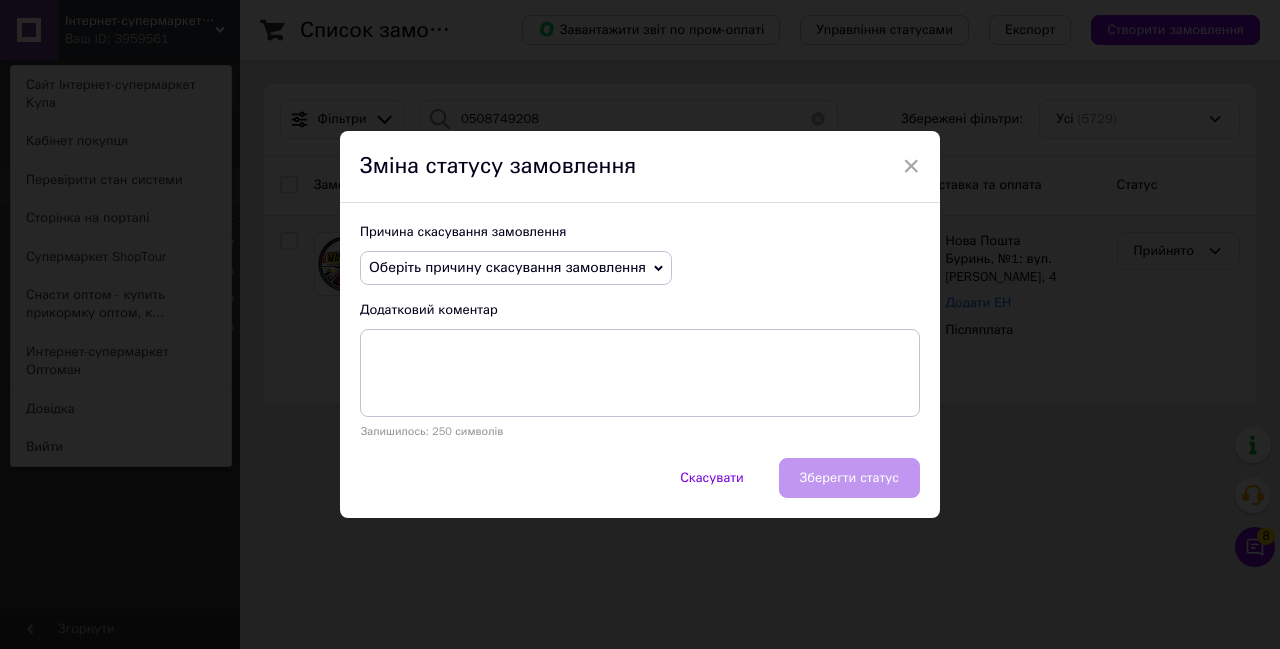 click on "Оберіть причину скасування замовлення" at bounding box center (507, 267) 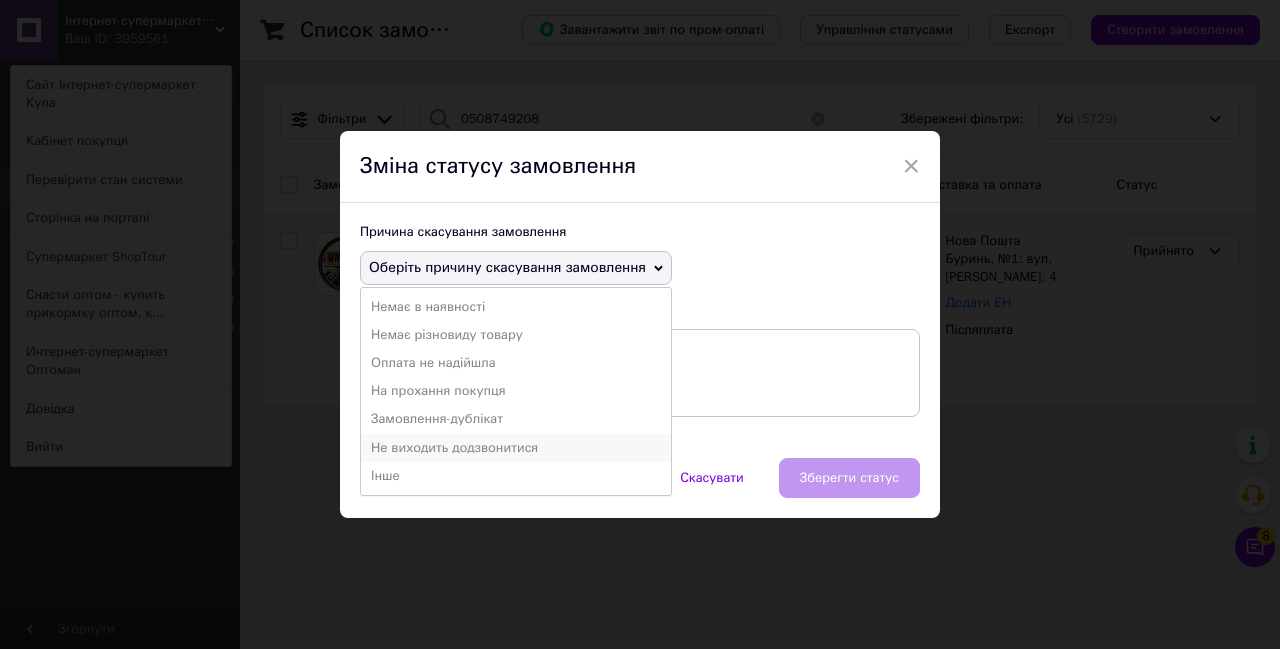 drag, startPoint x: 495, startPoint y: 447, endPoint x: 571, endPoint y: 443, distance: 76.105194 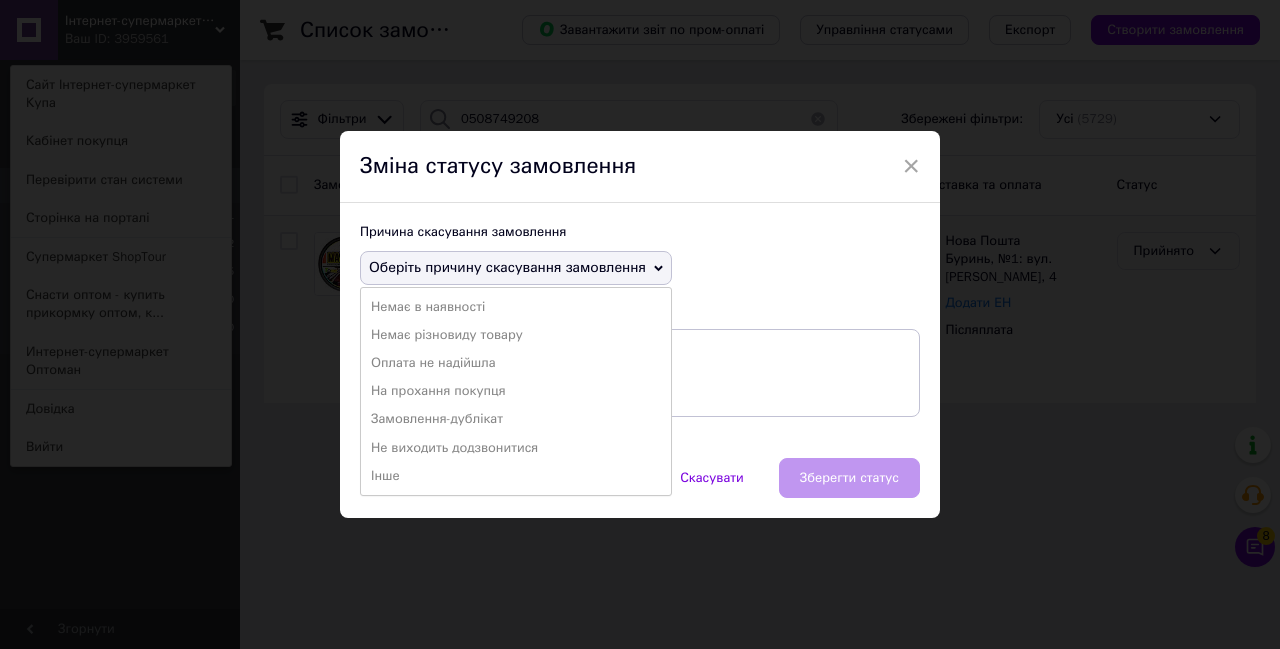 click on "Не виходить додзвонитися" at bounding box center [516, 448] 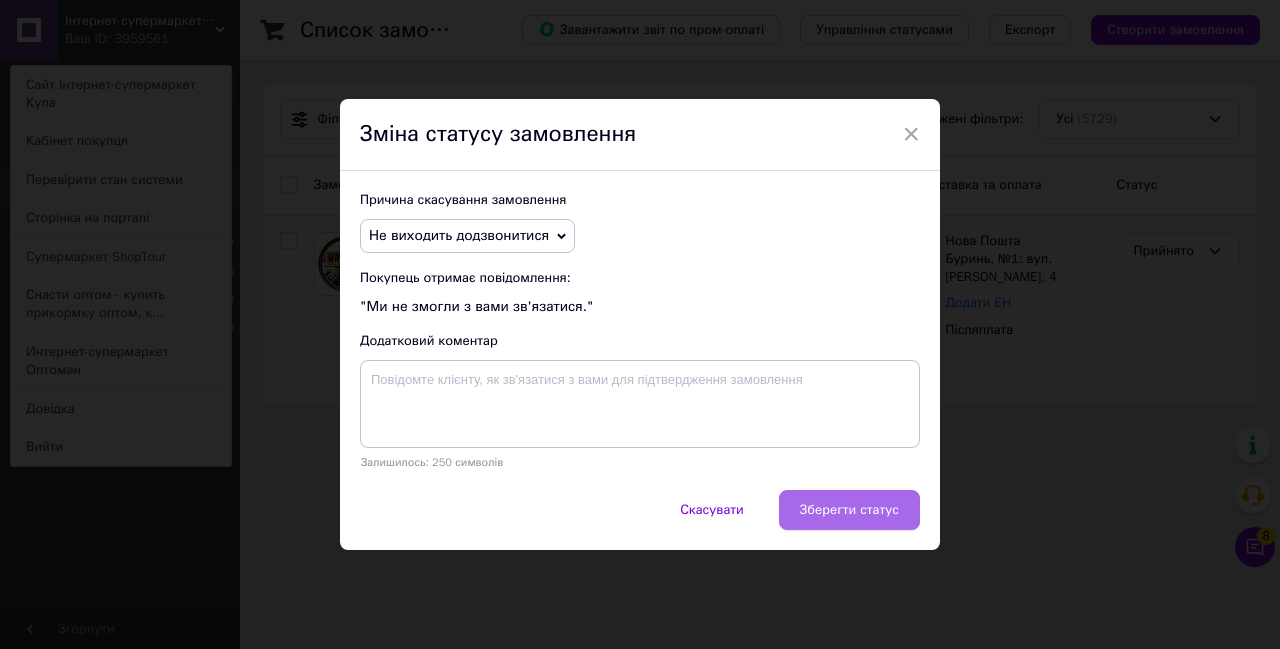 click on "Зберегти статус" at bounding box center (849, 510) 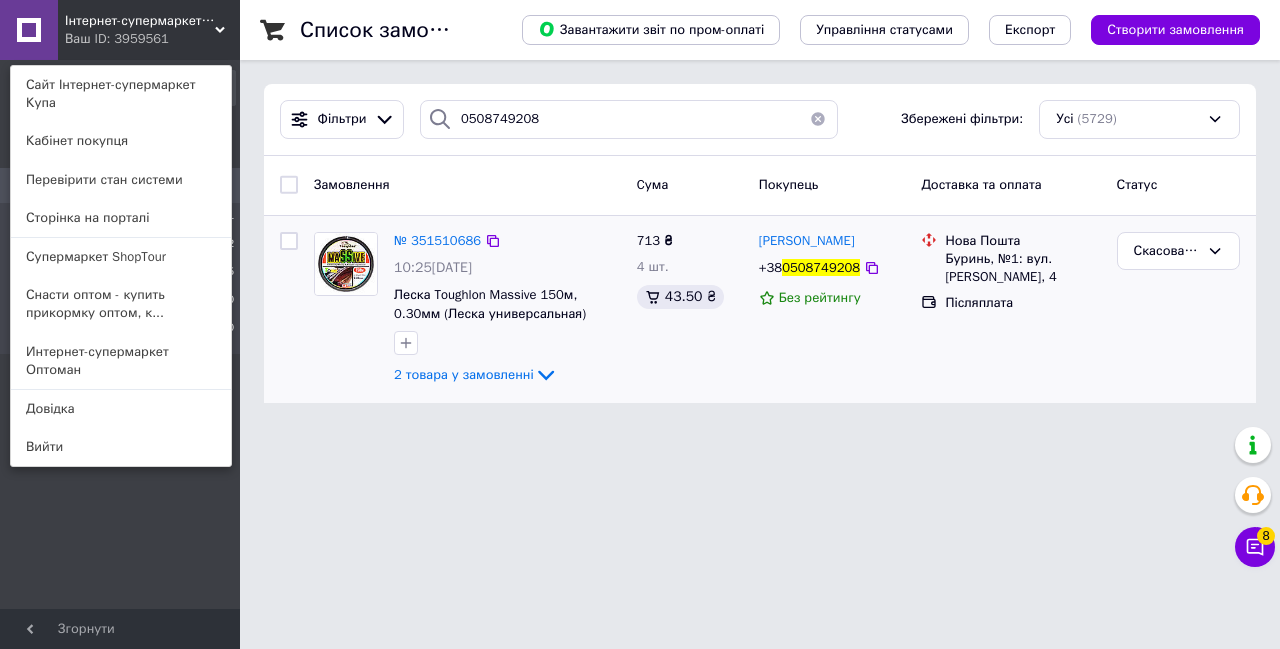 click on "Інтернет-супермаркет Купа Ваш ID: 3959561 Сайт Інтернет-супермаркет Купа Кабінет покупця Перевірити стан системи Сторінка на порталі Супермаркет ShopTour Снасти оптом - купить прикормку оптом, к... Интернет-супермаркет Оптоман Довідка Вийти Замовлення та повідомлення Замовлення 1 Нові 1 Прийняті 52 Виконані 5205 Скасовані 470 Оплачені 0 Повідомлення 0 Клієнти Згорнути
Список замовлень   Завантажити звіт по пром-оплаті Управління статусами Експорт Створити замовлення Фільтри 0508749208 Збережені фільтри: Усі" at bounding box center (640, 213) 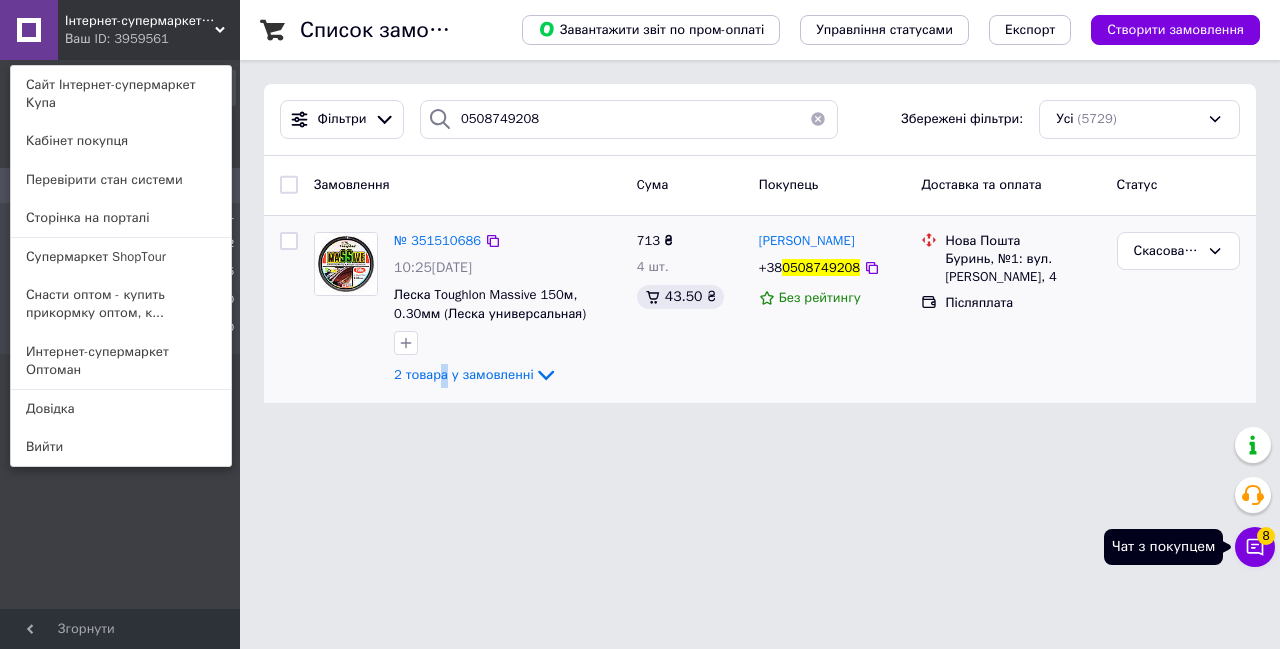 click on "8" at bounding box center (1266, 536) 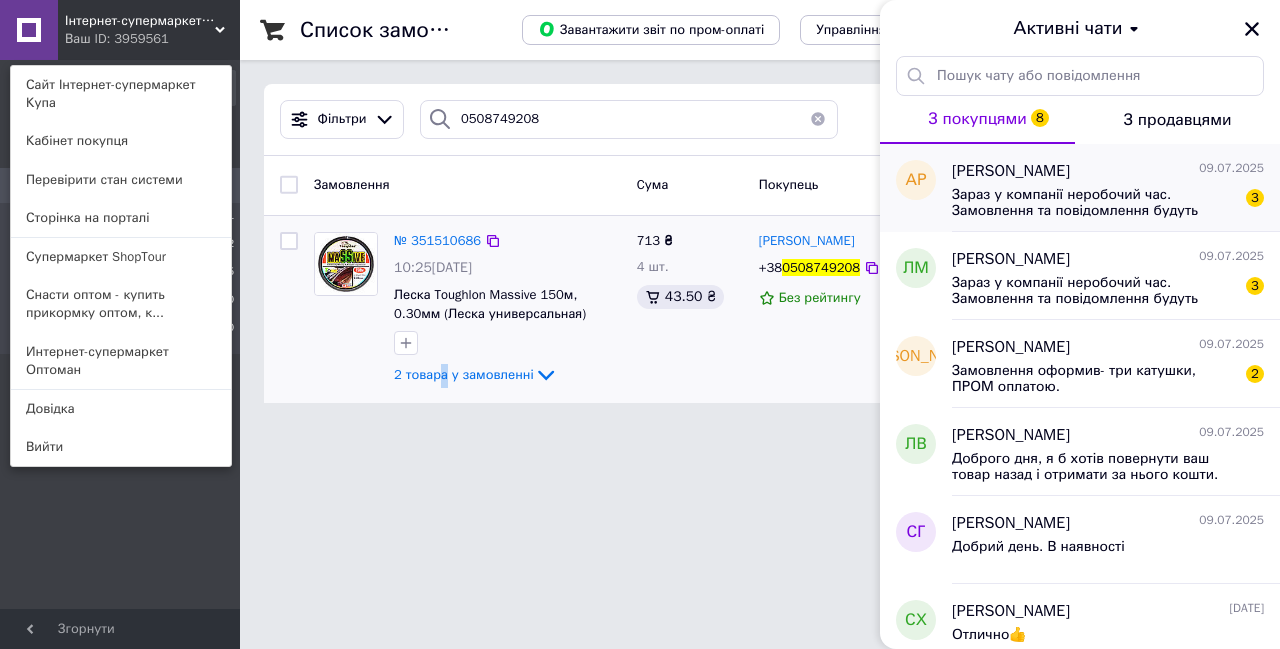 click on "Зараз у компанії неробочий час. Замовлення та повідомлення будуть оброблені з 09:00 найближчого робочого дня (завтра, 10.07)" at bounding box center (1094, 203) 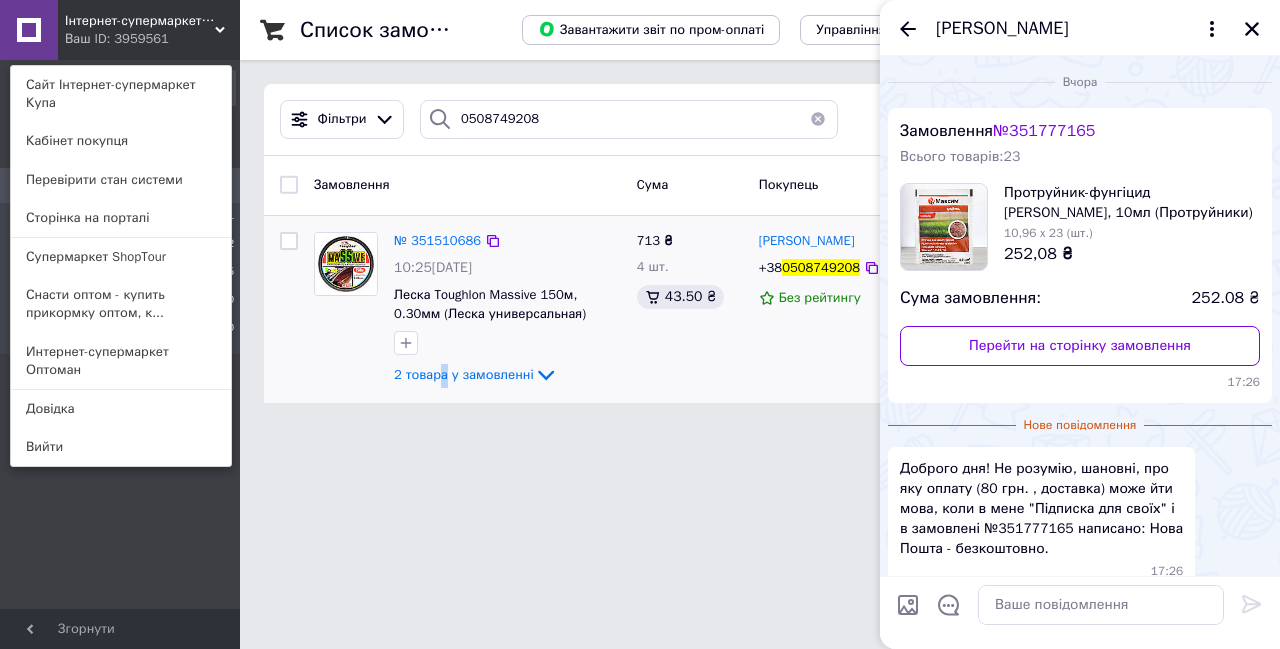 scroll, scrollTop: 230, scrollLeft: 0, axis: vertical 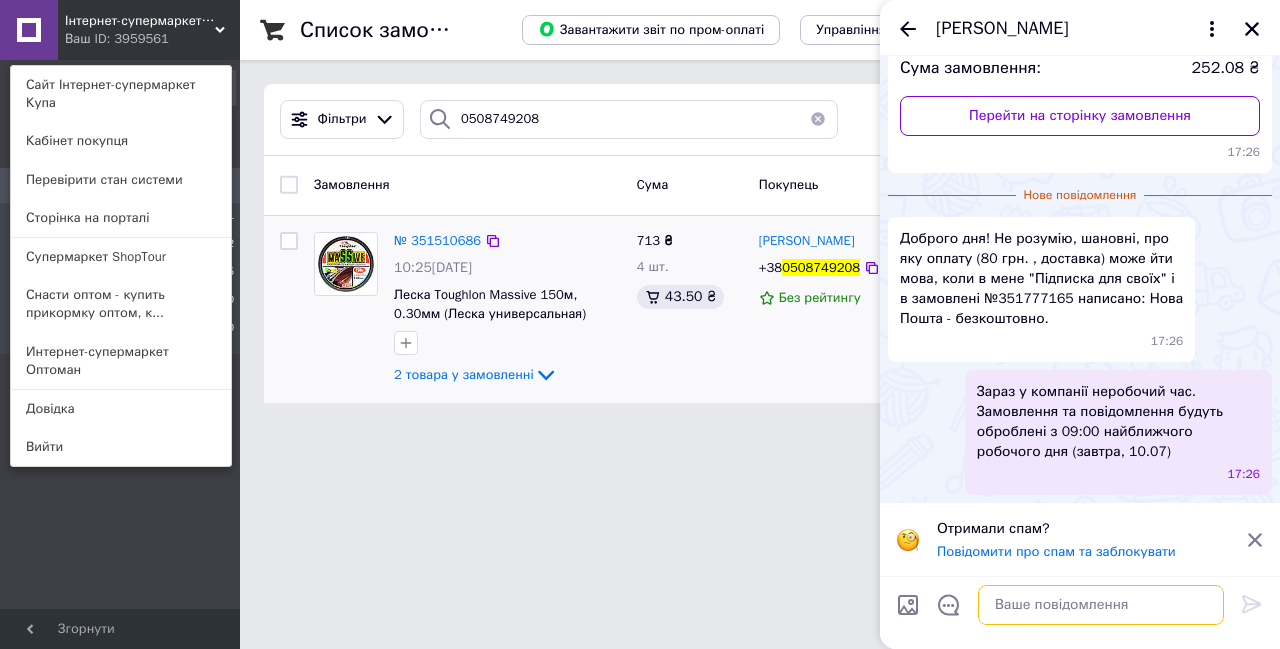 click at bounding box center (1101, 605) 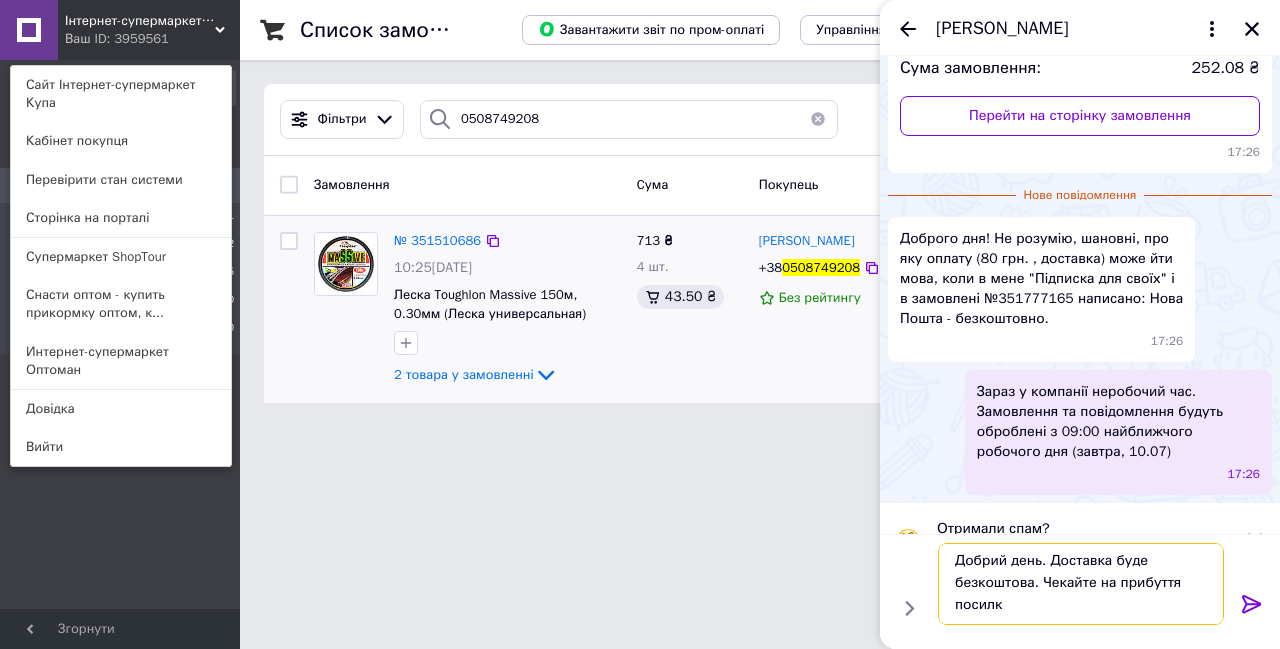 scroll, scrollTop: 2, scrollLeft: 0, axis: vertical 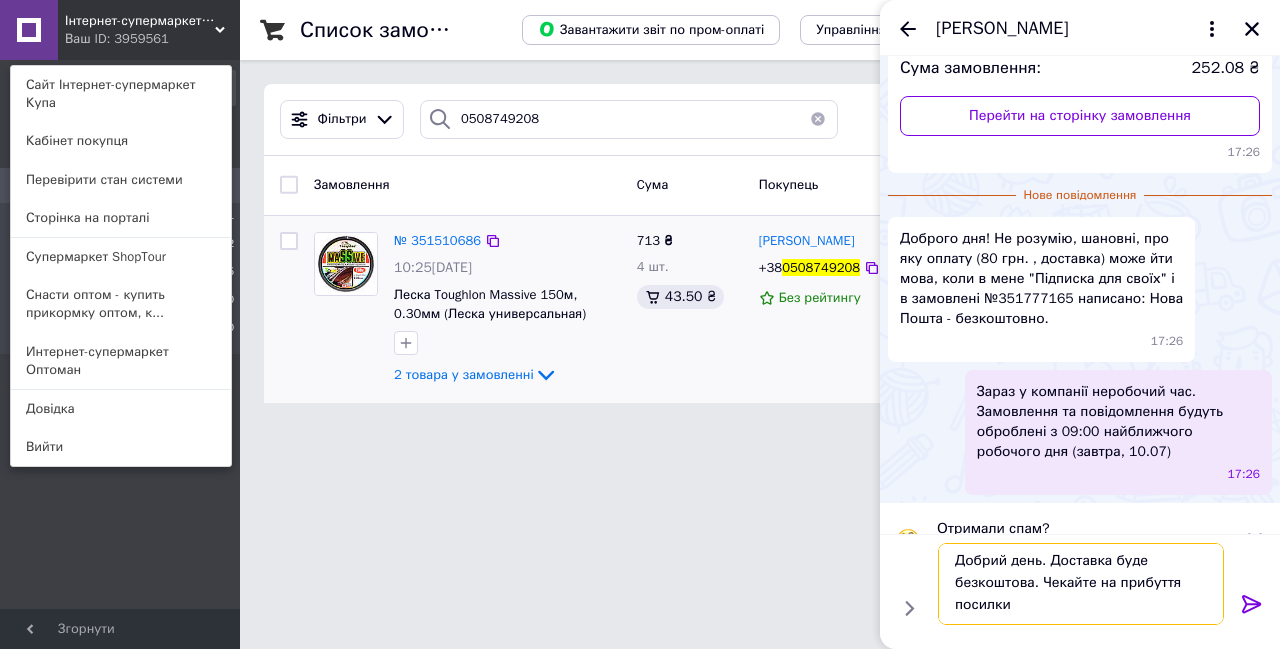 type on "Добрий день. Доставка буде безкоштова. Чекайте на прибуття посилки" 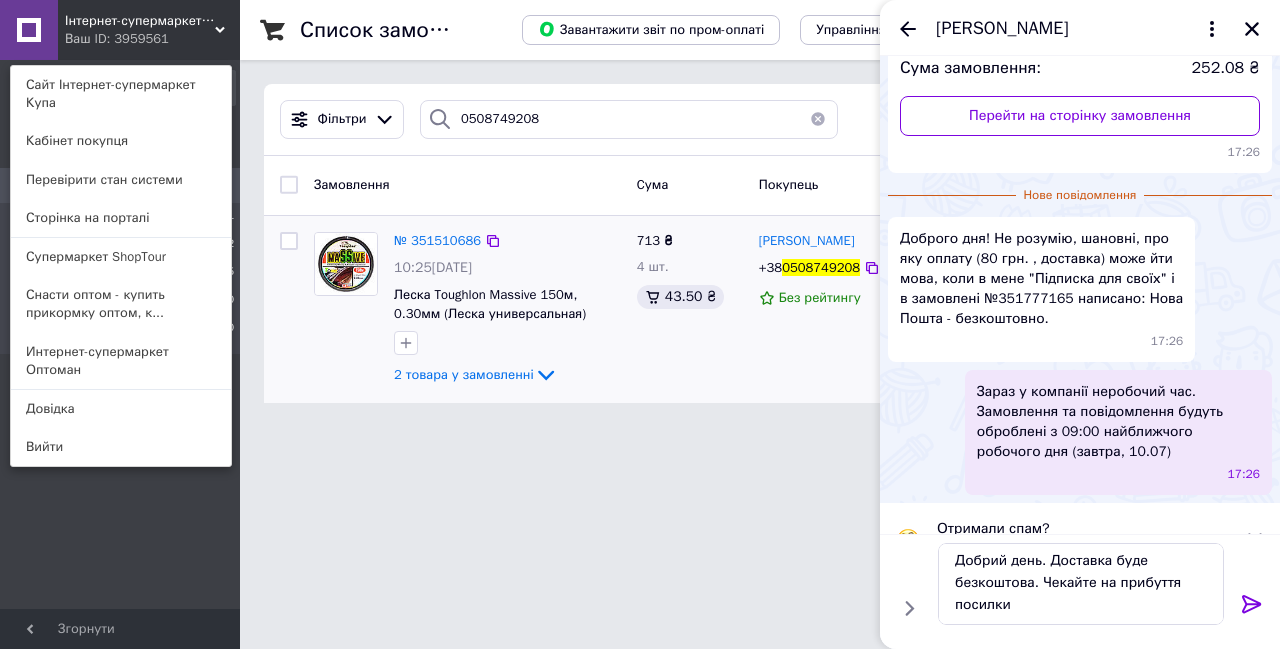 click 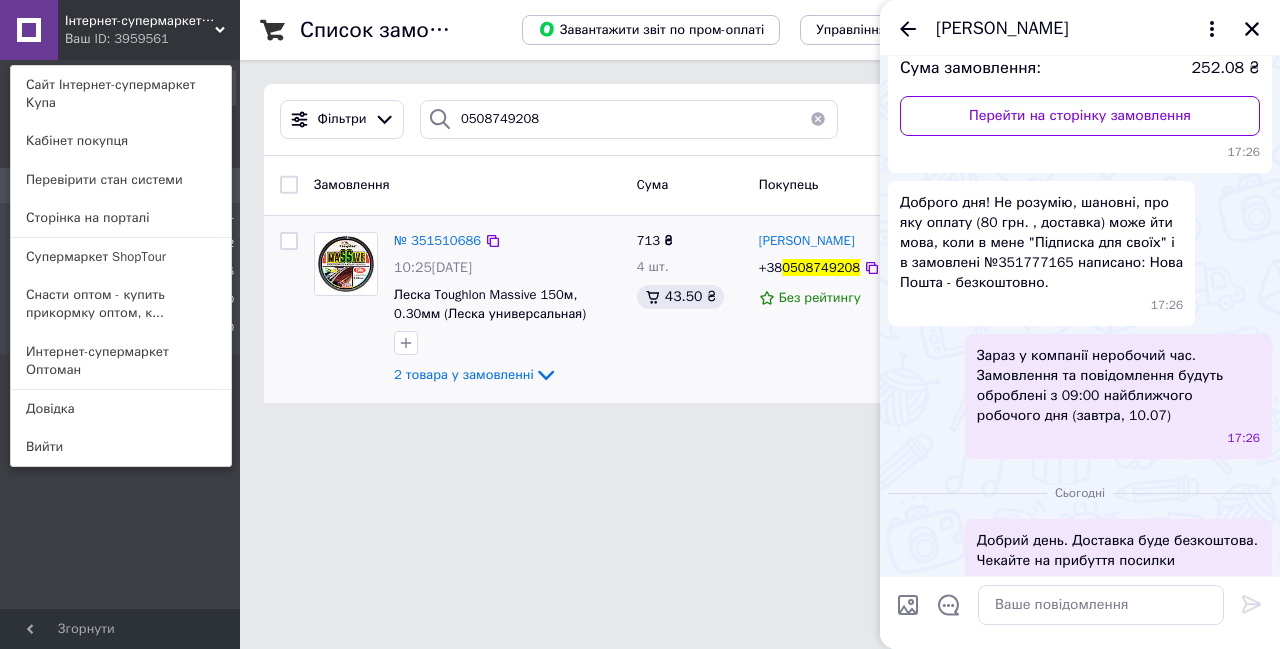 scroll, scrollTop: 0, scrollLeft: 0, axis: both 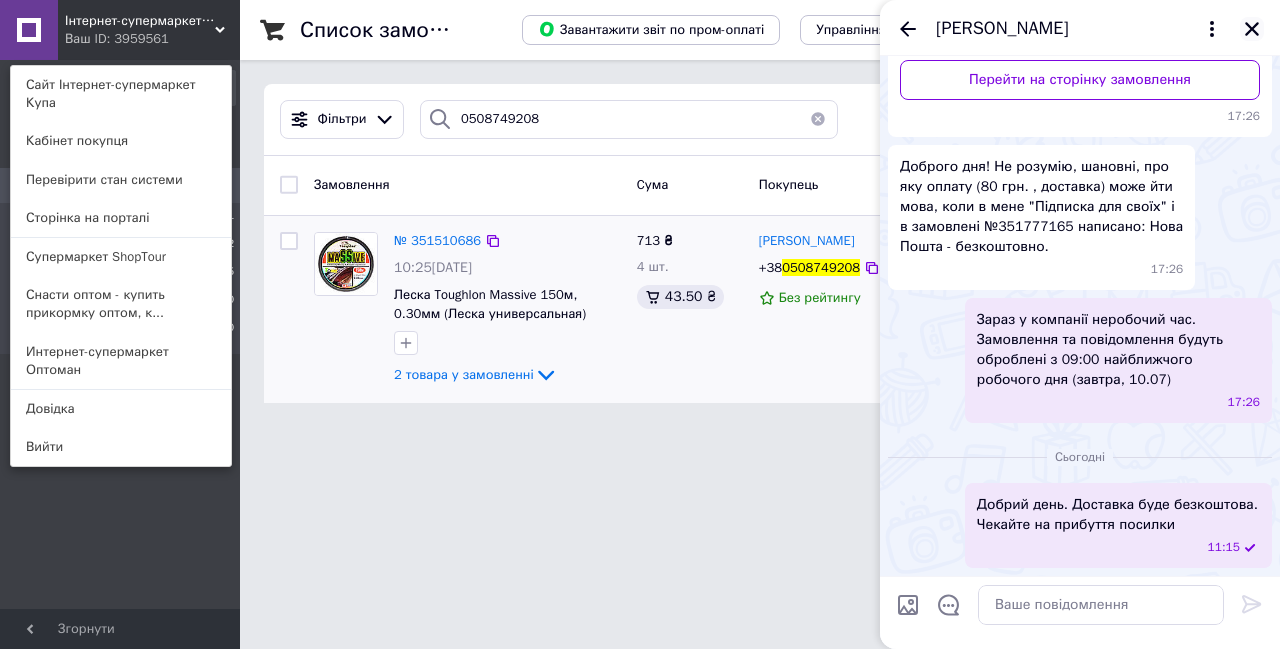 click 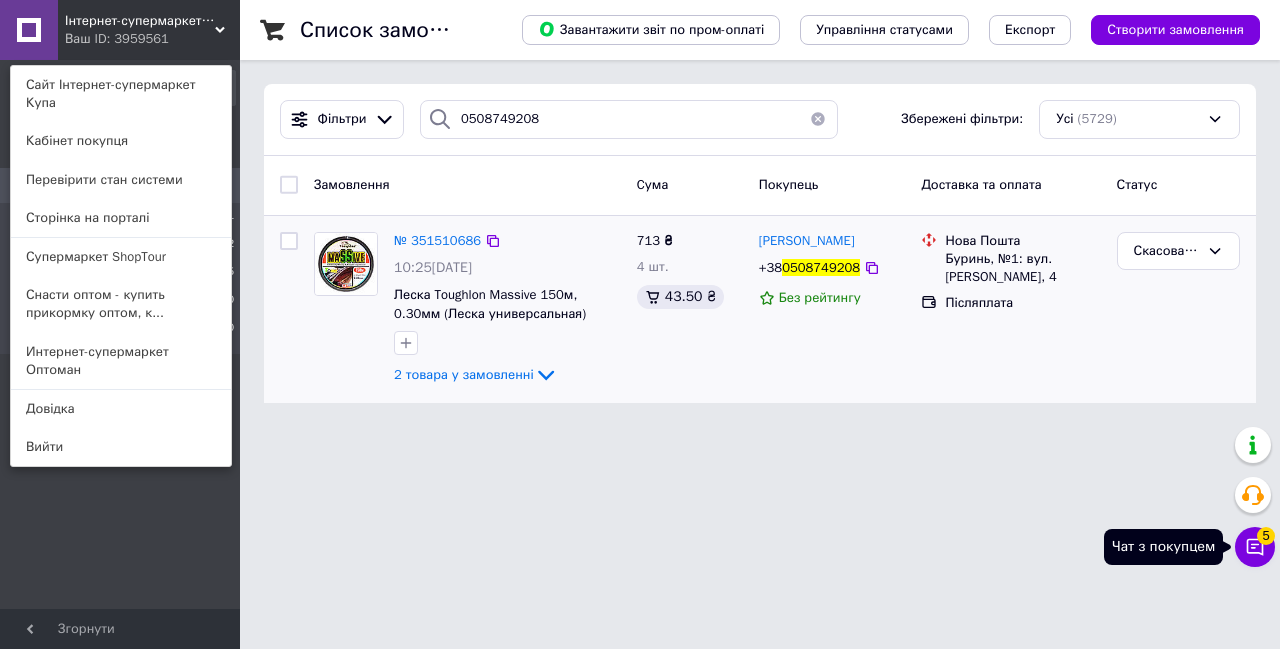 click on "Чат з покупцем 5" at bounding box center [1255, 547] 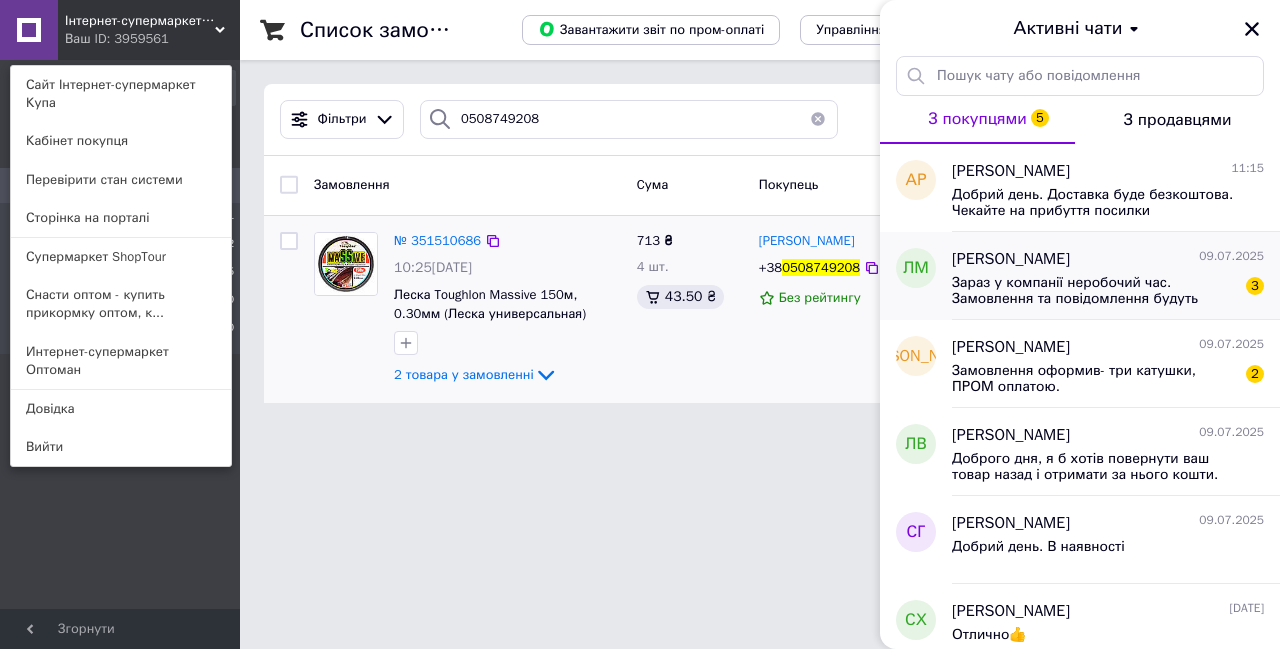 click on "Зараз у компанії неробочий час. Замовлення та повідомлення будуть оброблені з 09:00 найближчого робочого дня (завтра, 10.07)" at bounding box center [1094, 291] 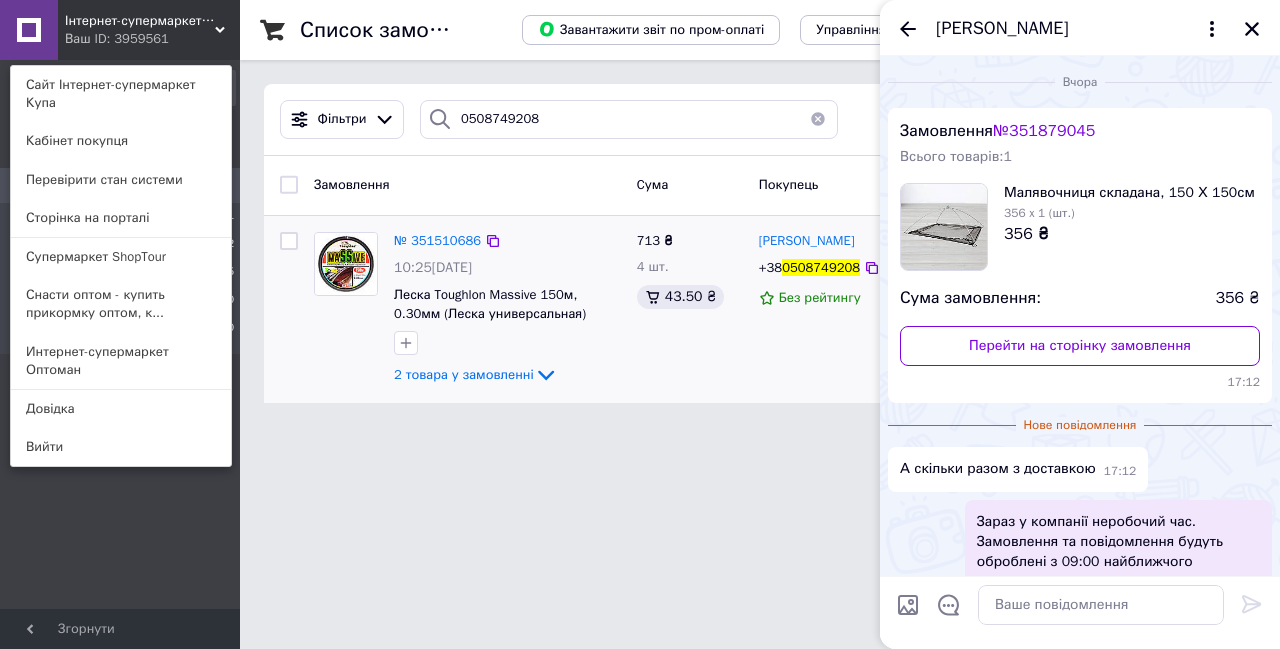 scroll, scrollTop: 130, scrollLeft: 0, axis: vertical 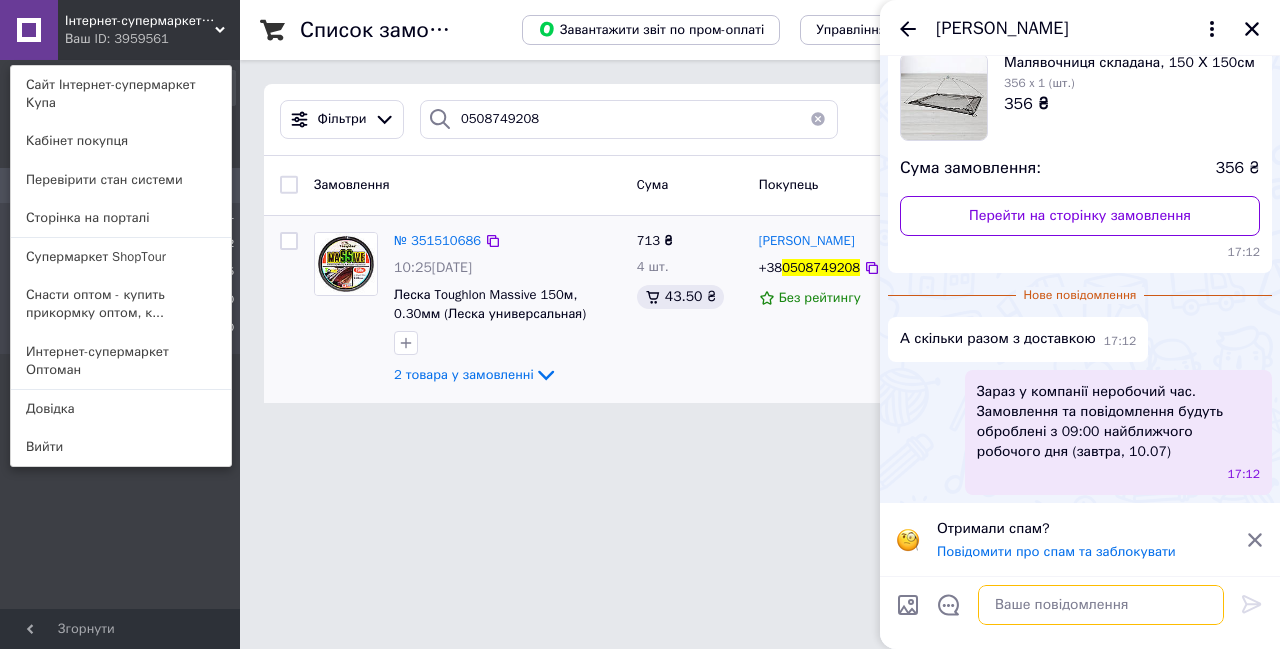 click at bounding box center [1101, 605] 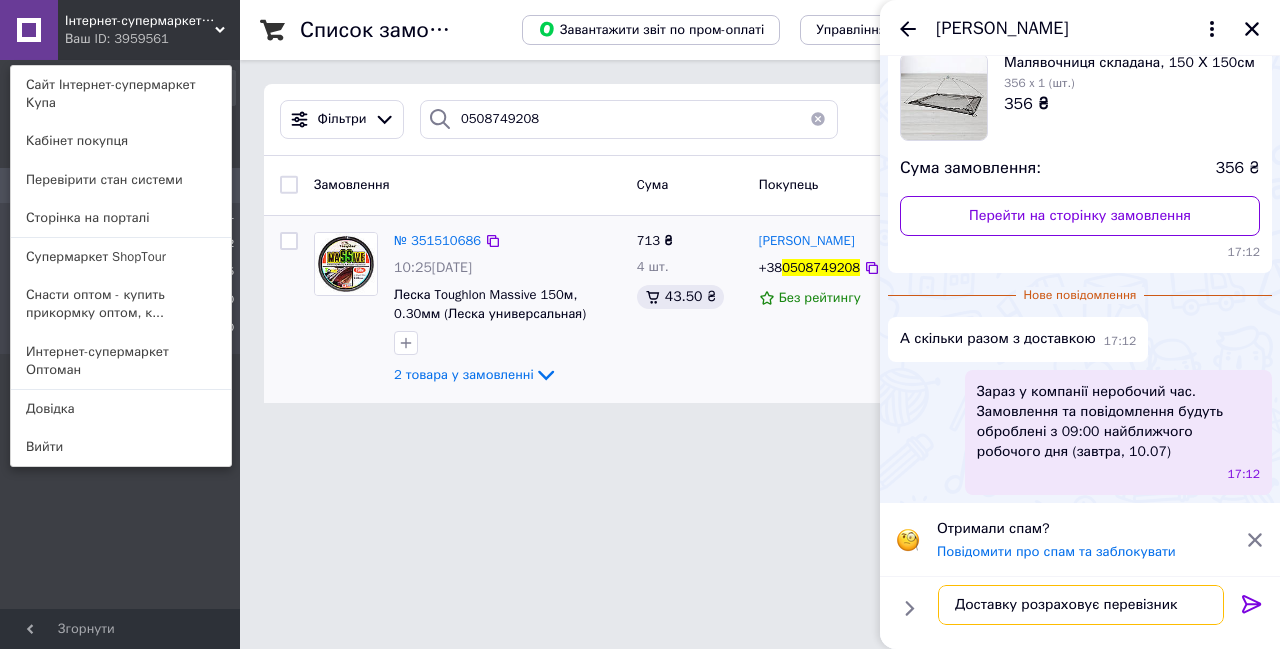 type on "Доставку розраховує перевізник" 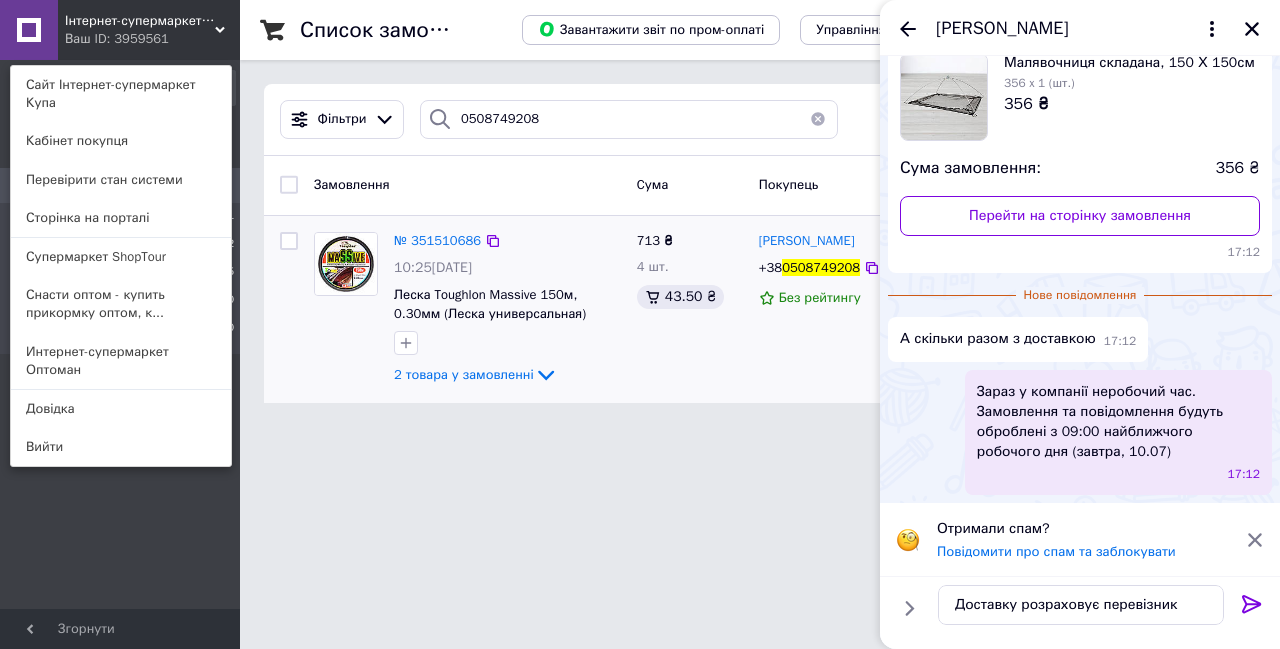 click 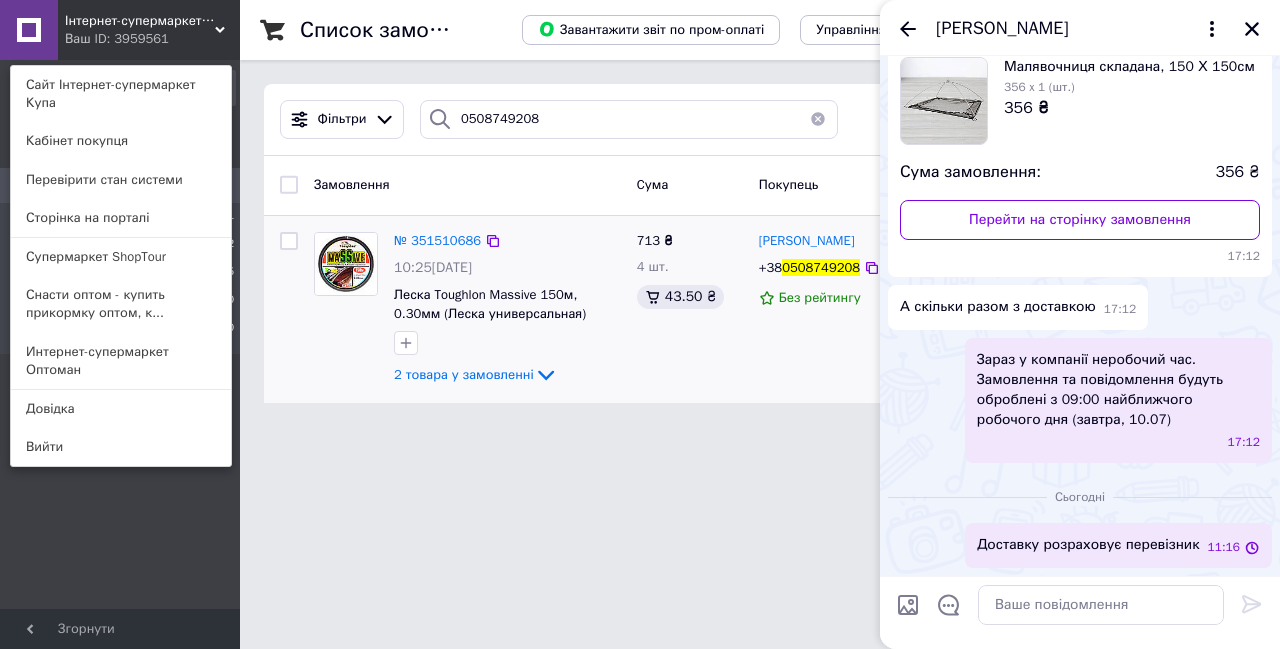 scroll, scrollTop: 126, scrollLeft: 0, axis: vertical 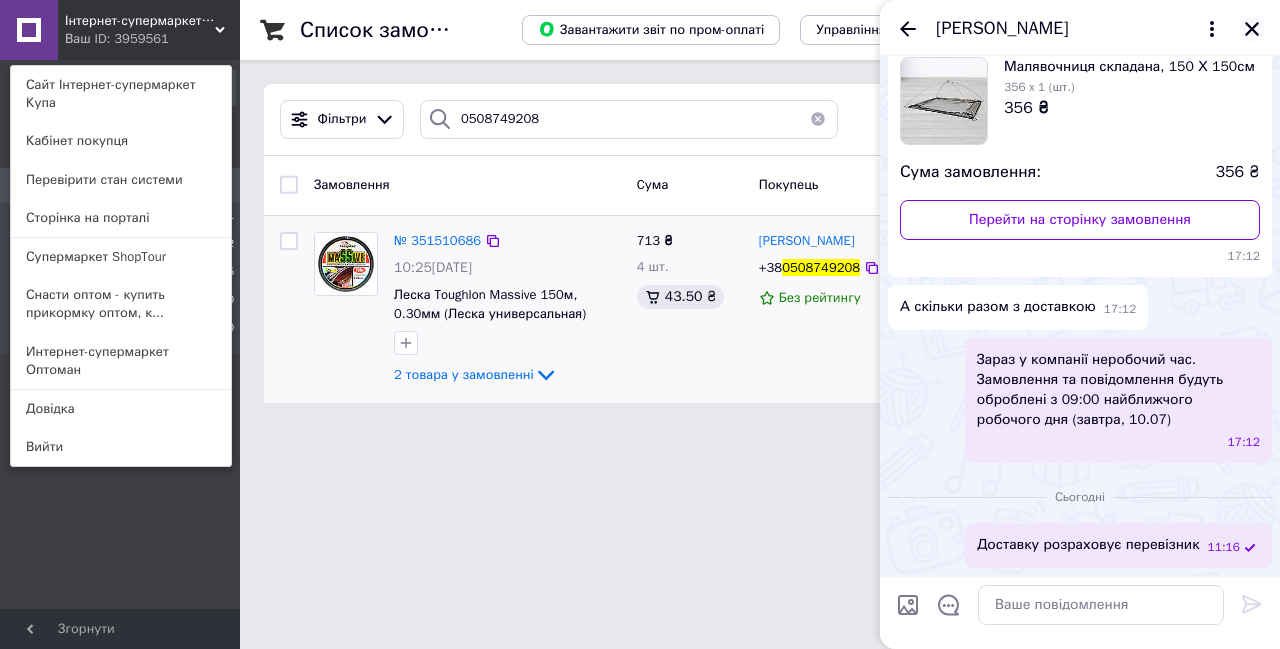 click 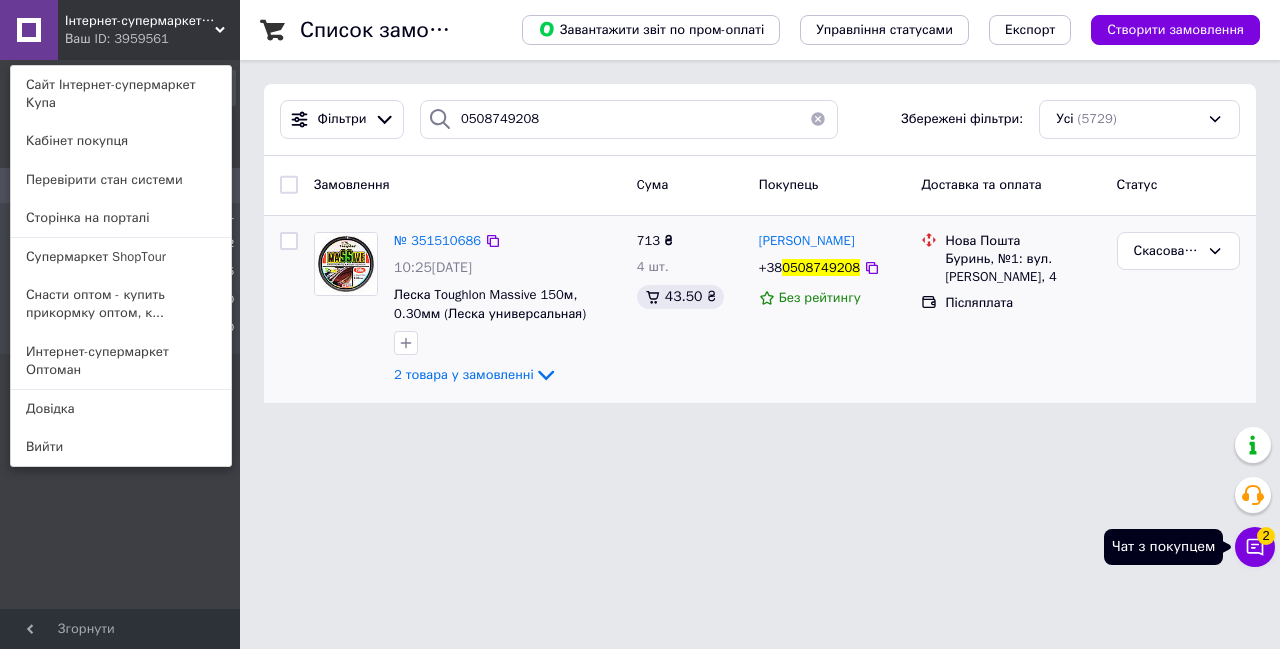 click on "Чат з покупцем 2" at bounding box center [1255, 547] 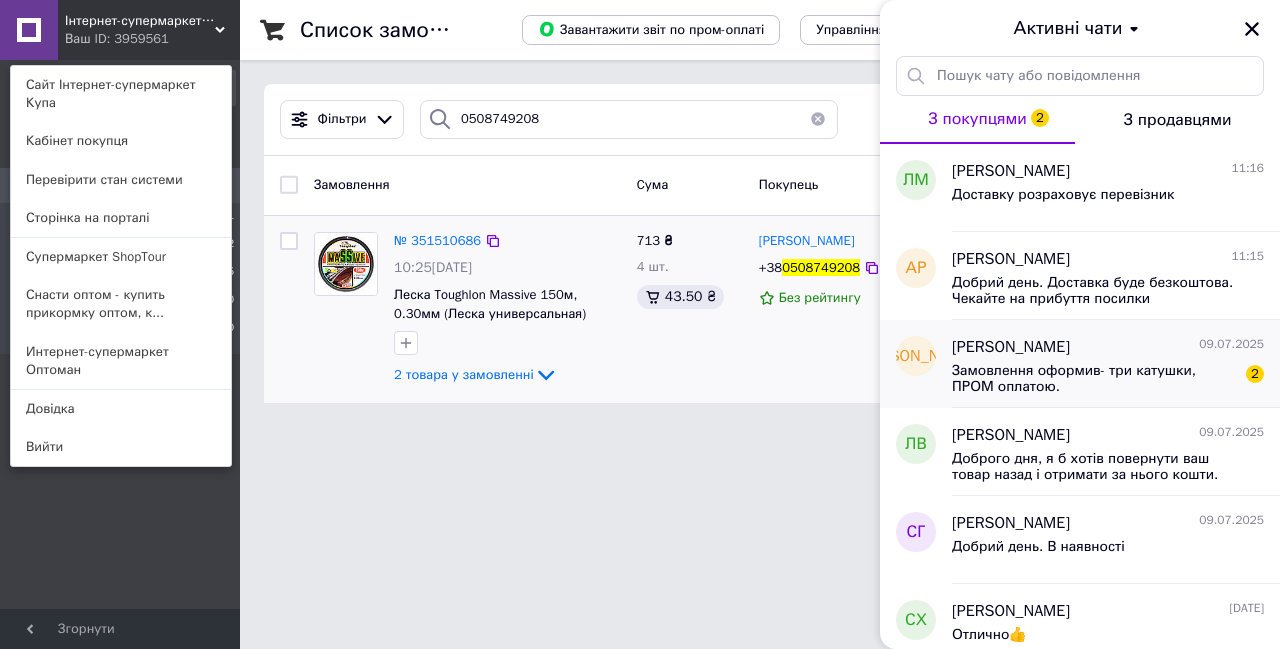 click on "Замовлення оформив- три катушки,  ПРОМ оплатою." at bounding box center [1094, 379] 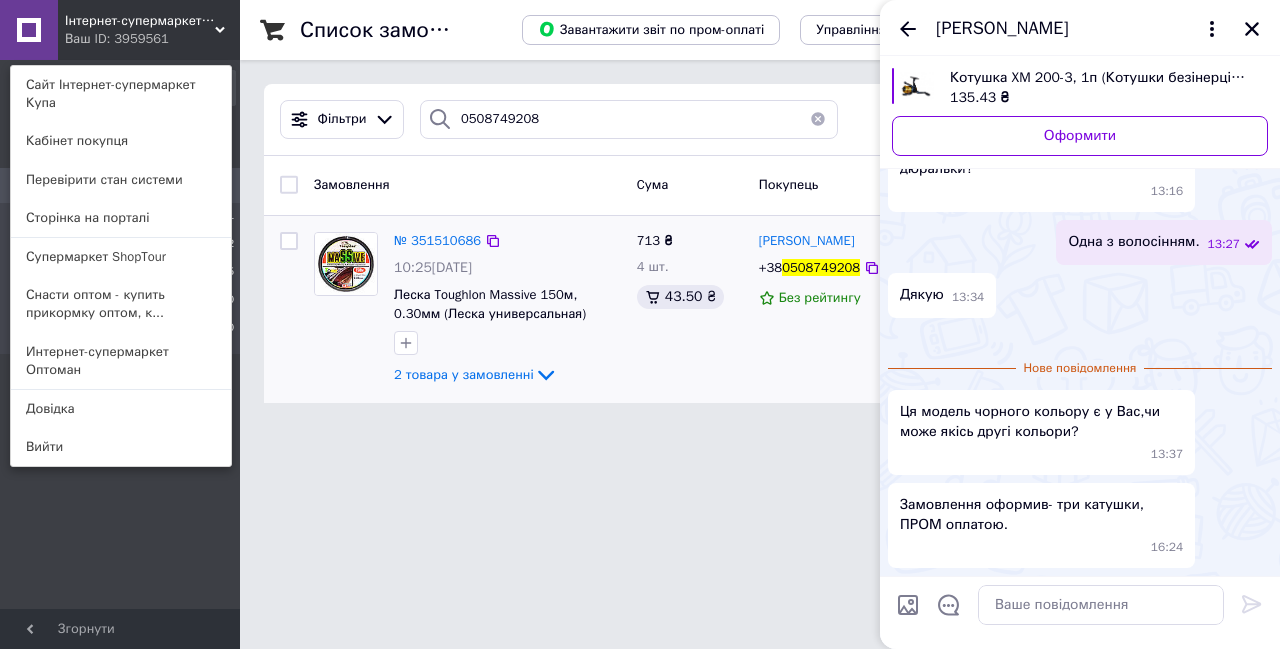 scroll, scrollTop: 1391, scrollLeft: 0, axis: vertical 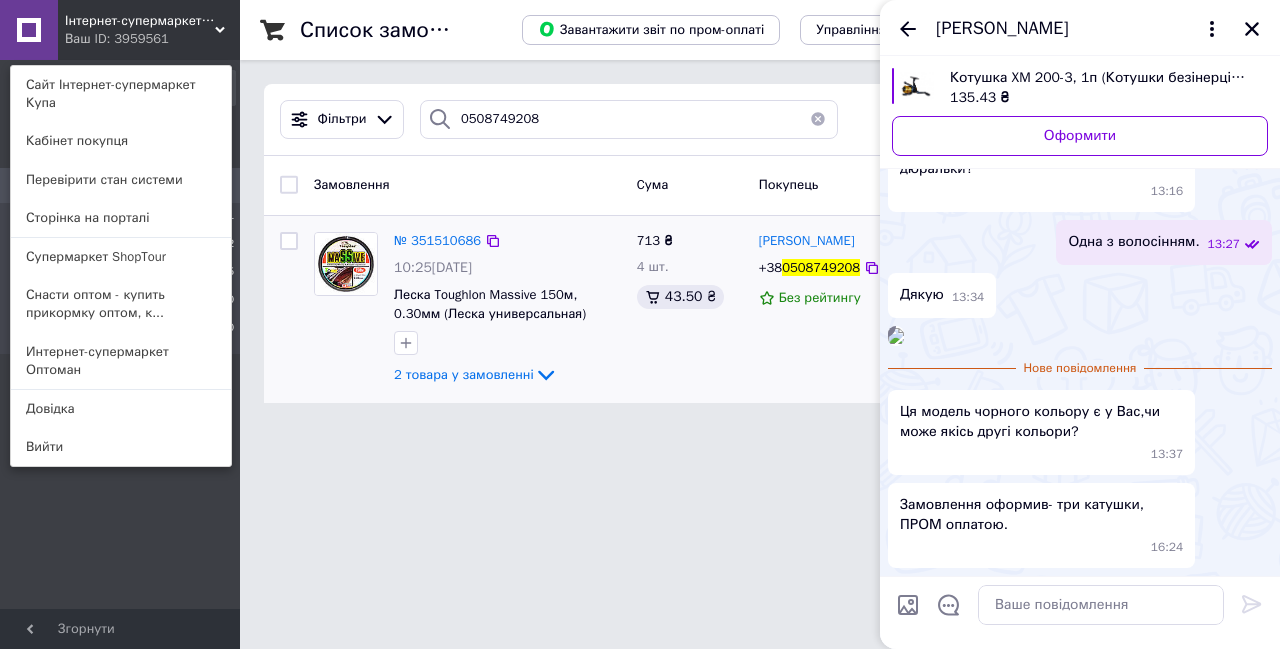 click on "Інтернет-супермаркет Купа Ваш ID: 3959561 Сайт Інтернет-супермаркет Купа Кабінет покупця Перевірити стан системи Сторінка на порталі Супермаркет ShopTour Снасти оптом - купить прикормку оптом, к... Интернет-супермаркет Оптоман Довідка Вийти Замовлення та повідомлення Замовлення 1 Нові 1 Прийняті 52 Виконані 5205 Скасовані 470 Оплачені 0 Повідомлення 0 Клієнти Згорнути
Список замовлень   Завантажити звіт по пром-оплаті Управління статусами Експорт Створити замовлення Фільтри 0508749208 Збережені фільтри: Усі" at bounding box center [640, 213] 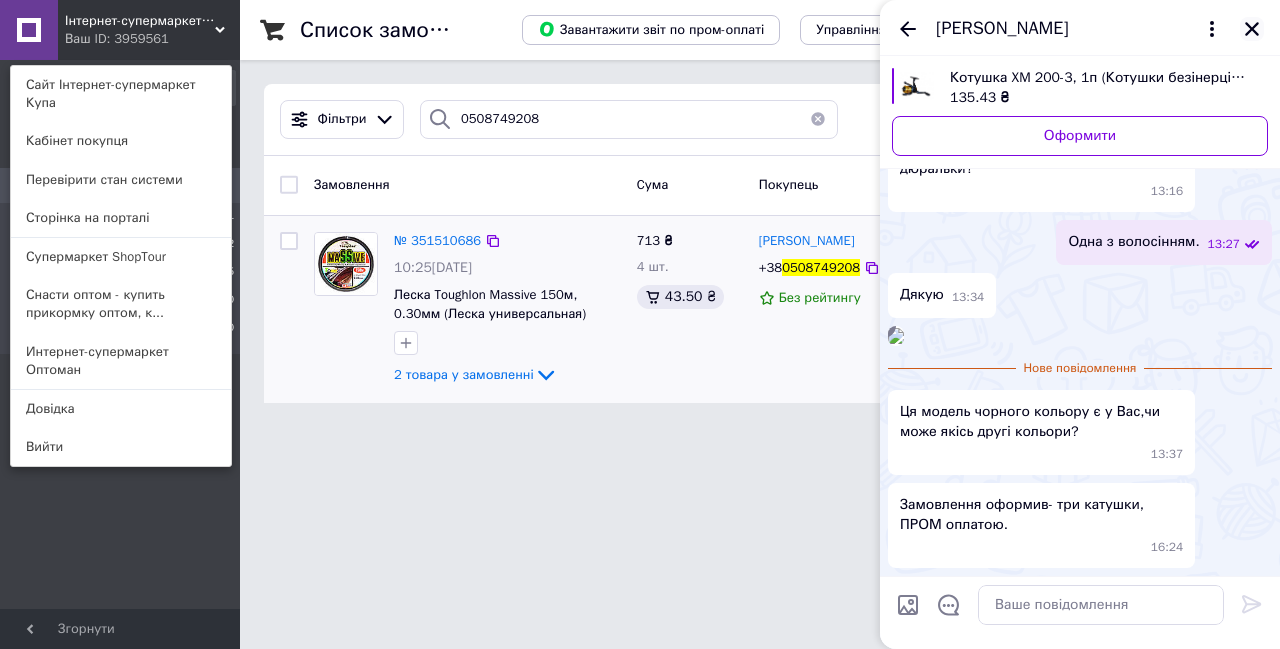 click 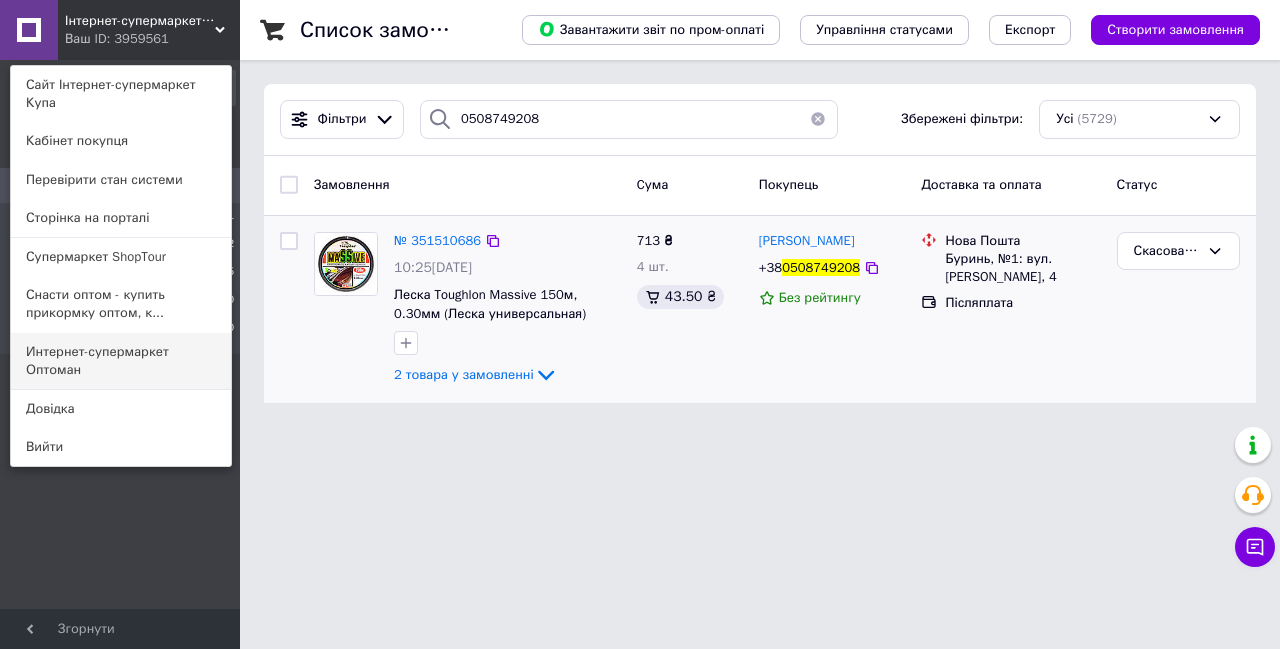 click on "Интернет-супермаркет Оптоман" at bounding box center (121, 361) 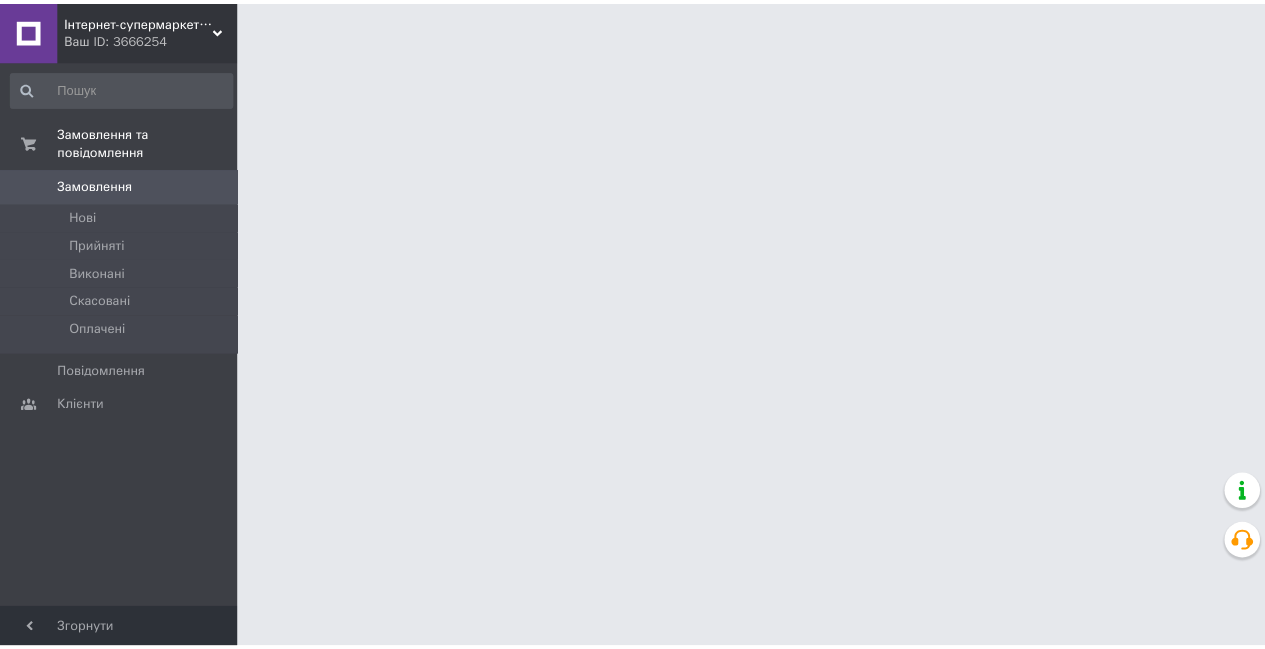 scroll, scrollTop: 0, scrollLeft: 0, axis: both 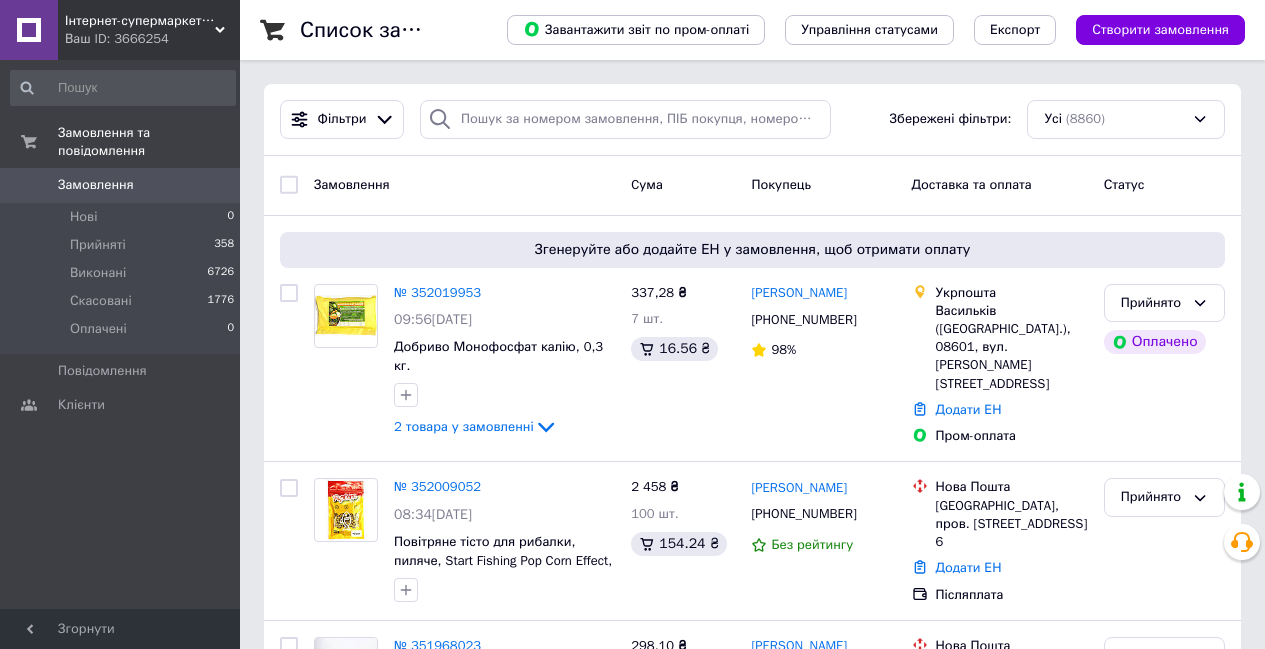drag, startPoint x: 186, startPoint y: 497, endPoint x: 229, endPoint y: 534, distance: 56.727417 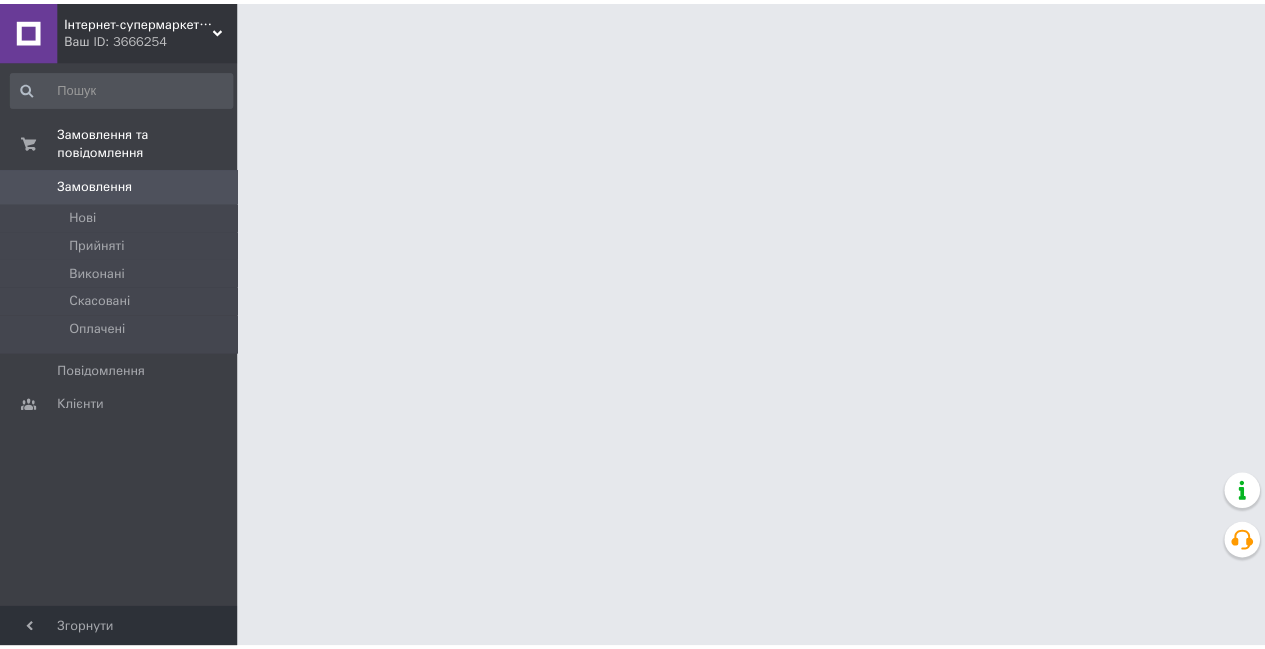 scroll, scrollTop: 0, scrollLeft: 0, axis: both 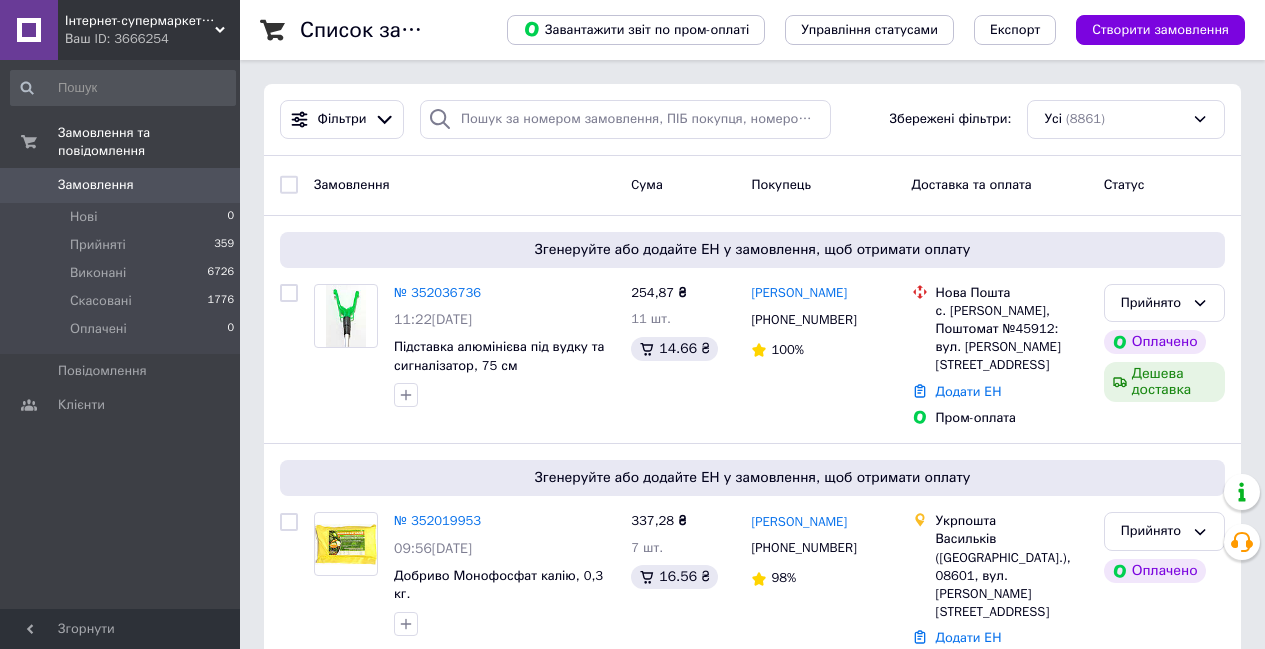 click on "Інтернет-супермаркет Оптоман" at bounding box center [140, 21] 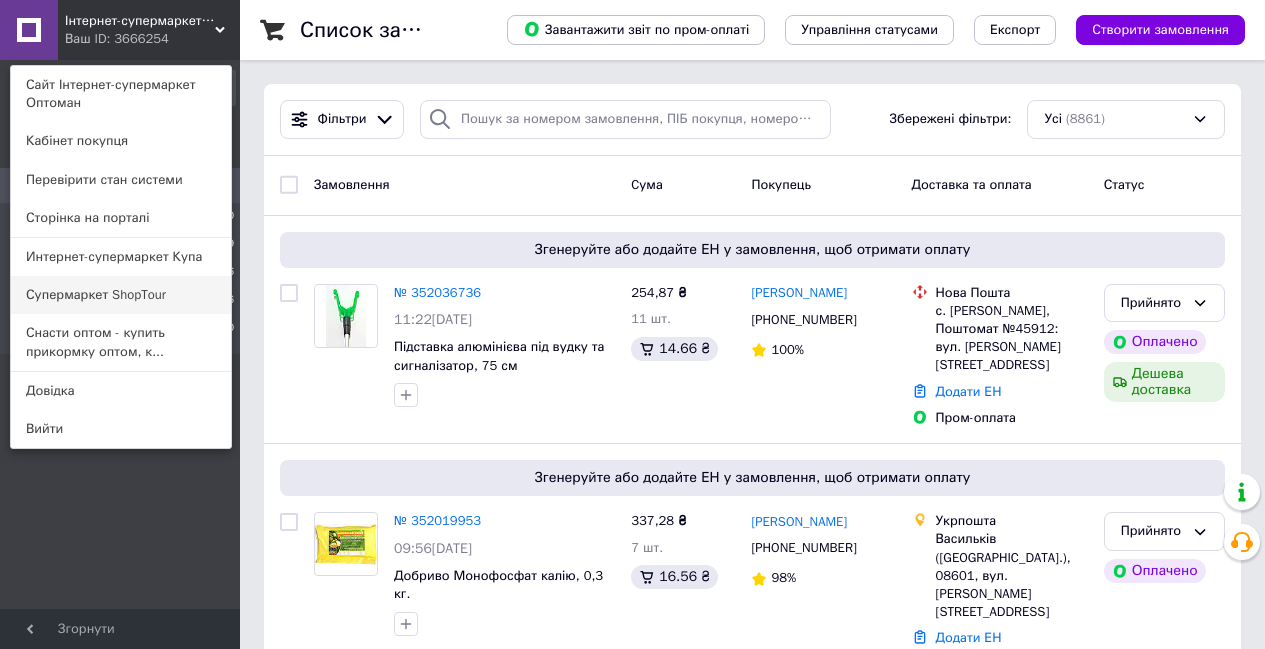 click on "Супермаркет ShopTour" at bounding box center [121, 295] 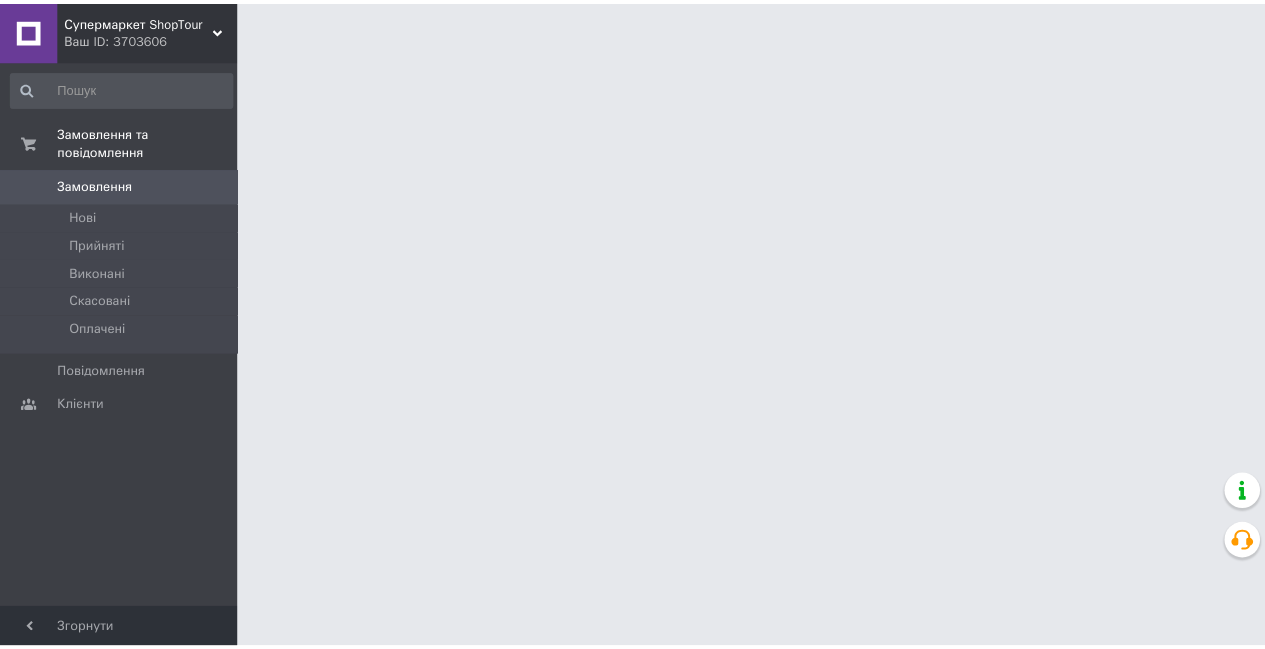 scroll, scrollTop: 0, scrollLeft: 0, axis: both 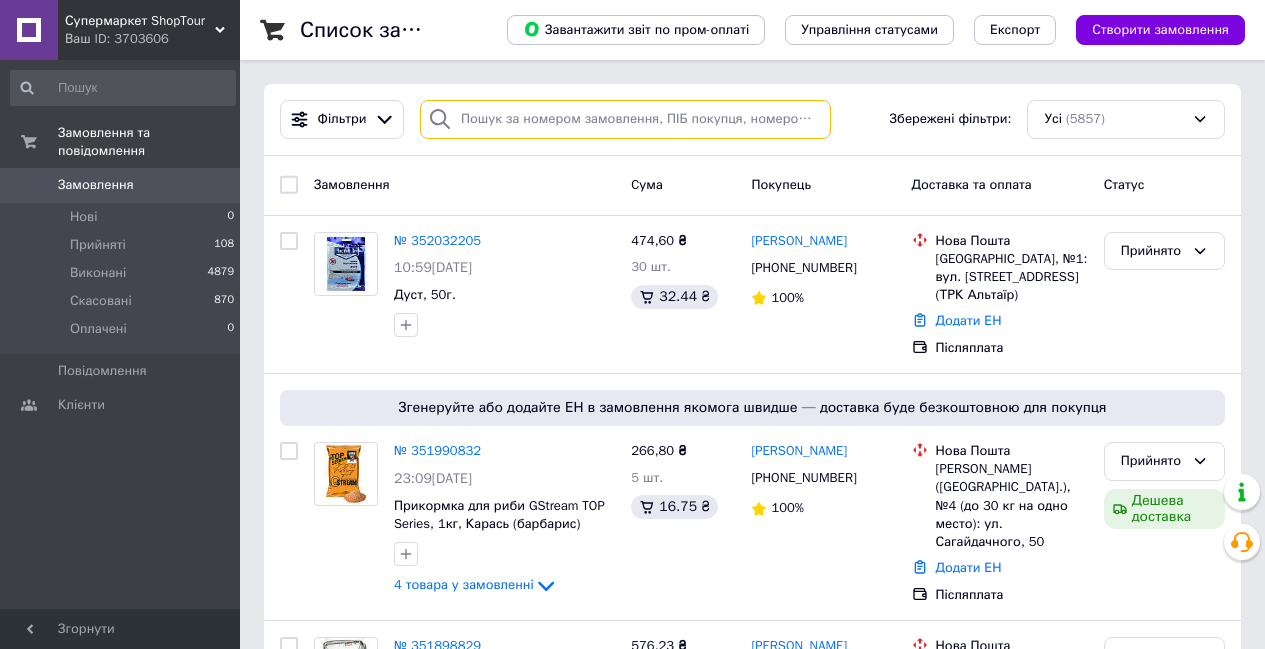 click at bounding box center (625, 119) 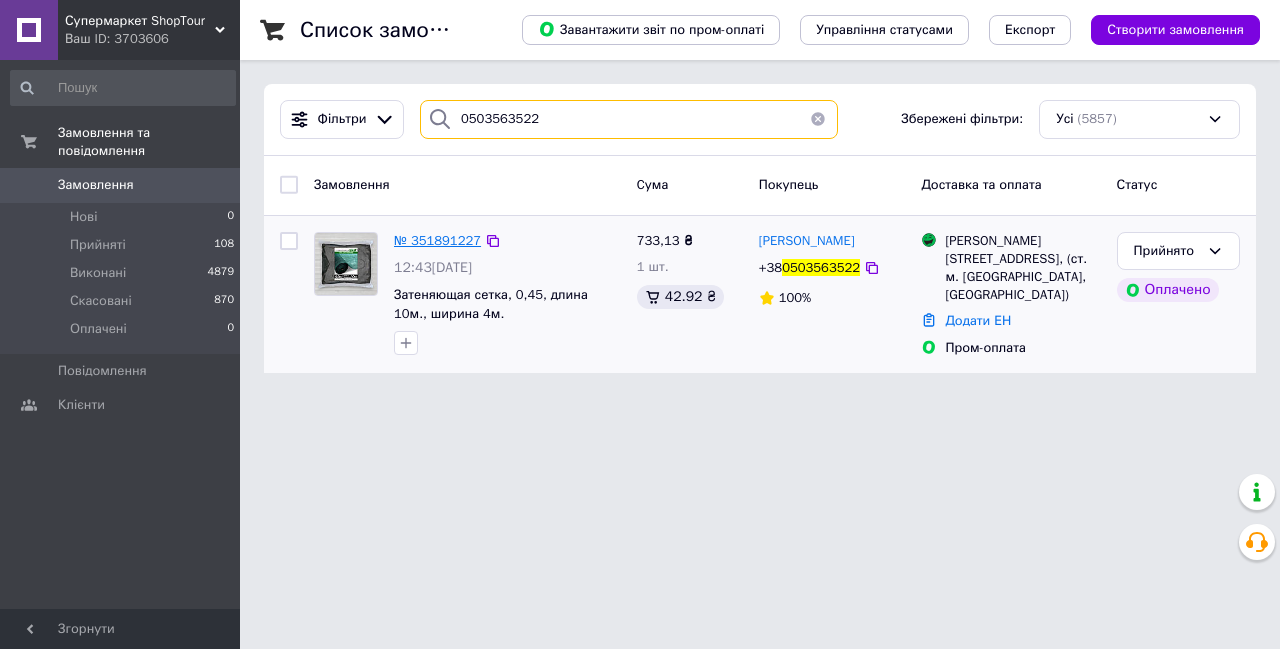 type on "0503563522" 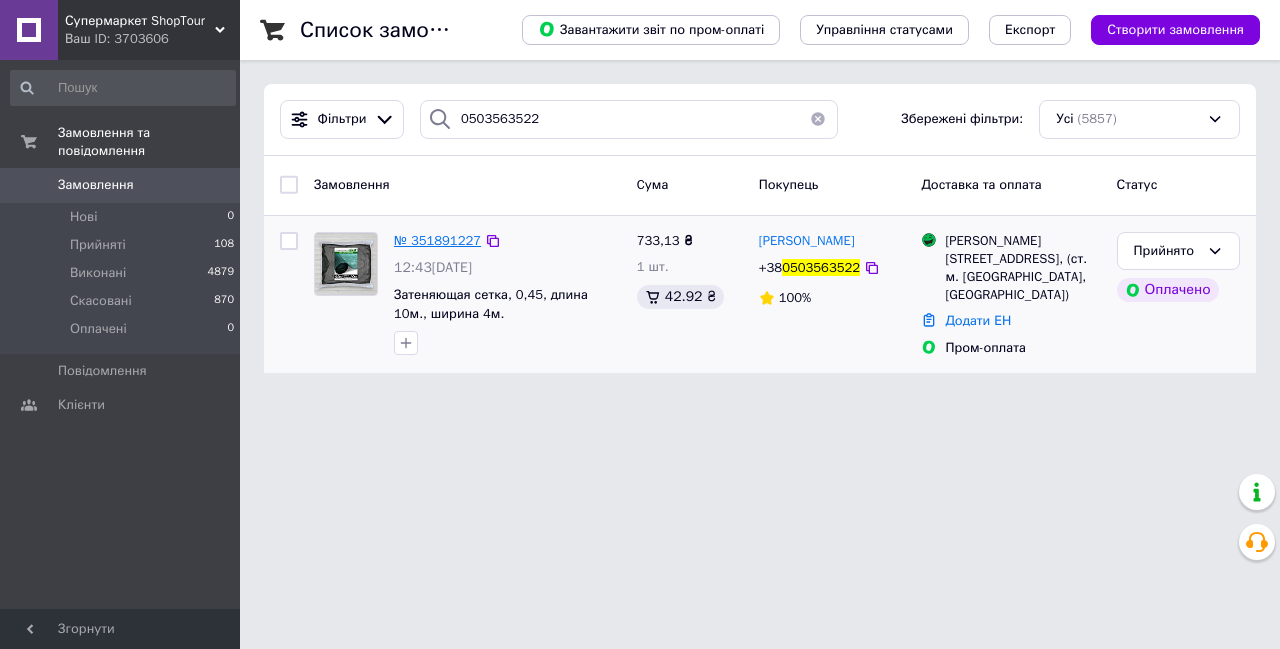 click on "№ 351891227" at bounding box center [437, 240] 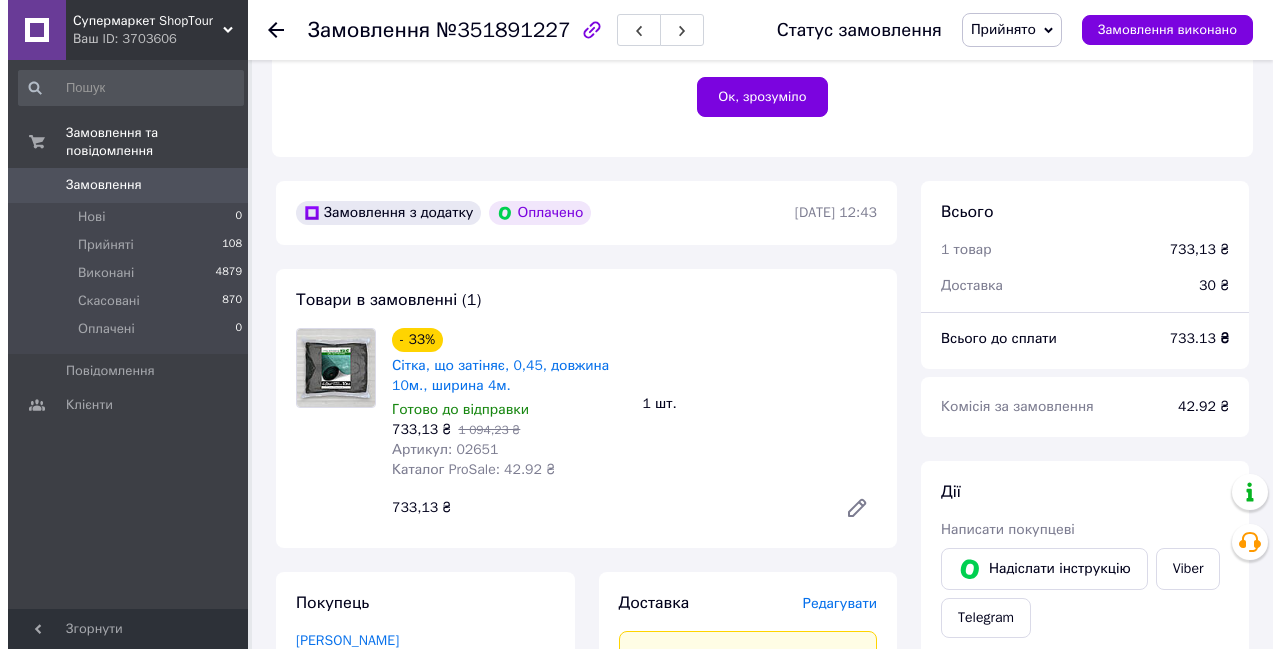scroll, scrollTop: 1000, scrollLeft: 0, axis: vertical 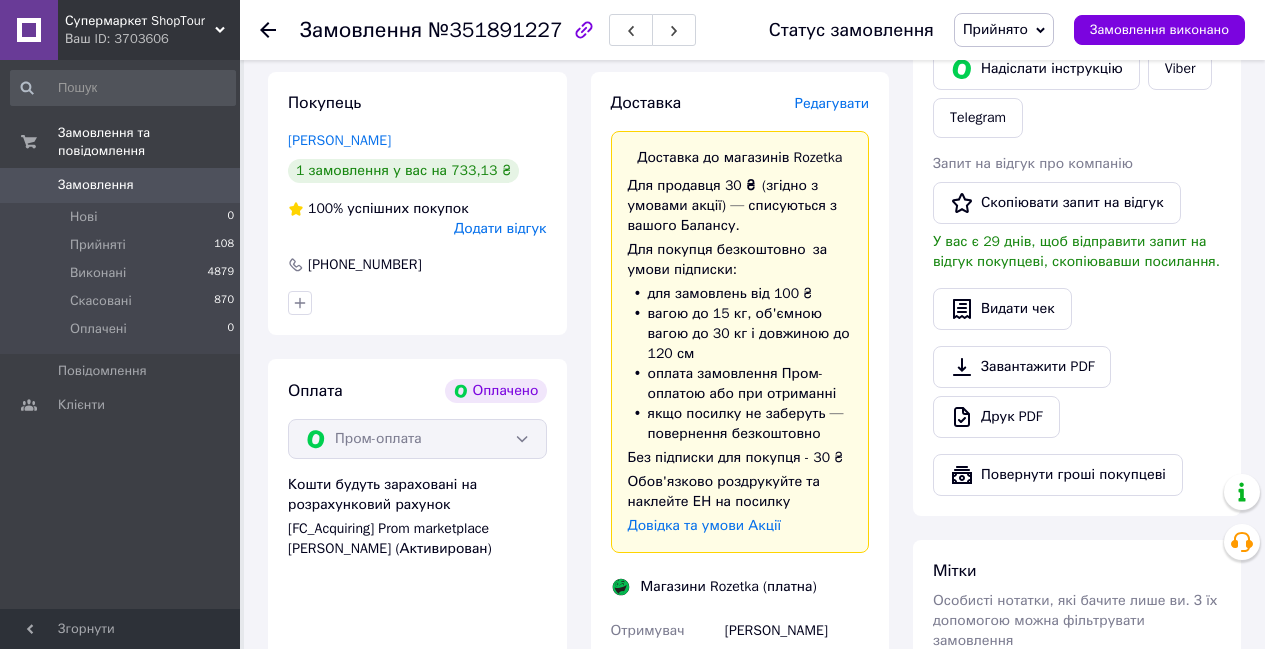 click on "Редагувати" at bounding box center (832, 103) 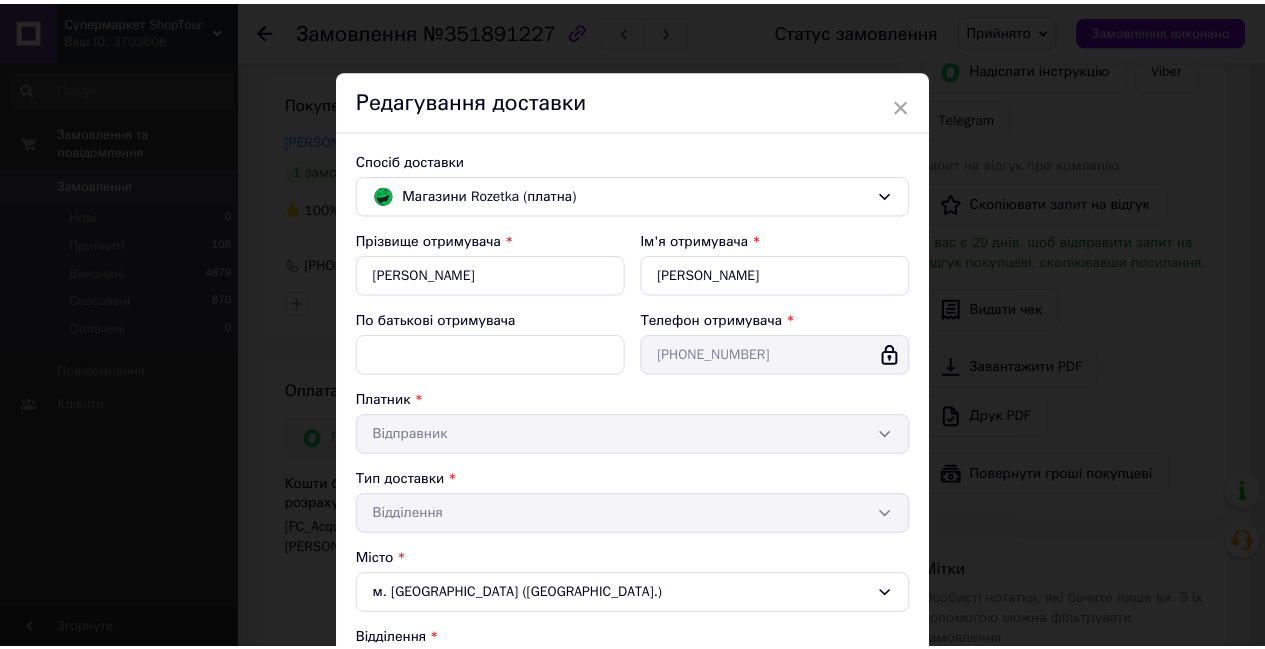 scroll, scrollTop: 400, scrollLeft: 0, axis: vertical 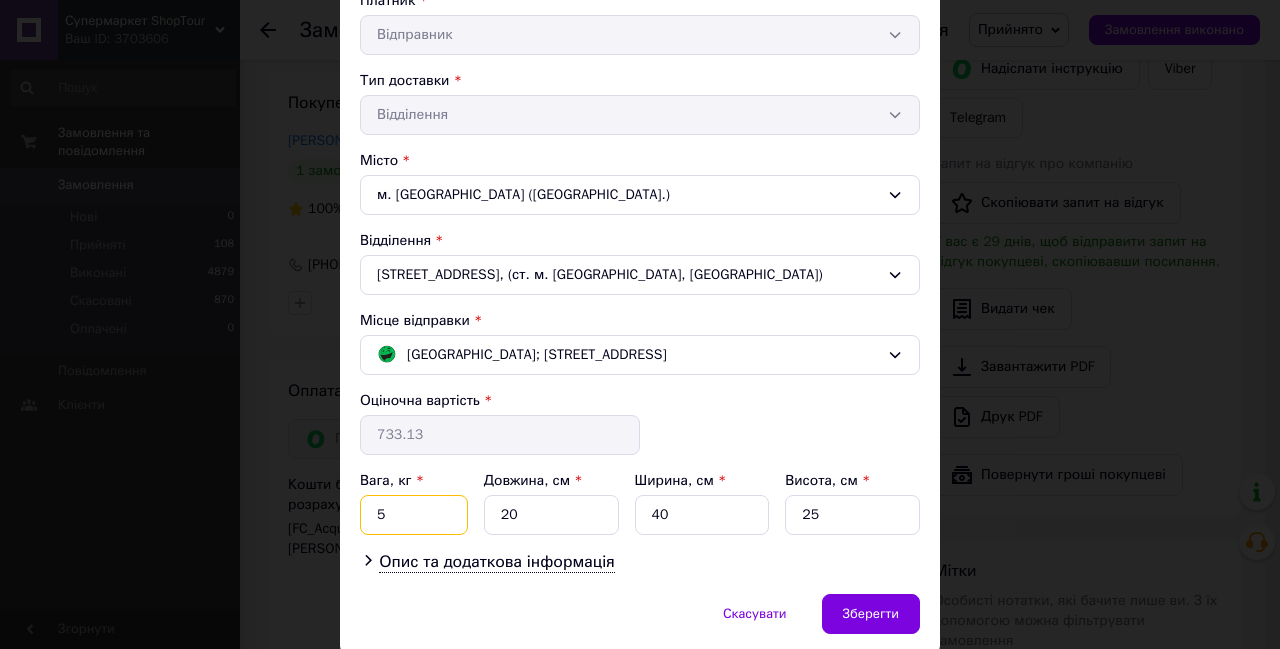 click on "5" at bounding box center (414, 515) 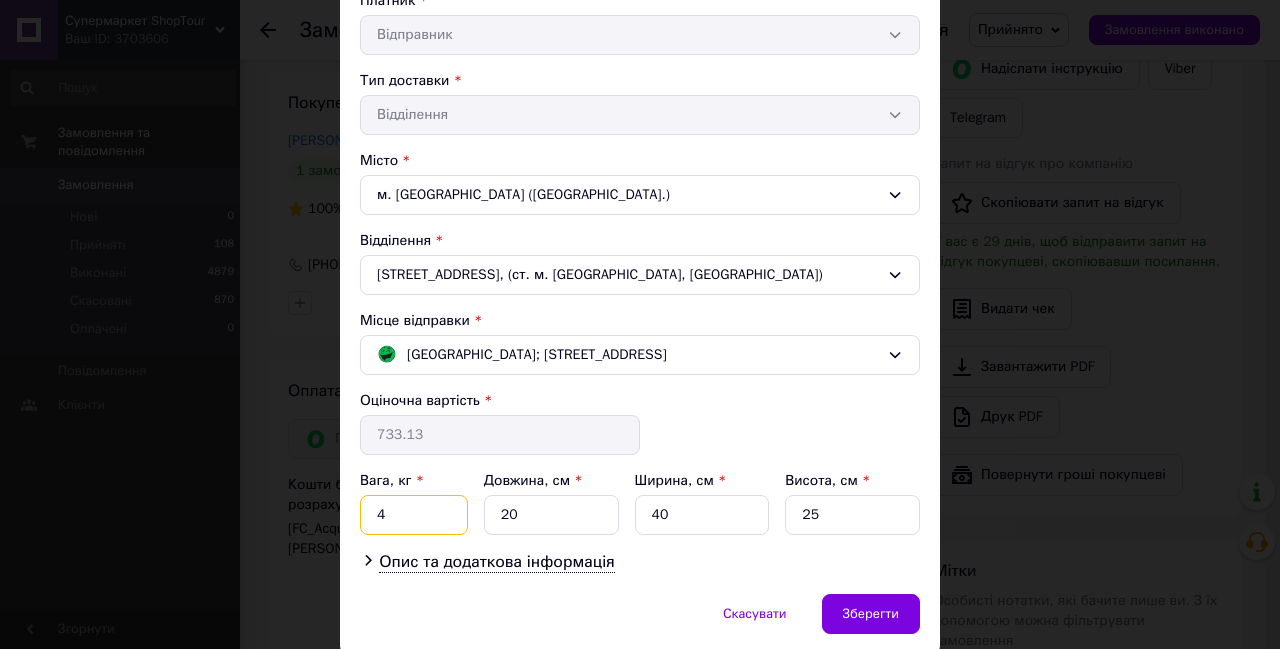 type on "4" 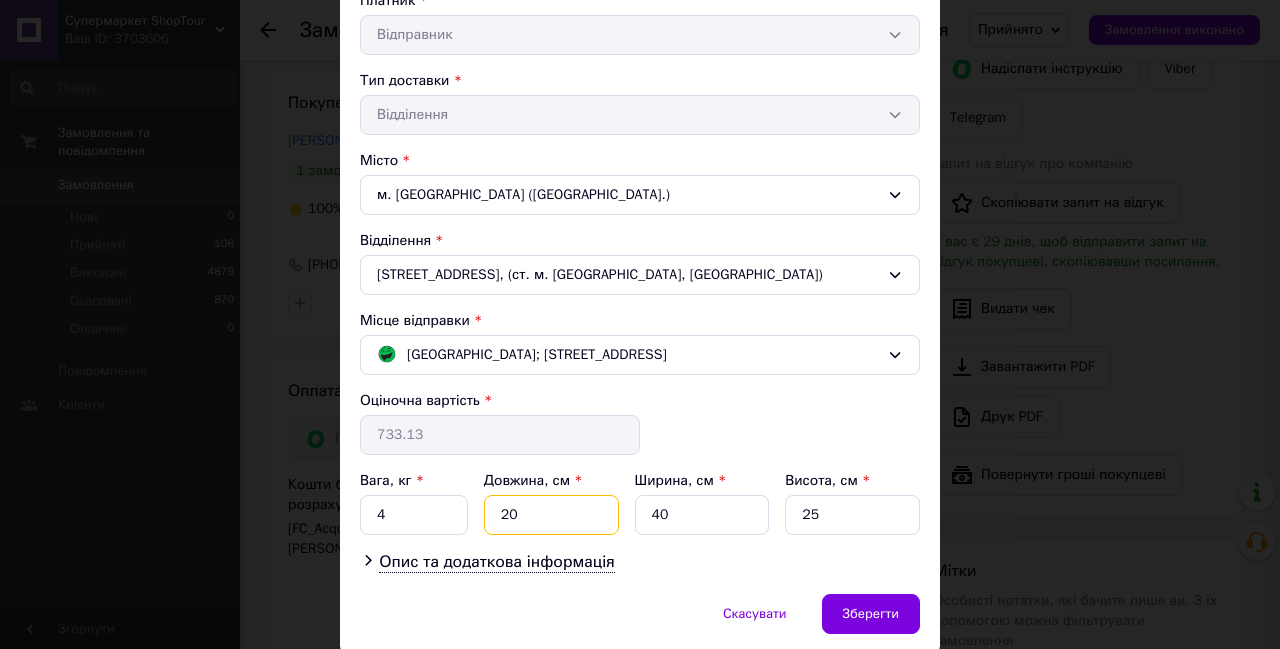 click on "20" at bounding box center [551, 515] 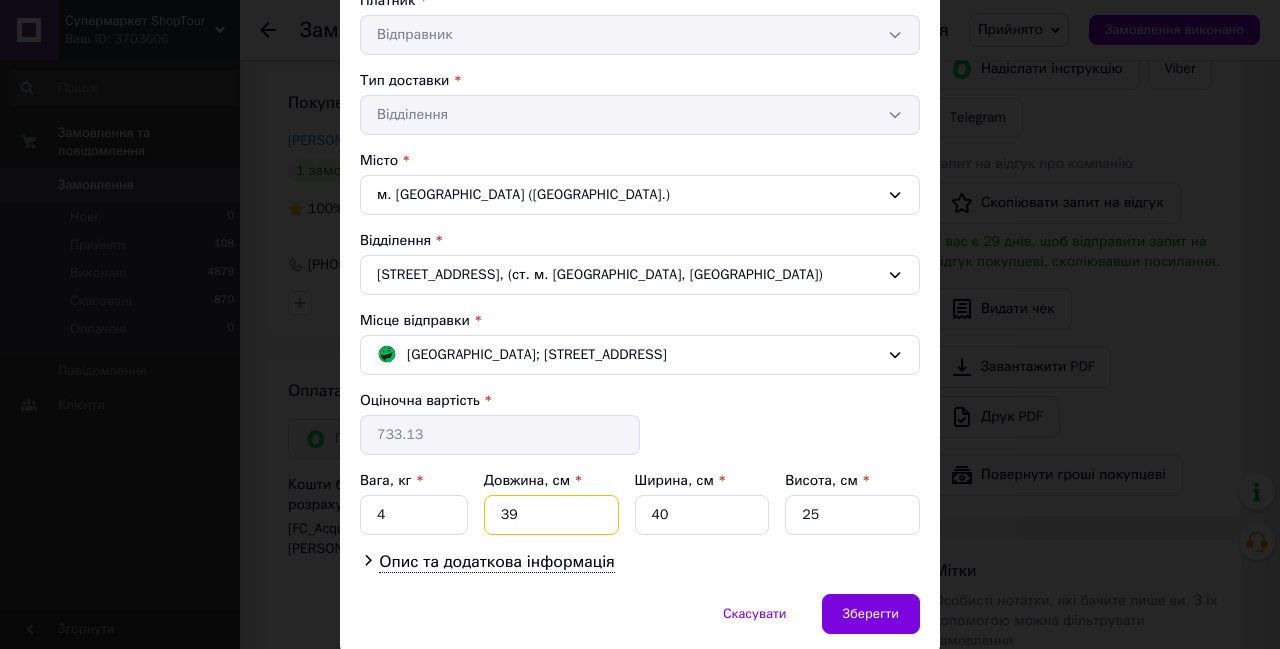 type on "39" 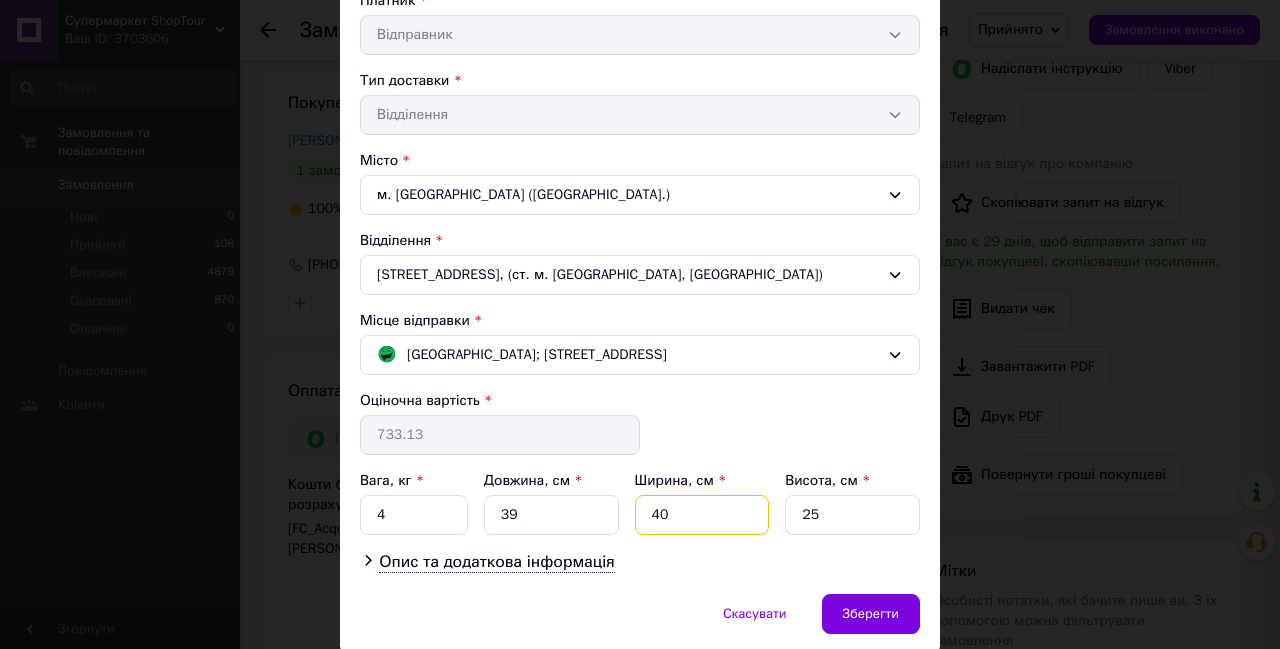 click on "40" at bounding box center (702, 515) 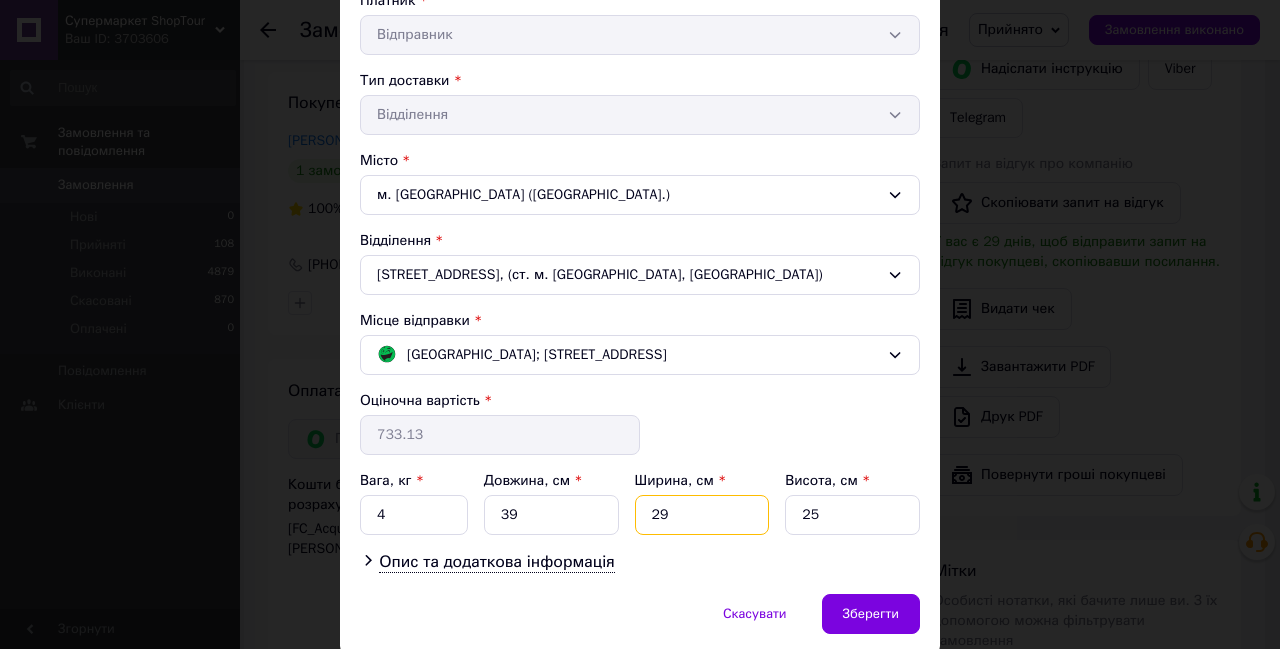 type on "29" 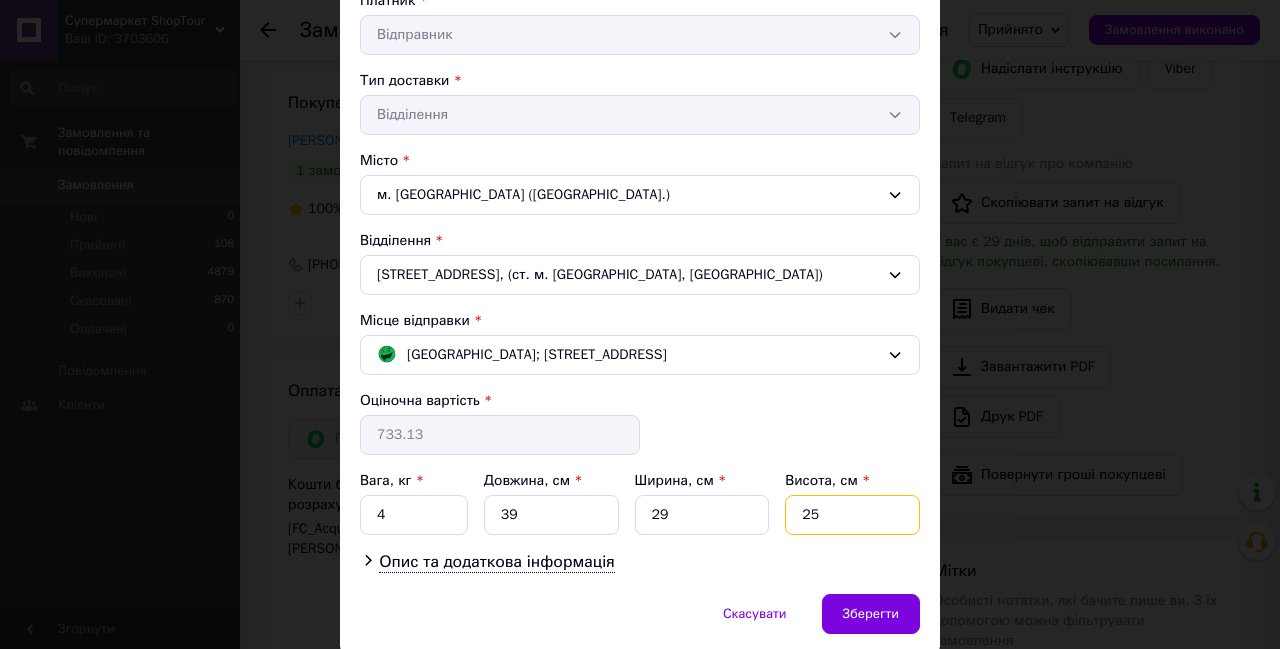 click on "25" at bounding box center [852, 515] 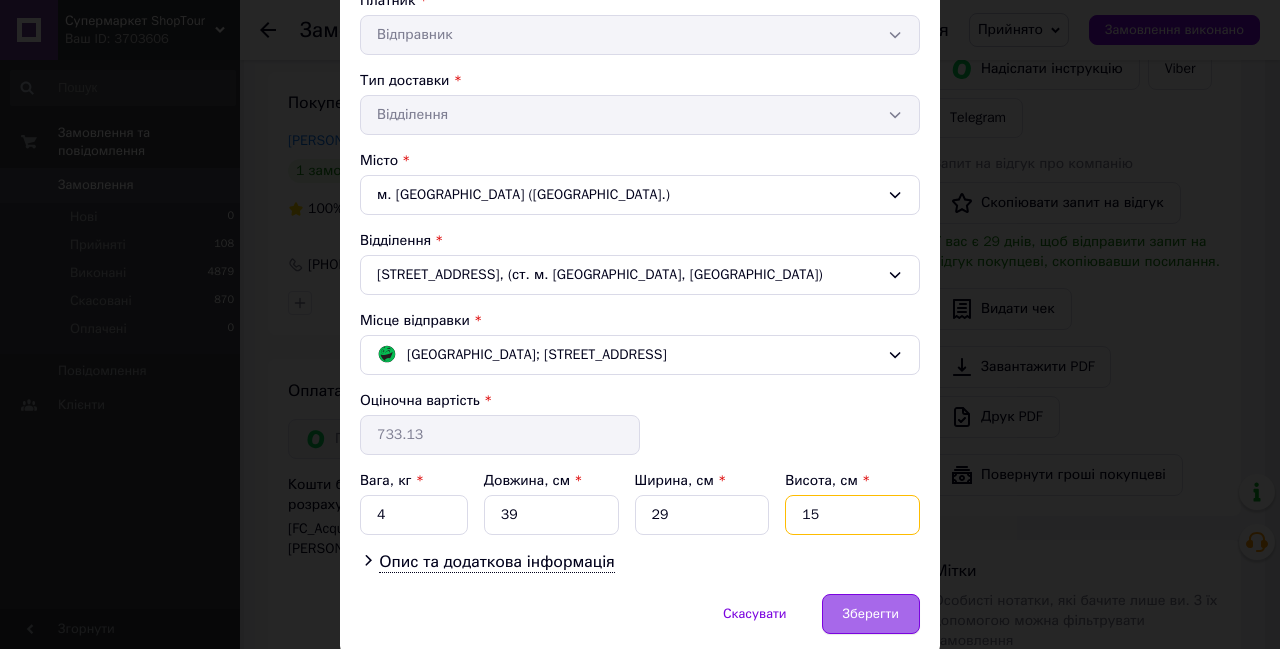 type on "15" 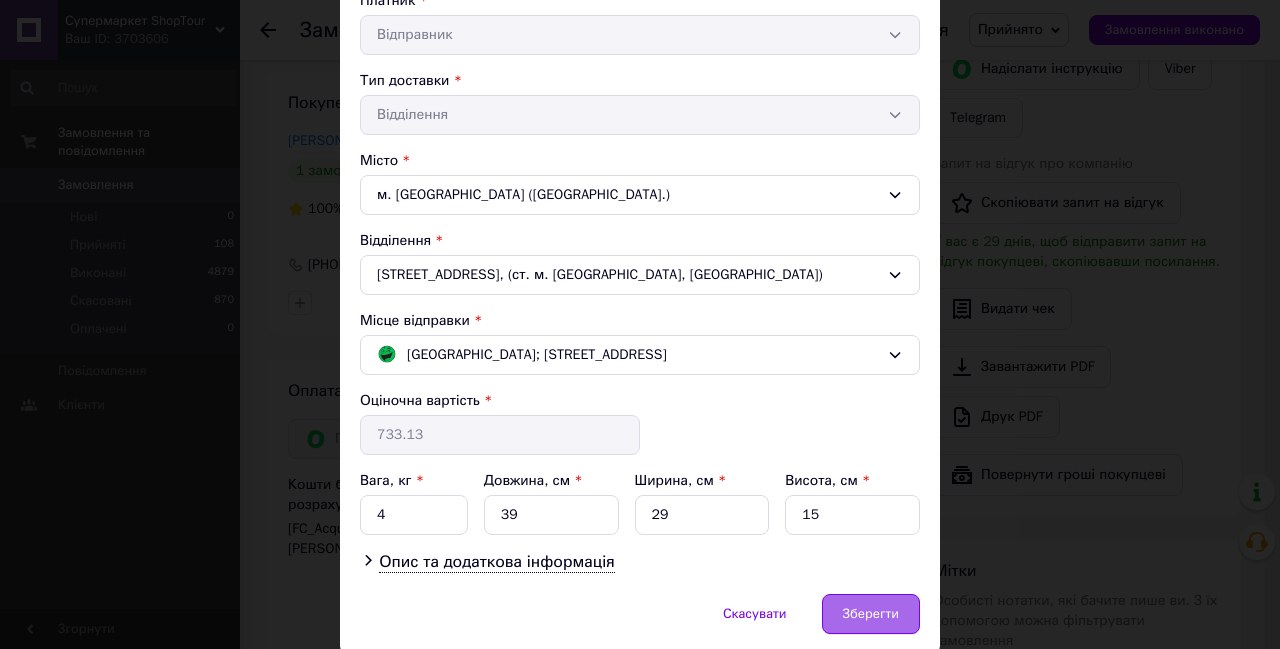 click on "Зберегти" at bounding box center (871, 614) 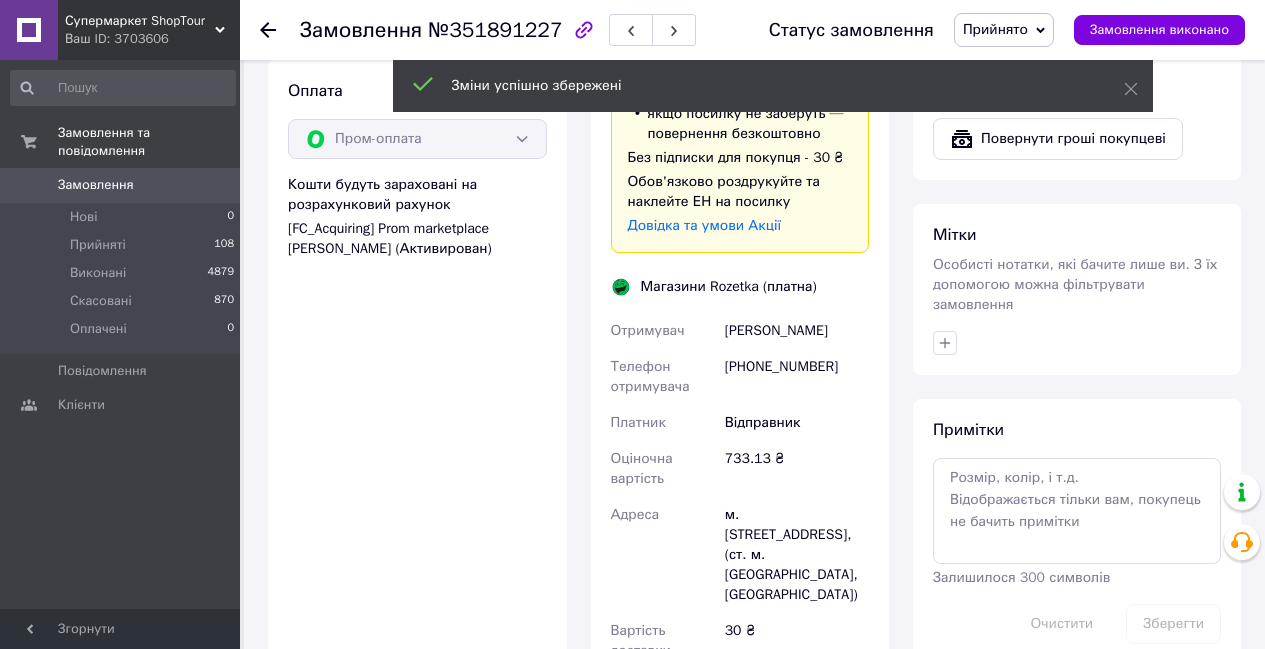 scroll, scrollTop: 1600, scrollLeft: 0, axis: vertical 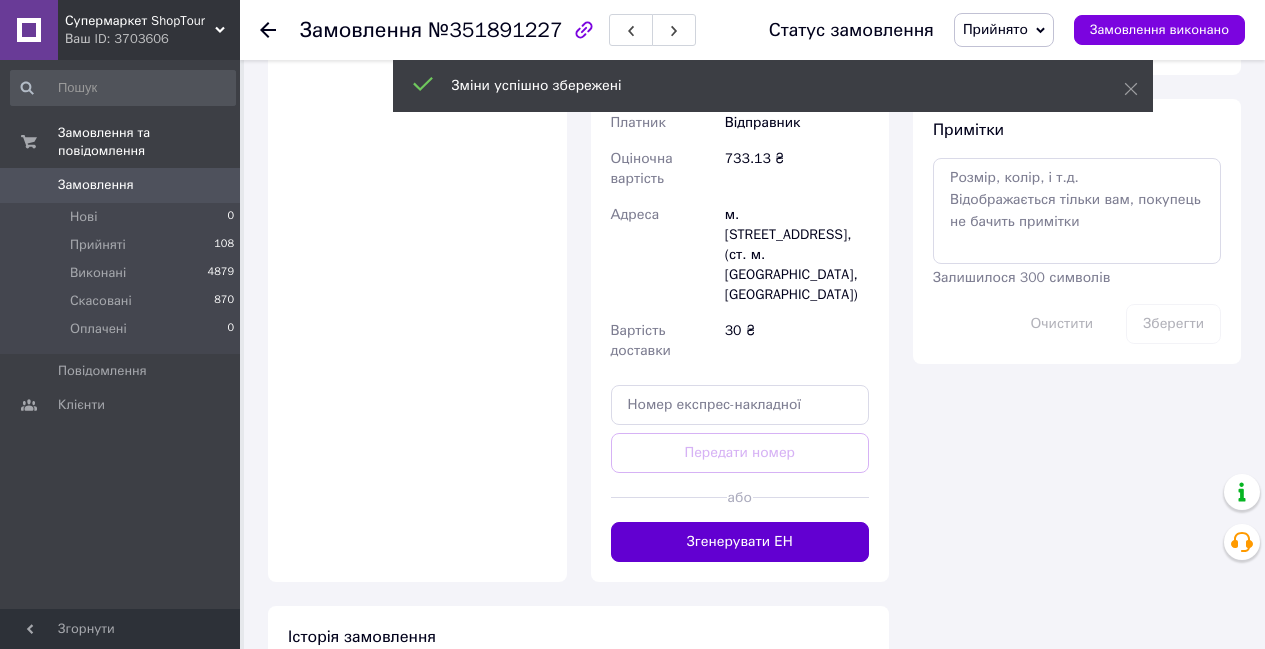 click on "Згенерувати ЕН" at bounding box center (740, 542) 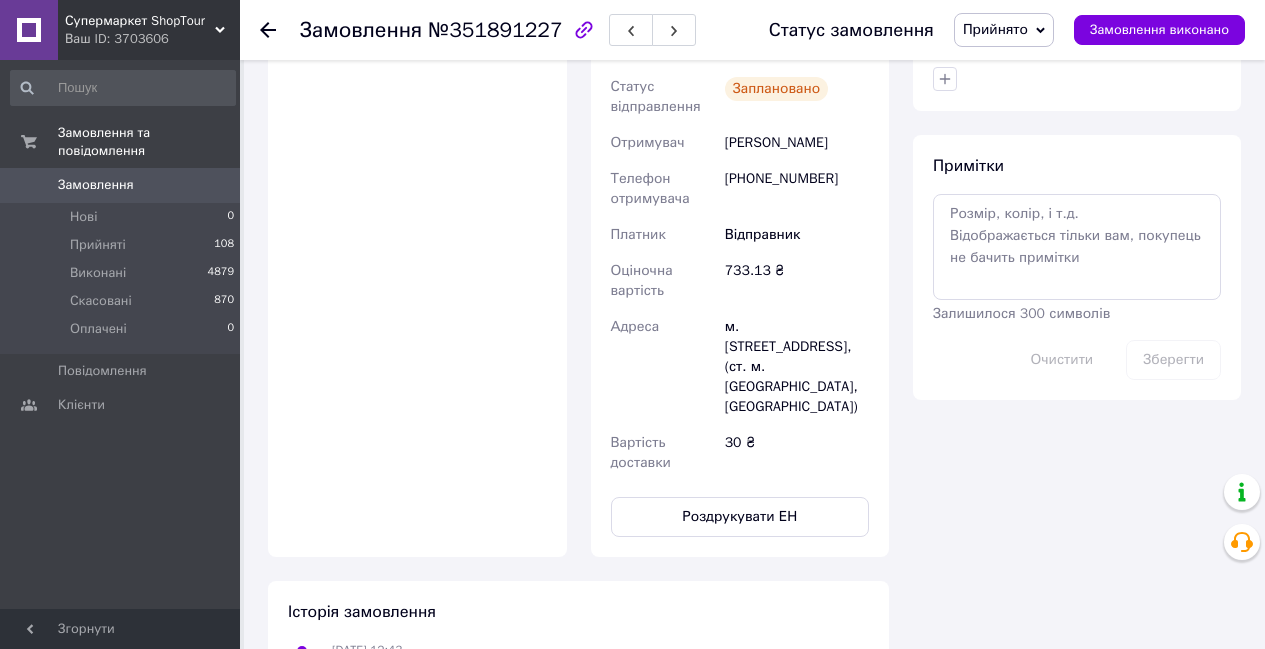 scroll, scrollTop: 1400, scrollLeft: 0, axis: vertical 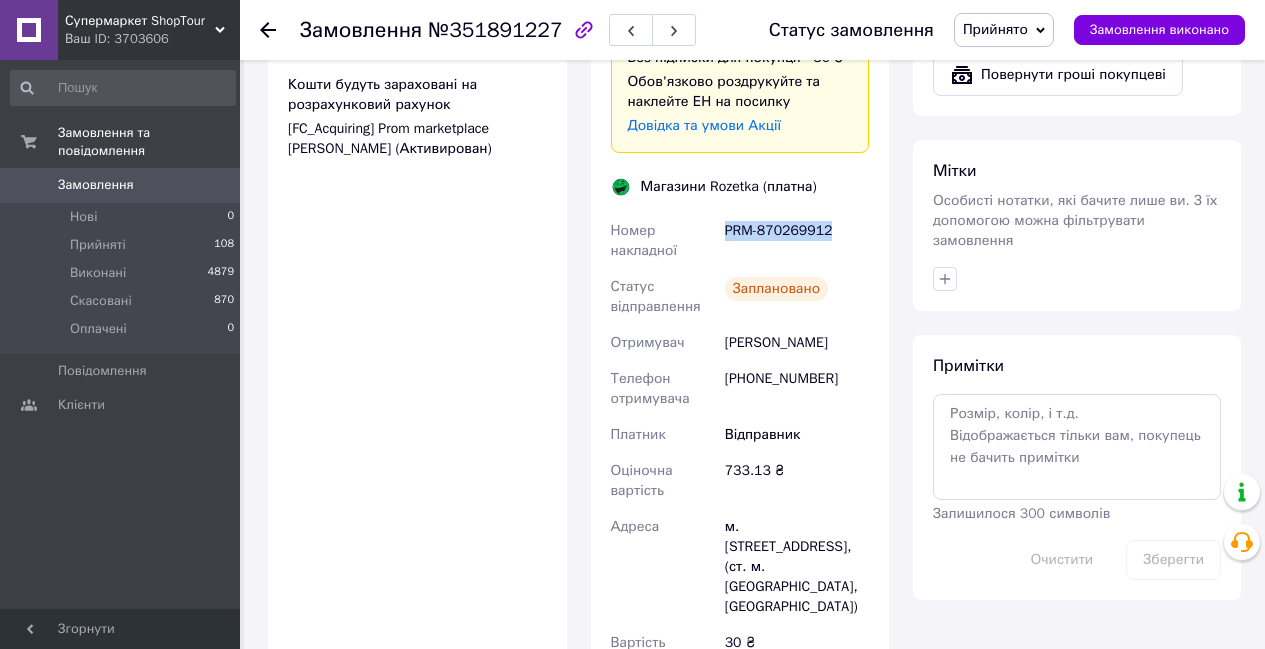 drag, startPoint x: 831, startPoint y: 240, endPoint x: 728, endPoint y: 235, distance: 103.121284 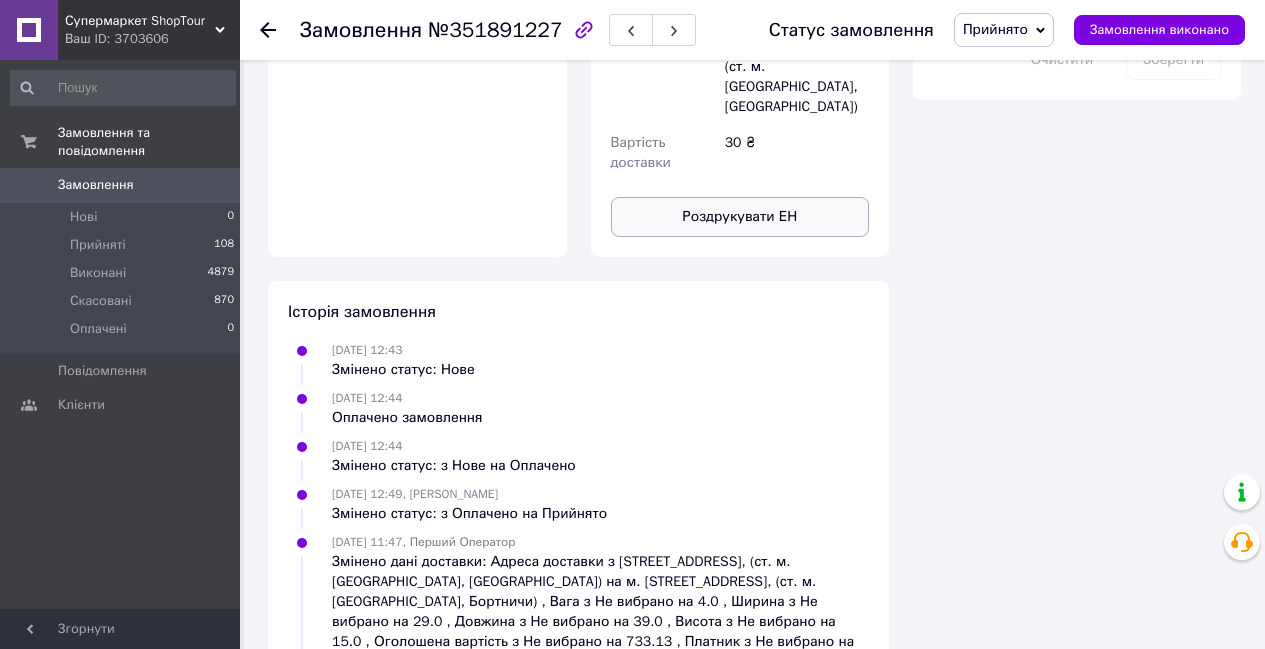 click on "Роздрукувати ЕН" at bounding box center (740, 217) 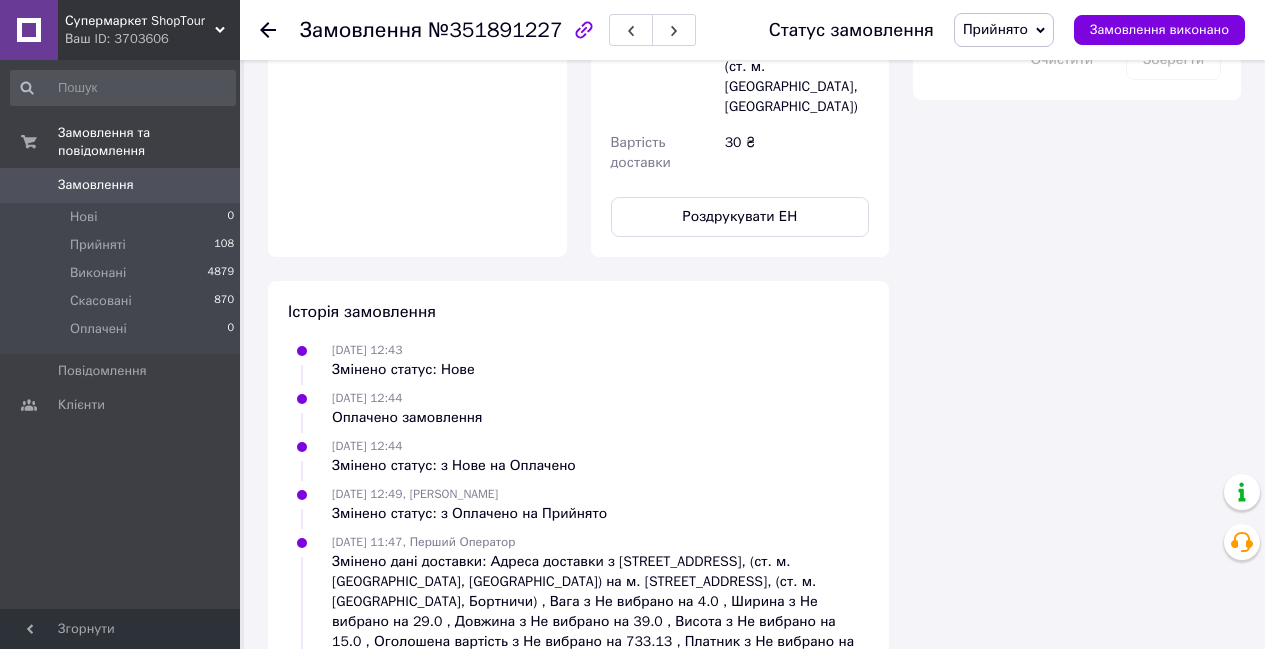 click on "Всього 1 товар 733,13 ₴ Доставка 30 ₴ Всього до сплати 733,13 ₴ Комісія за замовлення 42.92 ₴ Дії Написати покупцеві   Надіслати інструкцію Viber Telegram Запит на відгук про компанію   Скопіювати запит на відгук У вас є 29 днів, щоб відправити запит на відгук покупцеві, скопіювавши посилання.   Видати чек   Завантажити PDF   Друк PDF   Повернути гроші покупцеві Мітки Особисті нотатки, які бачите лише ви. З їх допомогою можна фільтрувати замовлення Примітки Залишилося 300 символів Очистити Зберегти" at bounding box center (1077, -240) 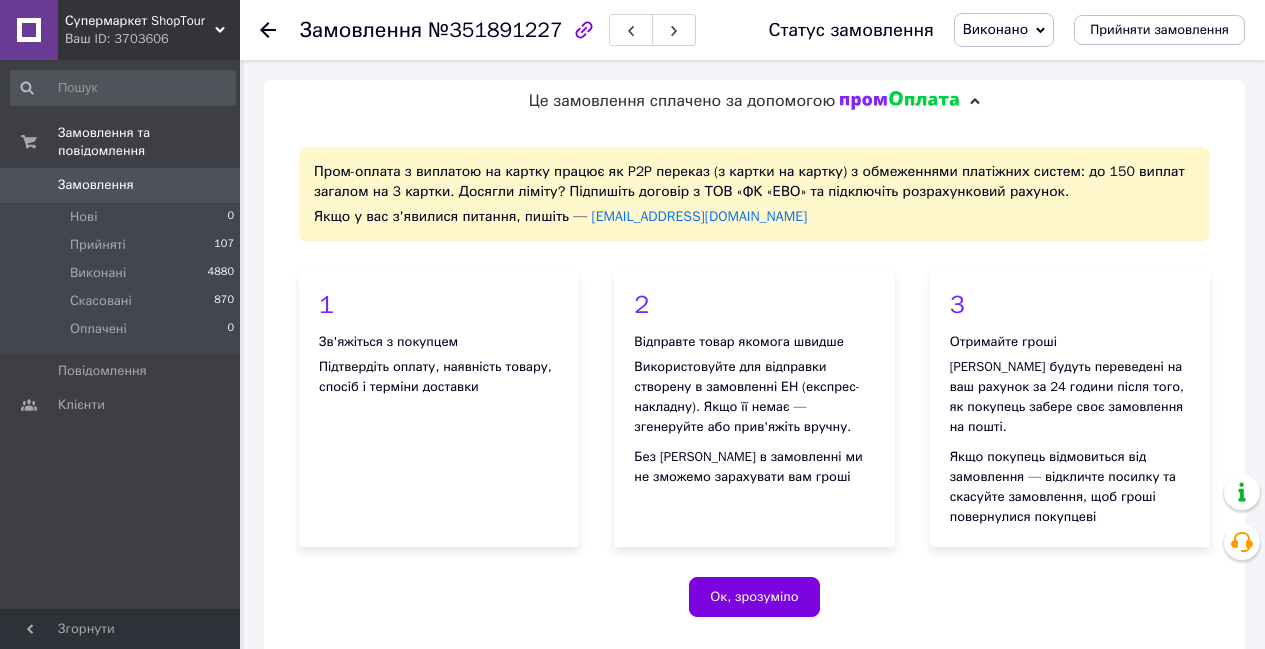 scroll, scrollTop: 265, scrollLeft: 0, axis: vertical 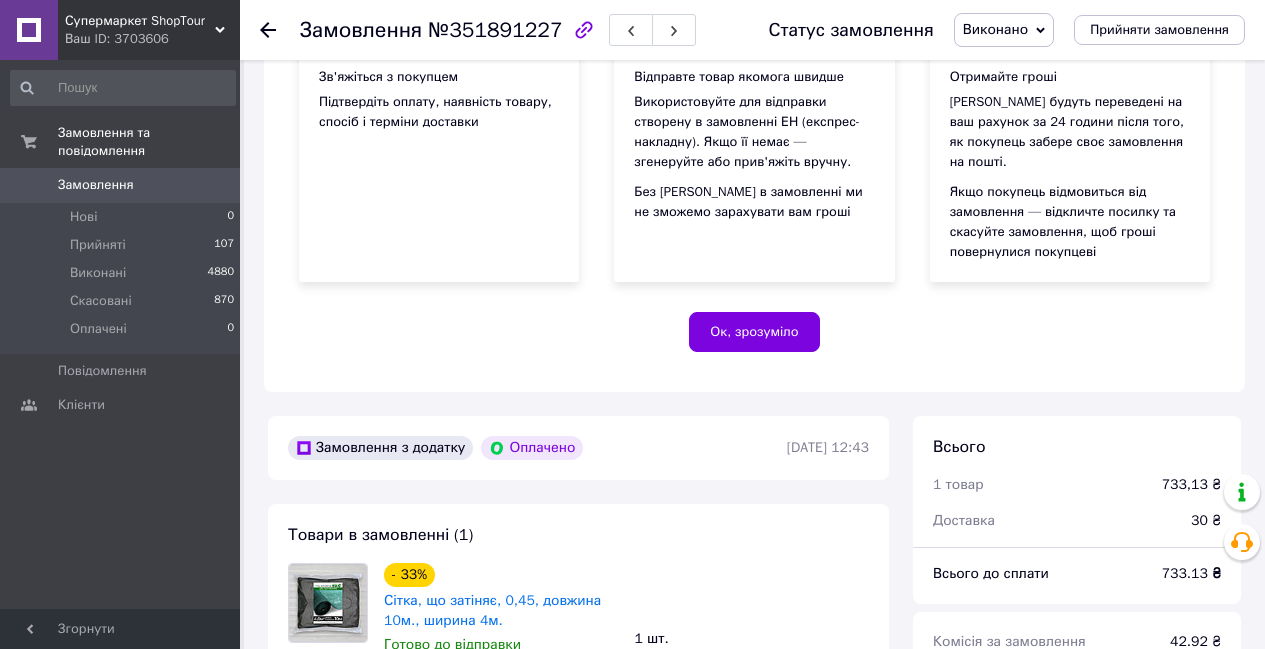 click on "Ваш ID: 3703606" at bounding box center [152, 39] 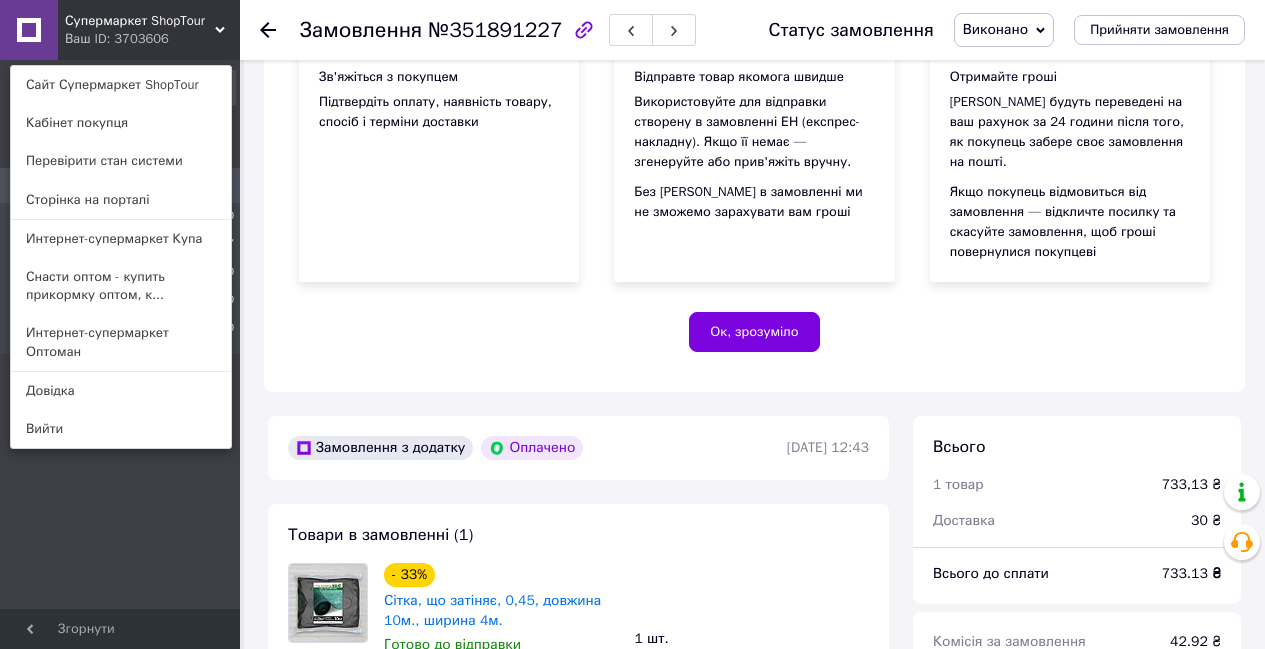 click on "Интернет-супермаркет Оптоман" at bounding box center [121, 342] 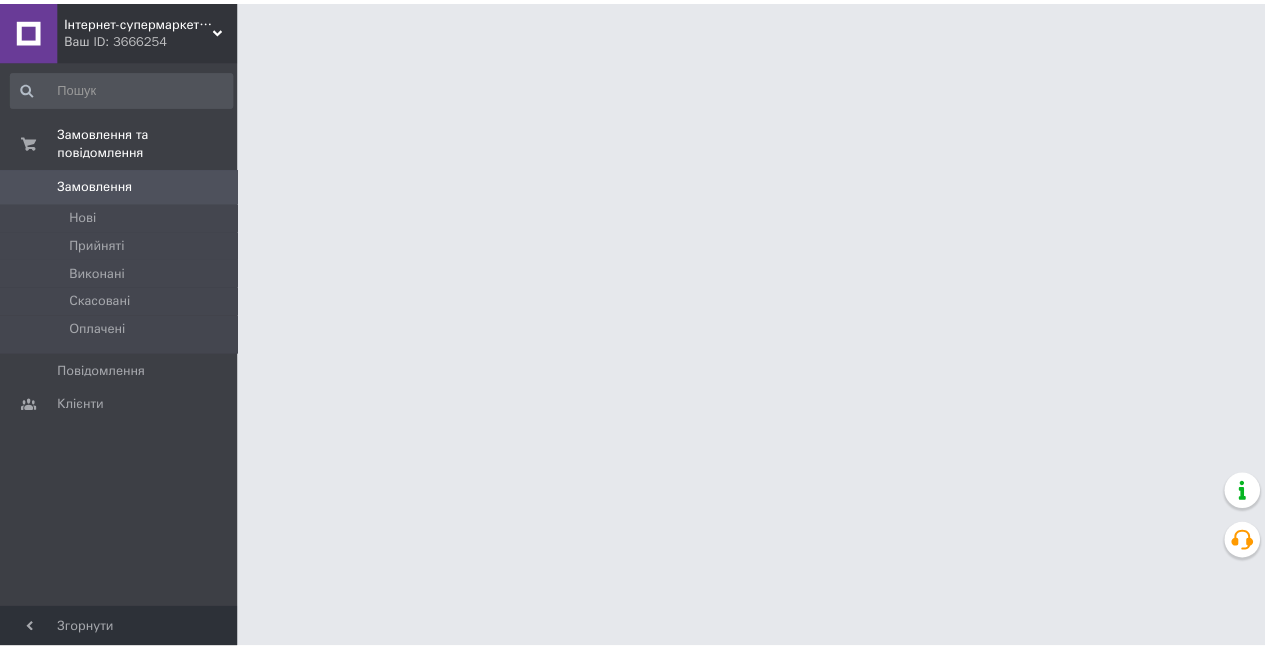 scroll, scrollTop: 0, scrollLeft: 0, axis: both 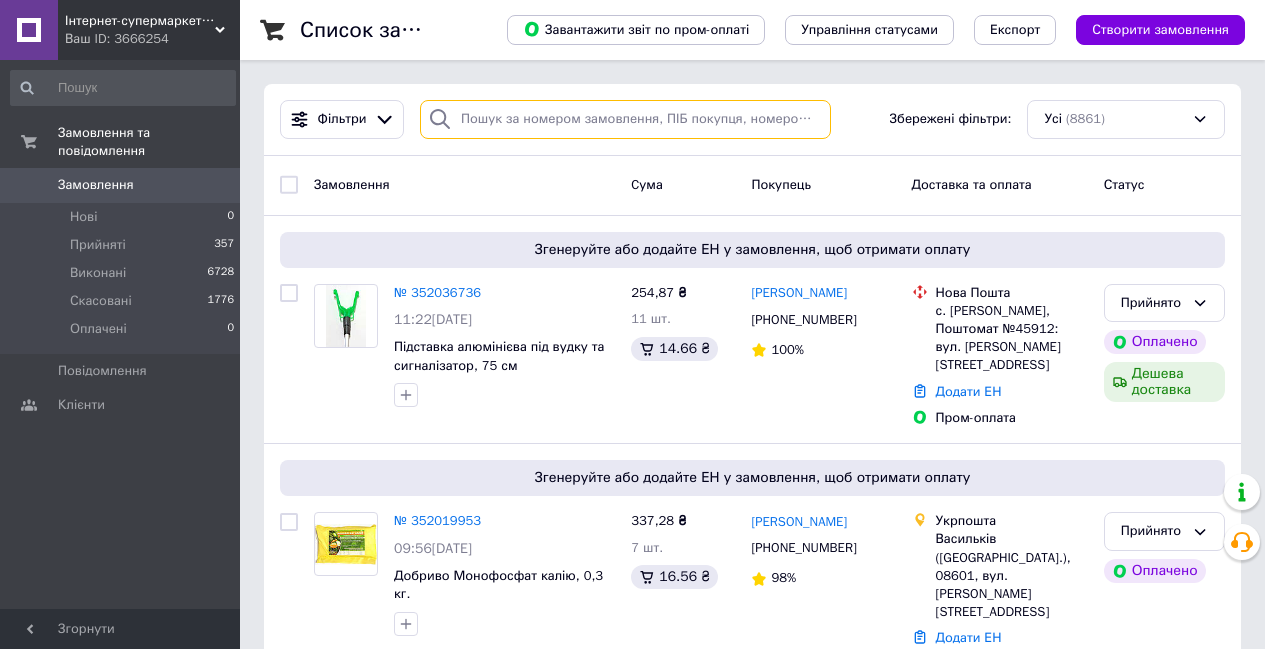 click at bounding box center [625, 119] 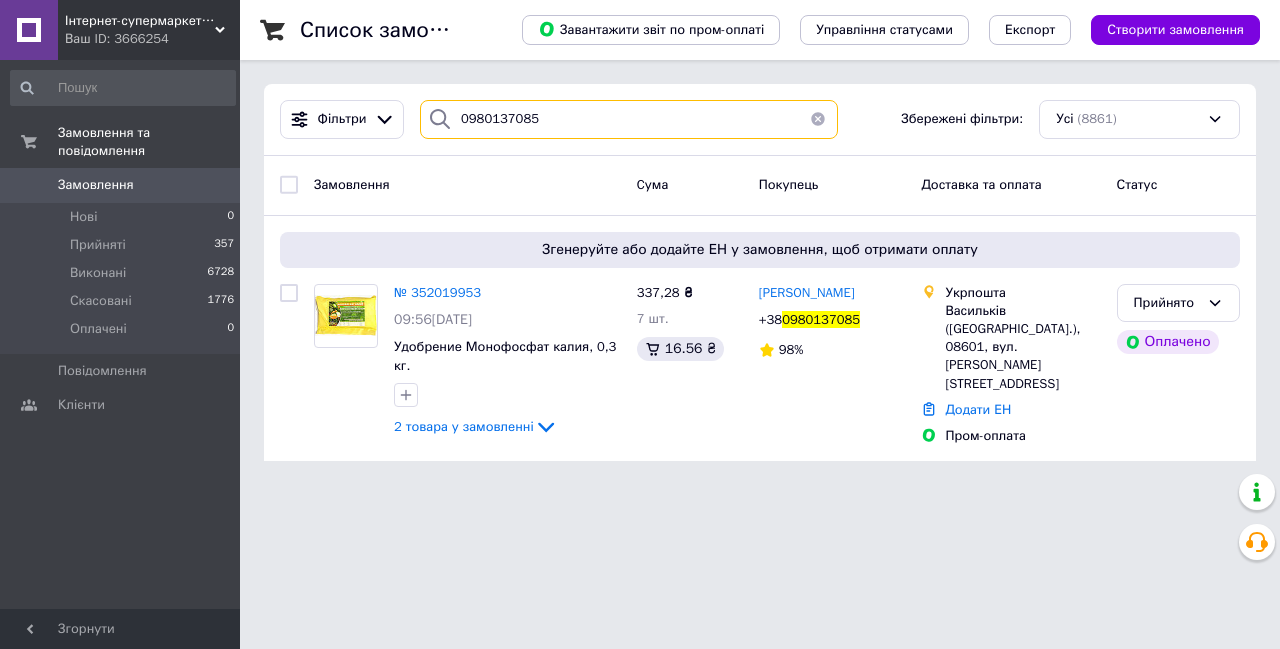 type on "0980137085" 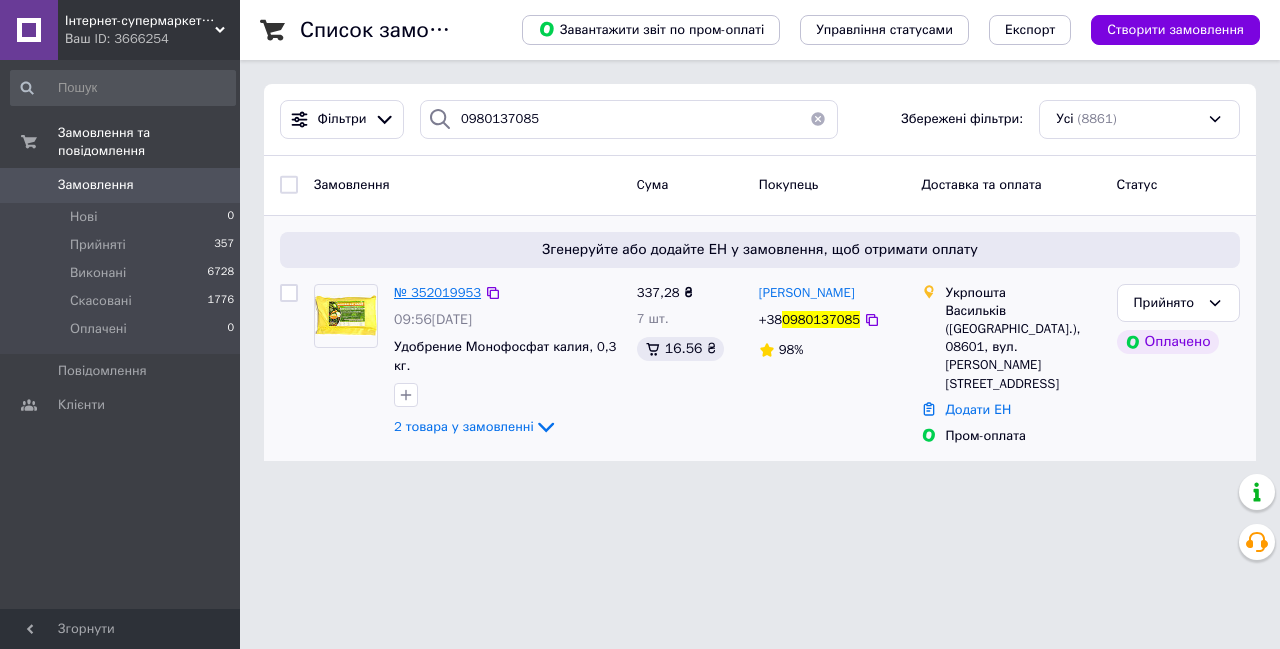 click on "№ 352019953" at bounding box center [437, 292] 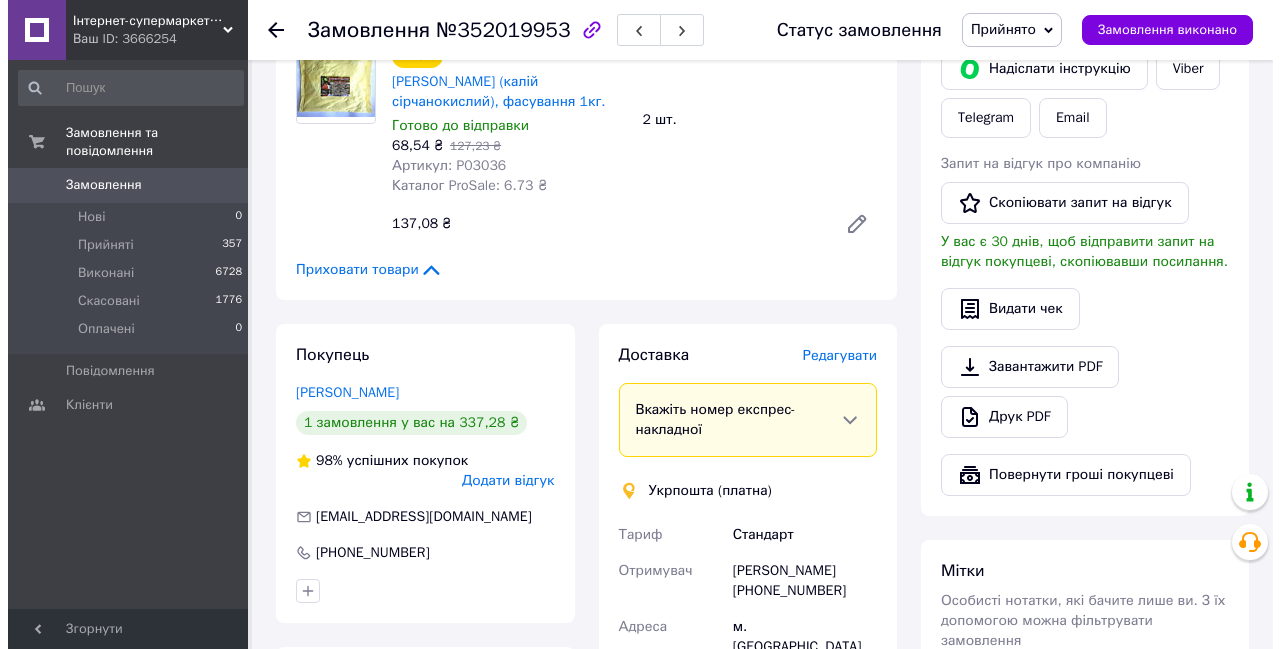 scroll, scrollTop: 1100, scrollLeft: 0, axis: vertical 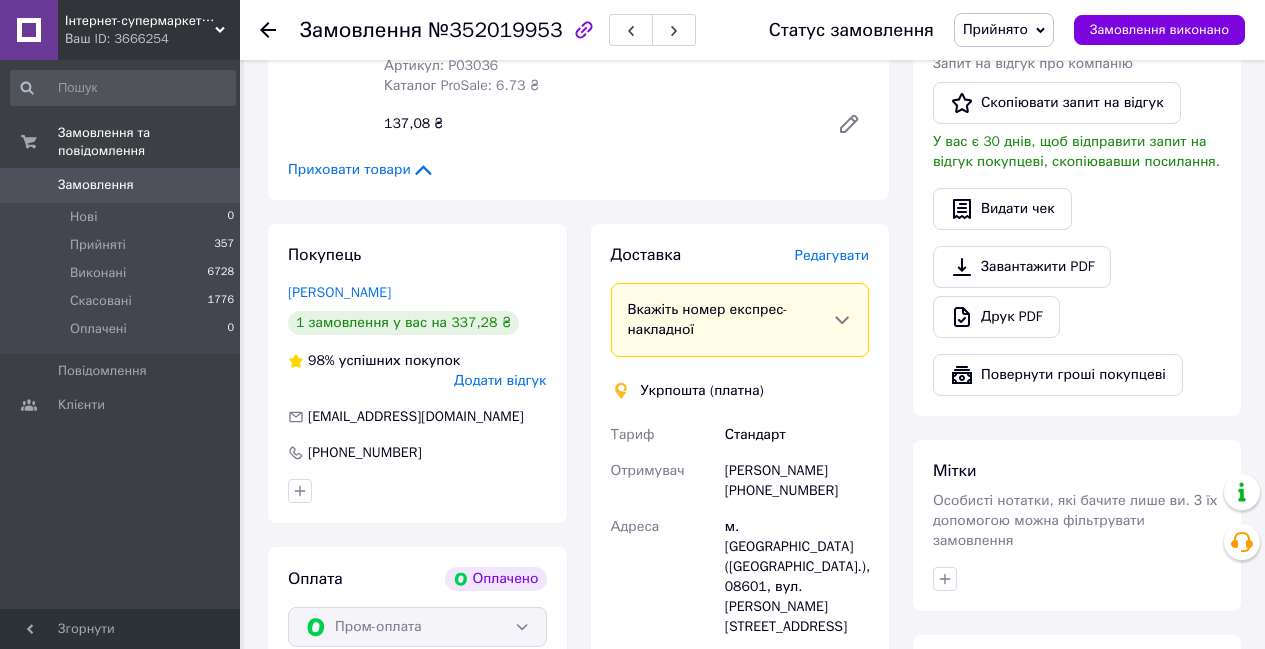 click on "Редагувати" at bounding box center [832, 255] 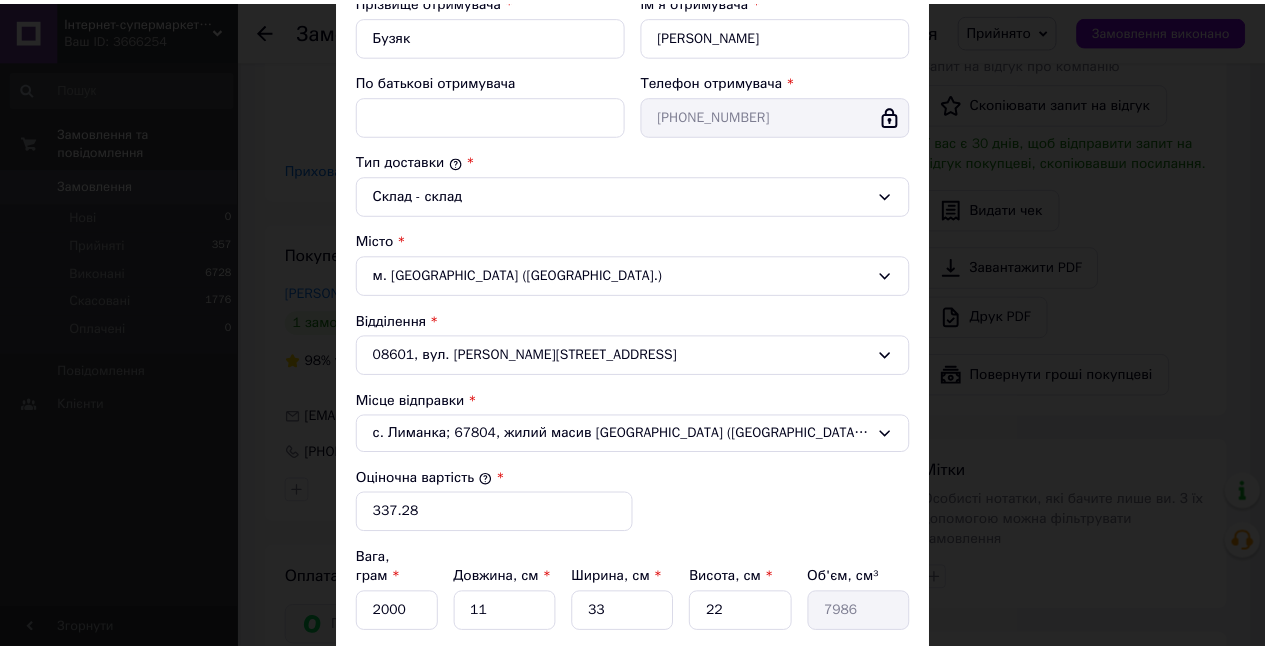 scroll, scrollTop: 500, scrollLeft: 0, axis: vertical 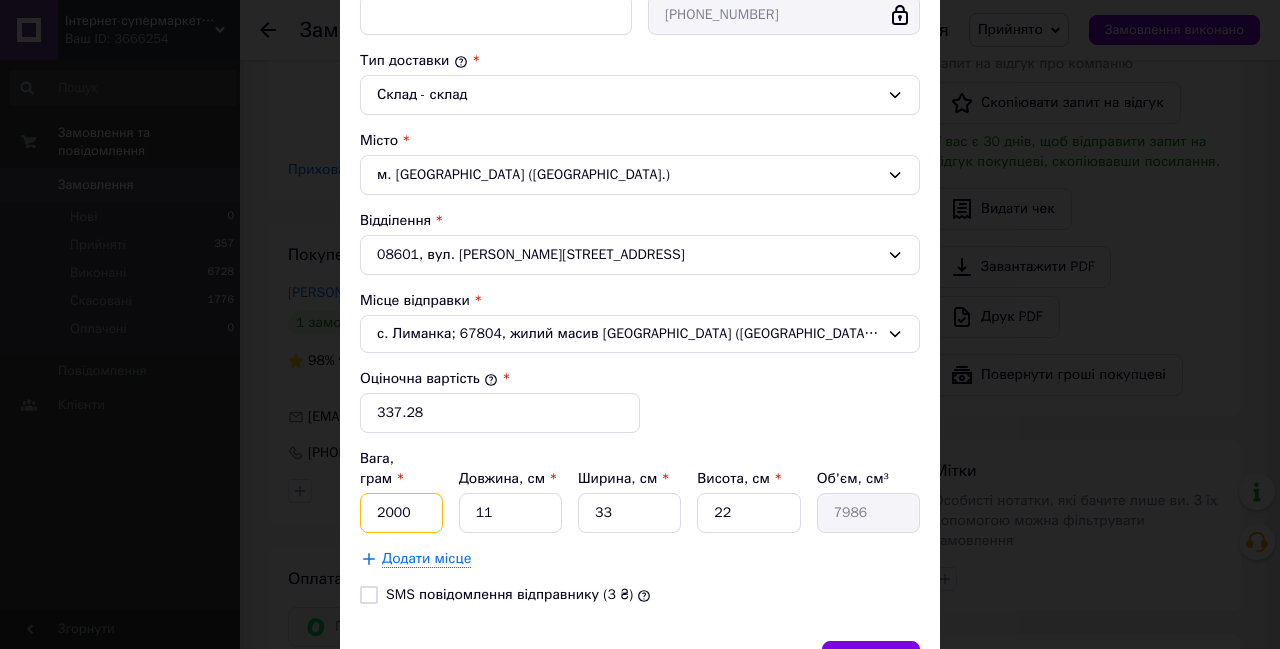 click on "2000" at bounding box center (401, 513) 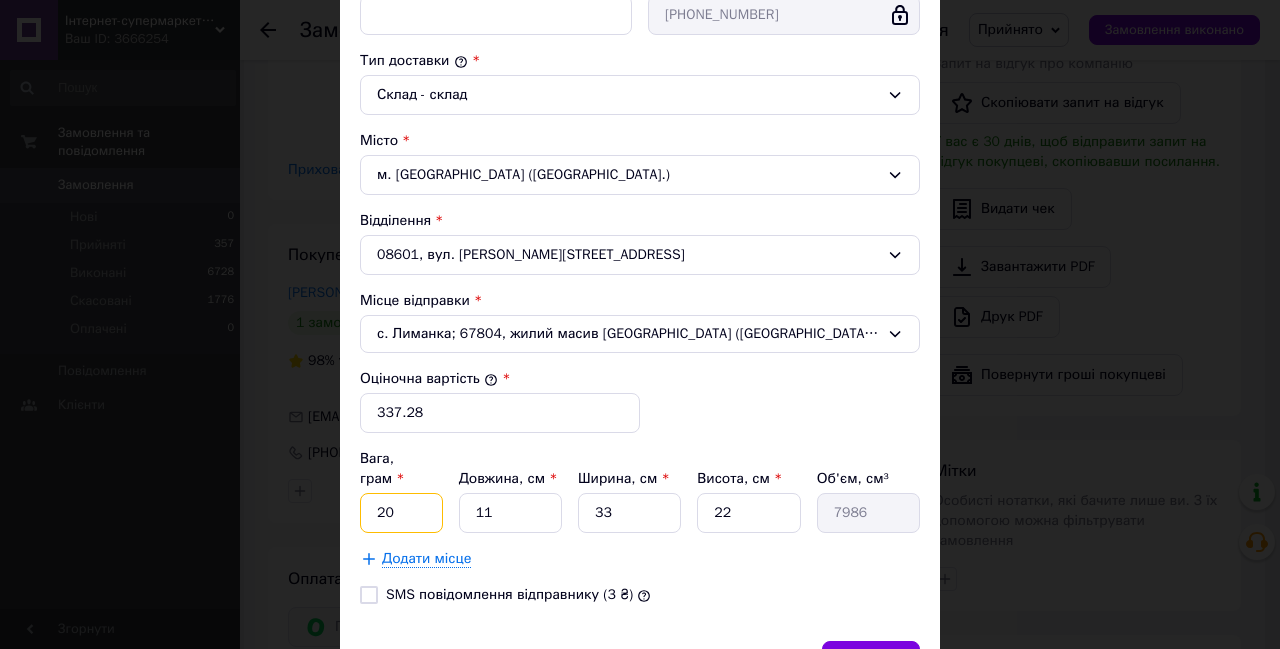 type on "2" 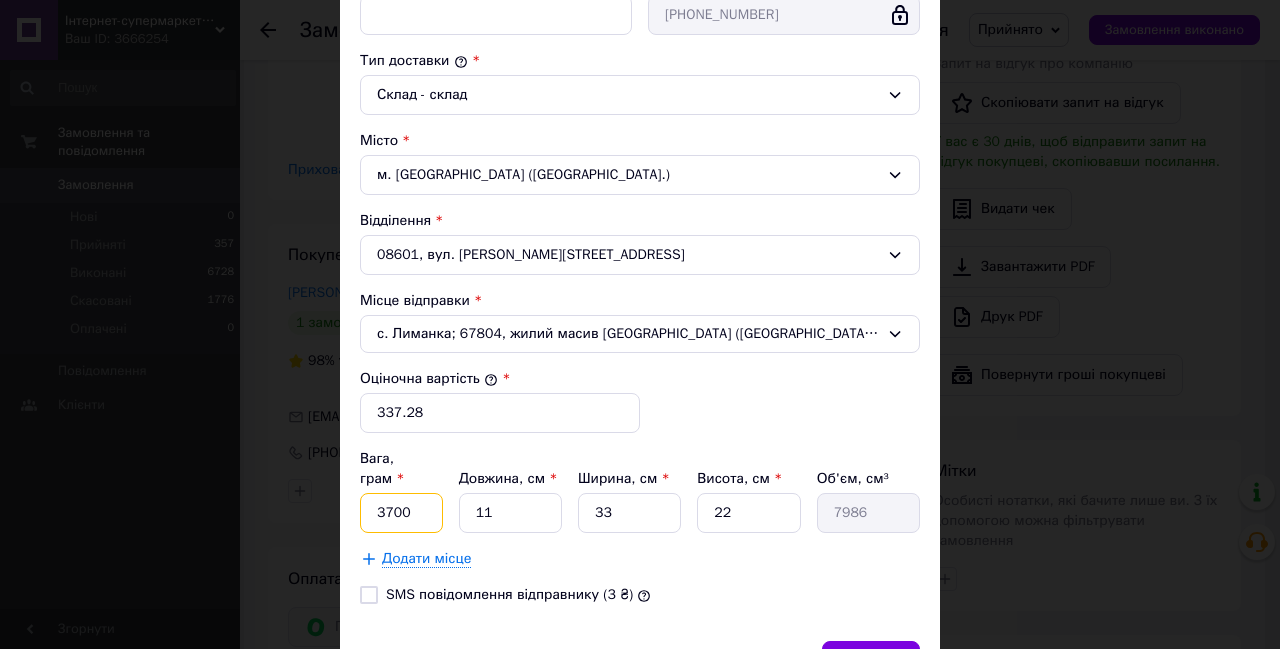type on "3700" 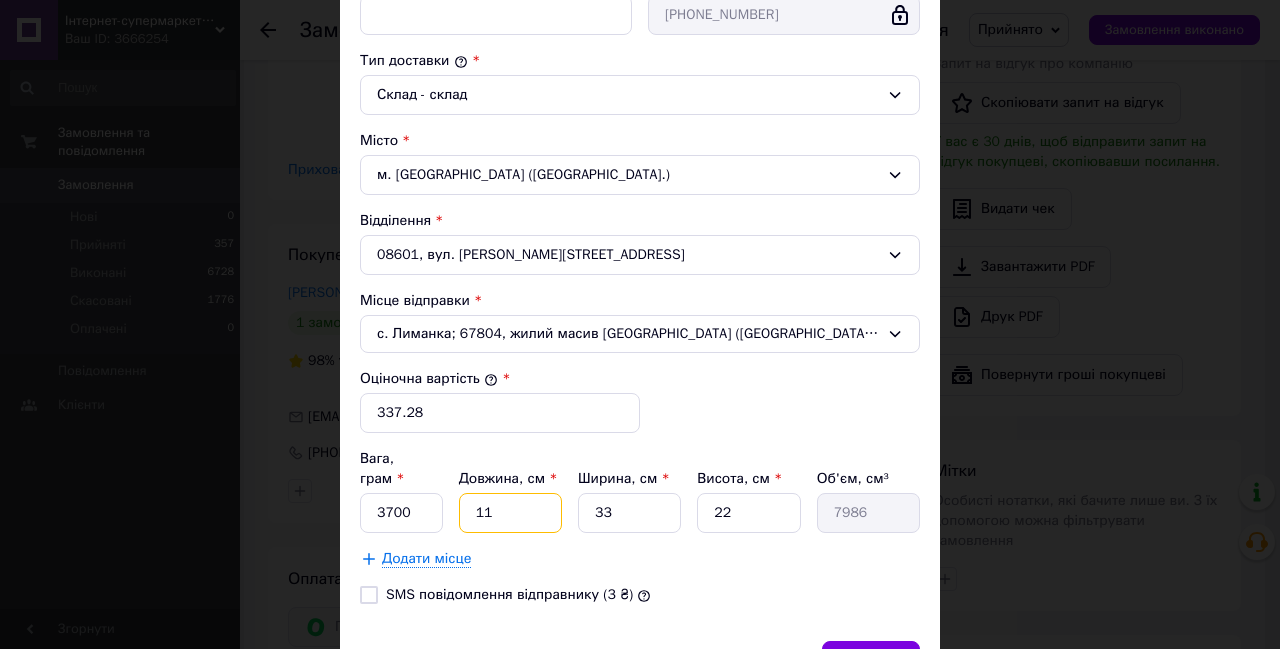 click on "11" at bounding box center (510, 513) 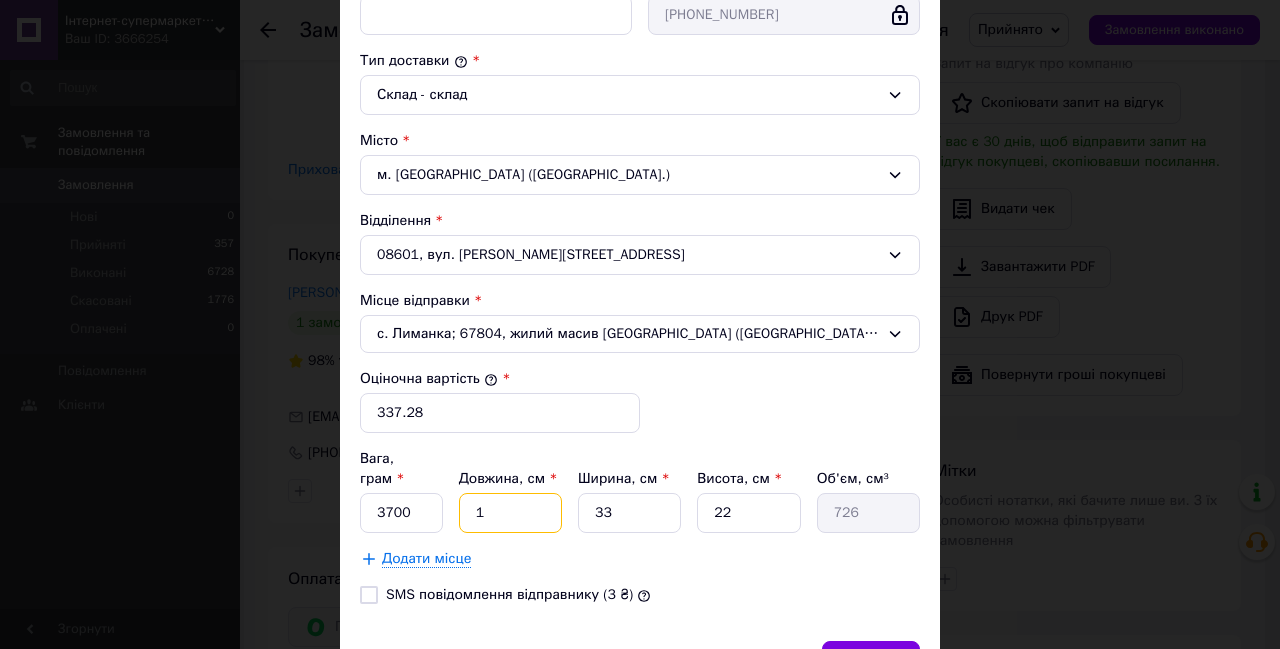 type 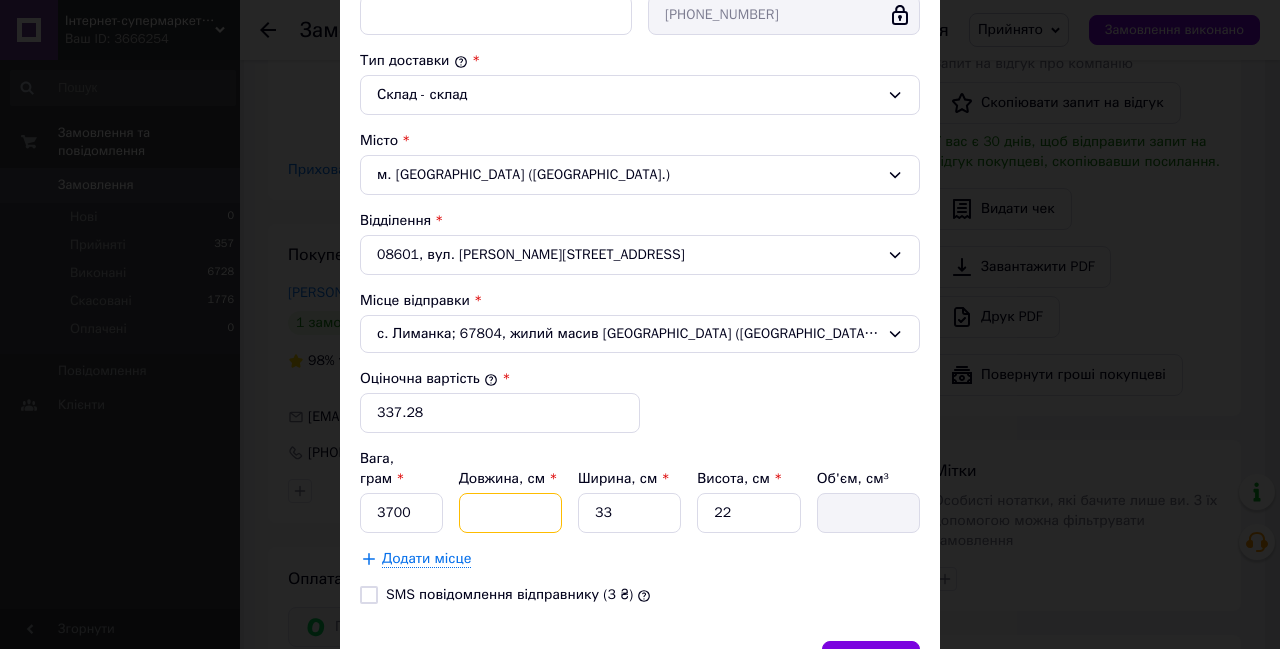 type on "2" 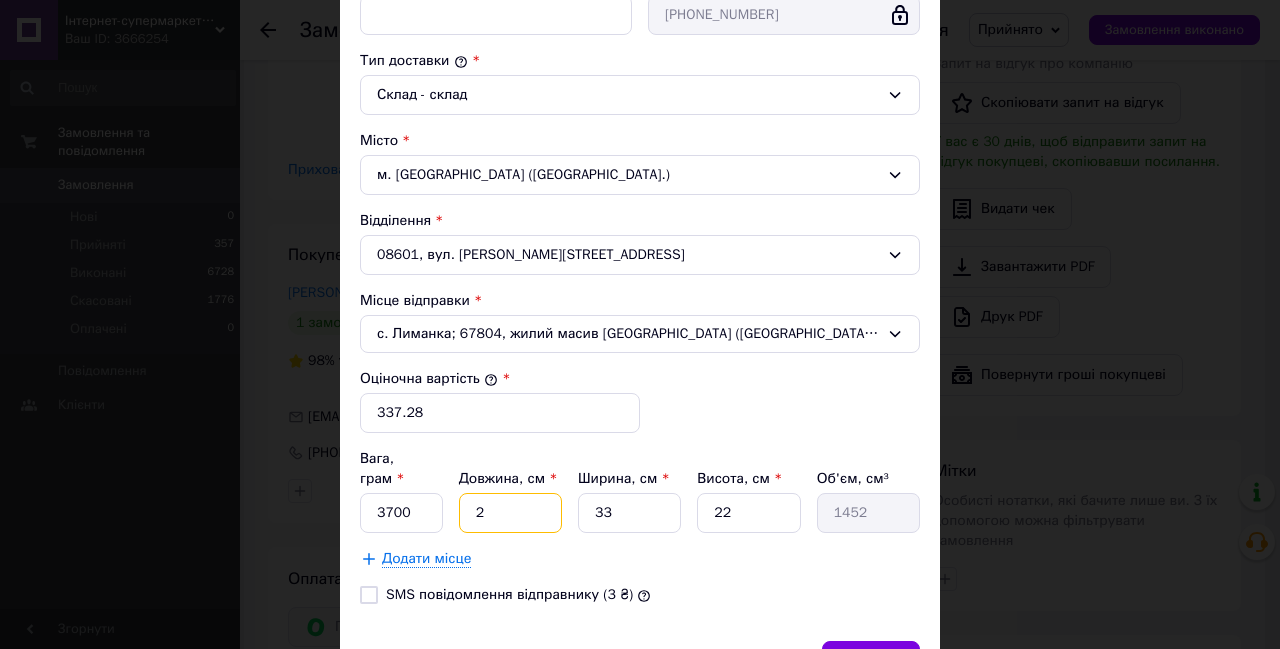type on "28" 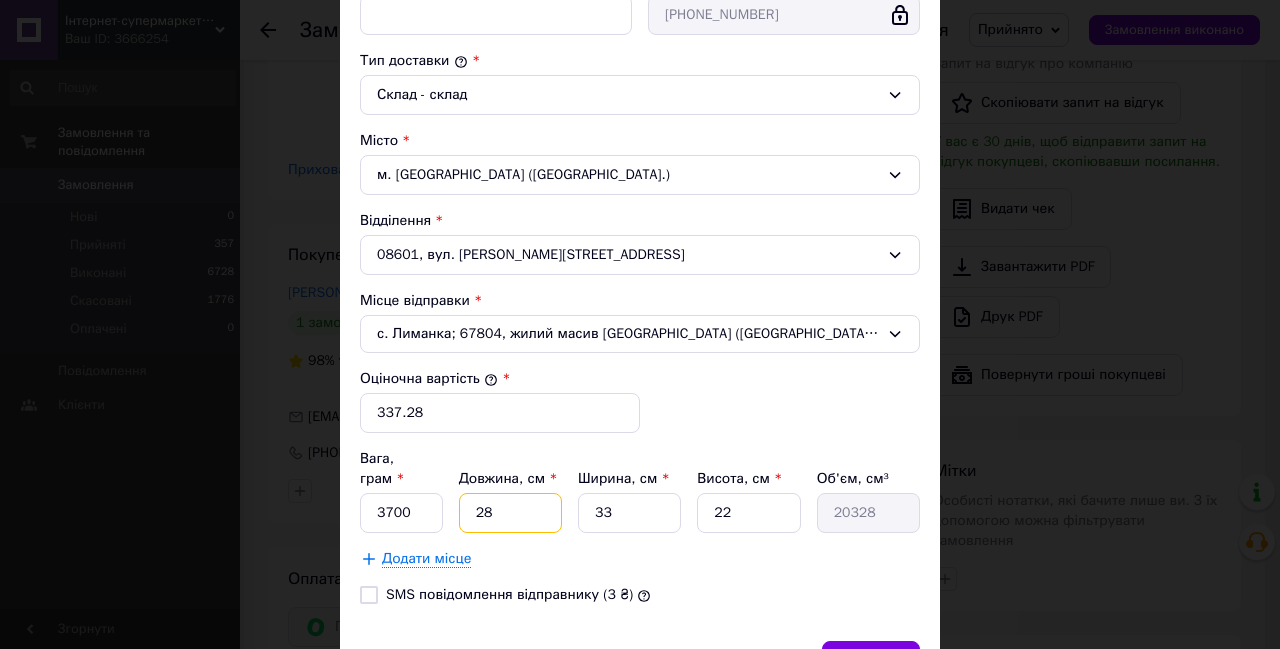 type on "28" 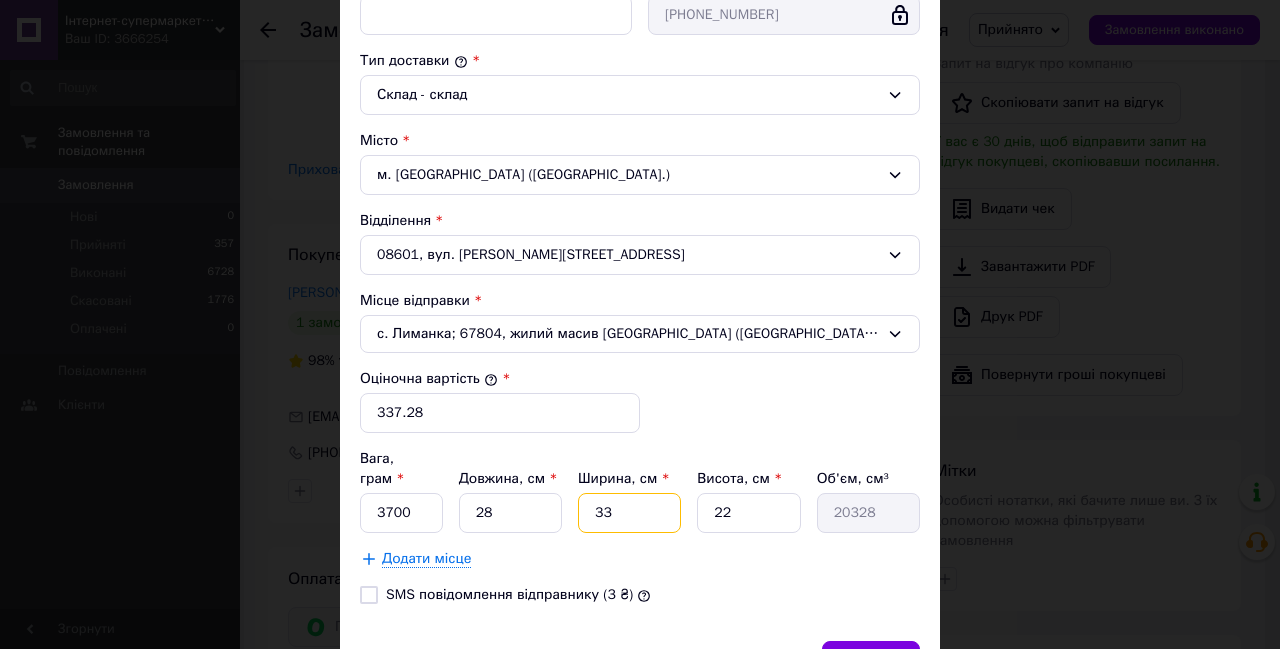 click on "33" at bounding box center (629, 513) 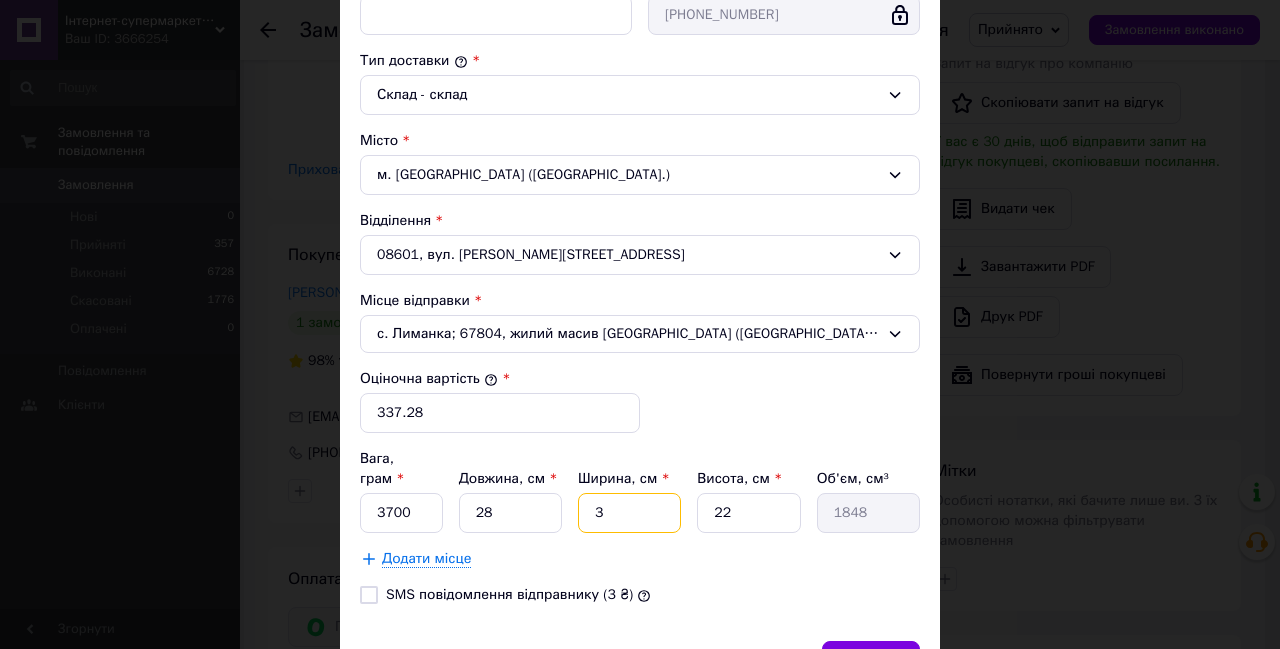 type 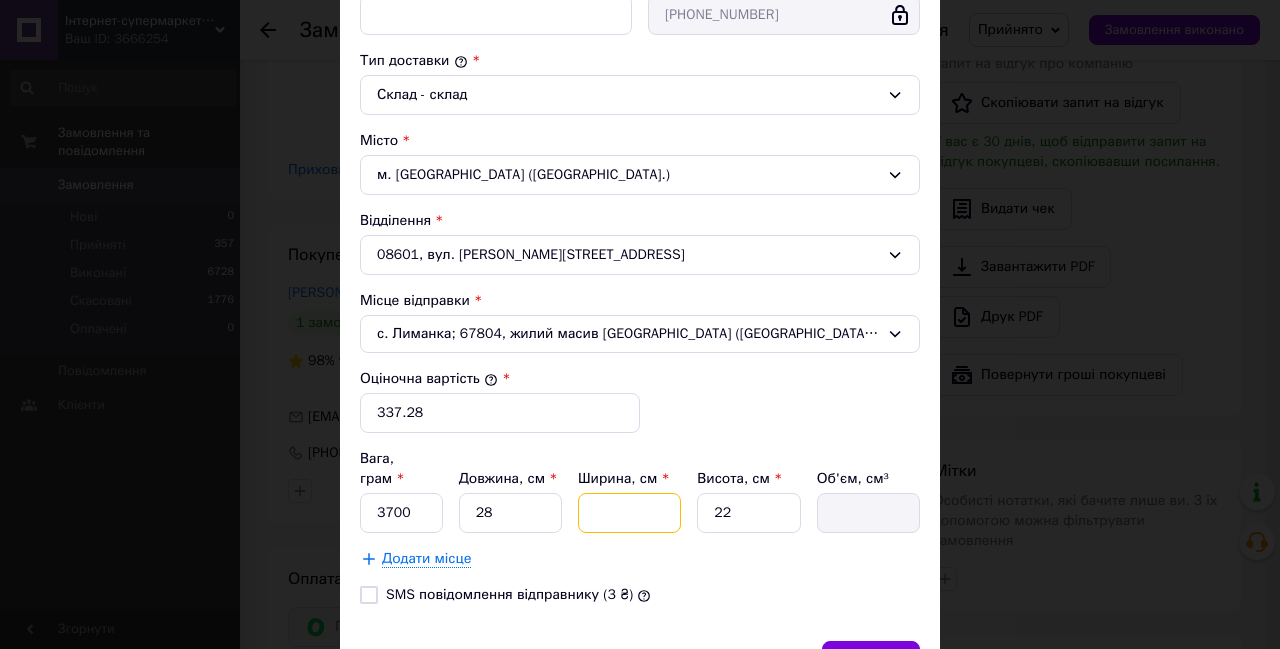 type on "1" 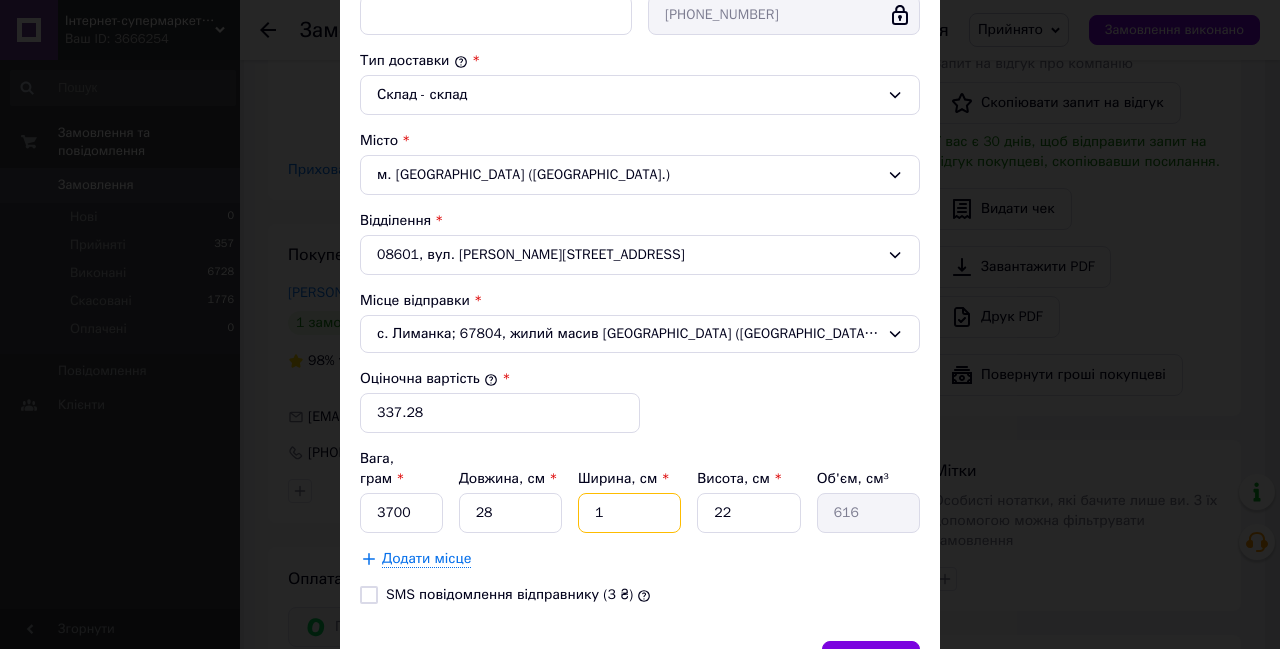 type on "18" 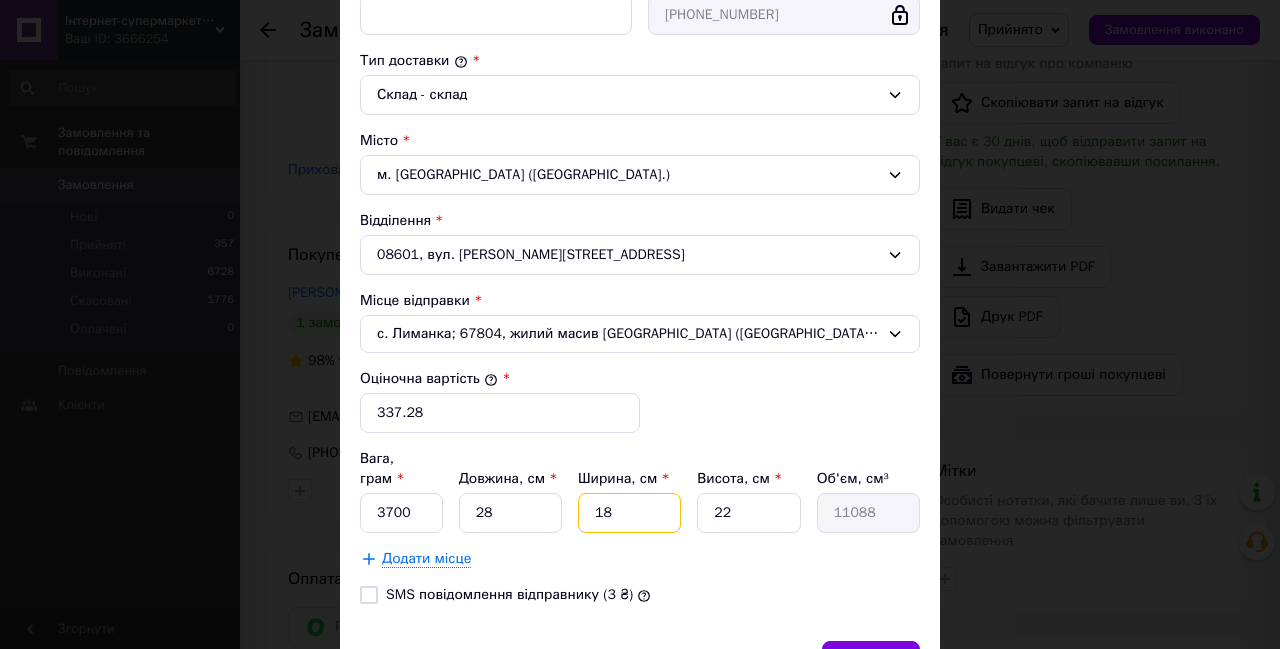 type on "18" 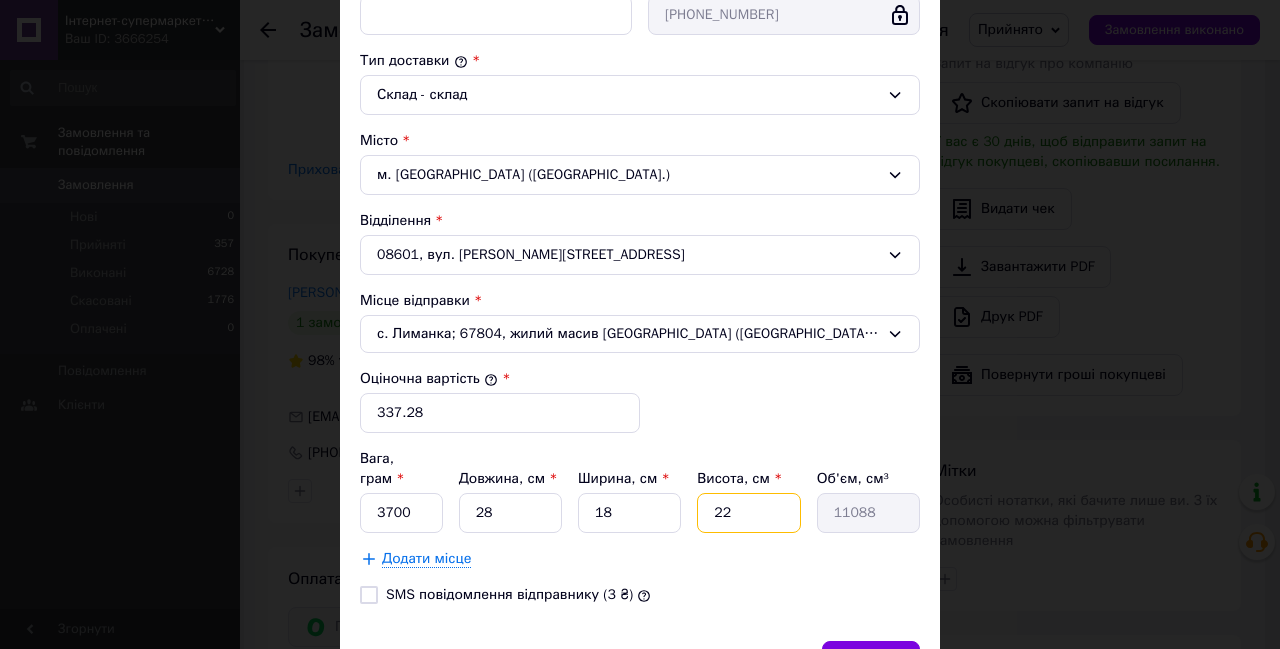 click on "22" at bounding box center [748, 513] 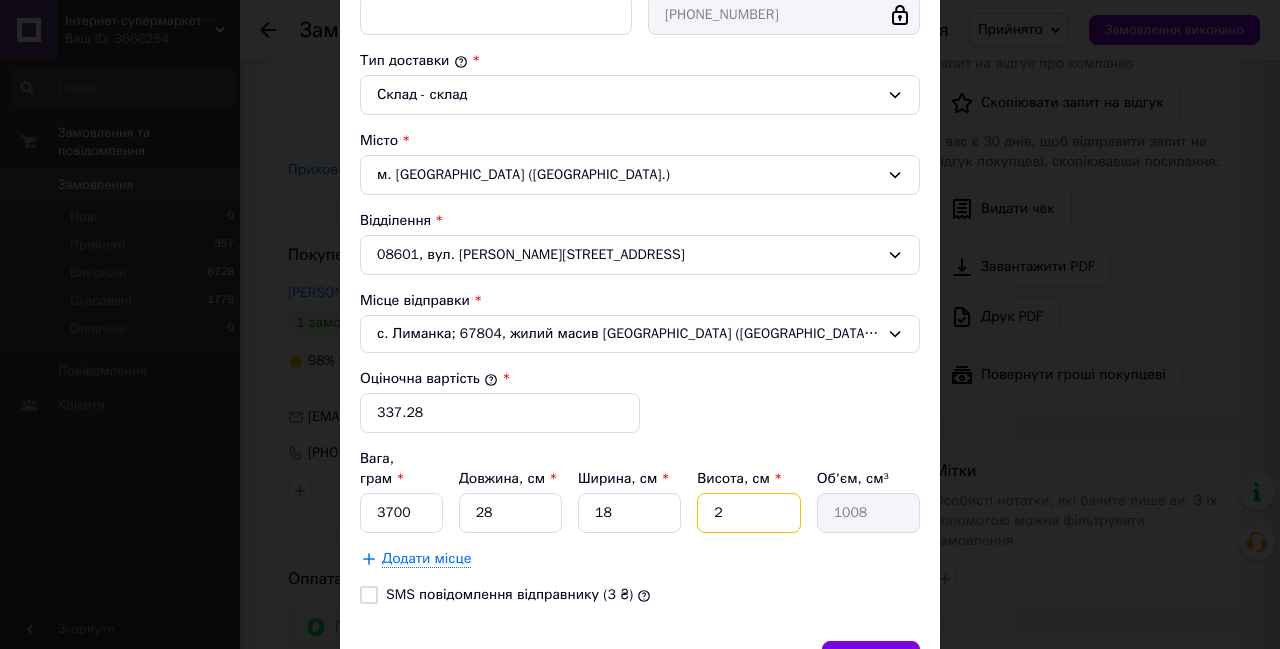 type 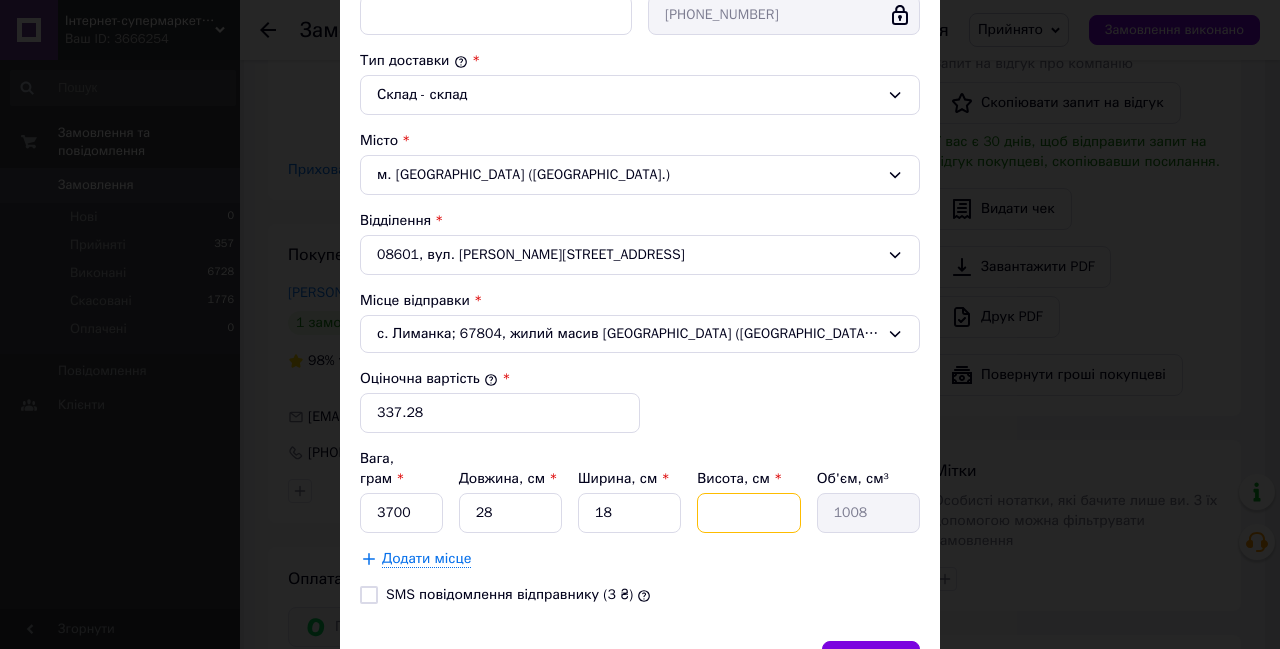 type 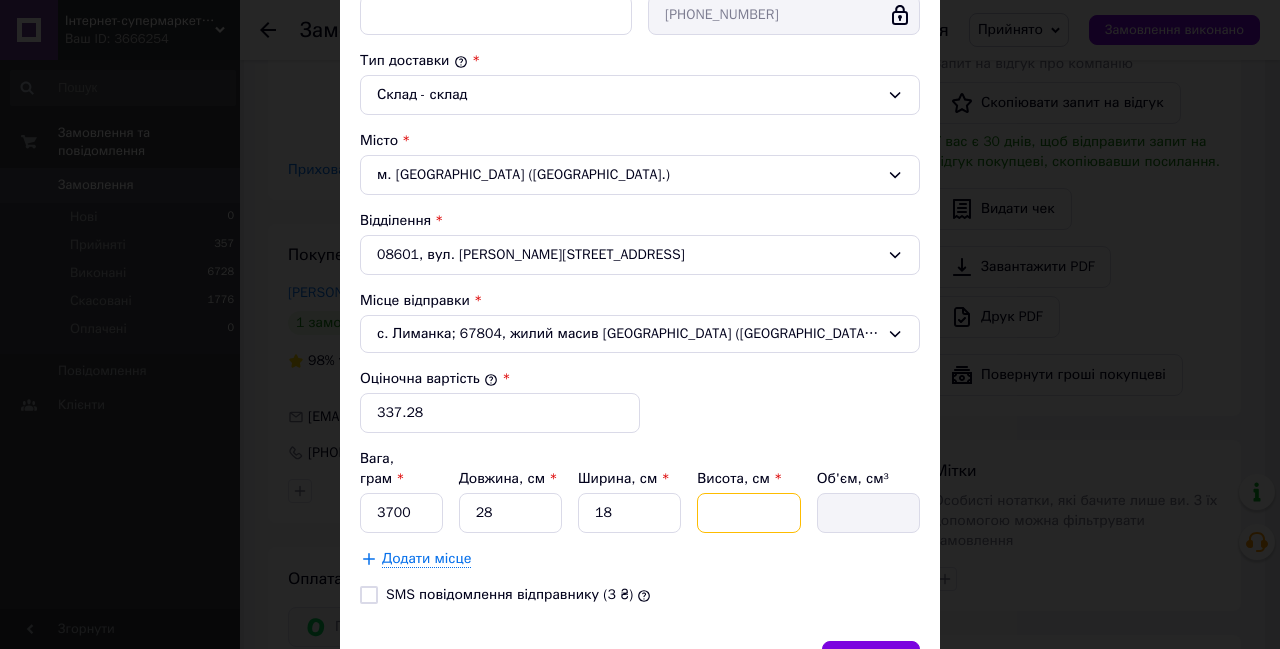 type on "9" 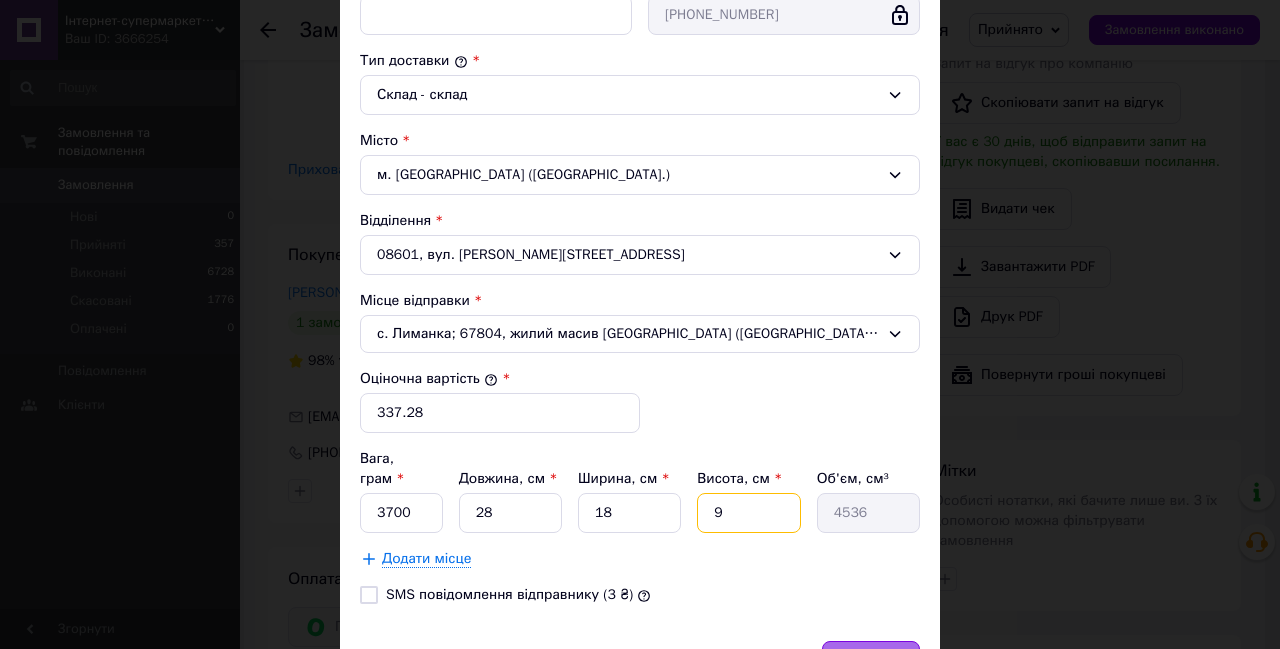 type on "9" 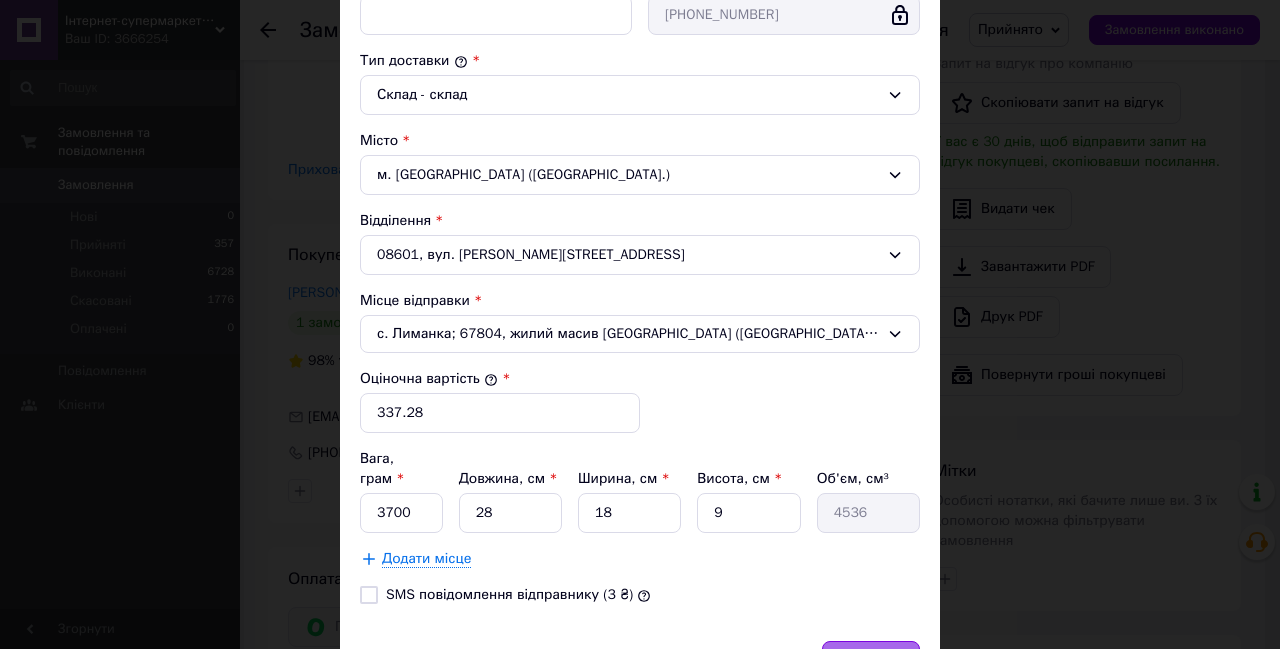 click on "Зберегти" at bounding box center (871, 661) 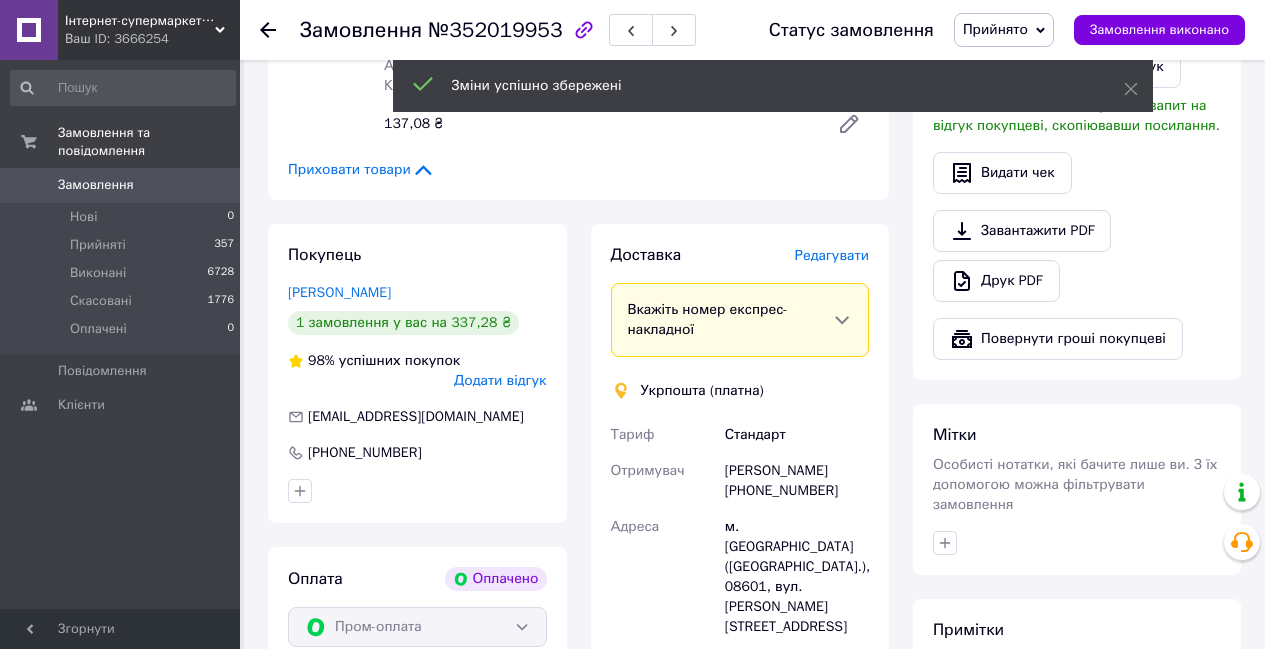 scroll, scrollTop: 1500, scrollLeft: 0, axis: vertical 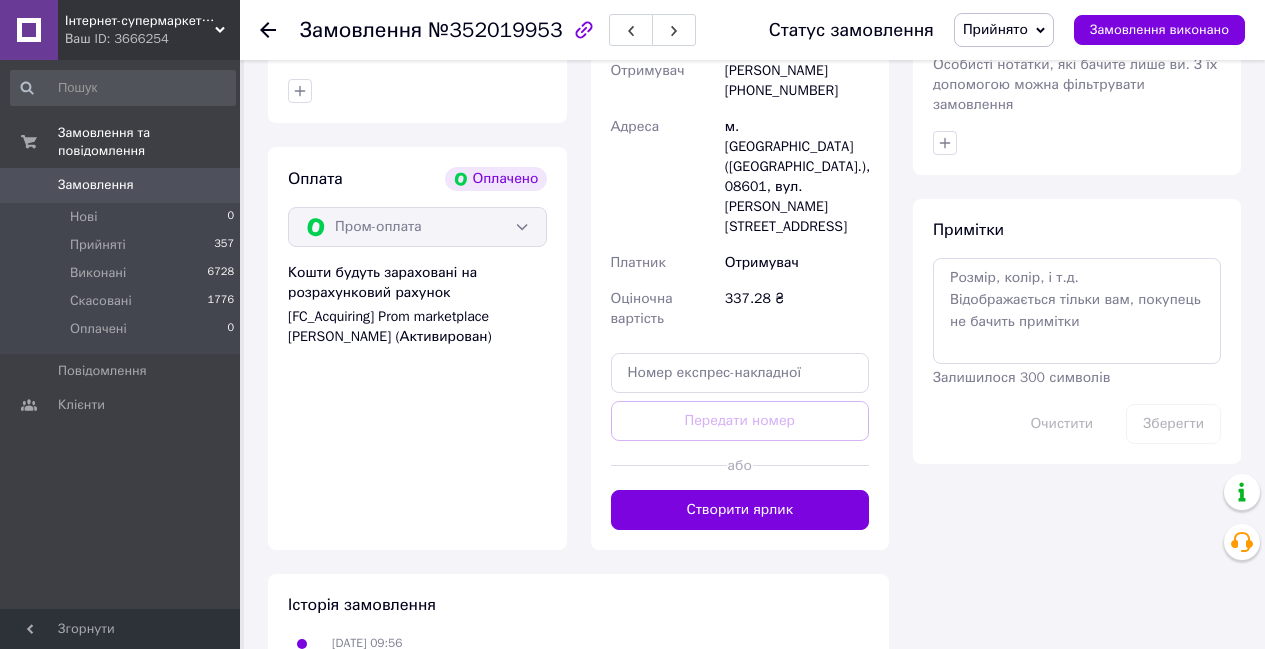 click on "Створити ярлик" at bounding box center [740, 510] 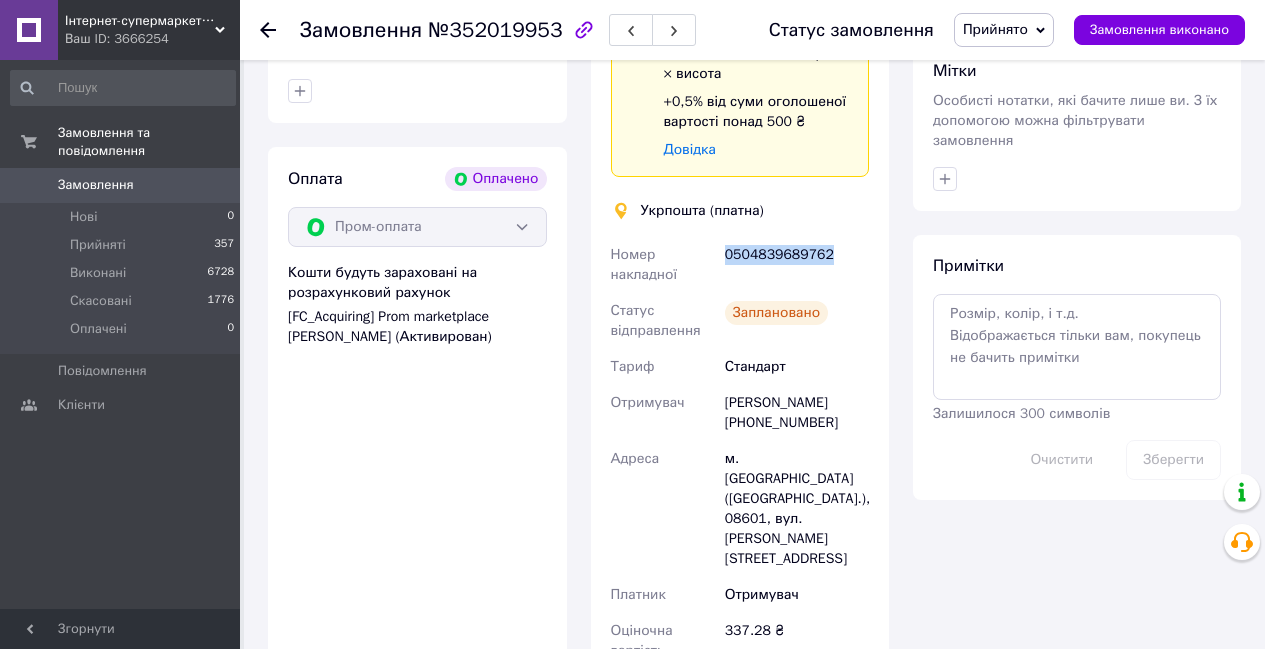 drag, startPoint x: 832, startPoint y: 235, endPoint x: 726, endPoint y: 232, distance: 106.04244 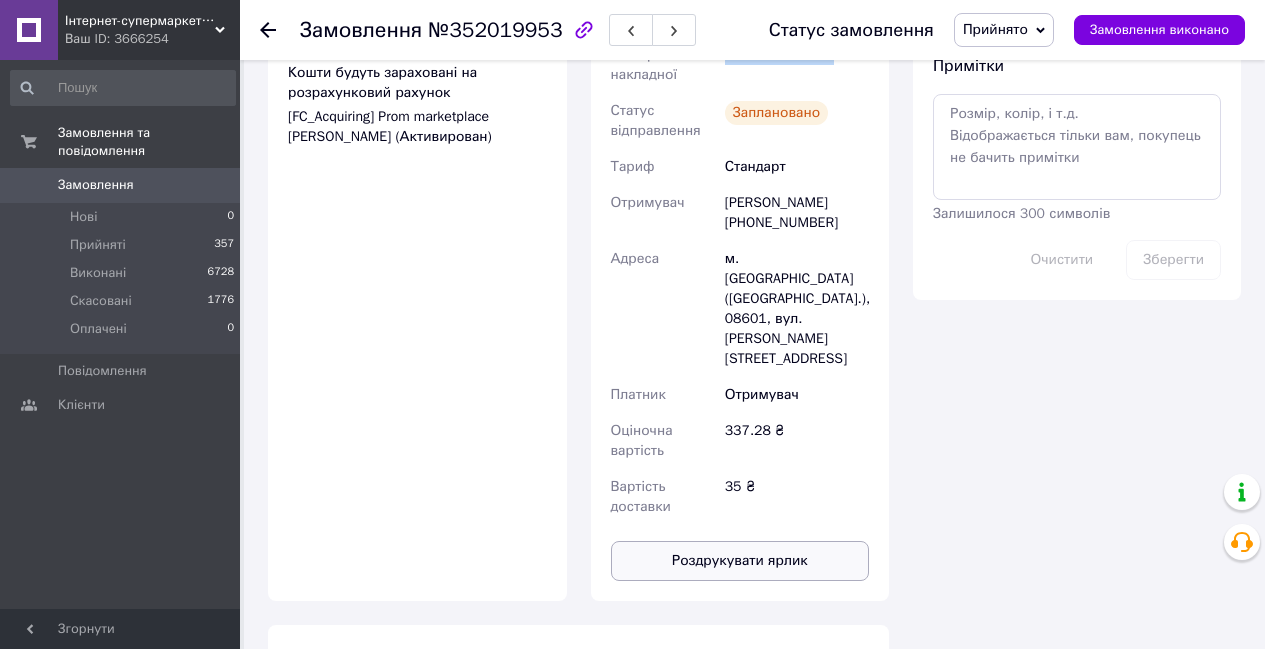 click on "Роздрукувати ярлик" at bounding box center (740, 561) 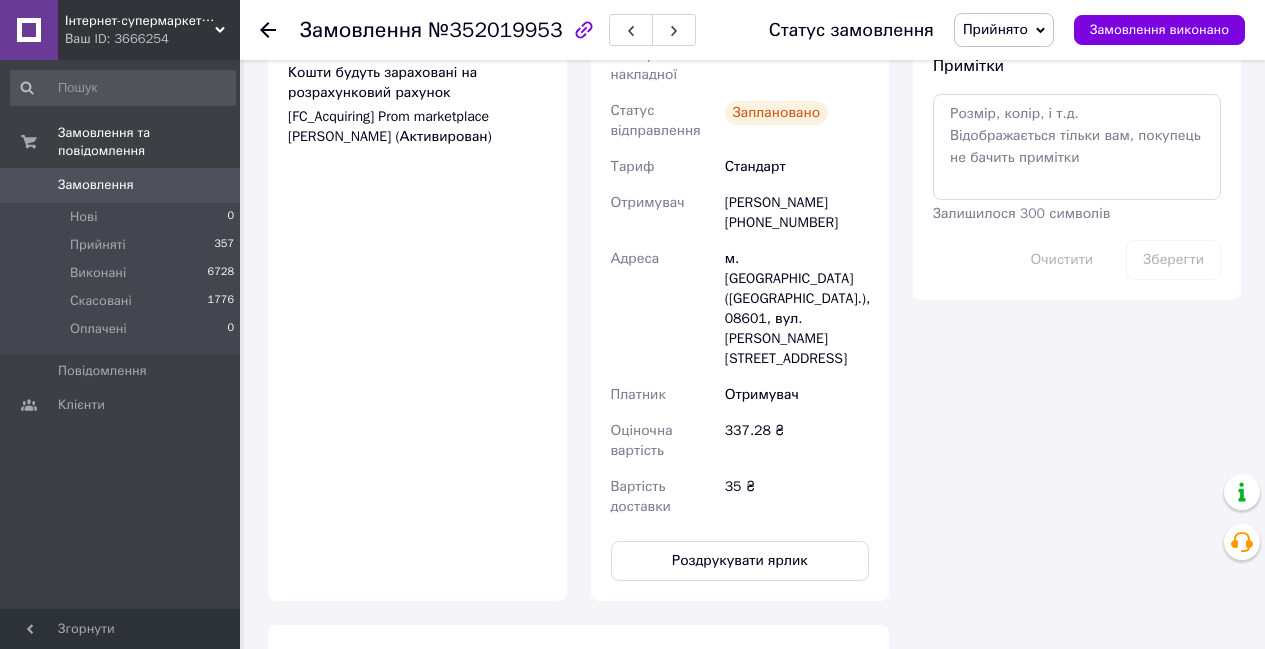 click on "Інтернет-супермаркет Оптоман" at bounding box center [140, 21] 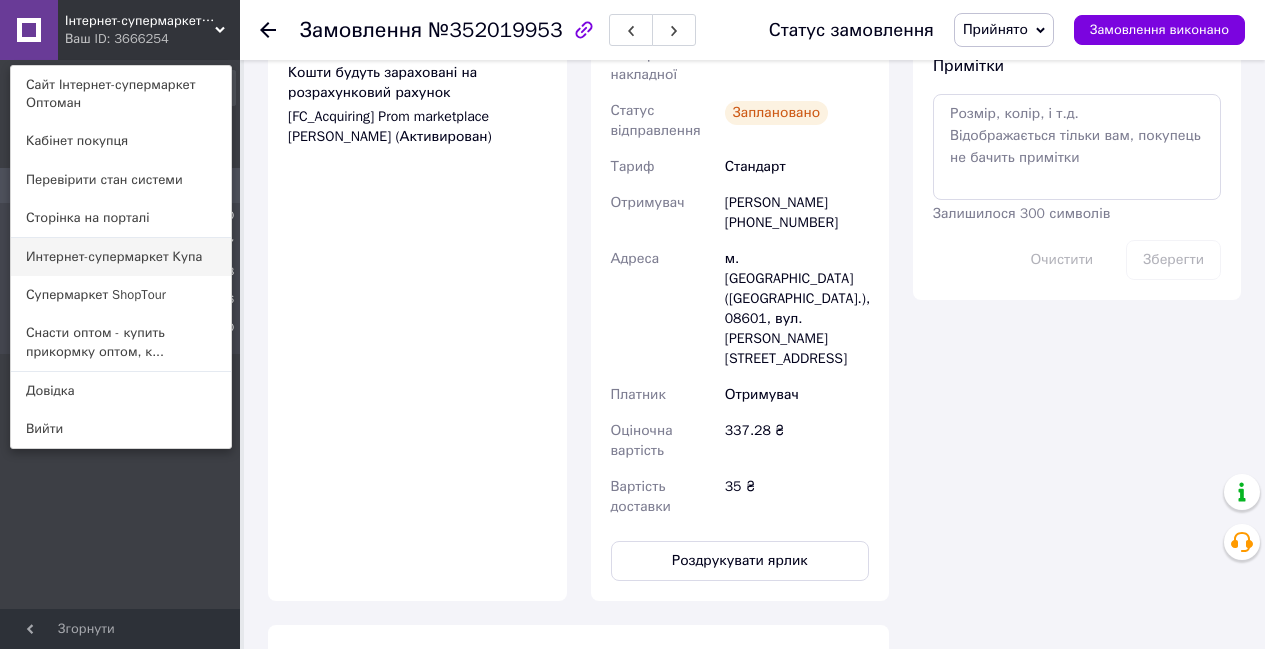 click on "Интернет-супермаркет Купа" at bounding box center [121, 257] 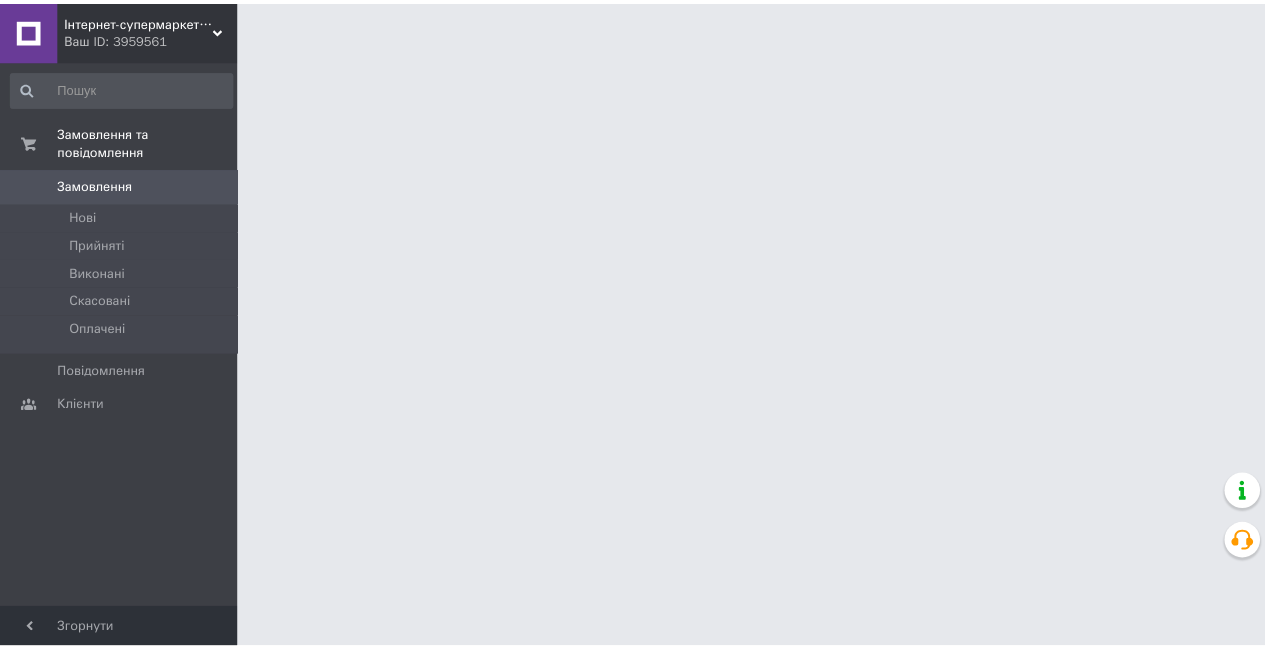 scroll, scrollTop: 0, scrollLeft: 0, axis: both 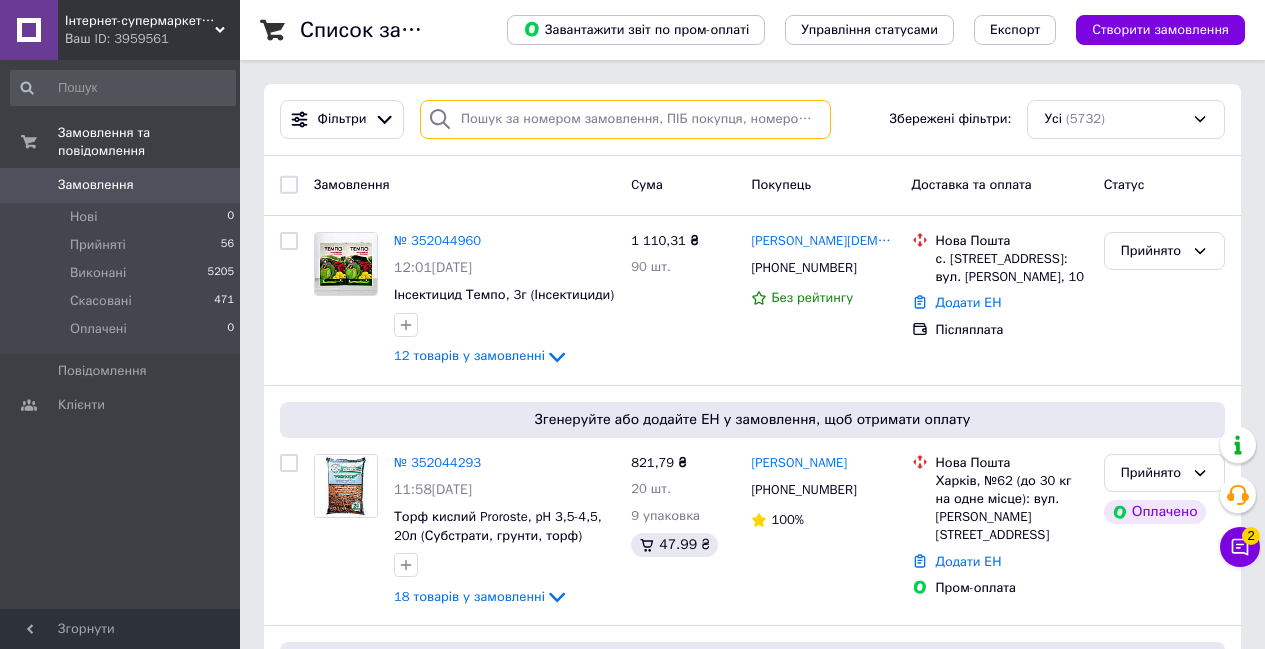click at bounding box center [625, 119] 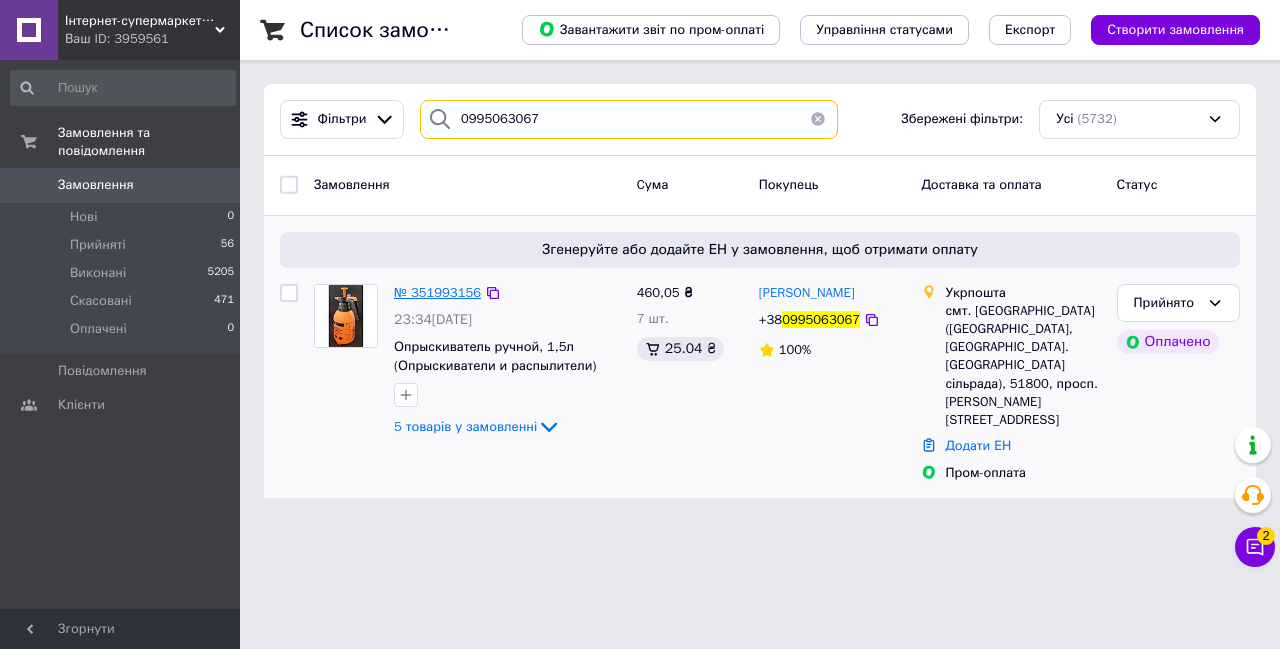 type on "0995063067" 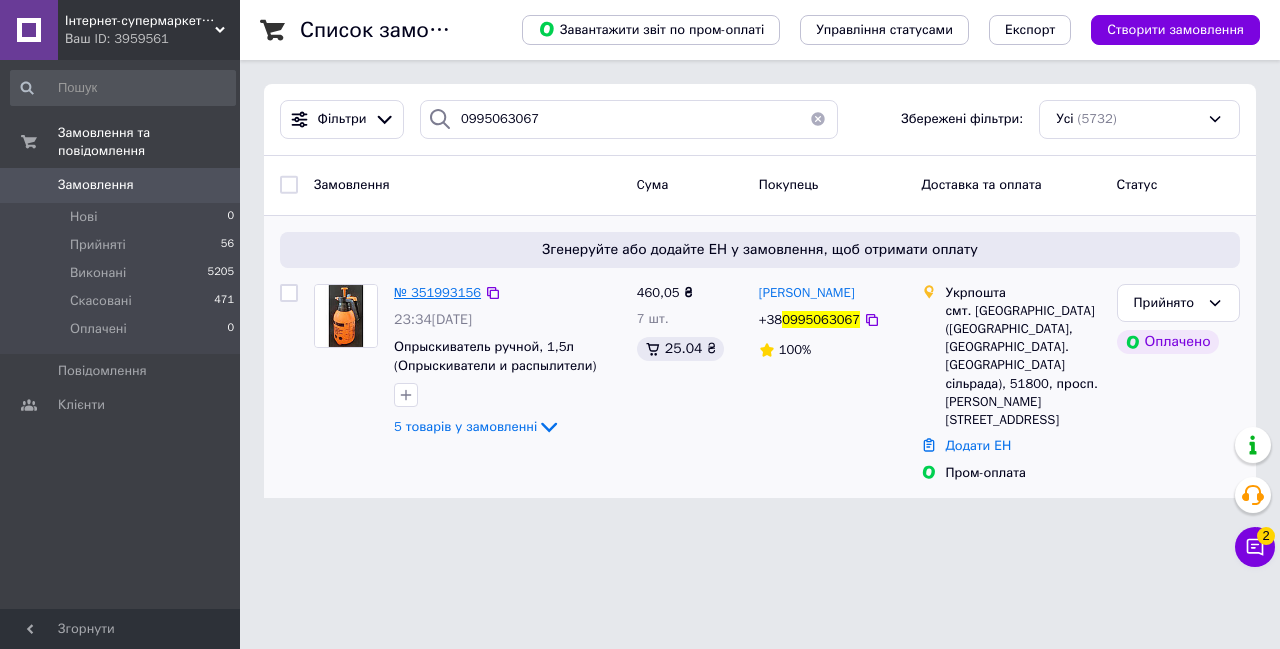click on "№ 351993156" at bounding box center [437, 292] 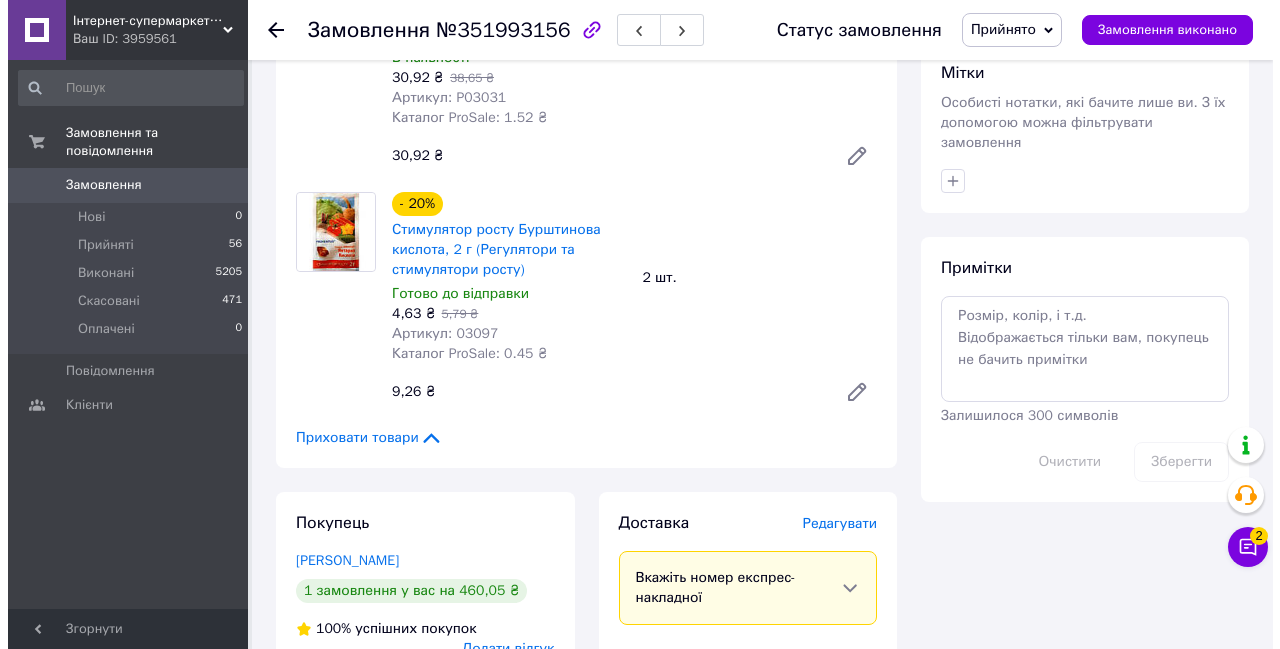 scroll, scrollTop: 1900, scrollLeft: 0, axis: vertical 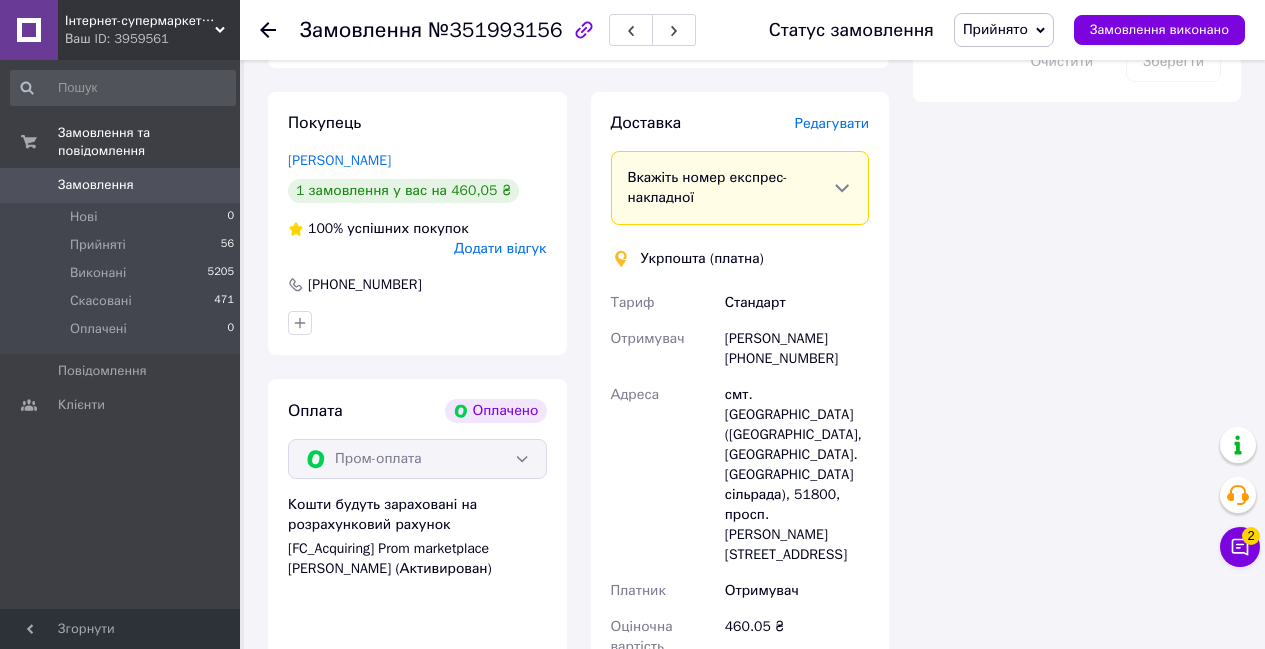 click on "Редагувати" at bounding box center [832, 123] 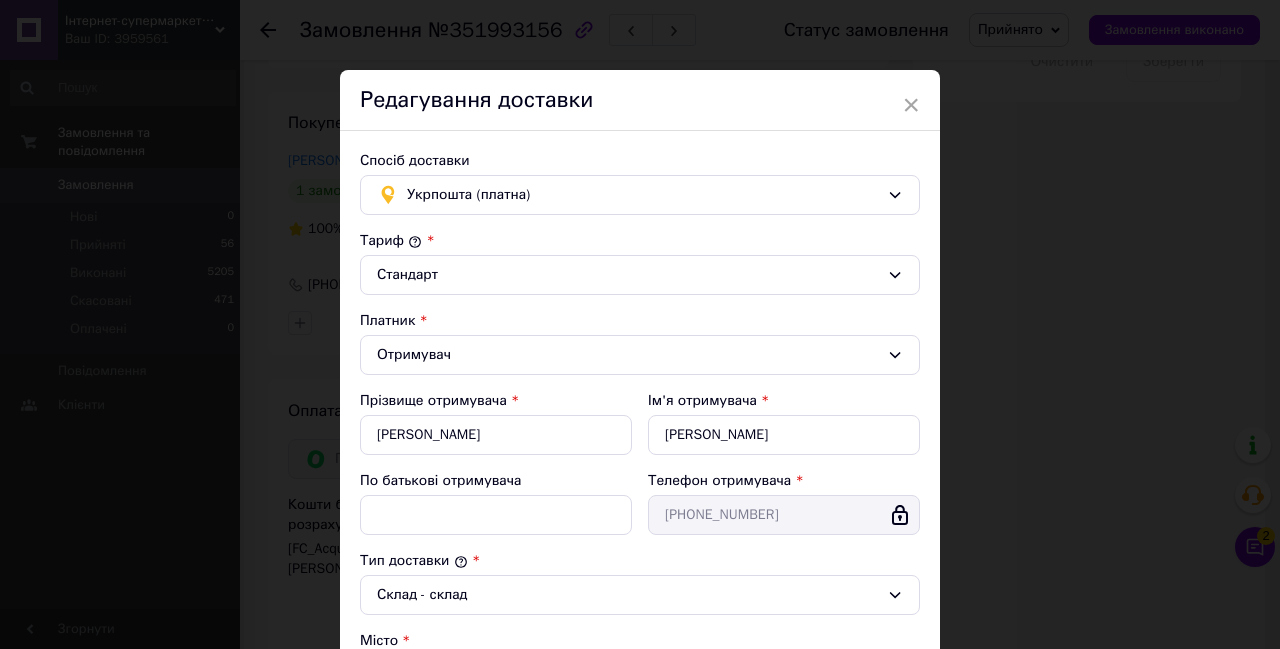 scroll, scrollTop: 500, scrollLeft: 0, axis: vertical 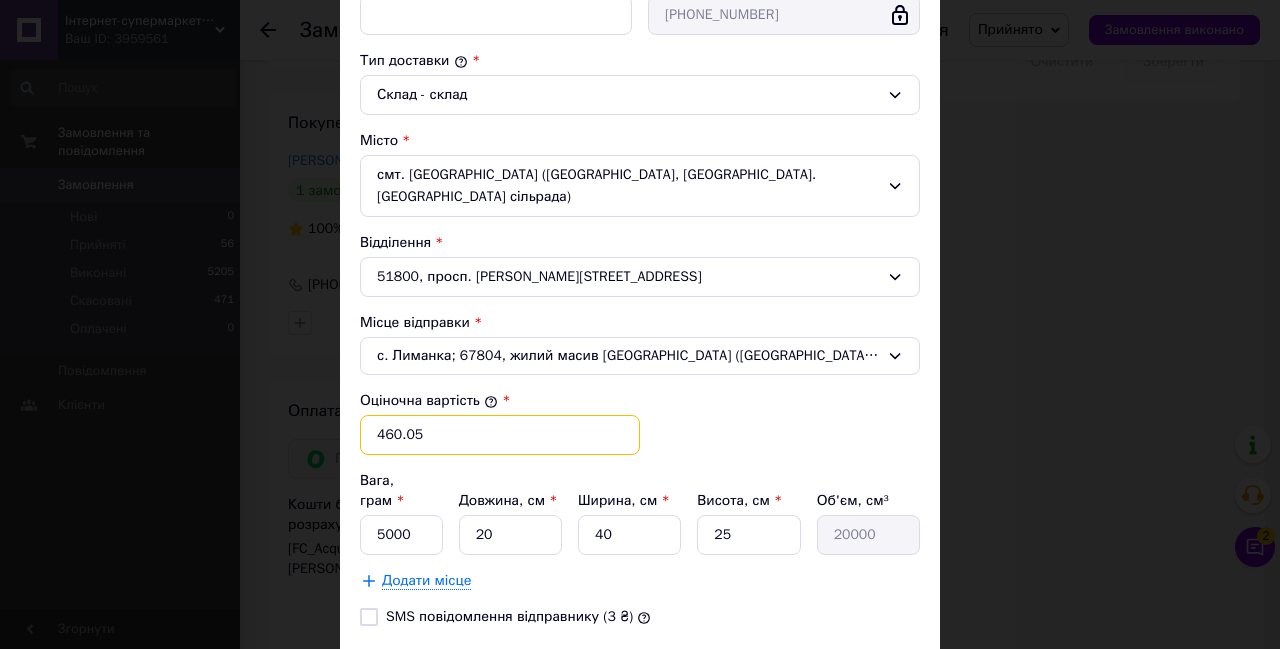 click on "460.05" at bounding box center (500, 435) 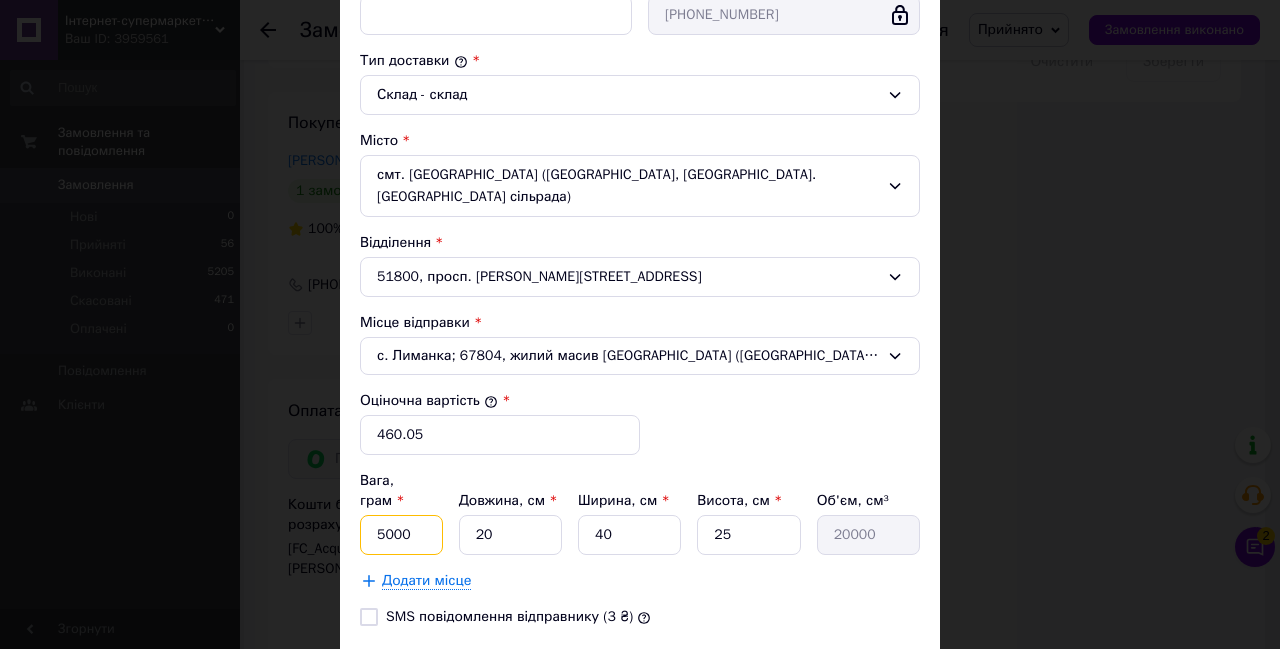 click on "5000" at bounding box center [401, 535] 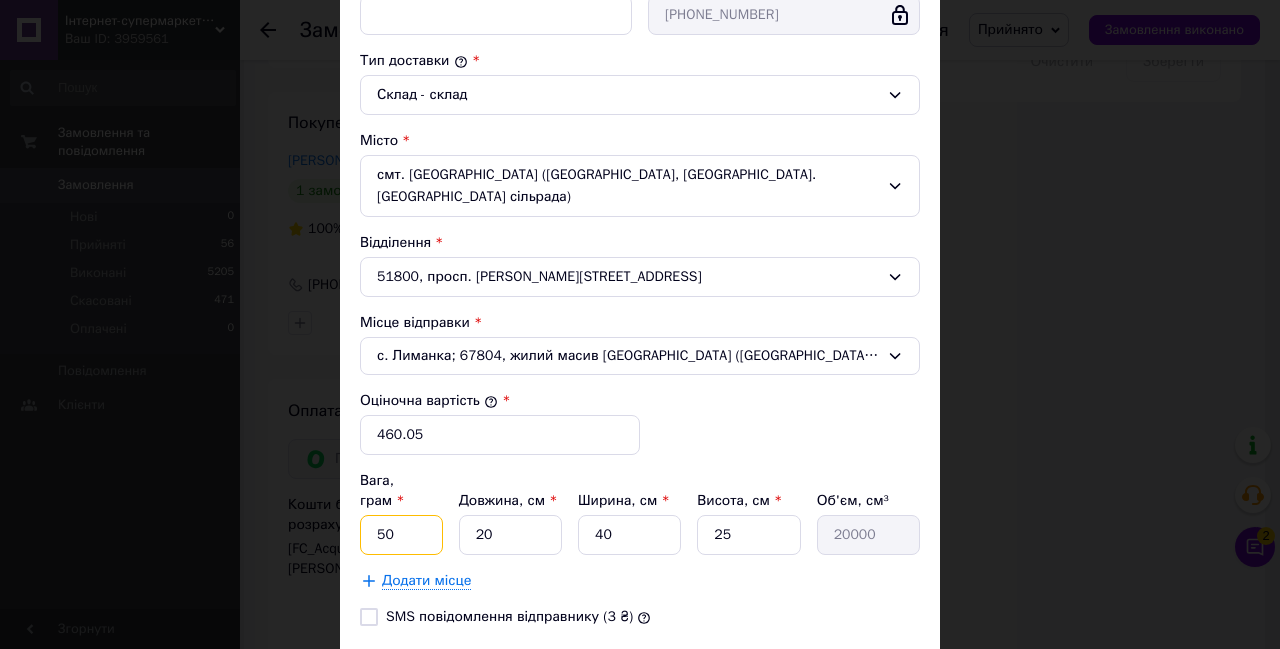 type on "5" 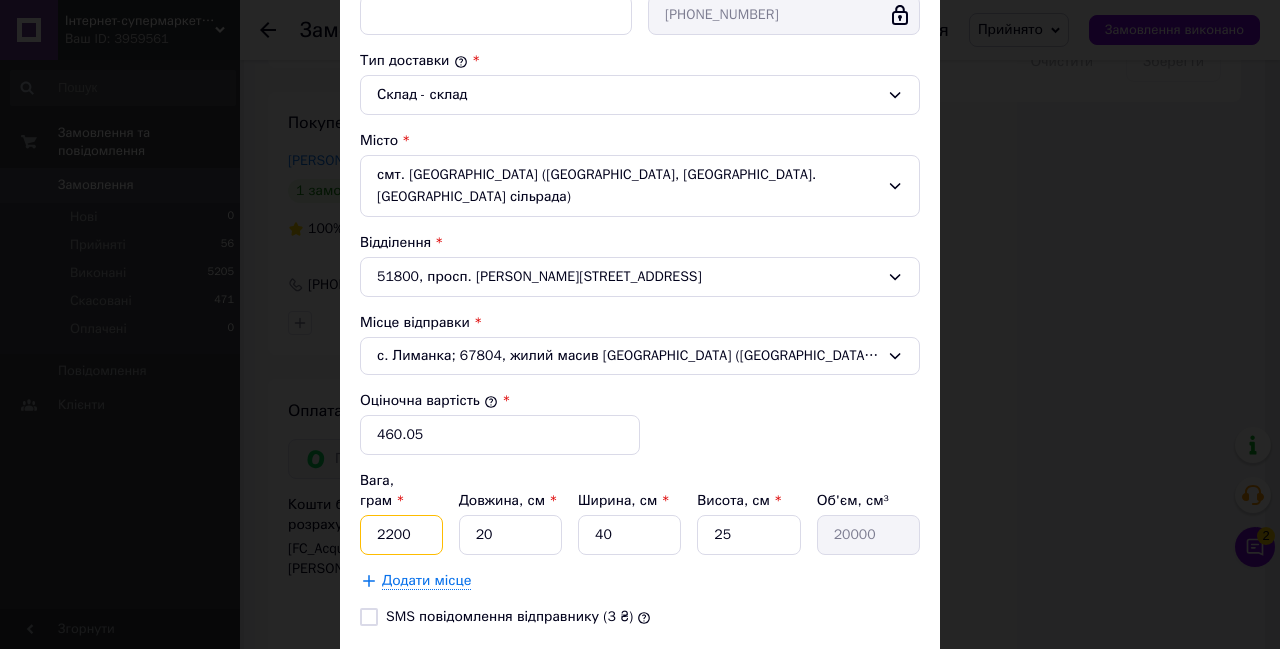 type on "2200" 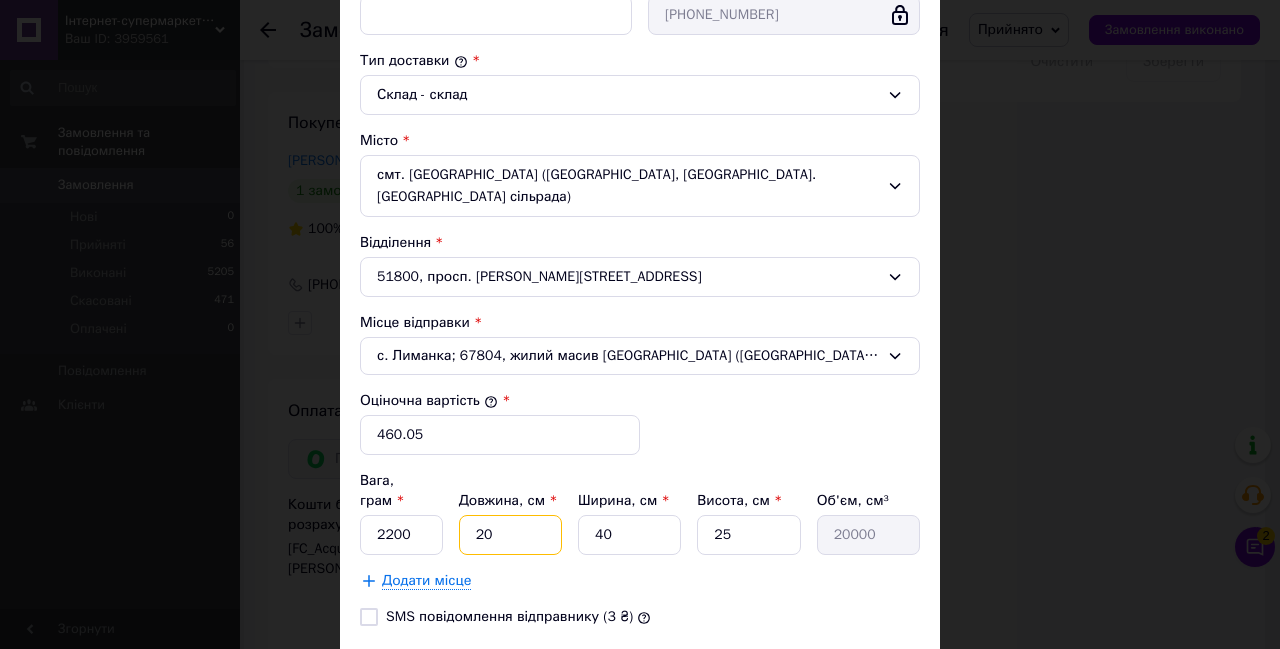 click on "20" at bounding box center (510, 535) 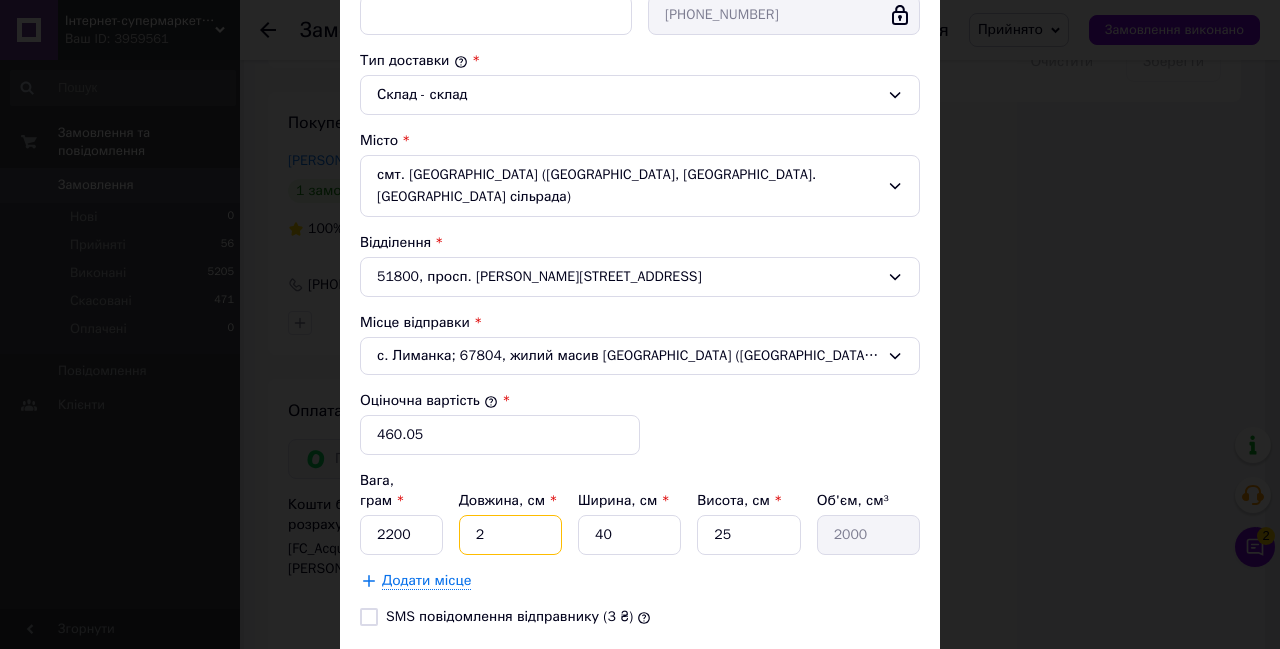 type 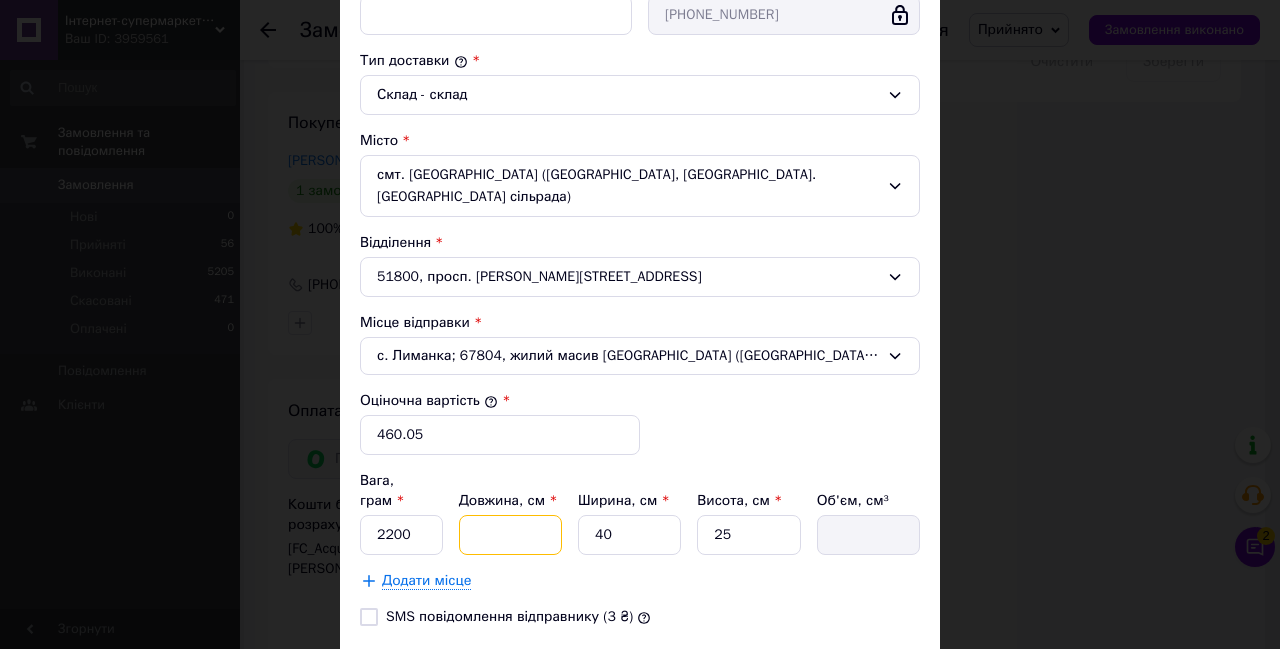 type on "4" 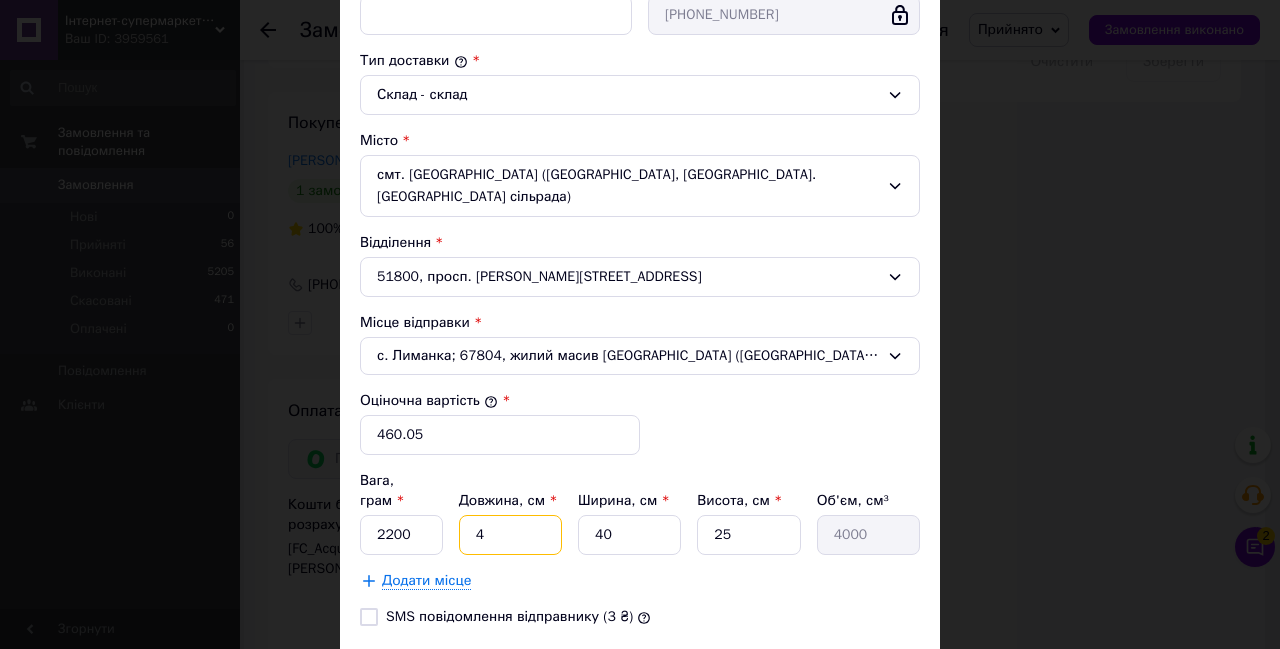 type on "40" 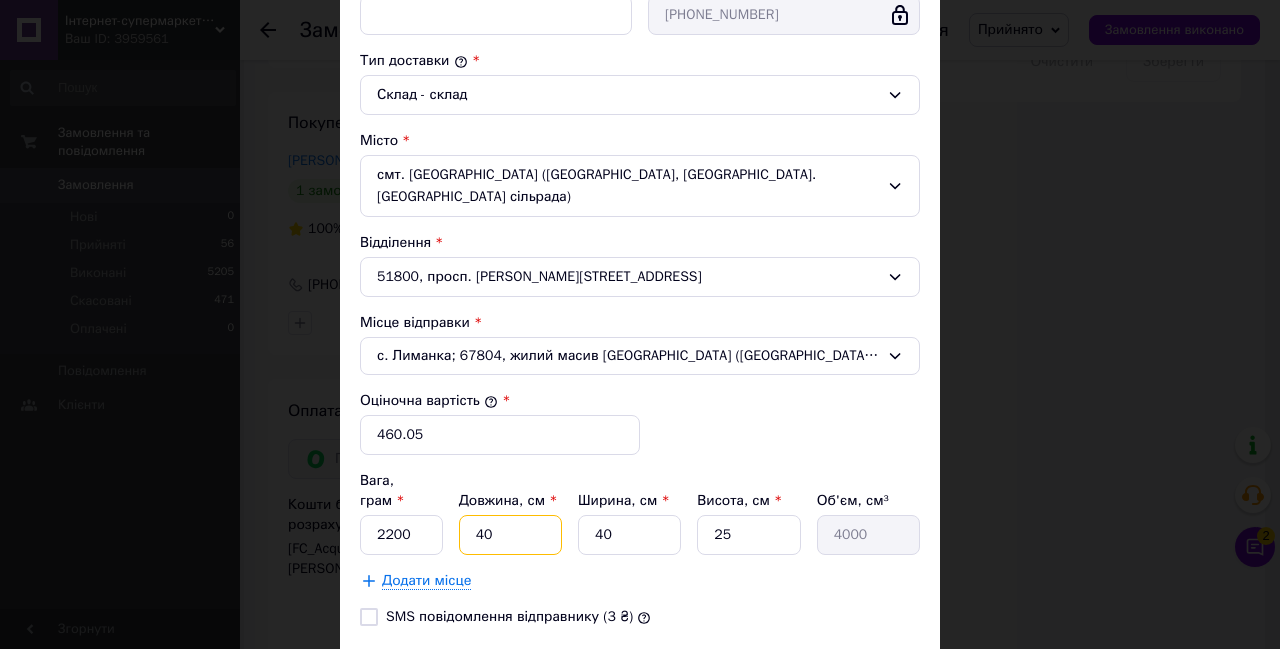 type on "40000" 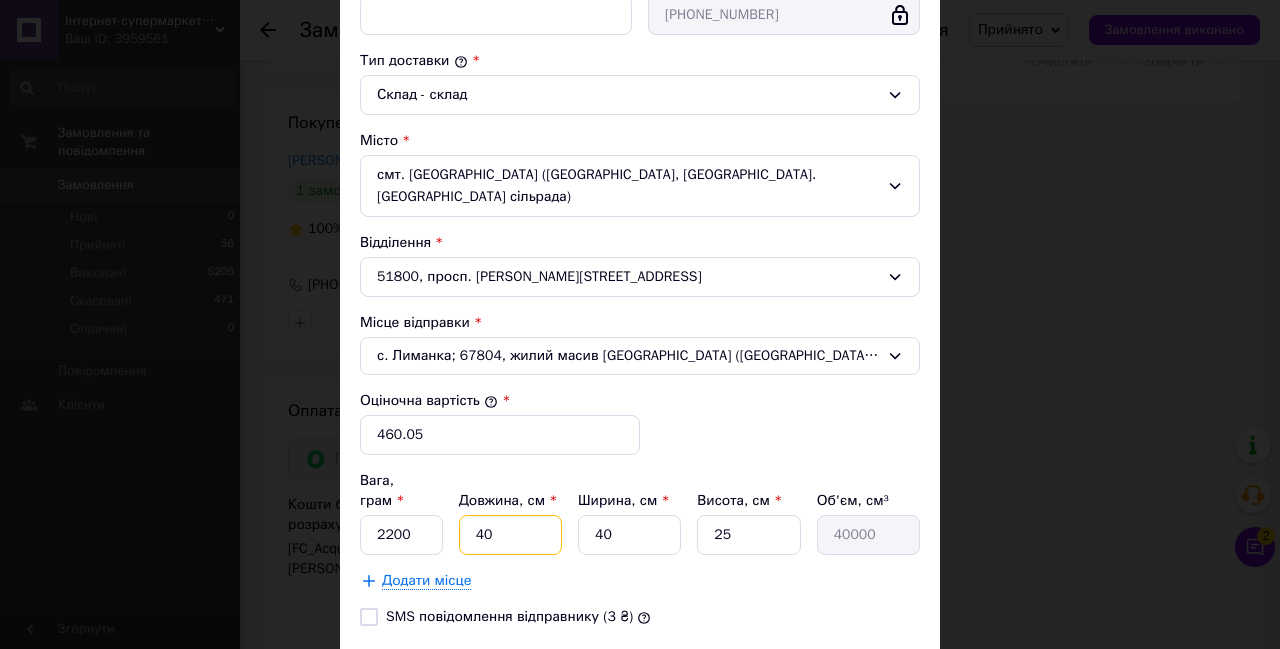 type on "40" 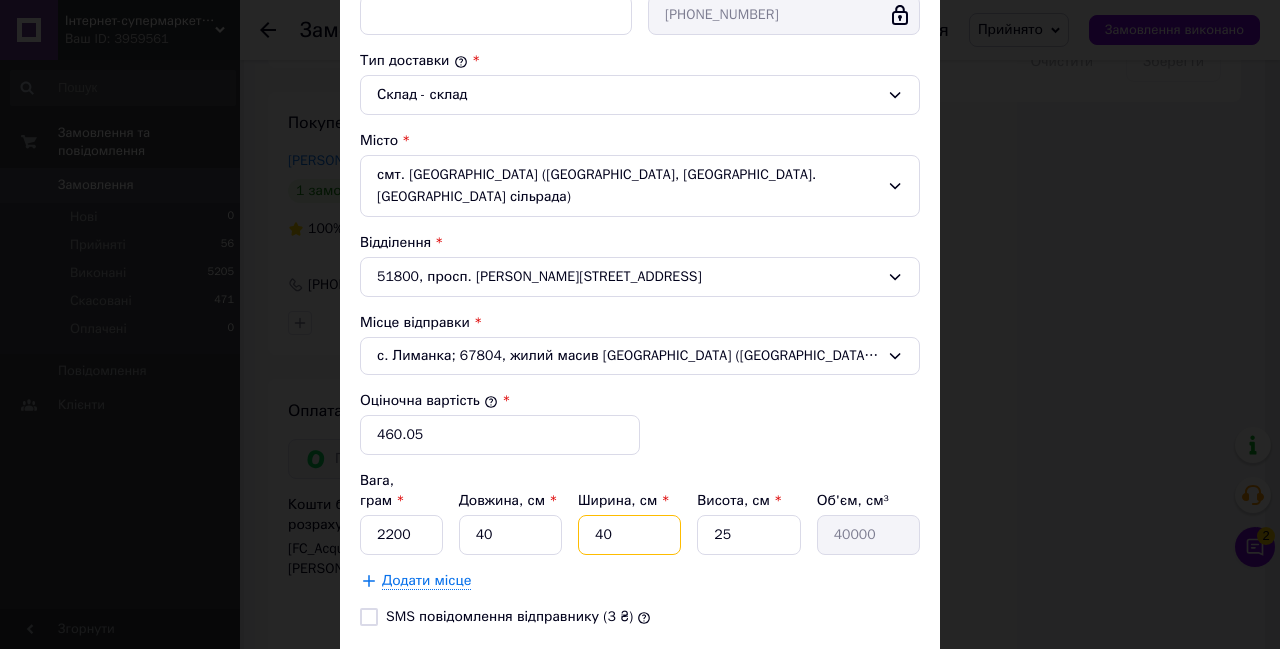 click on "40" at bounding box center (629, 535) 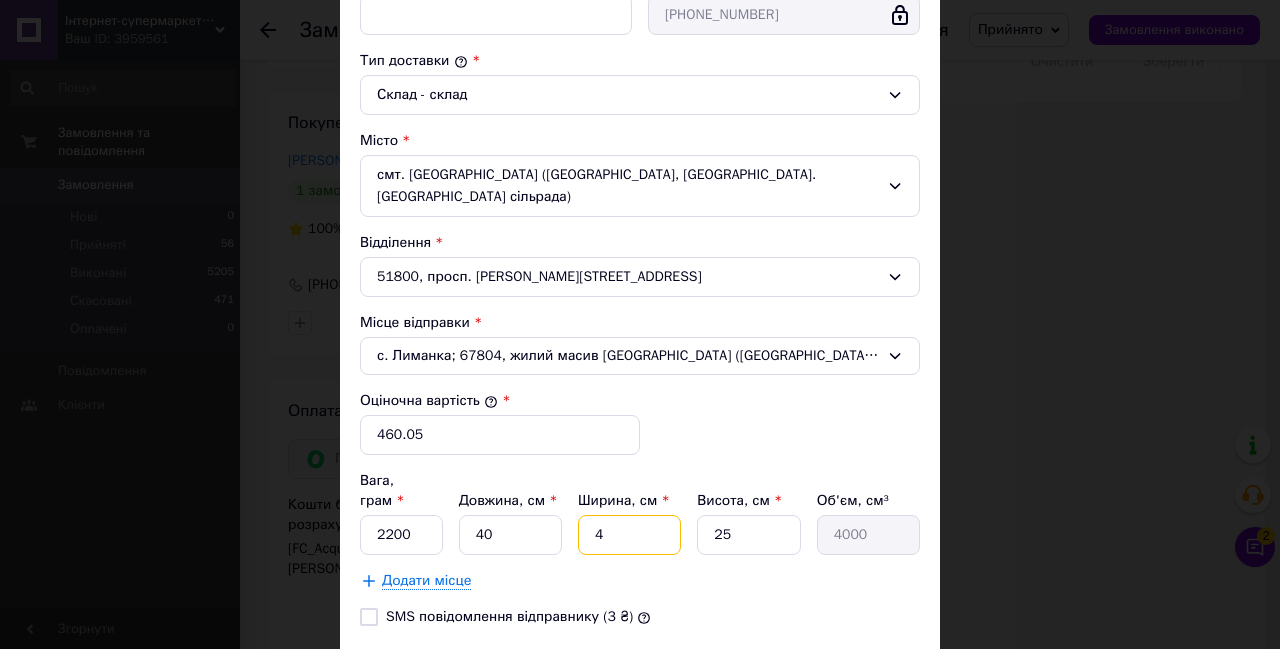 type 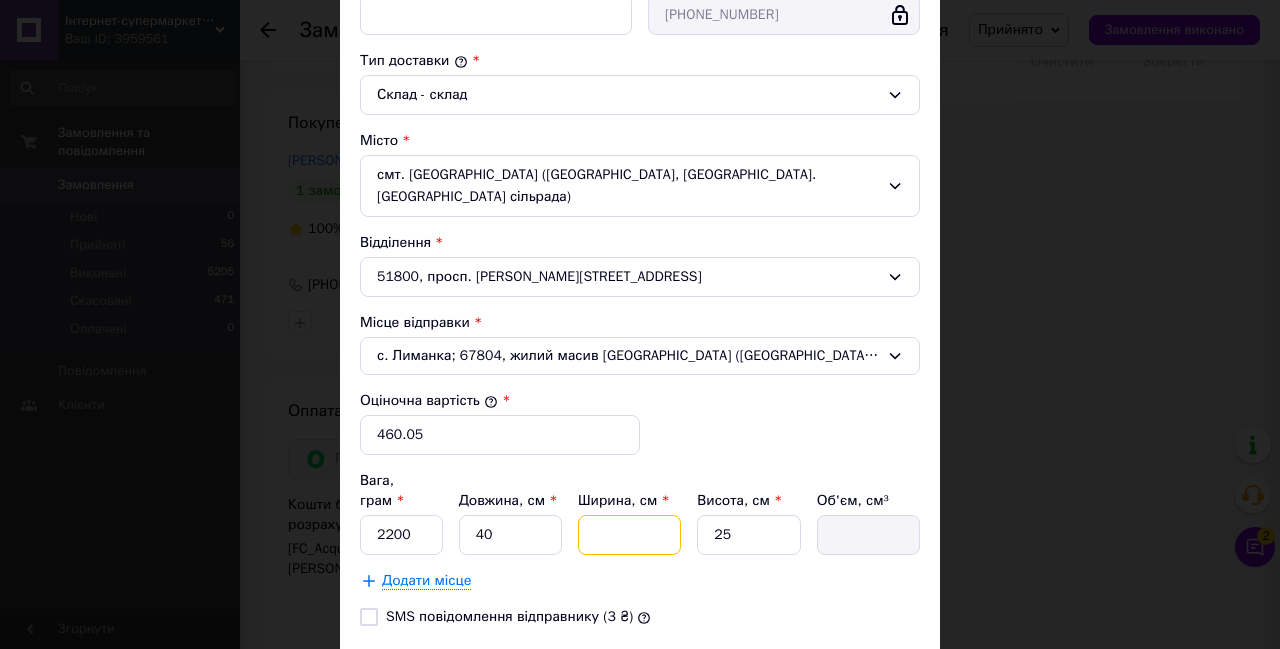 type on "2" 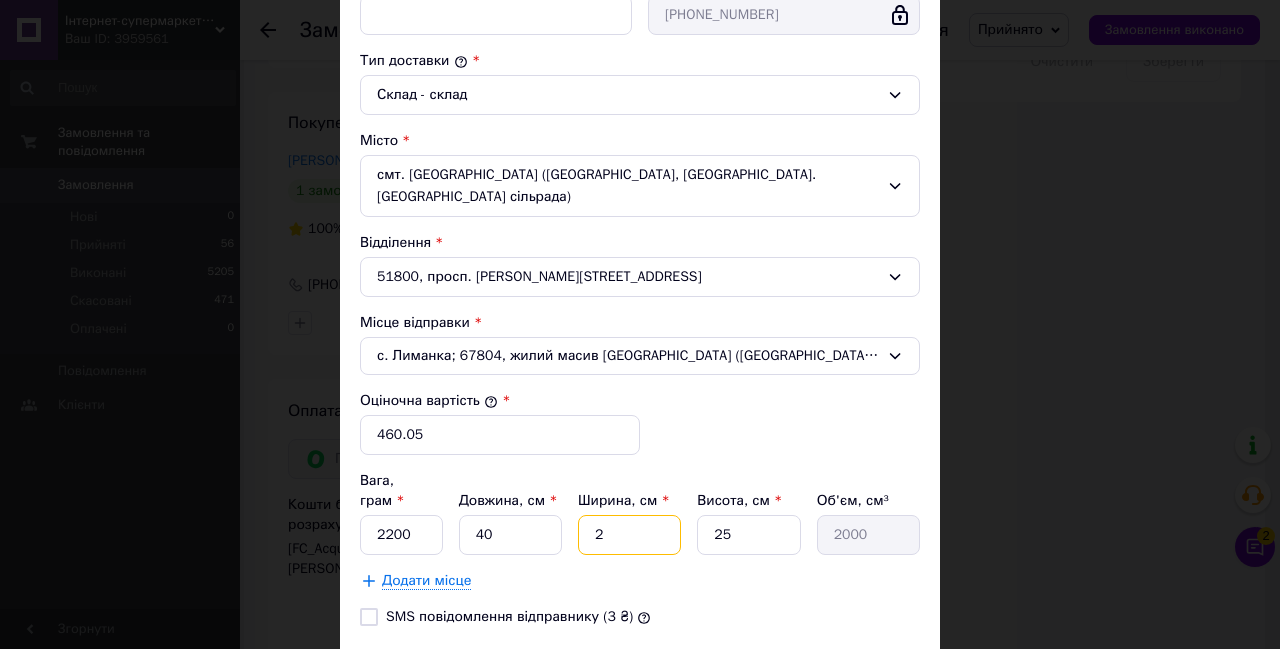 type on "20" 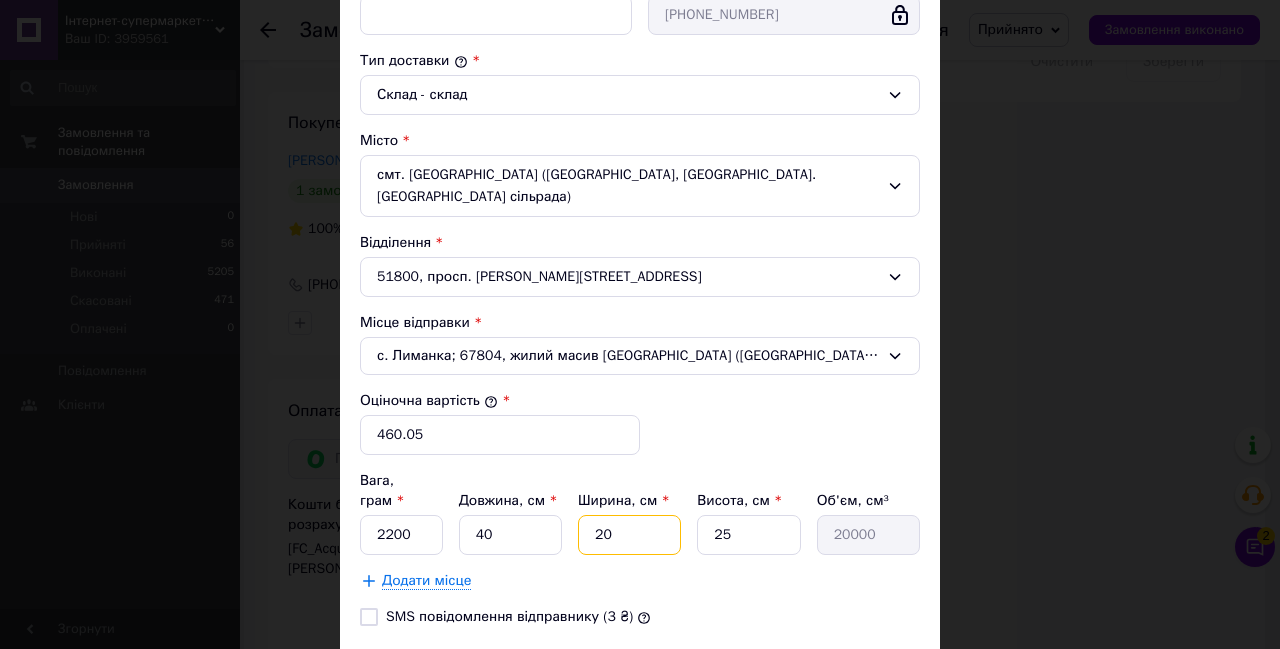 type on "20" 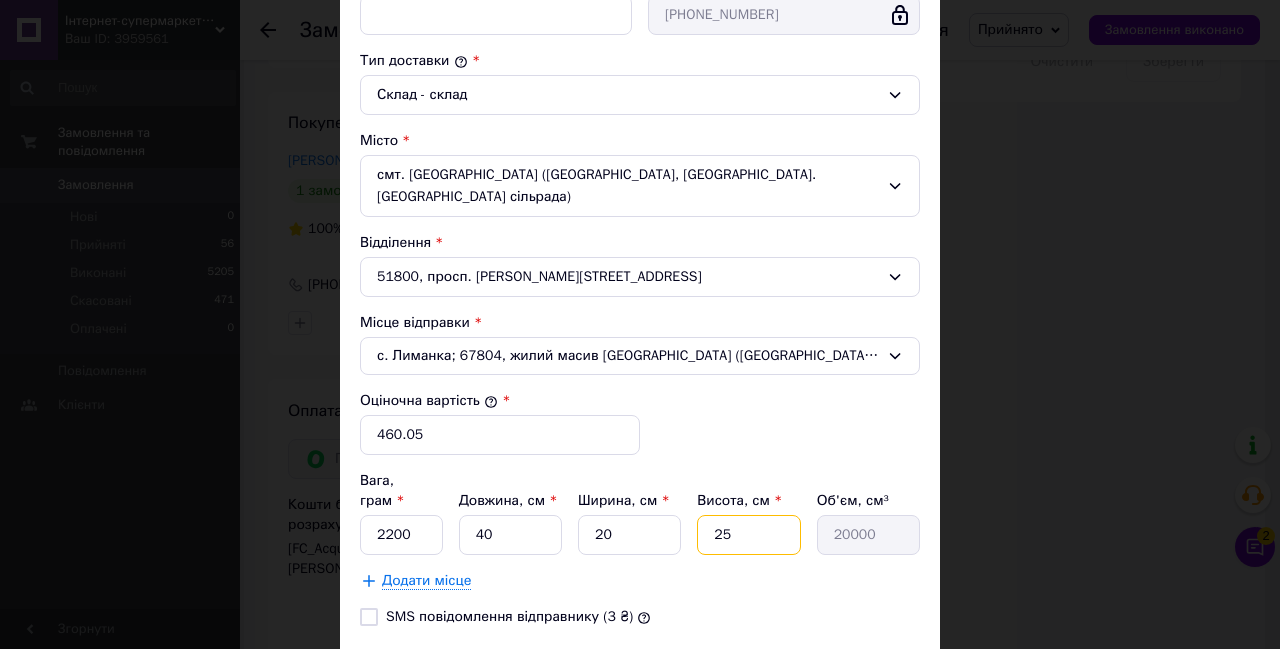 click on "25" at bounding box center [748, 535] 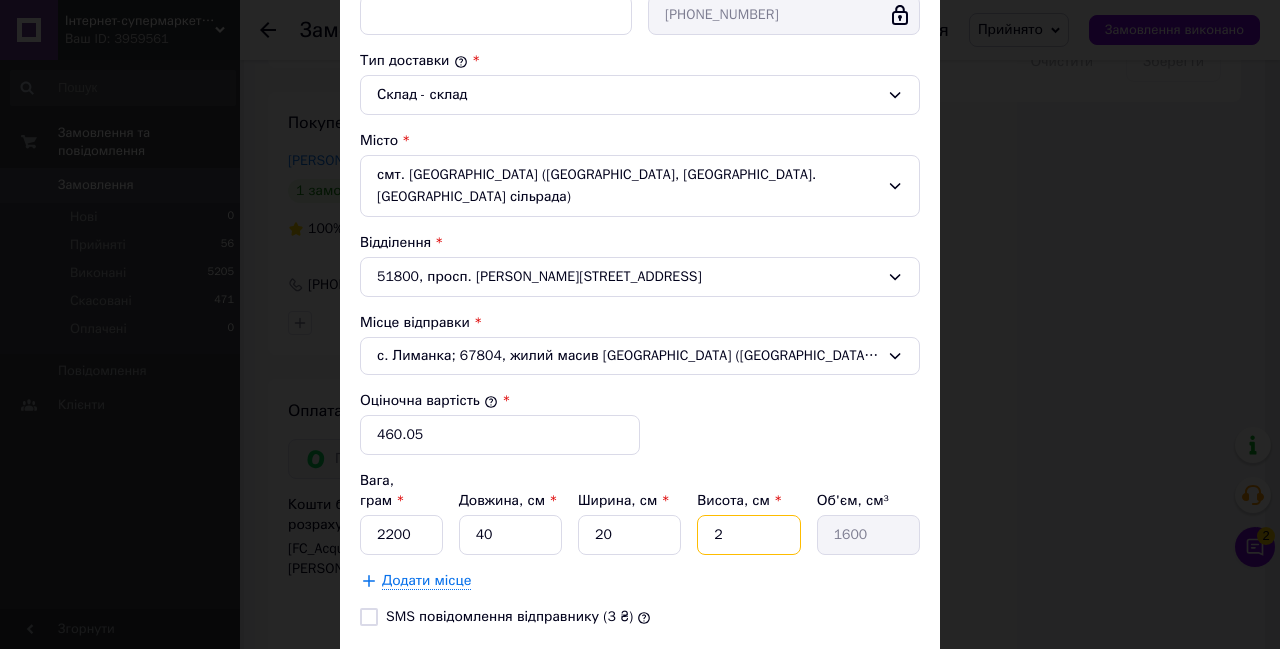type on "20" 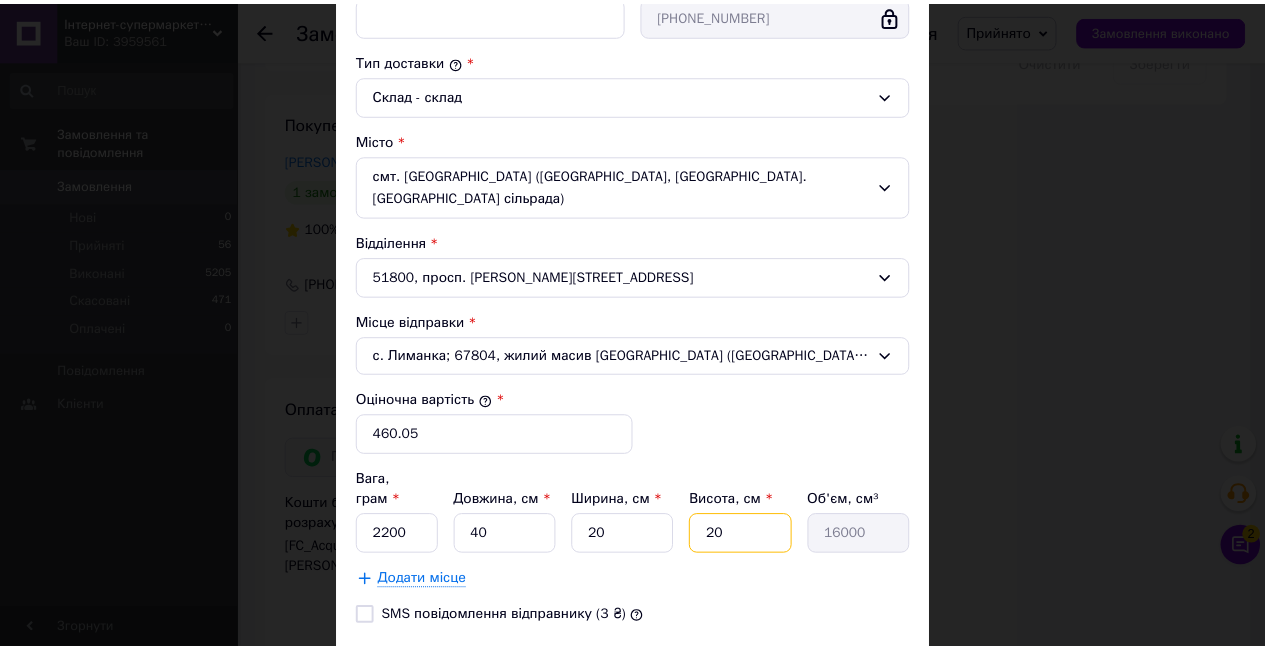 scroll, scrollTop: 624, scrollLeft: 0, axis: vertical 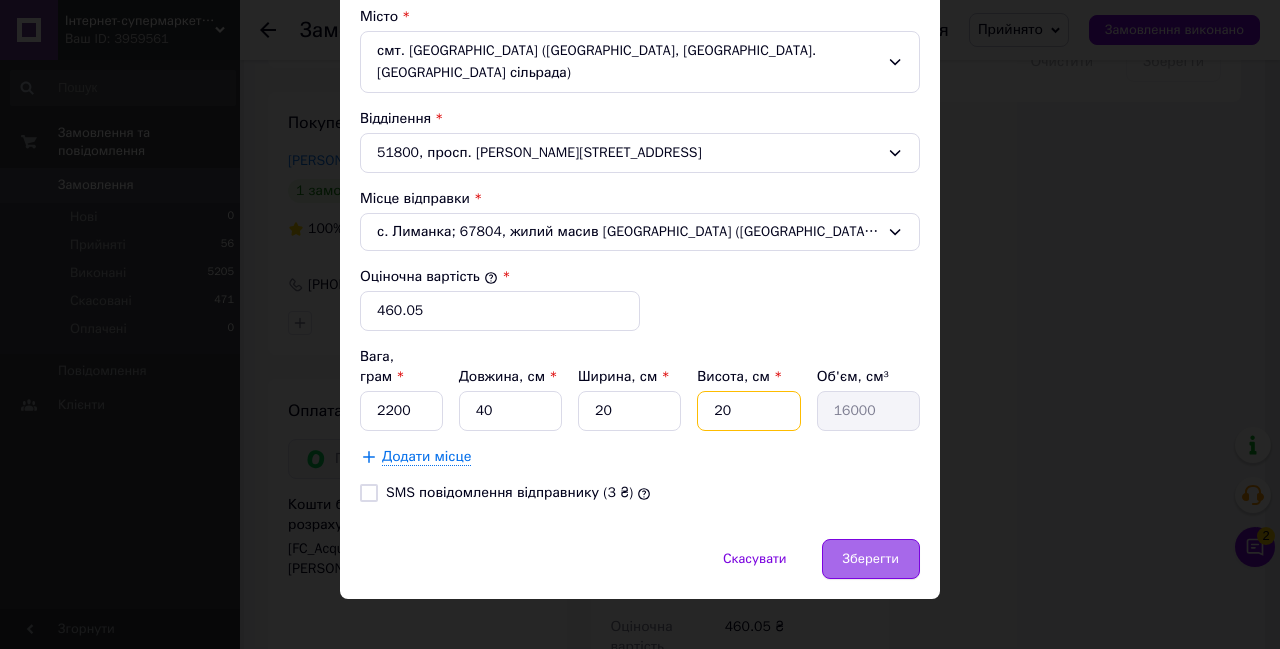 type on "20" 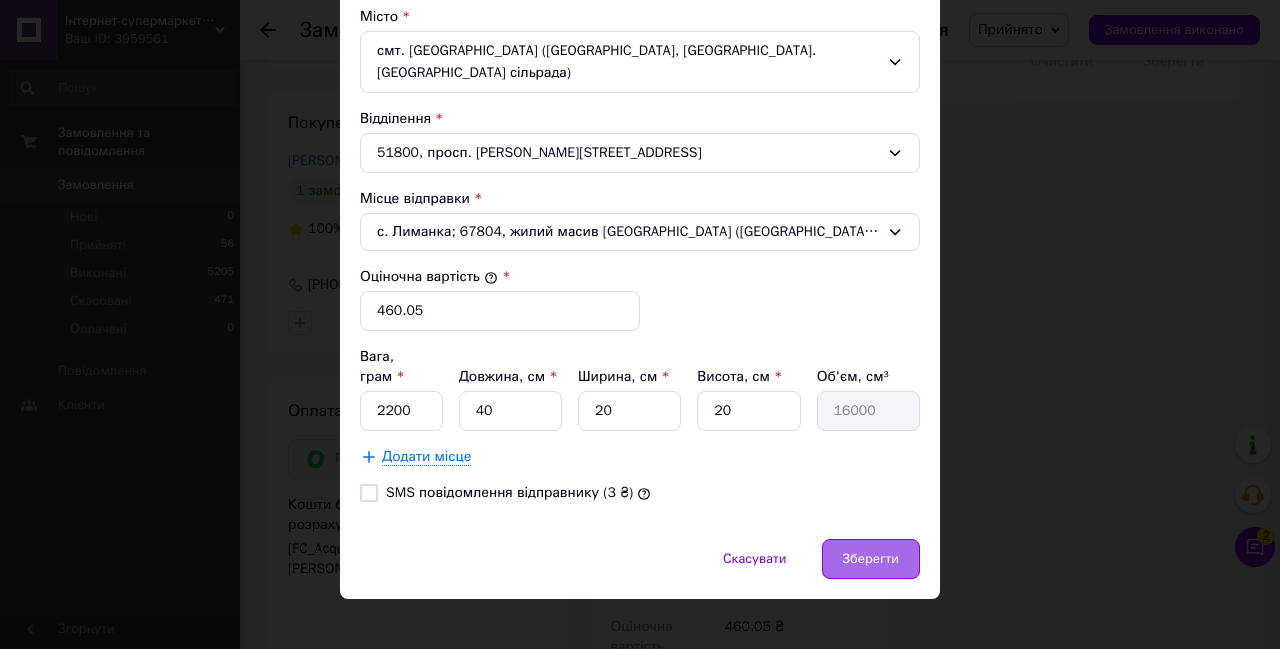 click on "Зберегти" at bounding box center (871, 559) 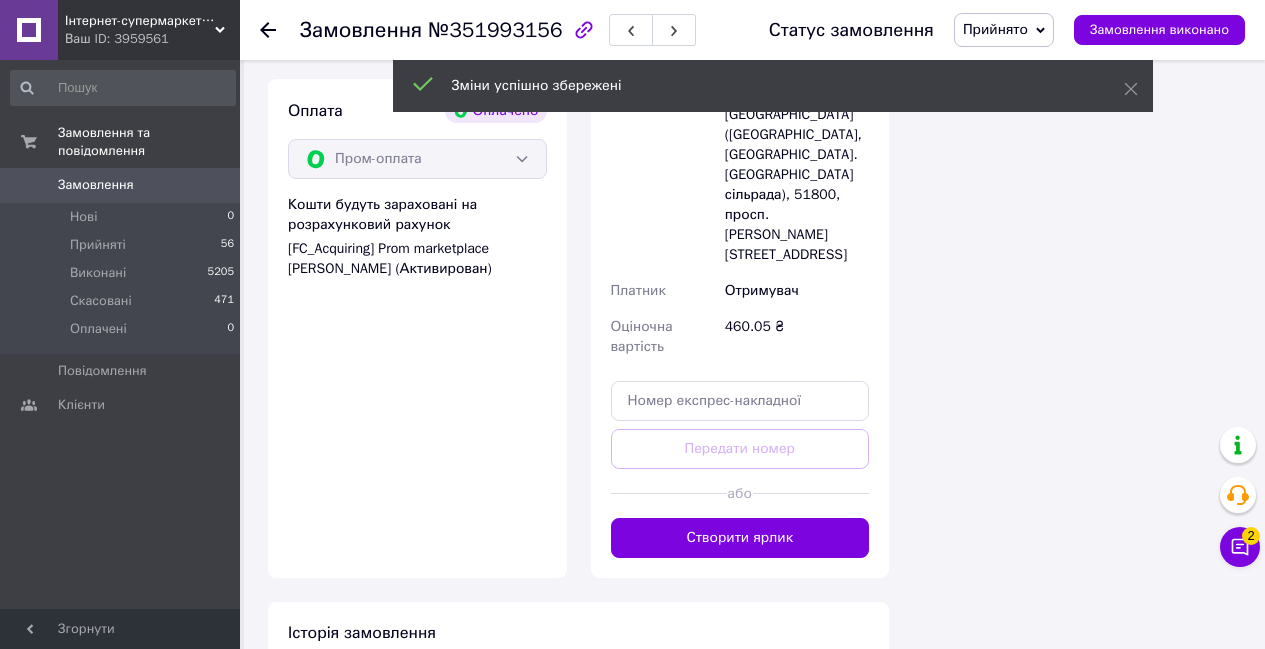 scroll, scrollTop: 2300, scrollLeft: 0, axis: vertical 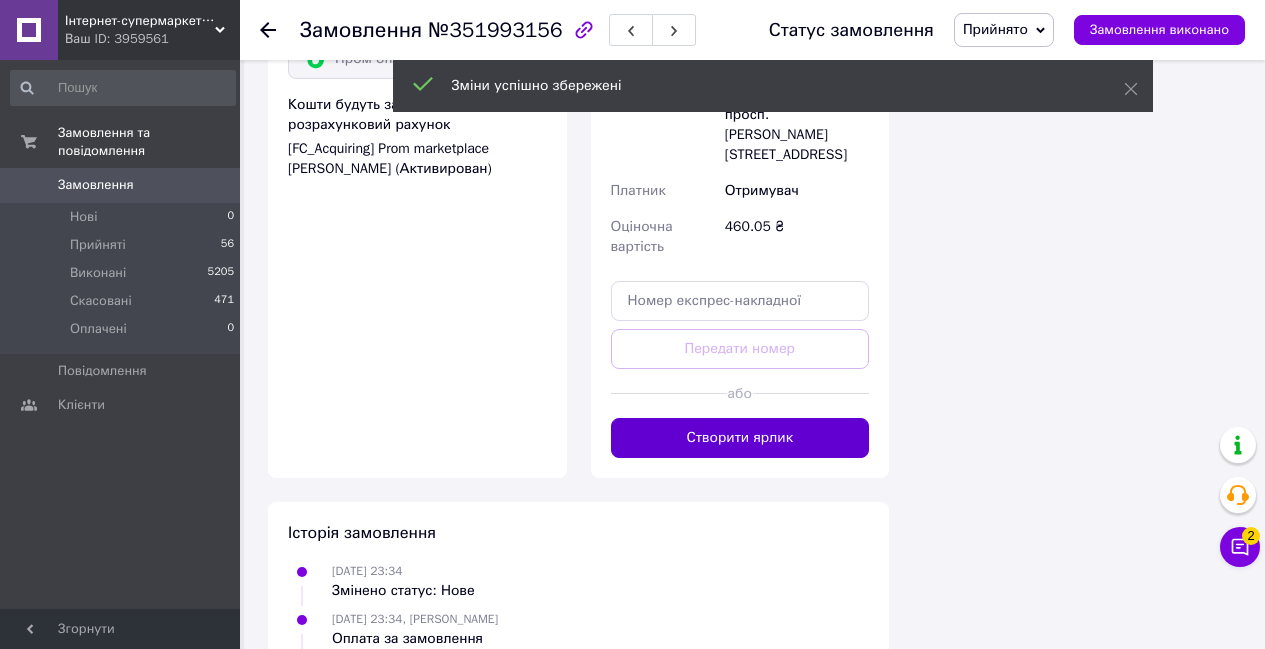 click on "Створити ярлик" at bounding box center (740, 438) 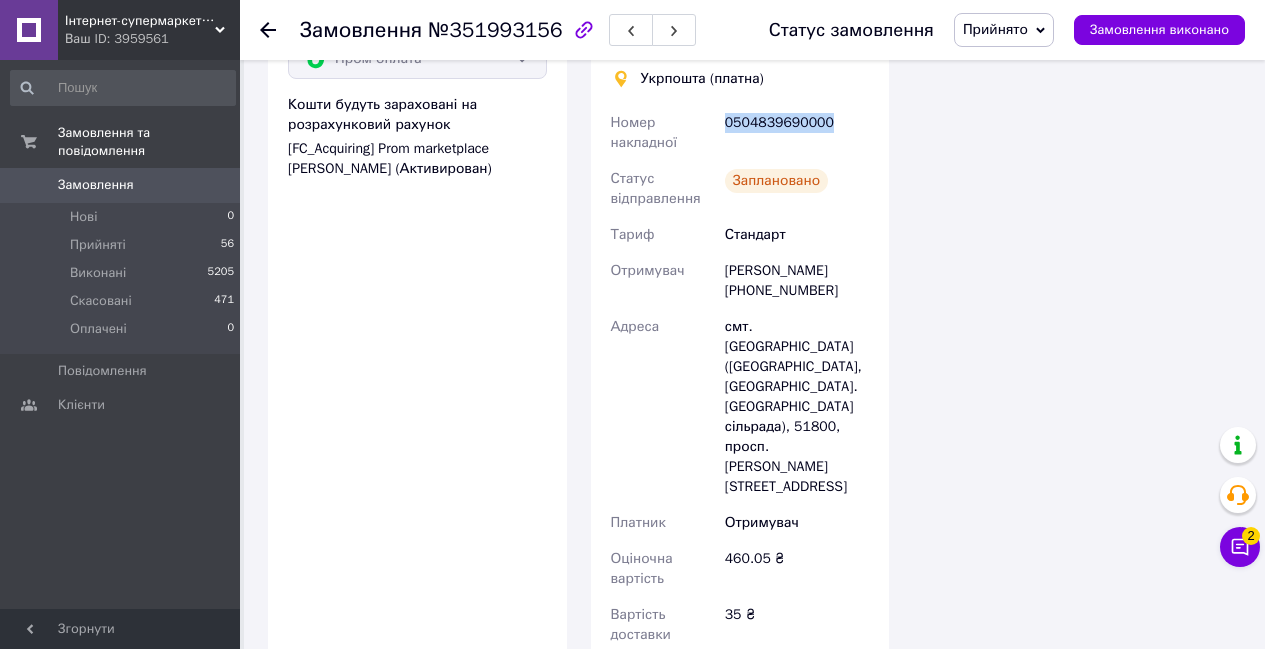 drag, startPoint x: 833, startPoint y: 124, endPoint x: 721, endPoint y: 127, distance: 112.04017 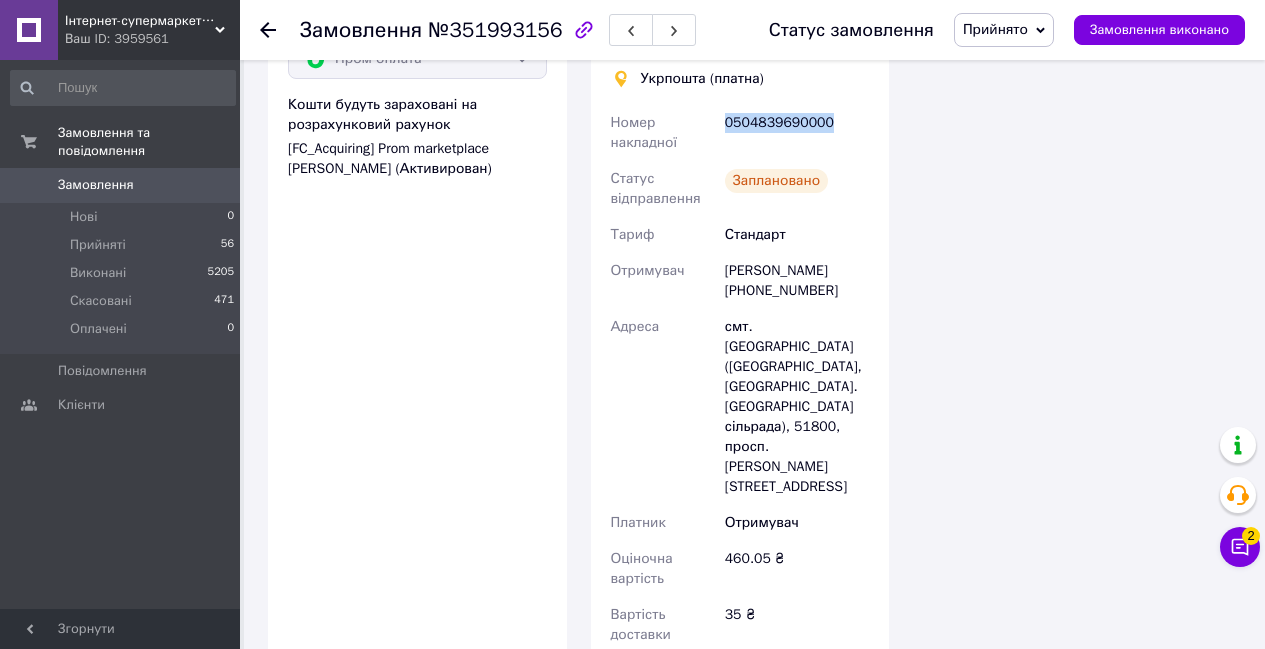 scroll, scrollTop: 2500, scrollLeft: 0, axis: vertical 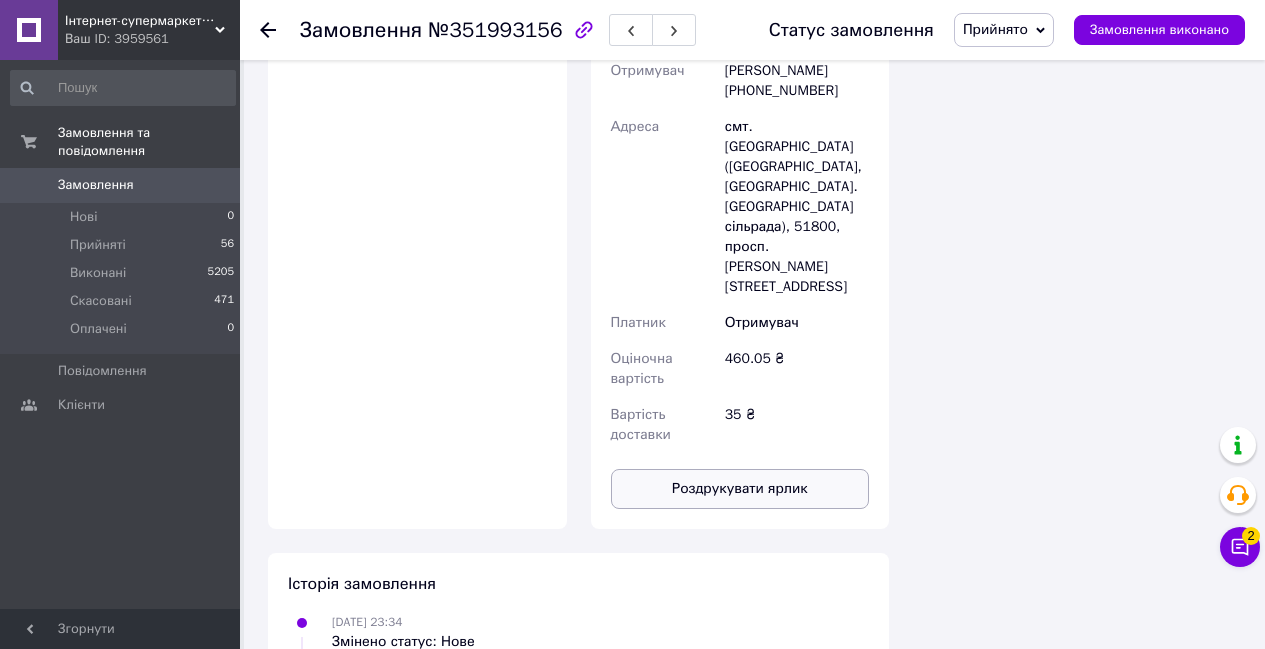click on "Роздрукувати ярлик" at bounding box center [740, 489] 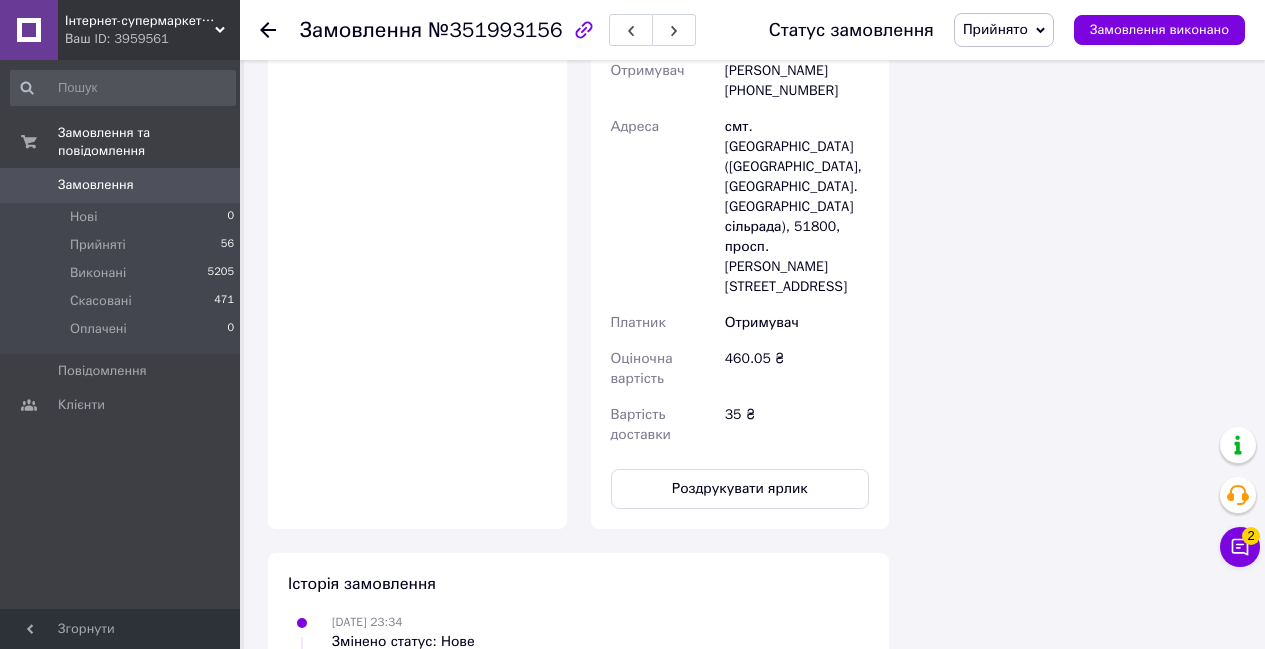 click on "Інтернет-супермаркет Купа" at bounding box center [140, 21] 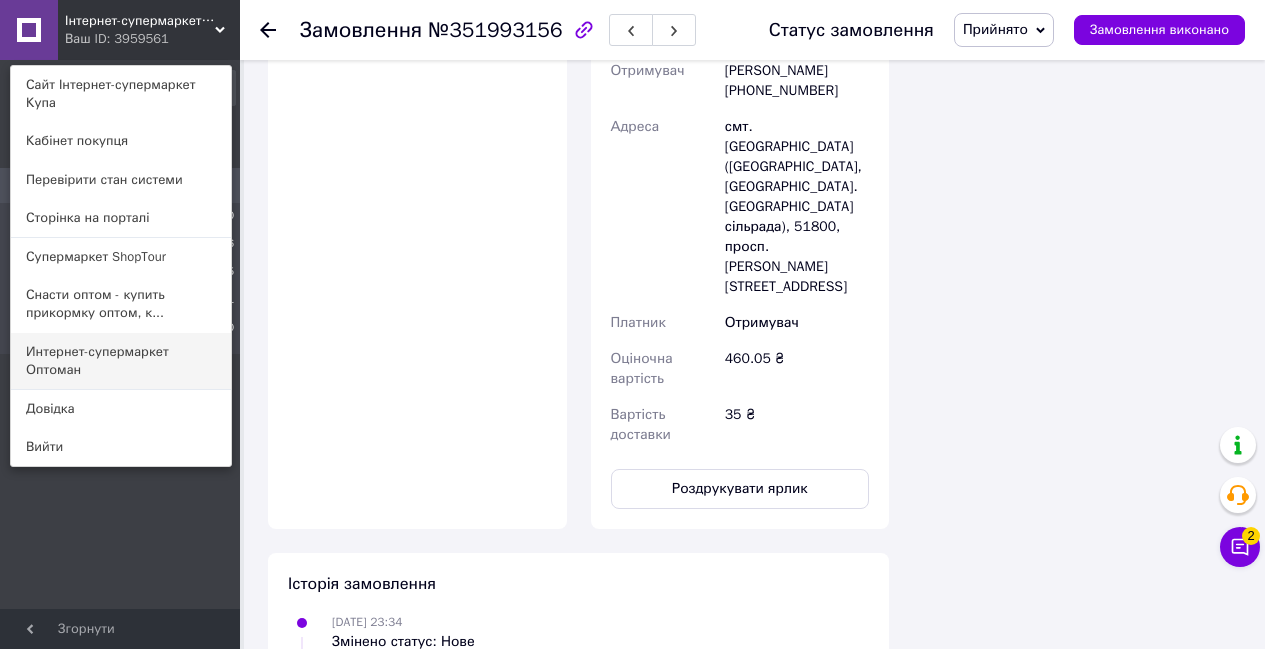 click on "Интернет-супермаркет Оптоман" at bounding box center [121, 361] 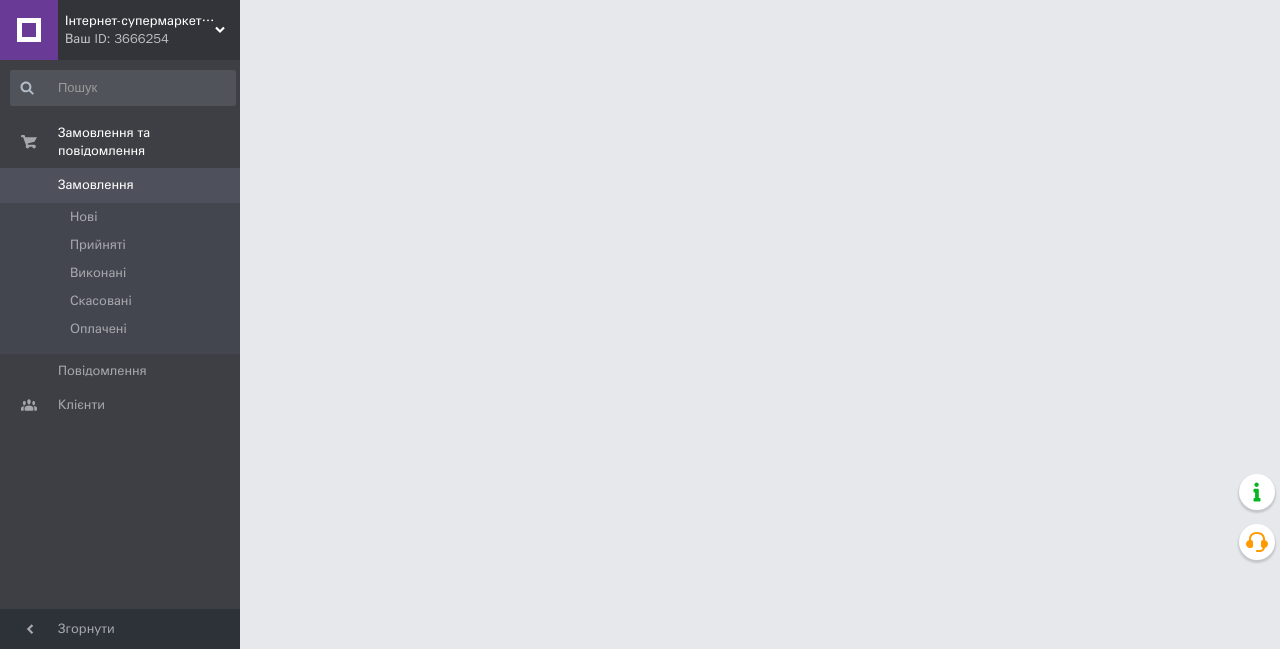 scroll, scrollTop: 0, scrollLeft: 0, axis: both 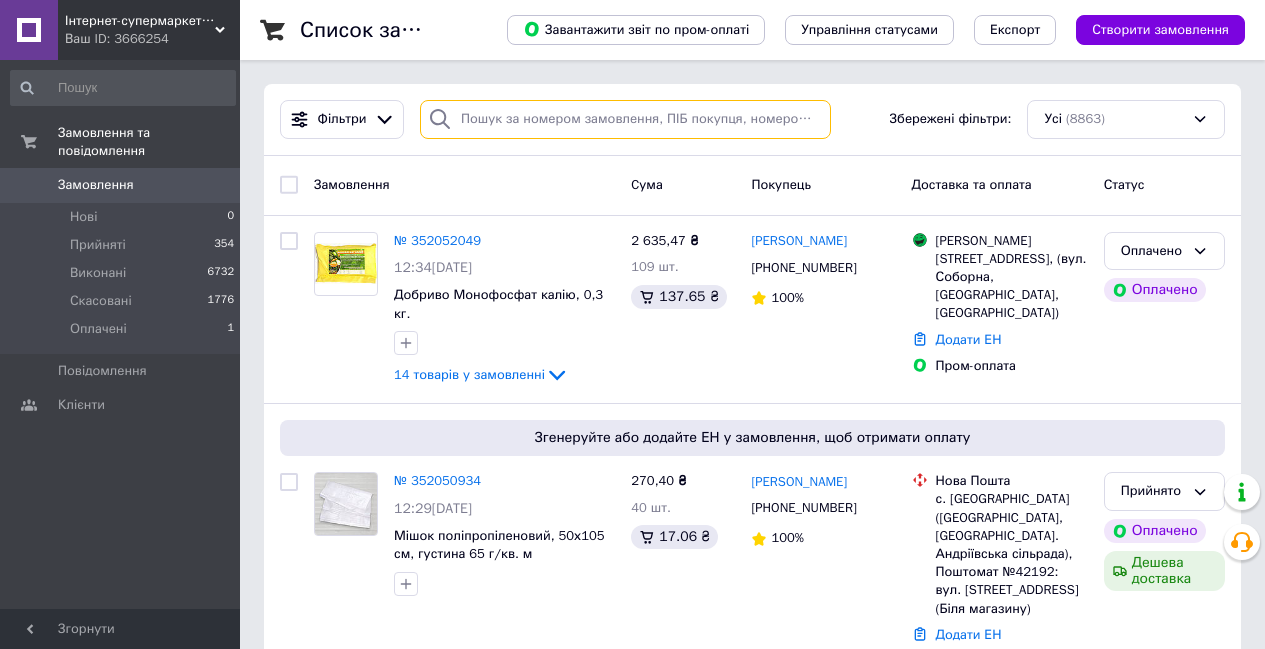 click at bounding box center [625, 119] 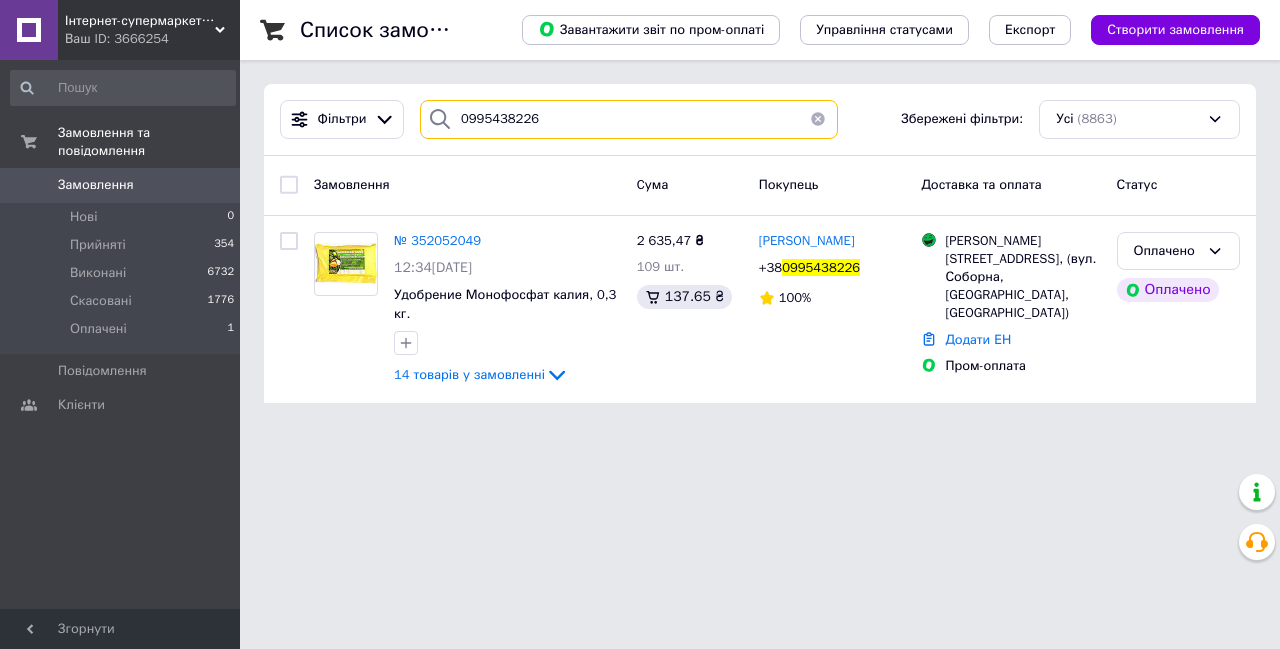 type on "0995438226" 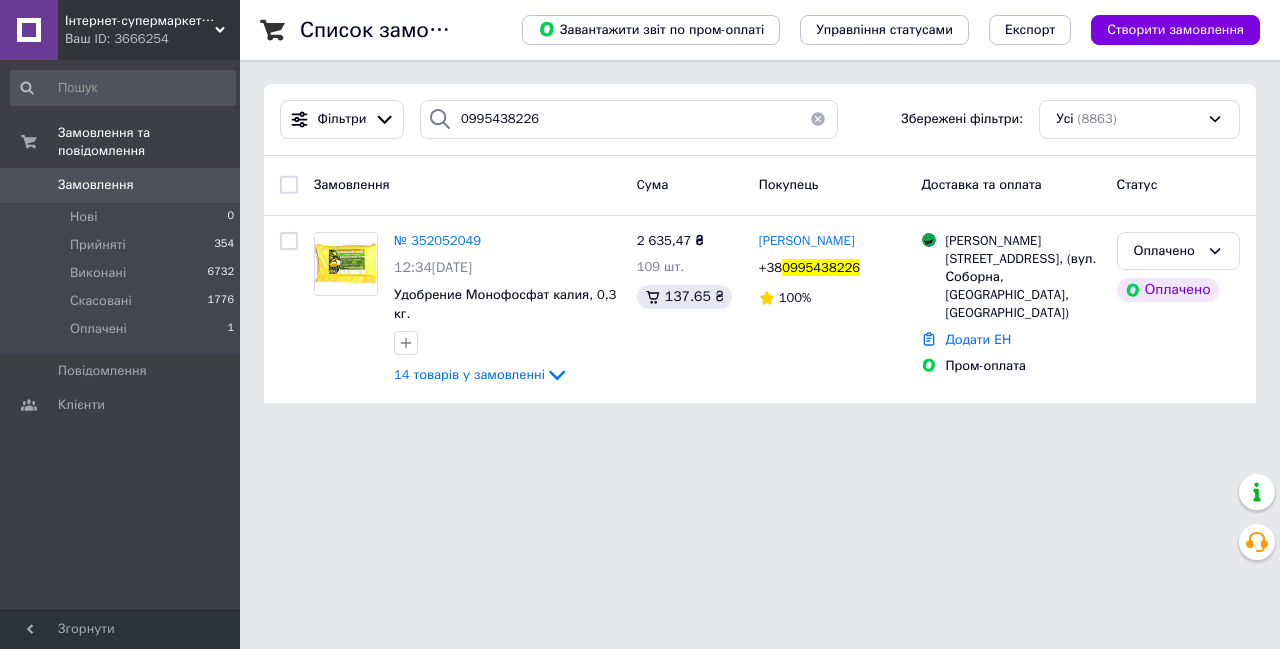 click on "Інтернет-супермаркет Оптоман Ваш ID: 3666254 Сайт Інтернет-супермаркет Оптоман Кабінет покупця Перевірити стан системи Сторінка на порталі Интернет-супермаркет Купа Супермаркет ShopTour Снасти оптом - купить прикормку оптом, к... Довідка Вийти Замовлення та повідомлення Замовлення 0 Нові 0 Прийняті 354 Виконані 6732 Скасовані 1776 Оплачені 1 Повідомлення 0 Клієнти Згорнути
Список замовлень   Завантажити звіт по пром-оплаті Управління статусами Експорт Створити замовлення Фільтри 0995438226 Збережені фільтри:" at bounding box center (640, 213) 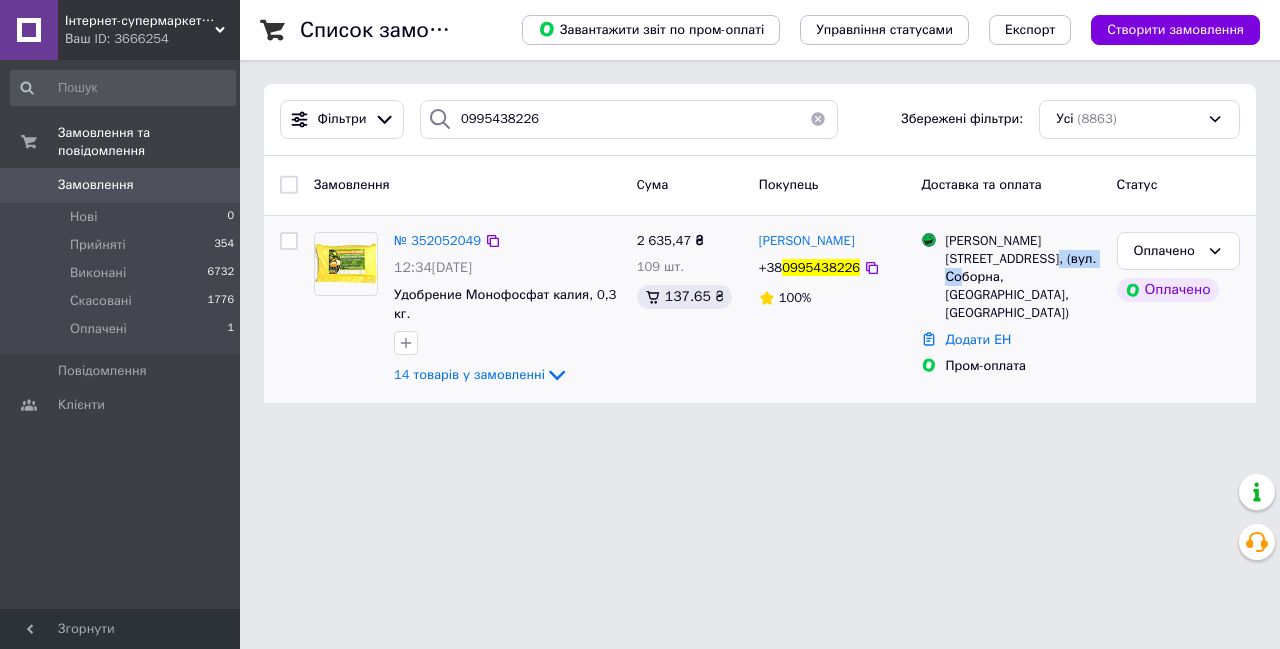 drag, startPoint x: 1013, startPoint y: 277, endPoint x: 943, endPoint y: 284, distance: 70.34913 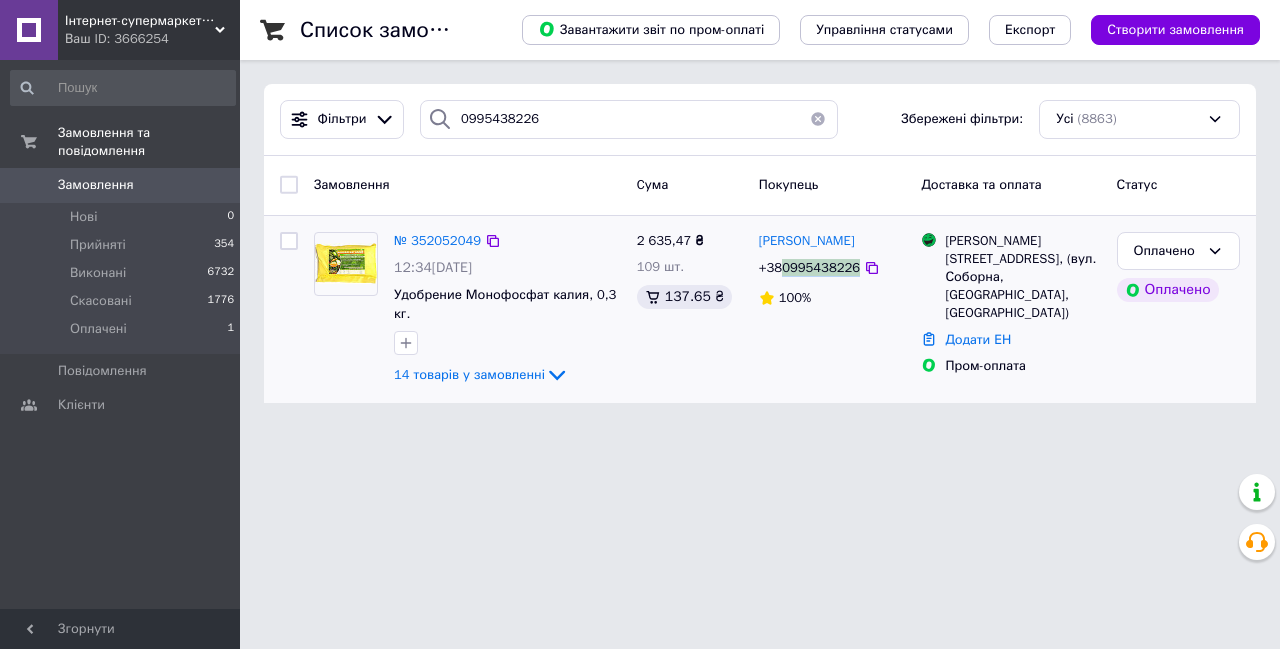 drag, startPoint x: 853, startPoint y: 267, endPoint x: 784, endPoint y: 269, distance: 69.02898 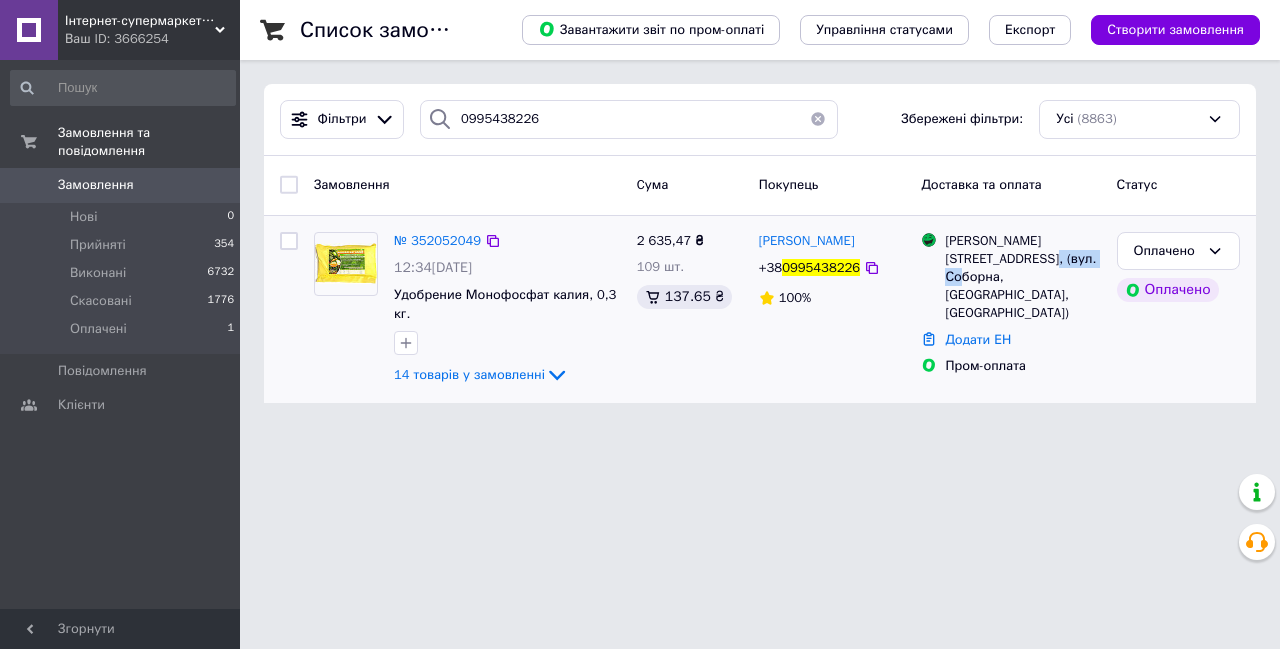 drag, startPoint x: 1012, startPoint y: 276, endPoint x: 942, endPoint y: 276, distance: 70 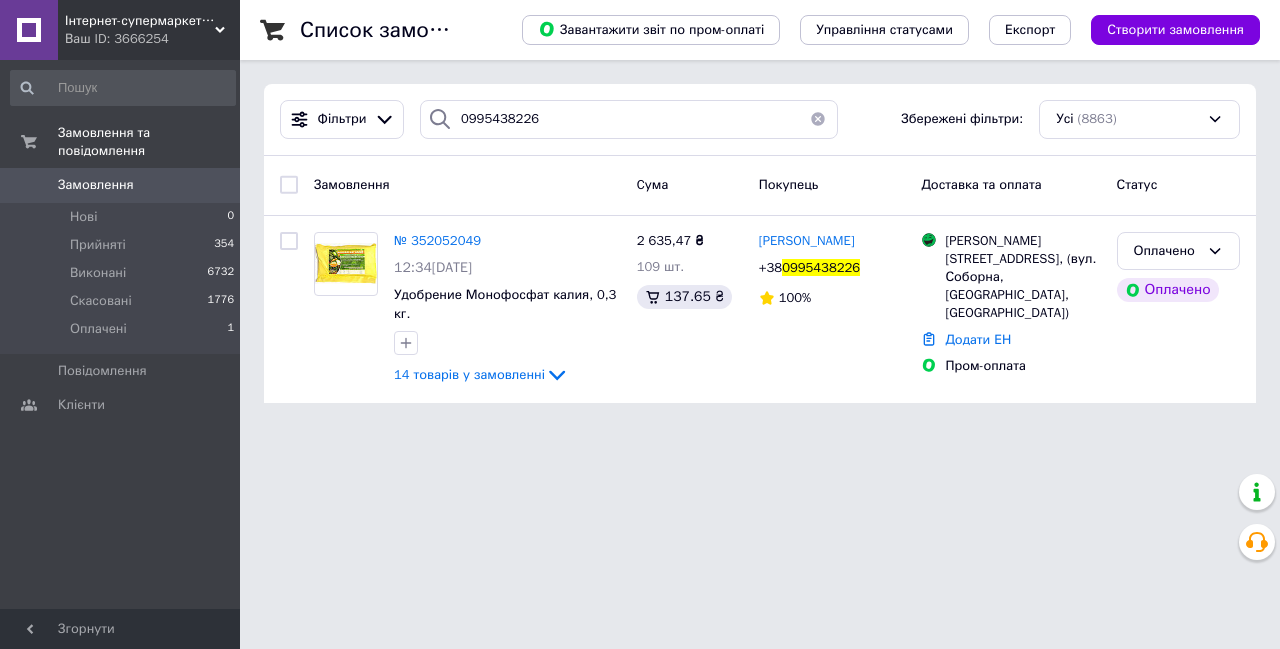 click on "Ваш ID: 3666254" at bounding box center [152, 39] 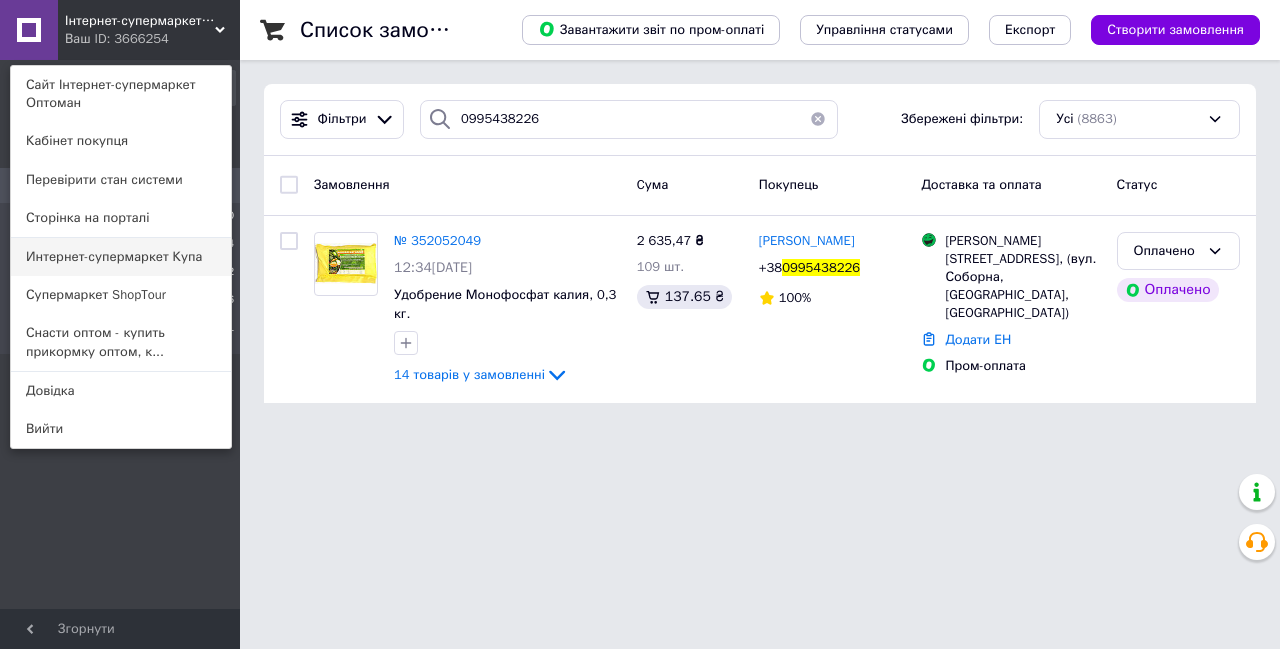 click on "Интернет-супермаркет Купа" at bounding box center [121, 257] 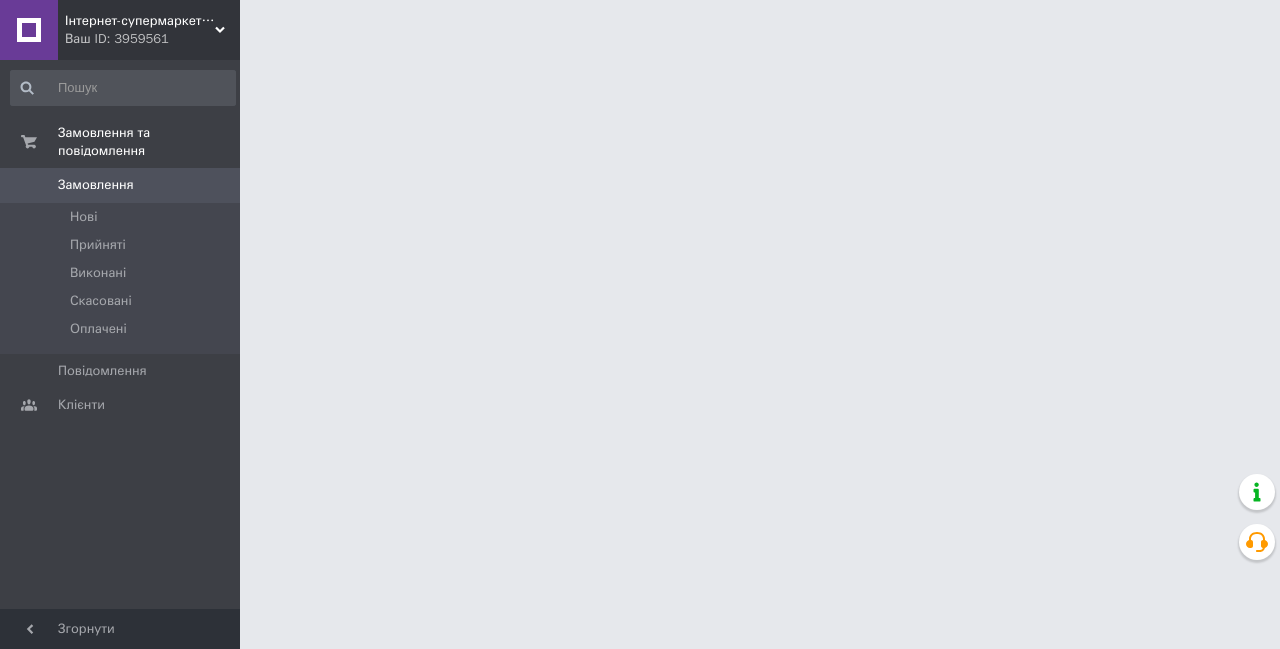 scroll, scrollTop: 0, scrollLeft: 0, axis: both 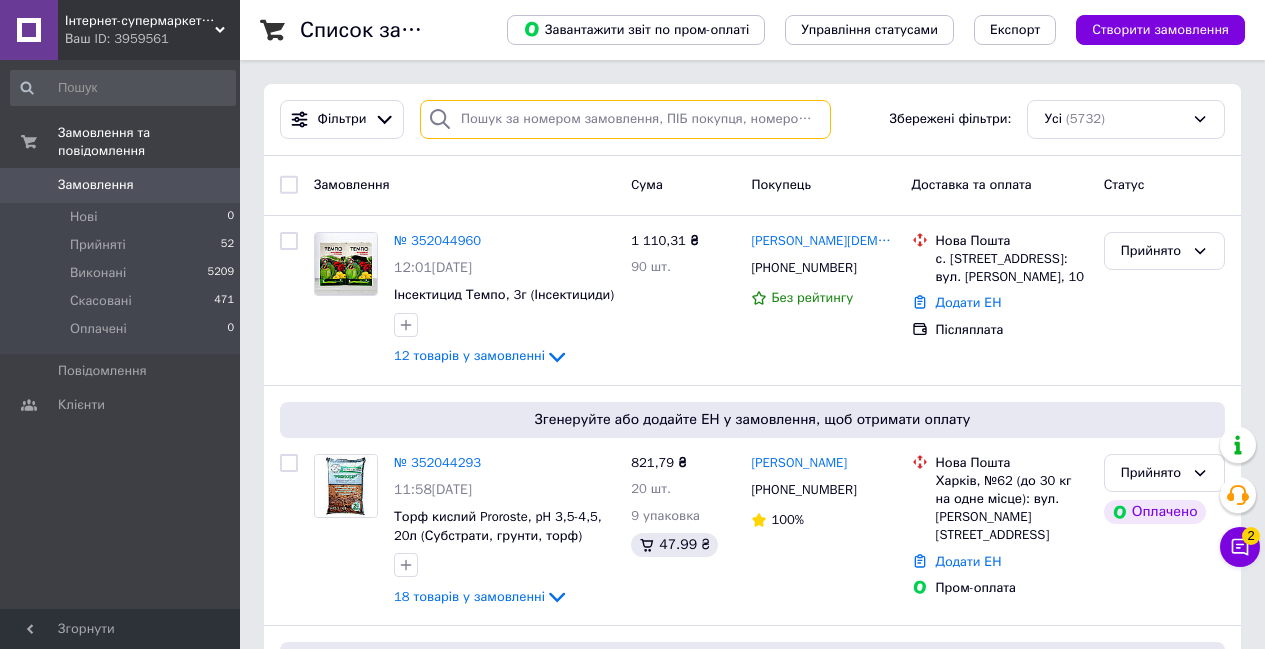 click at bounding box center (625, 119) 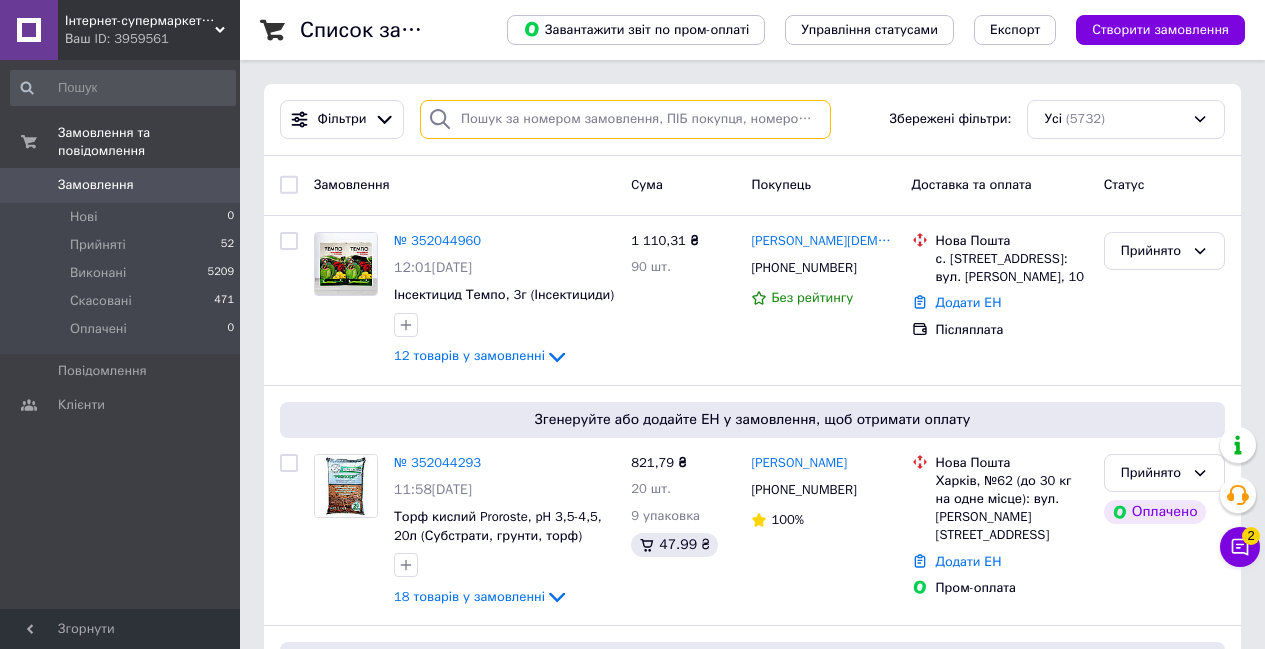 paste on "0667204665" 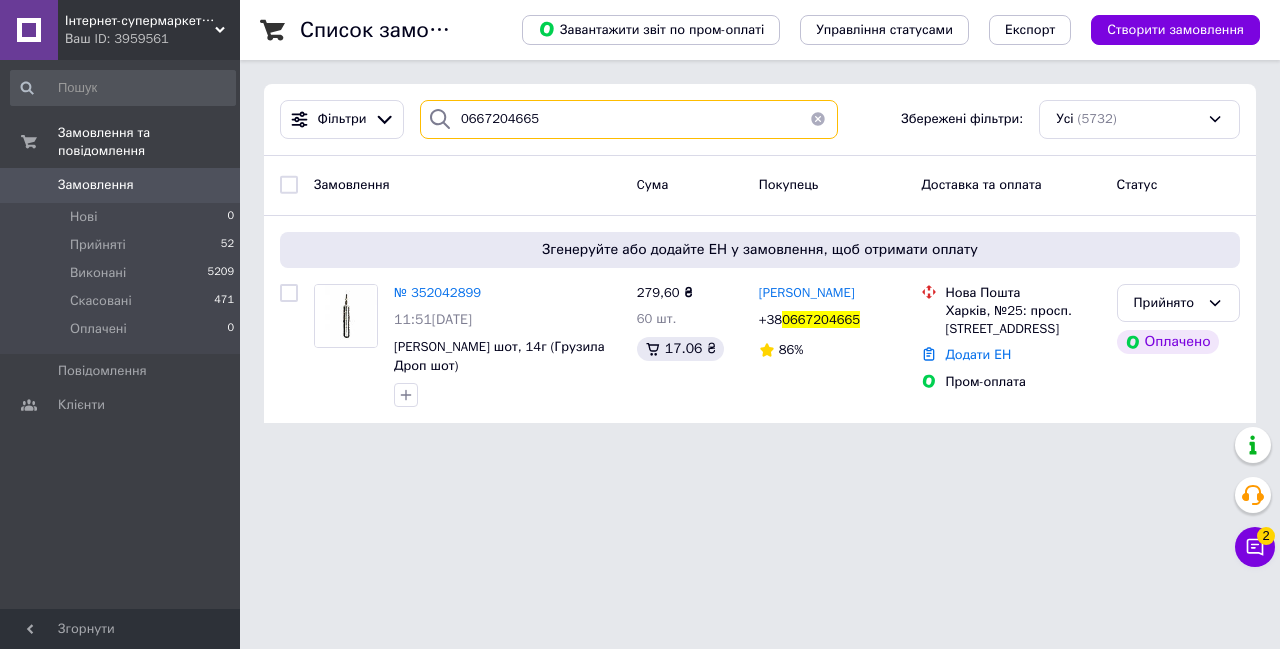 type on "0667204665" 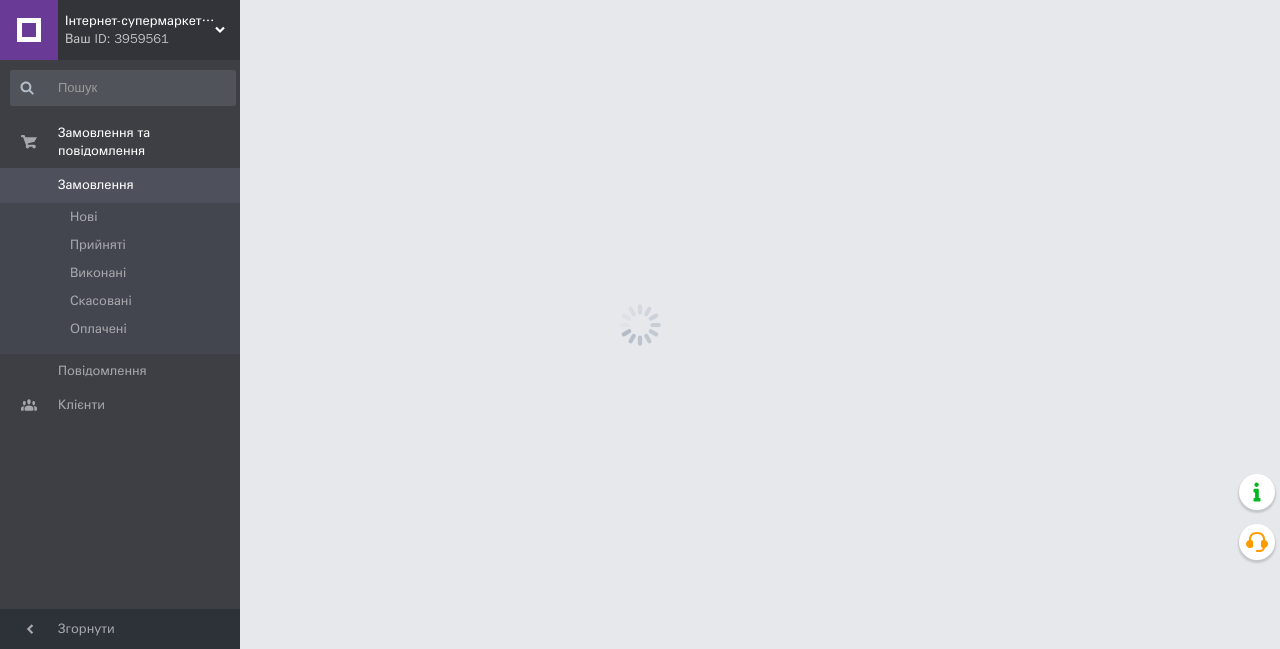 scroll, scrollTop: 0, scrollLeft: 0, axis: both 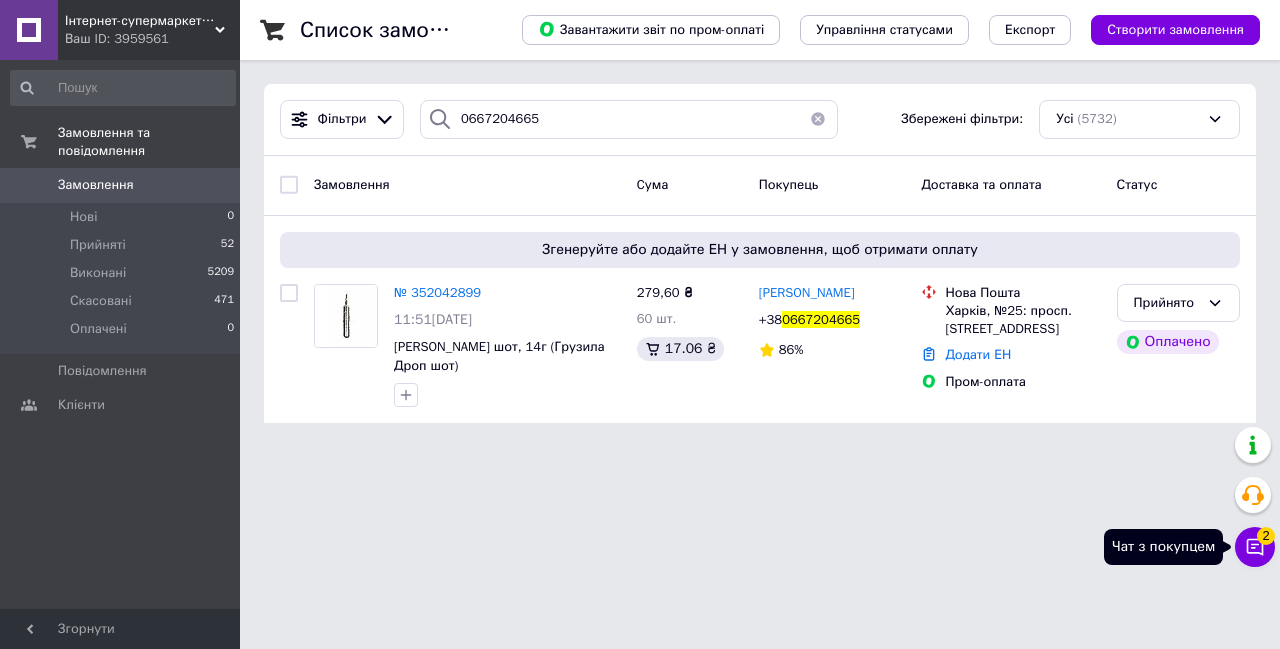 click 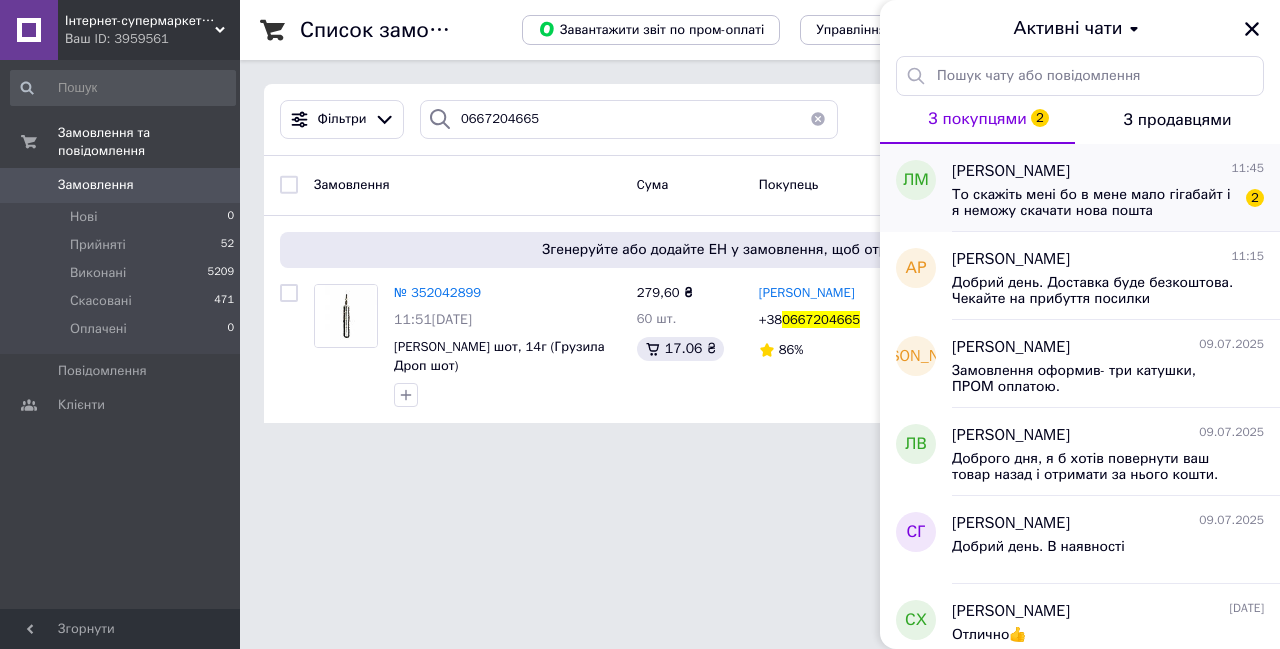 click on "То скажіть мені бо в мене мало гігабайт і я неможу скачати нова пошта" at bounding box center (1094, 203) 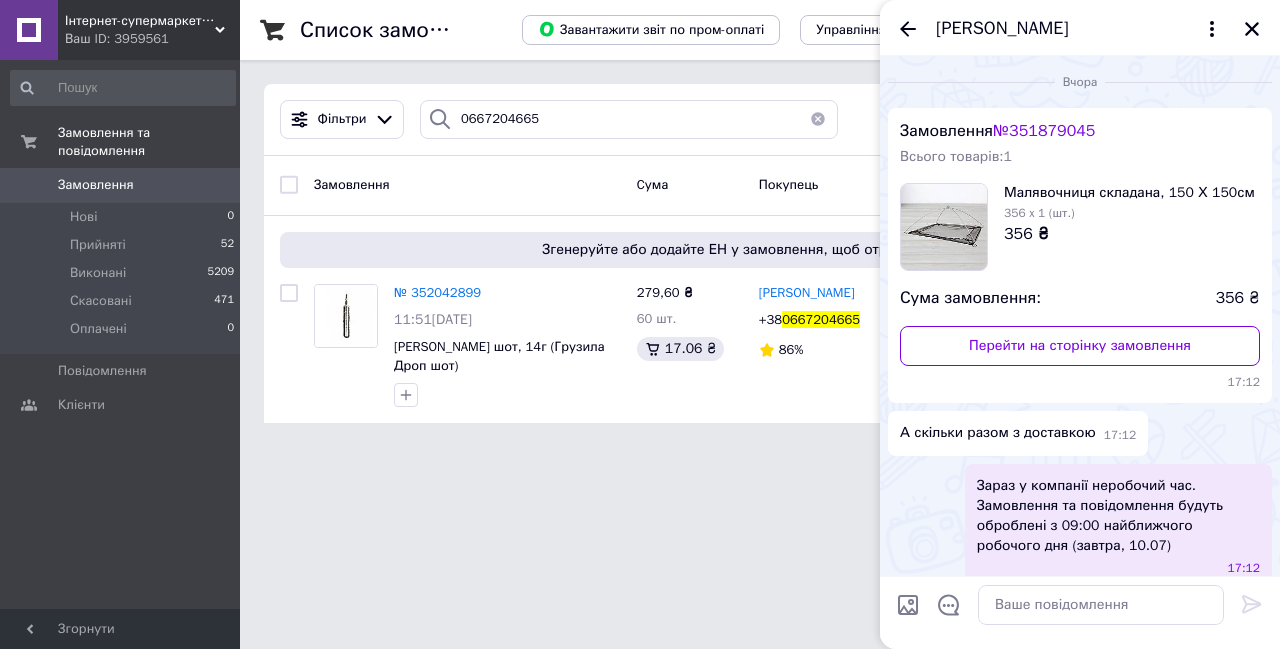 scroll, scrollTop: 558, scrollLeft: 0, axis: vertical 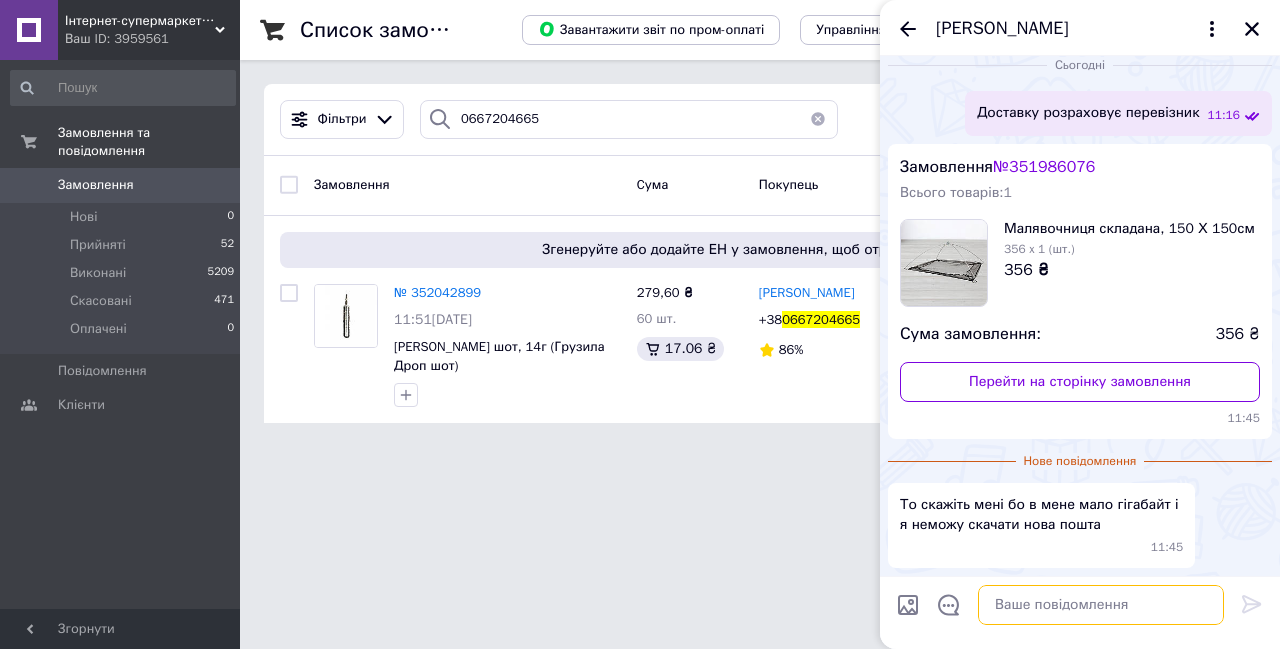 click at bounding box center (1101, 605) 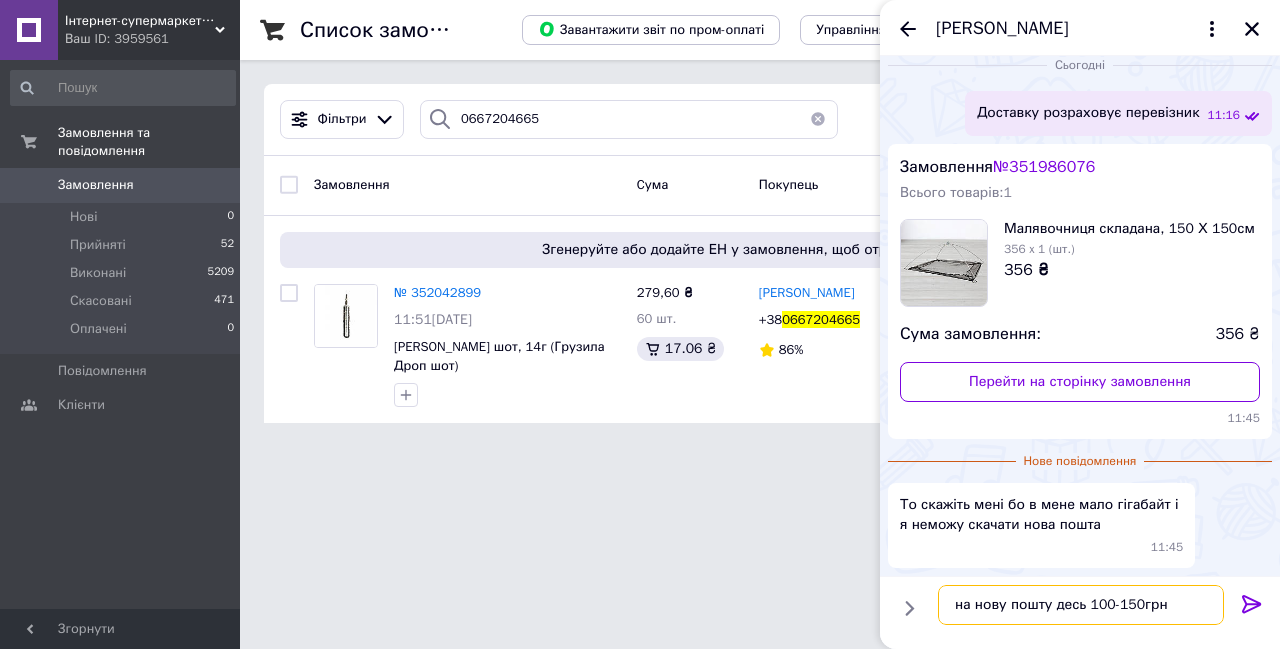 type on "на нову пошту десь 100-150грн" 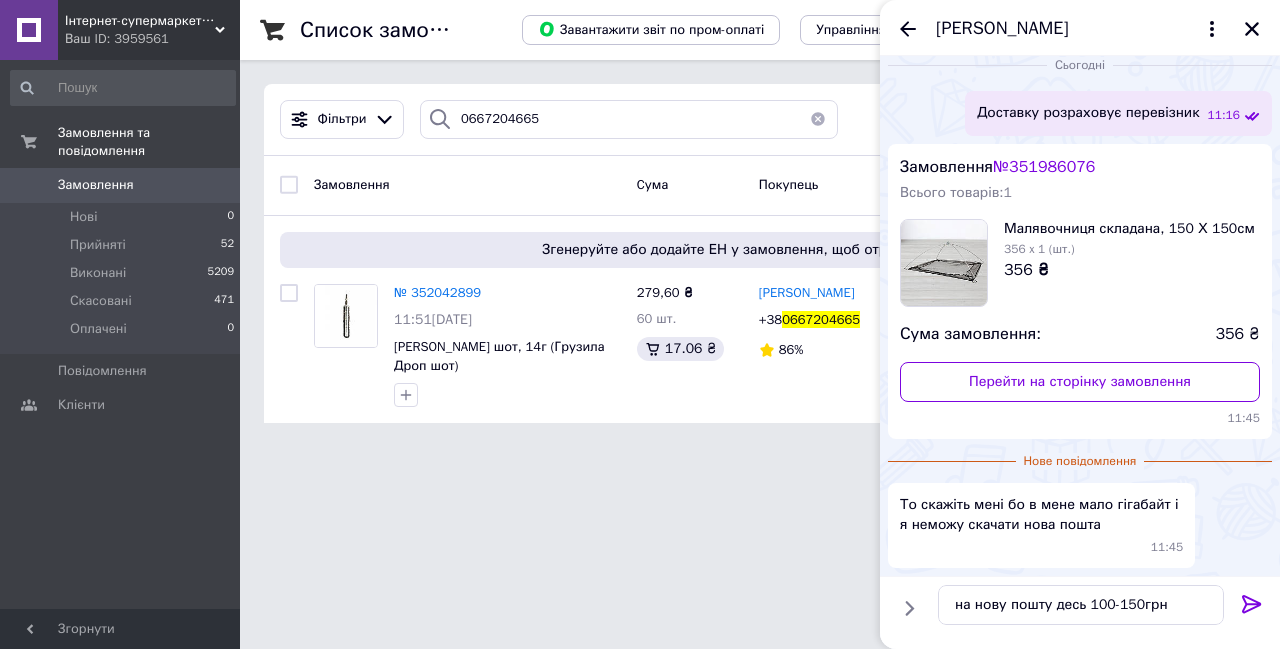 click 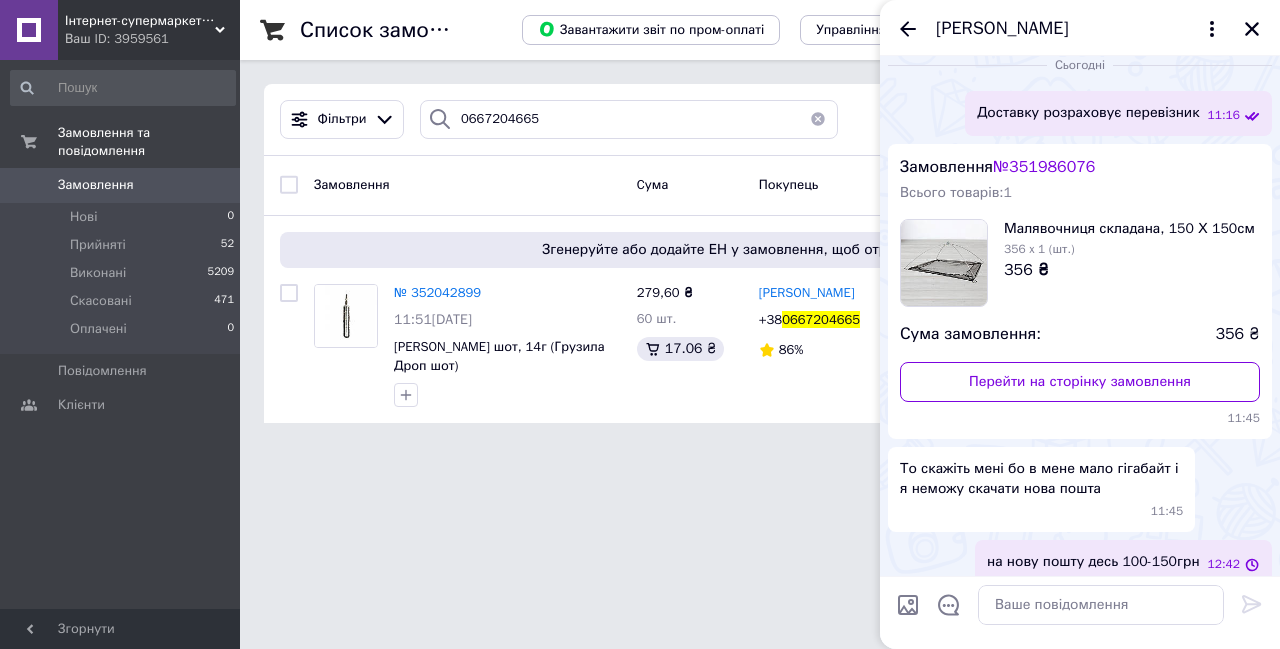 scroll, scrollTop: 575, scrollLeft: 0, axis: vertical 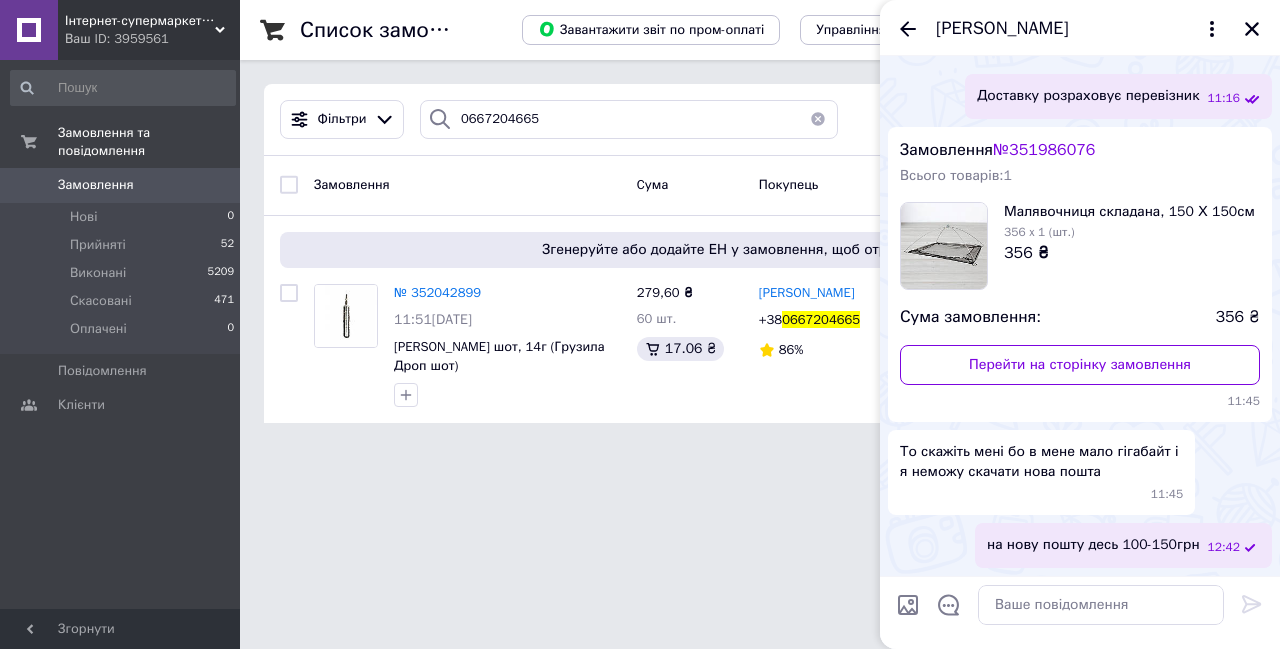 click on "Інтернет-супермаркет Купа Ваш ID: 3959561 Сайт Інтернет-супермаркет Купа Кабінет покупця Перевірити стан системи Сторінка на порталі Супермаркет ShopTour Снасти оптом - купить прикормку оптом, к... Интернет-супермаркет Оптоман Довідка Вийти Замовлення та повідомлення Замовлення 0 Нові 0 Прийняті 52 Виконані 5209 Скасовані 471 Оплачені 0 Повідомлення 0 Клієнти Згорнути
Список замовлень   Завантажити звіт по пром-оплаті Управління статусами Експорт Створити замовлення Фільтри 0667204665 Збережені фільтри: Усі" at bounding box center (640, 223) 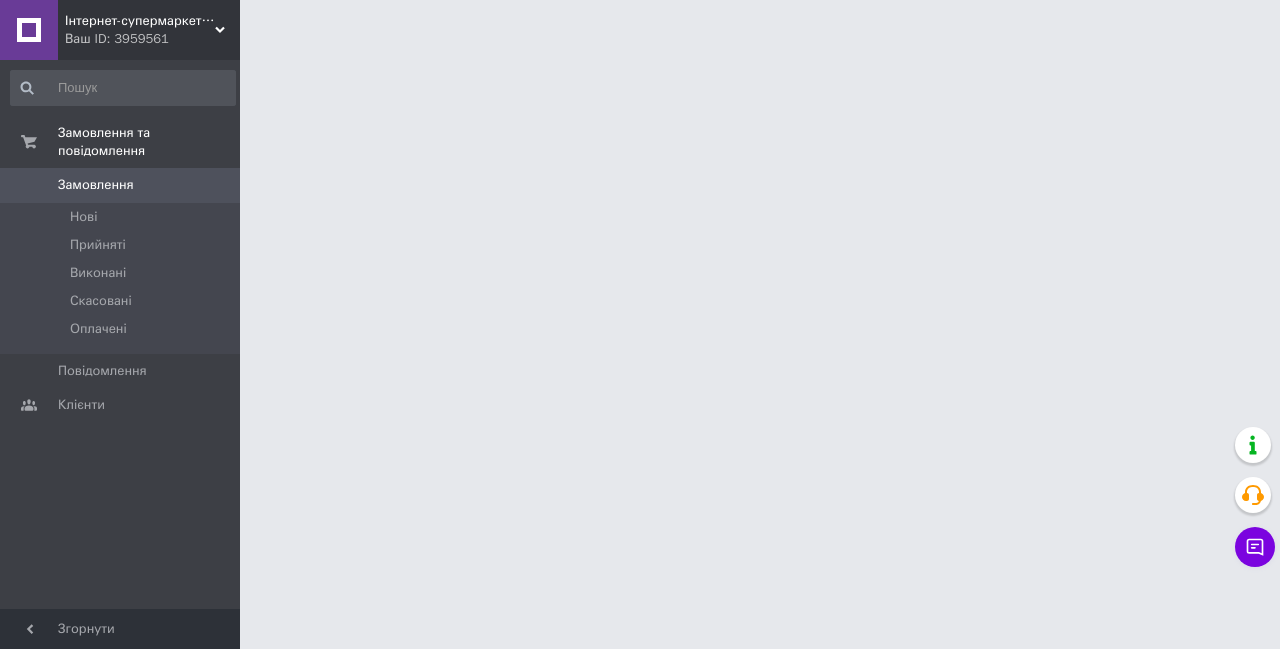 scroll, scrollTop: 0, scrollLeft: 0, axis: both 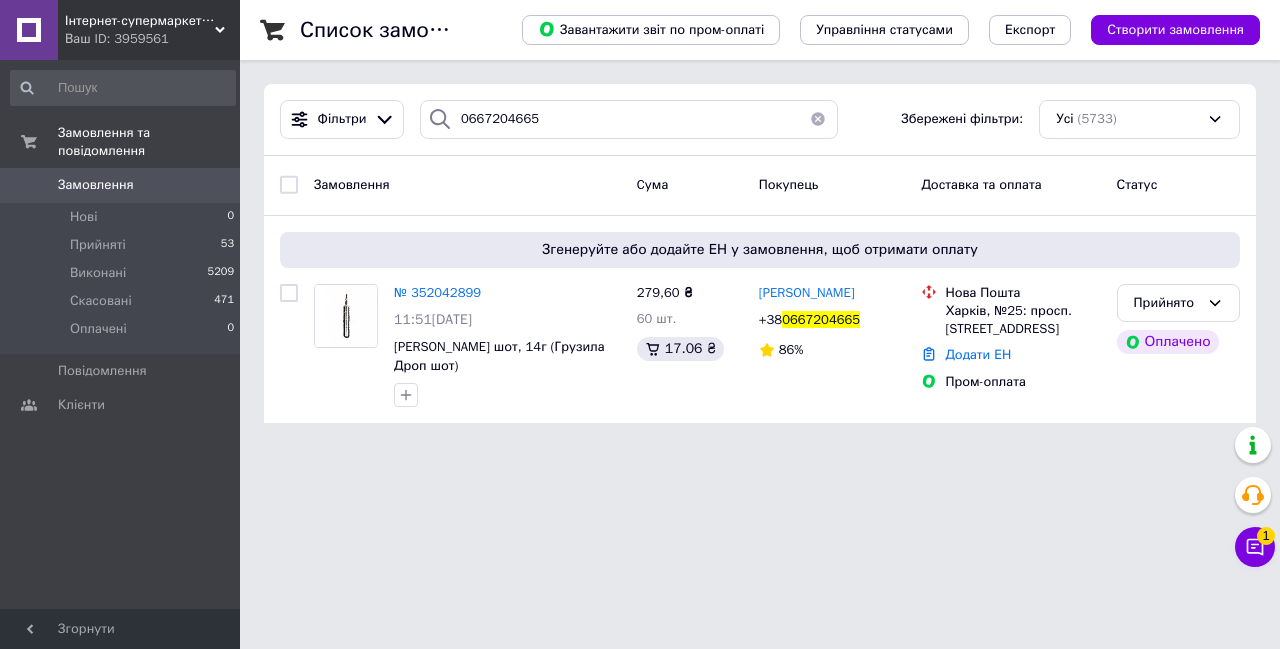 click on "Інтернет-супермаркет Купа" at bounding box center (140, 21) 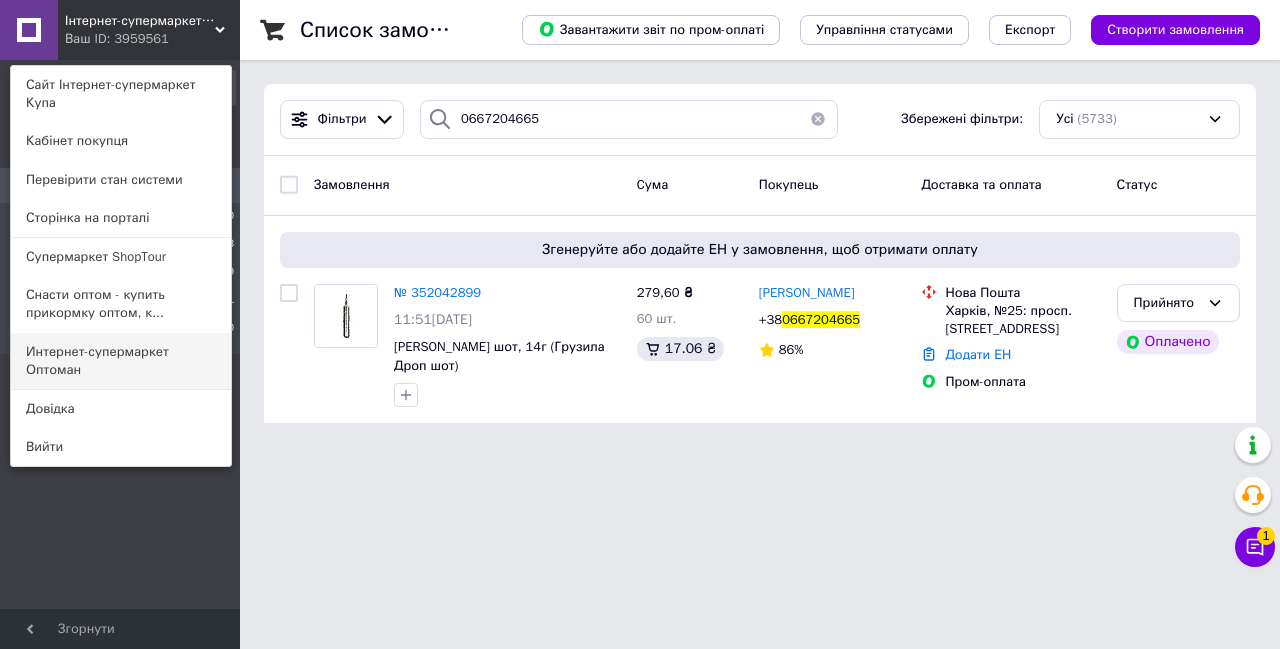 click on "Интернет-супермаркет Оптоман" at bounding box center (121, 361) 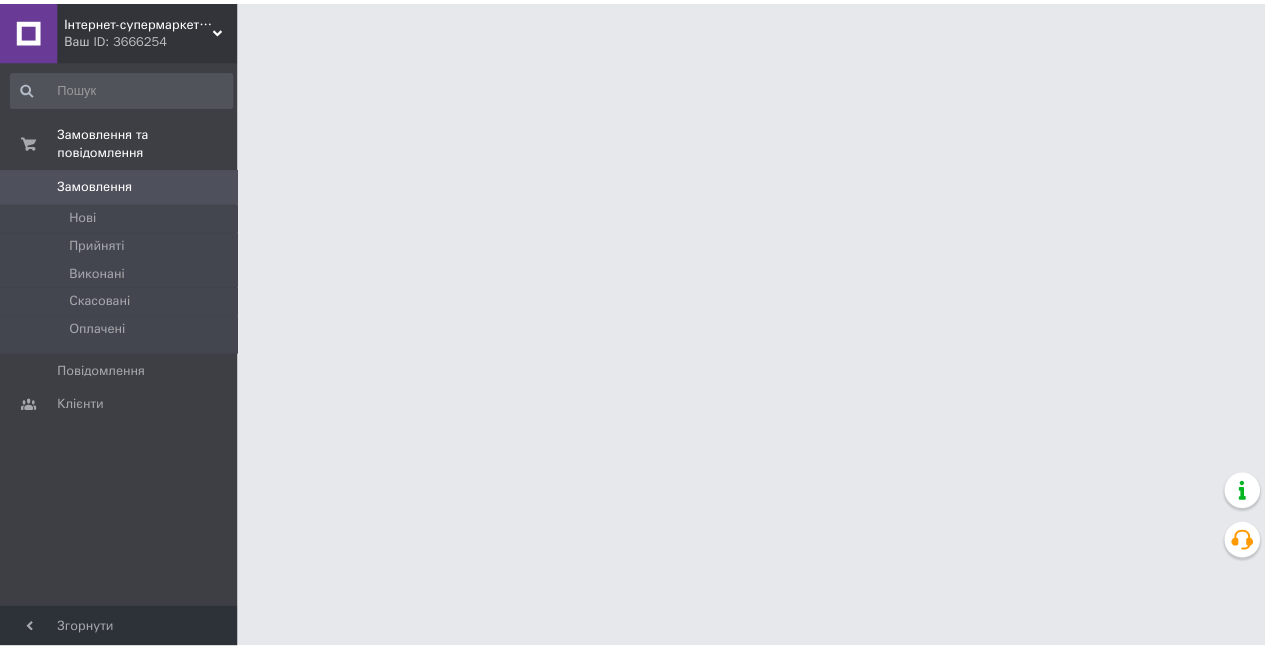 scroll, scrollTop: 0, scrollLeft: 0, axis: both 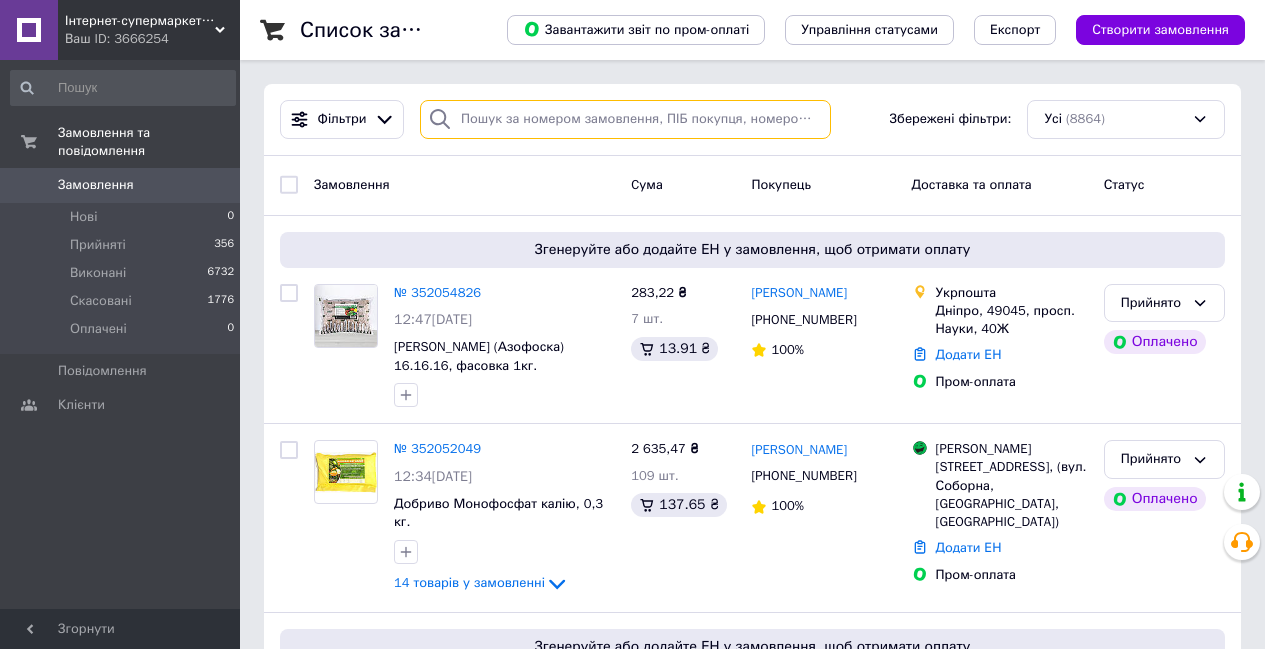 click at bounding box center [625, 119] 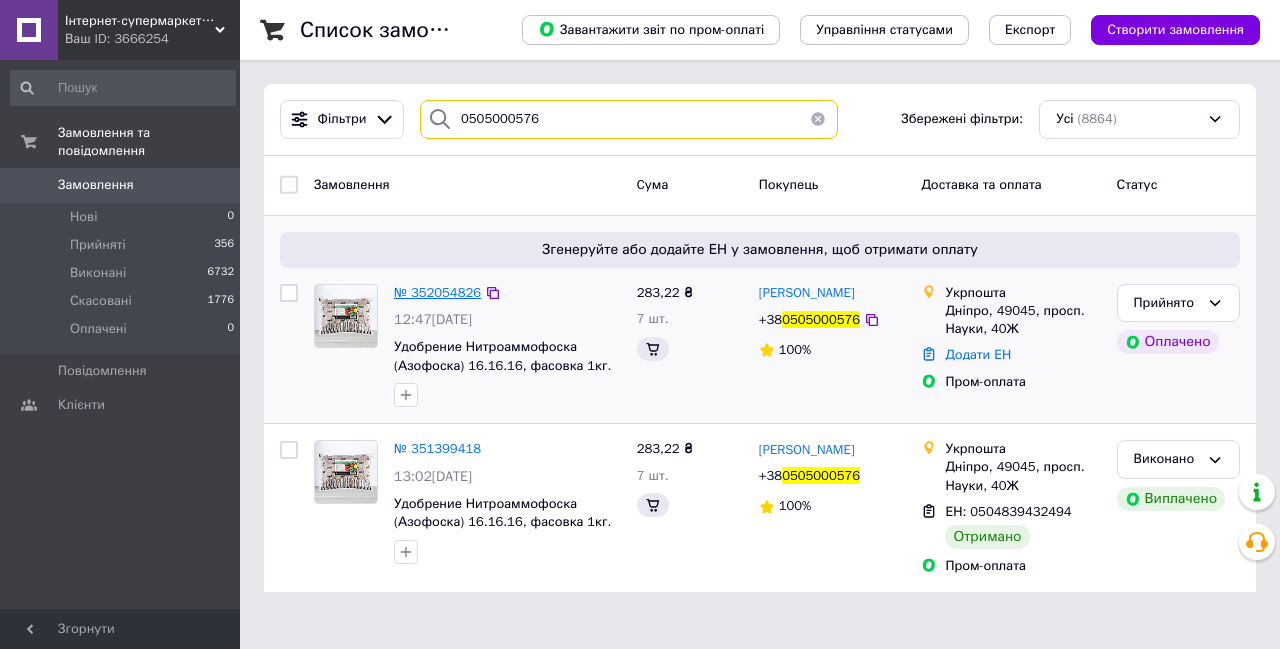 type on "0505000576" 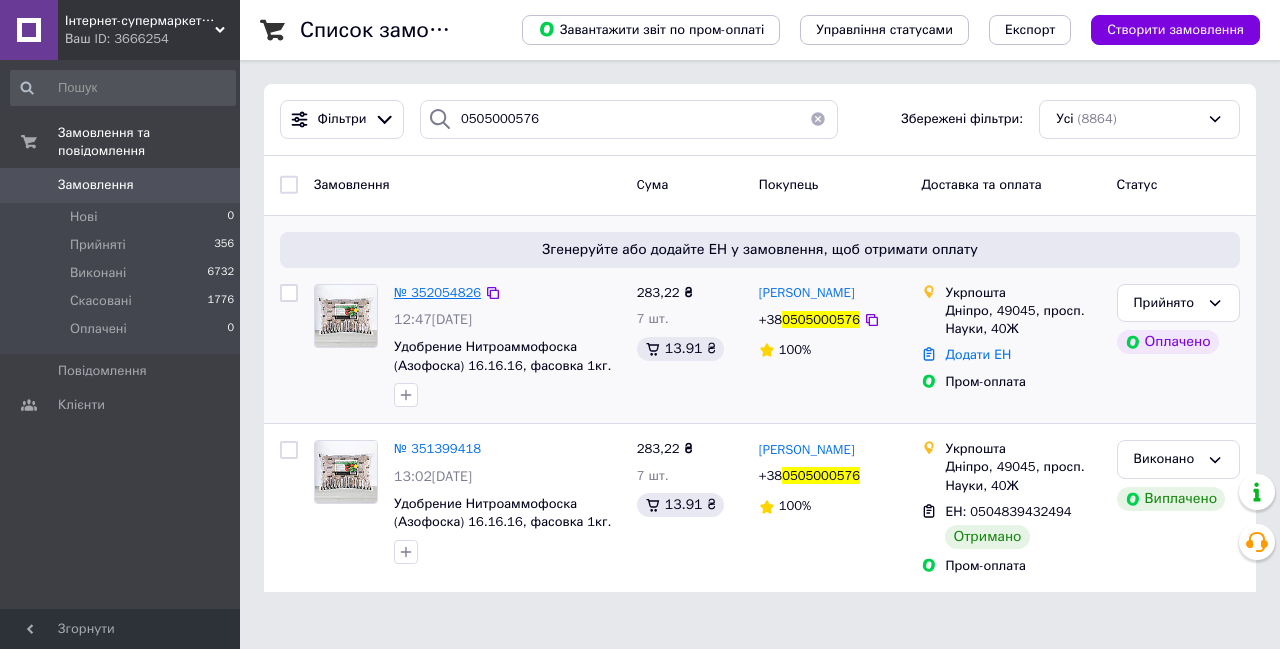 click on "№ 352054826" at bounding box center (437, 292) 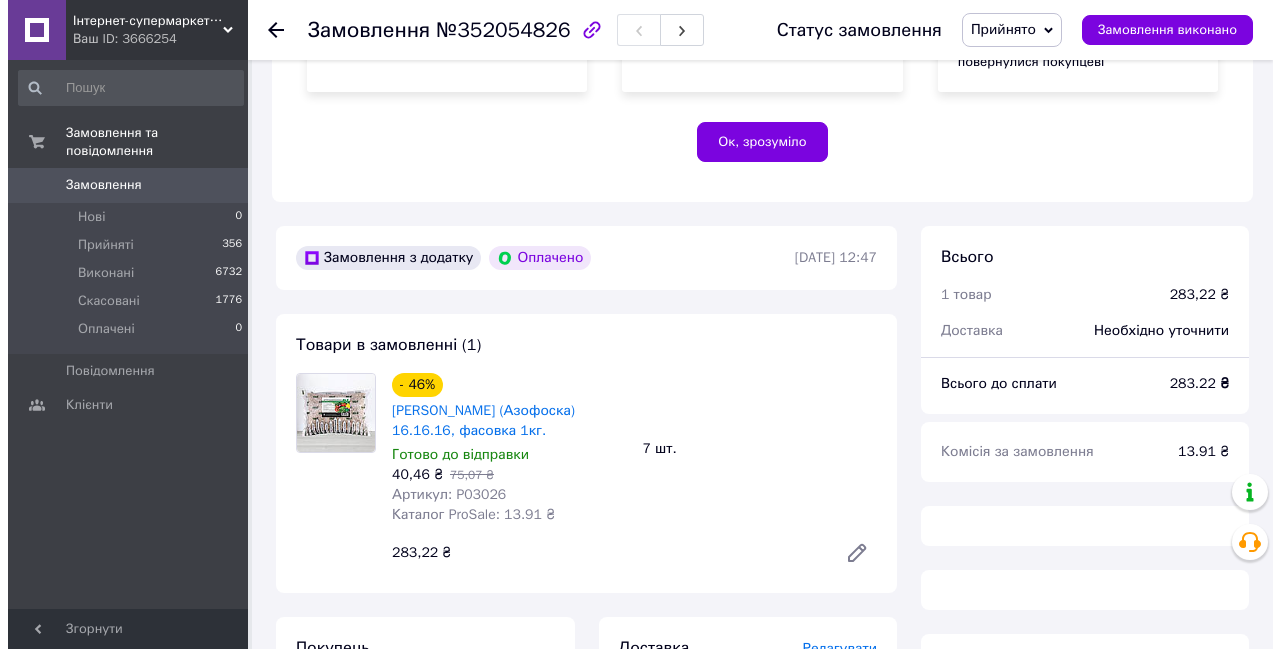 scroll, scrollTop: 855, scrollLeft: 0, axis: vertical 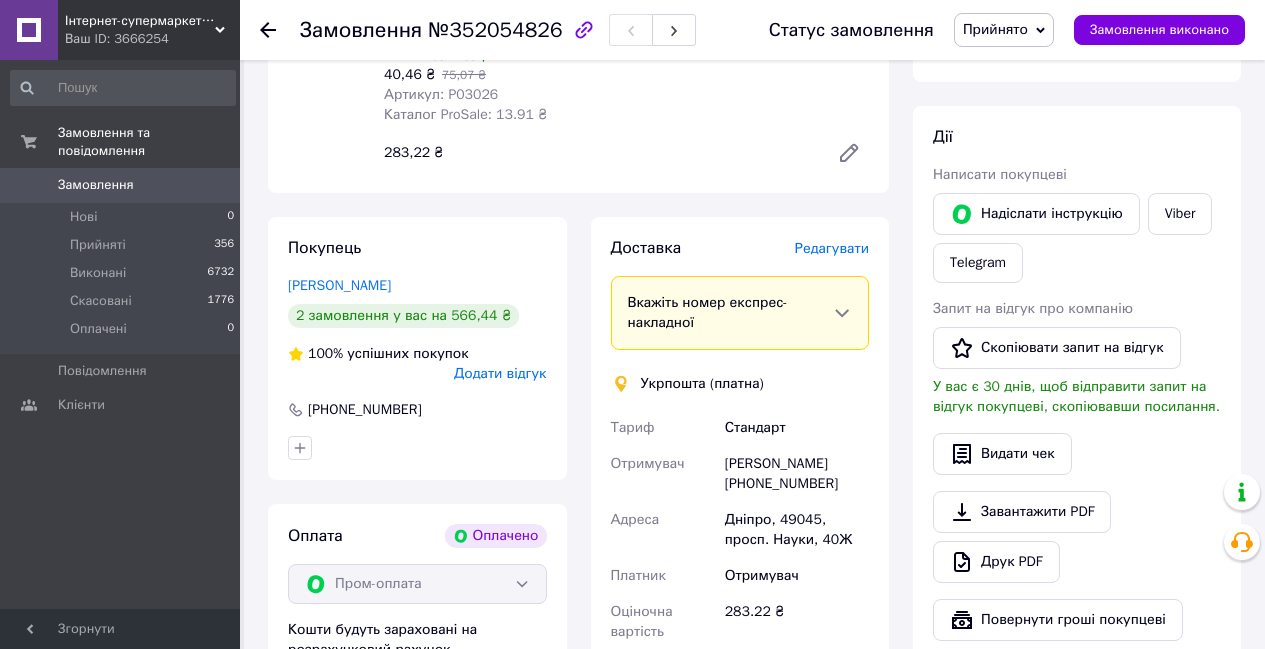 click on "Редагувати" at bounding box center [832, 248] 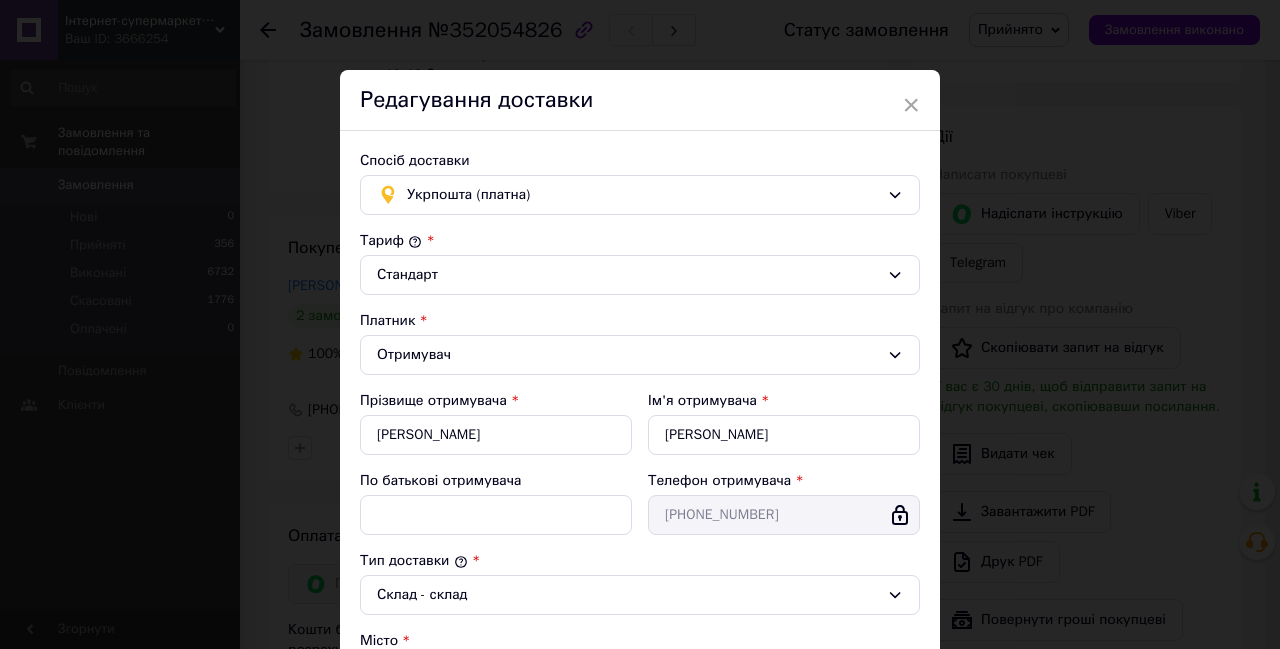 scroll, scrollTop: 400, scrollLeft: 0, axis: vertical 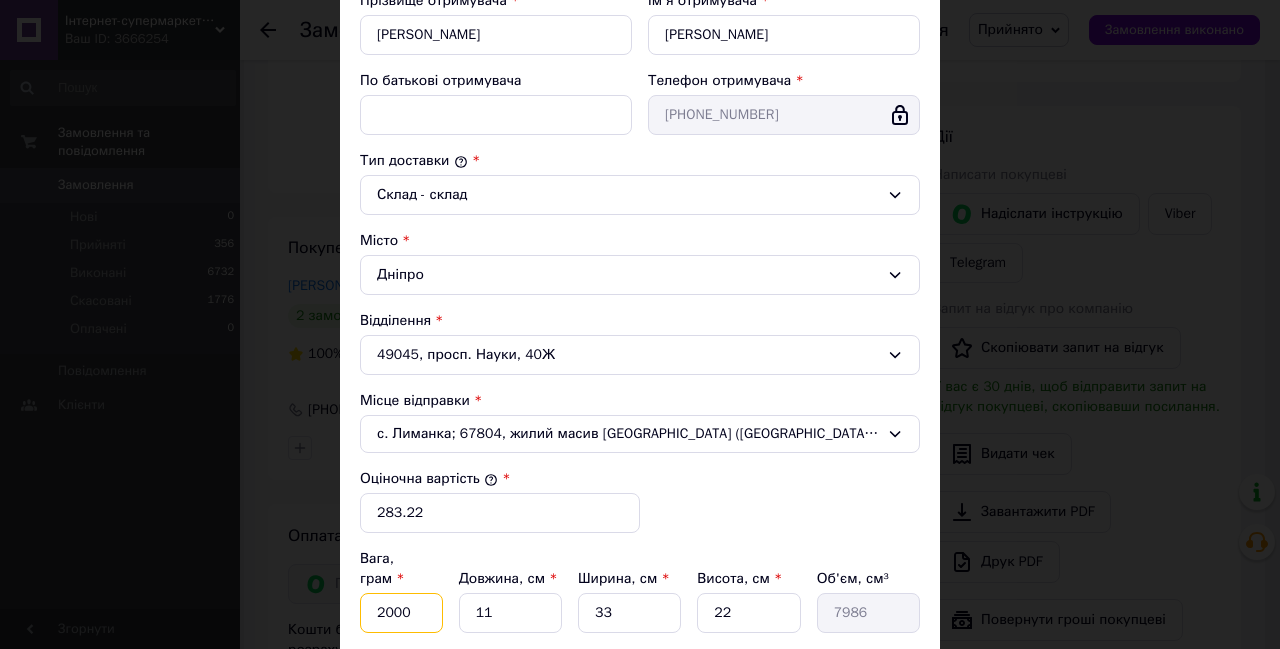 click on "2000" at bounding box center (401, 613) 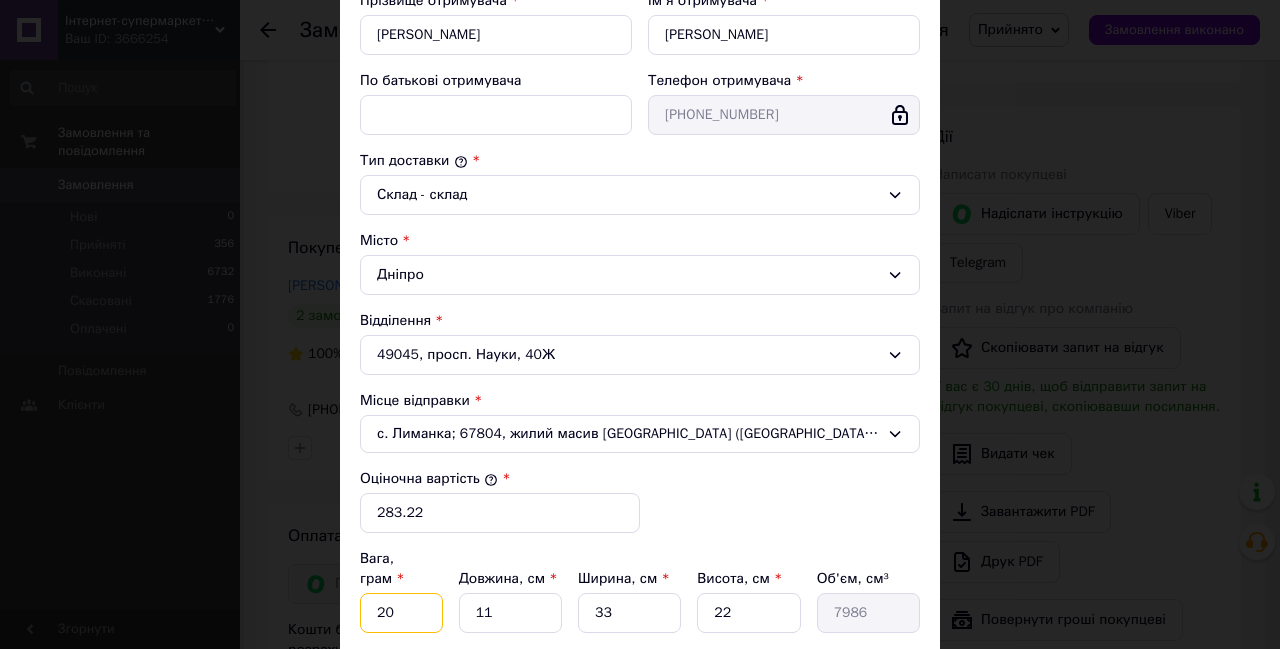 type on "2" 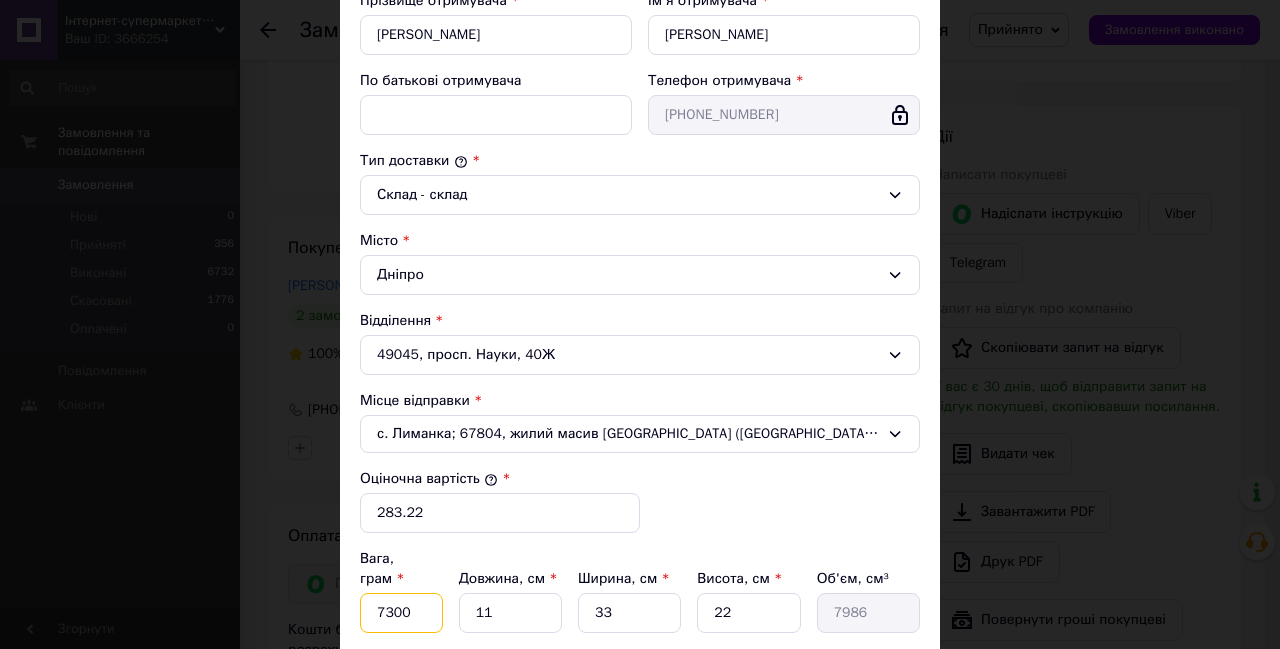type on "7300" 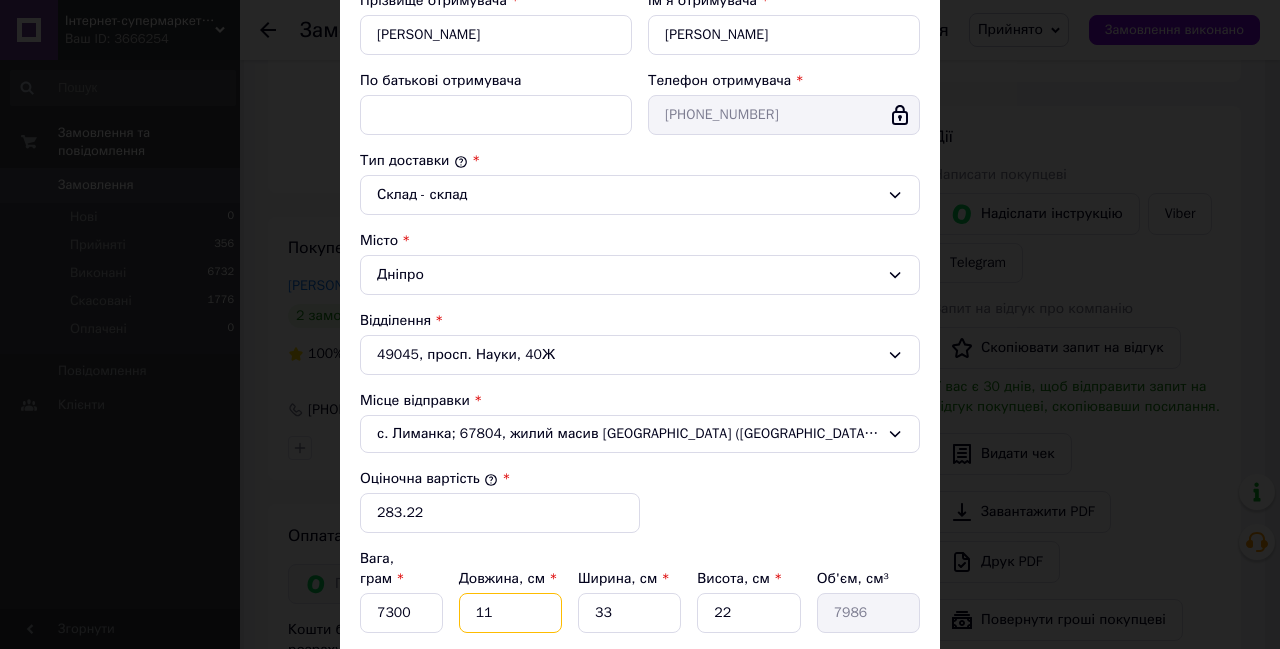 click on "11" at bounding box center (510, 613) 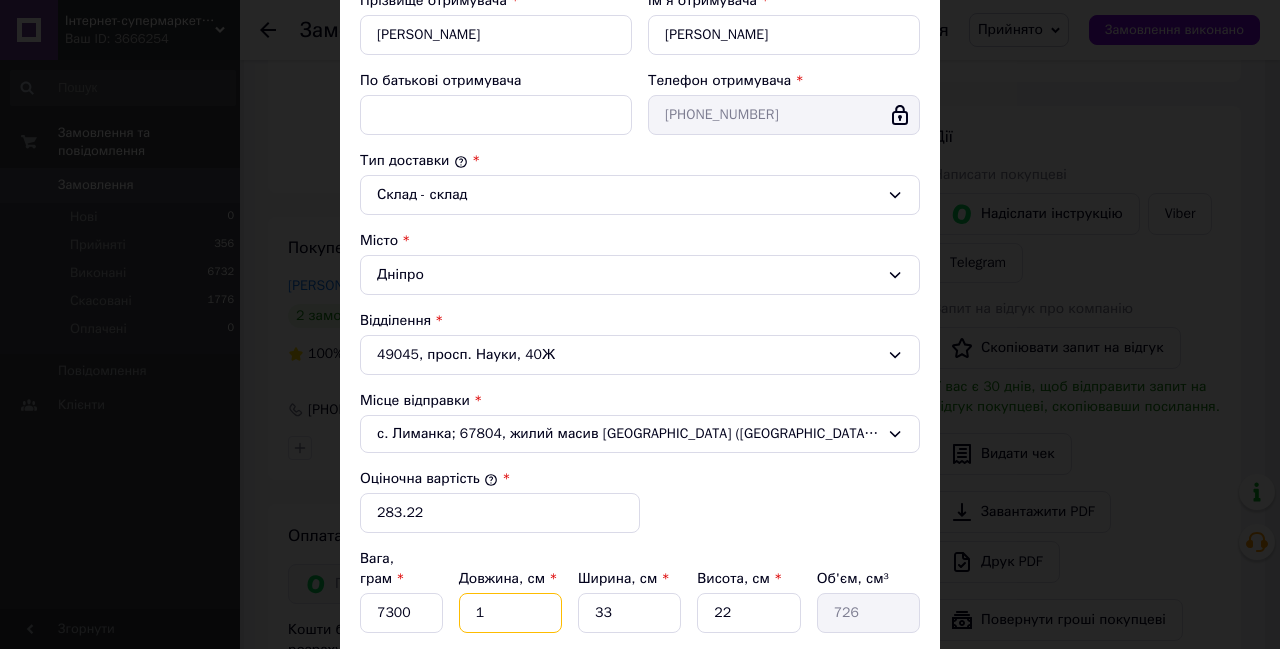type 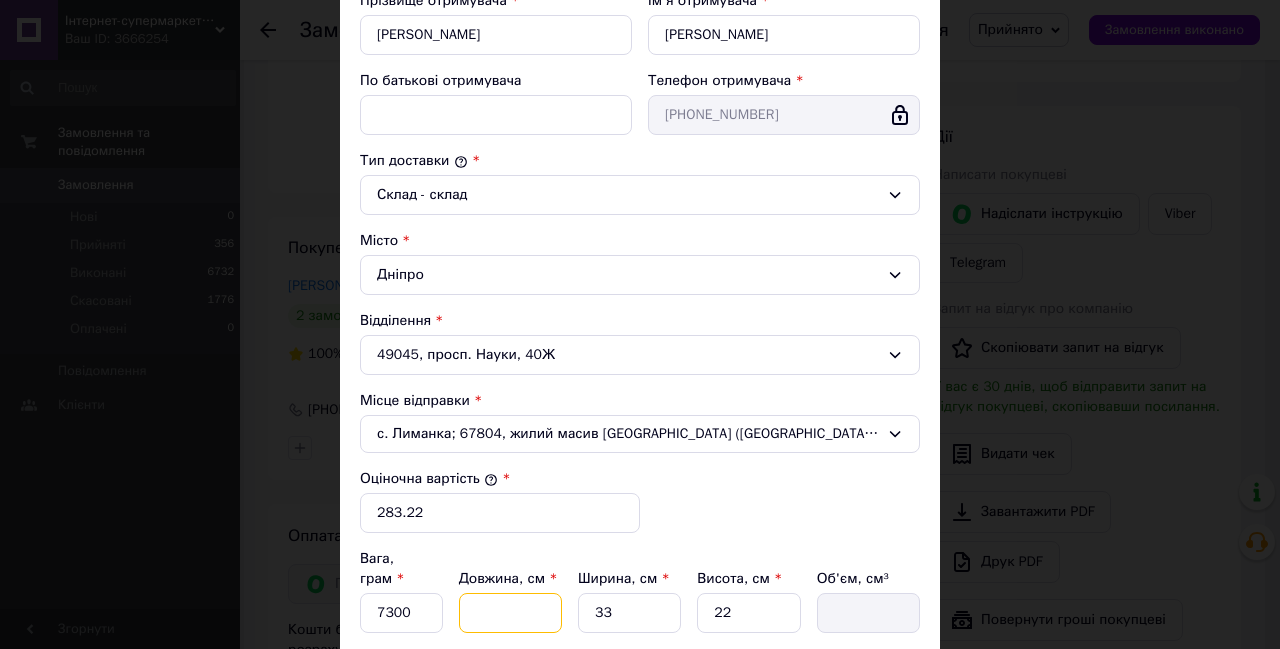 type on "3" 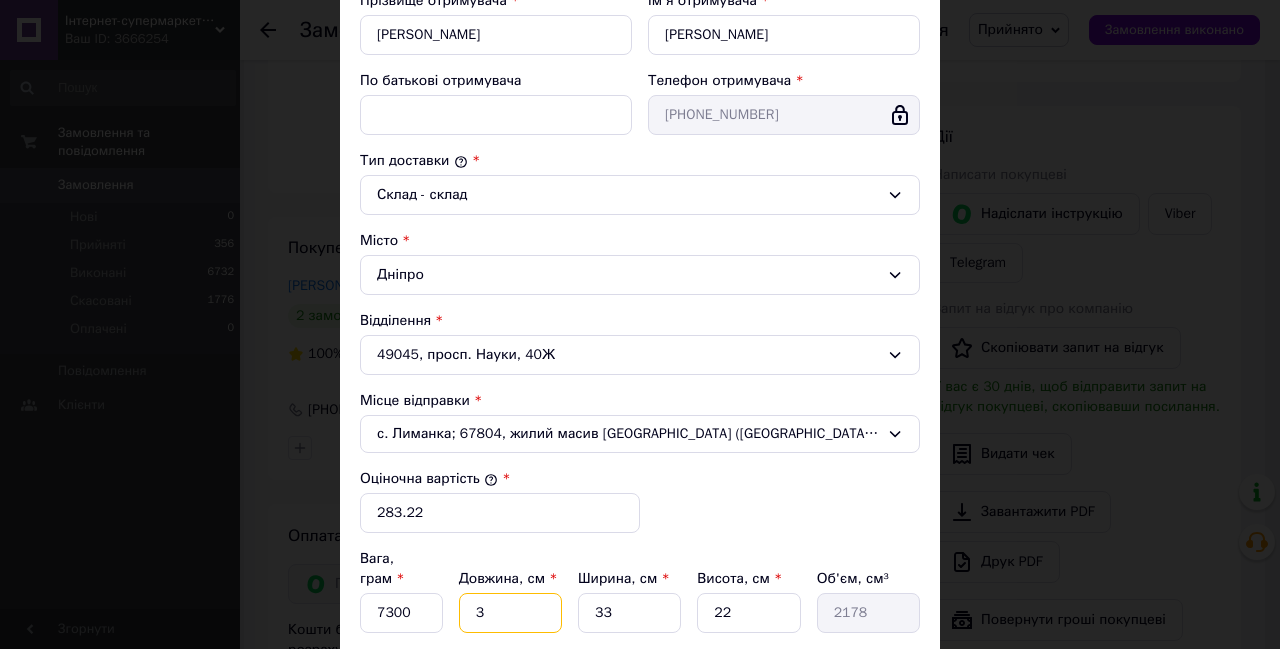 type on "31" 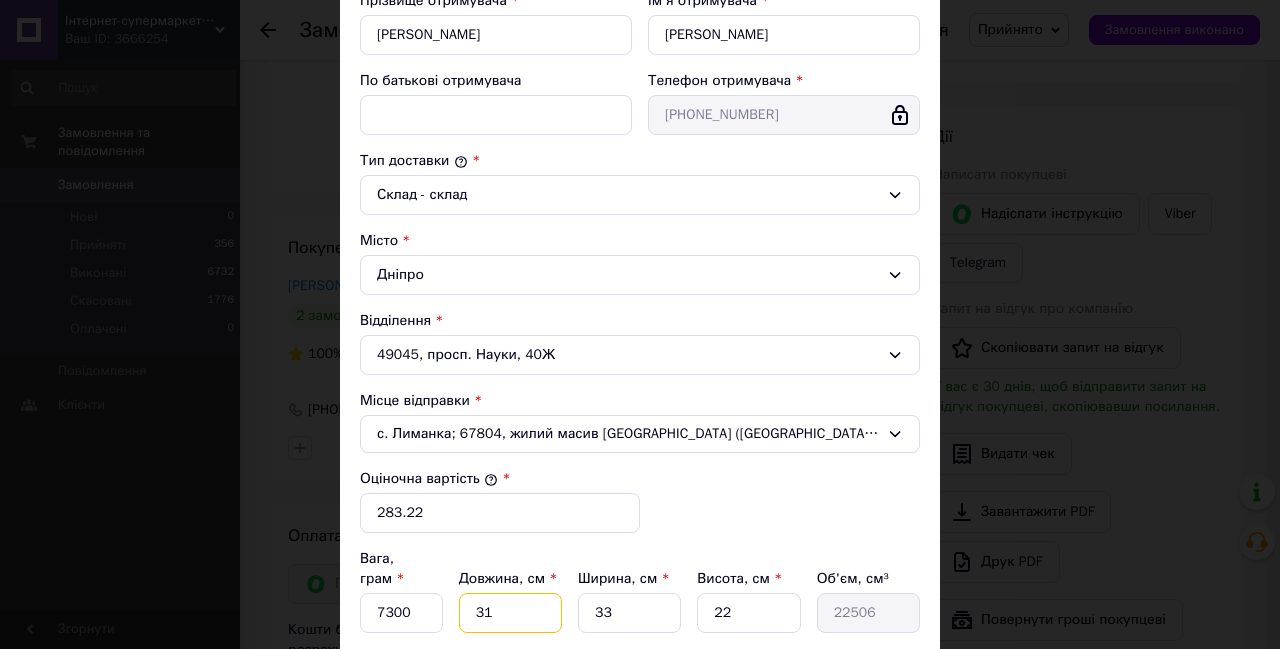 type on "31" 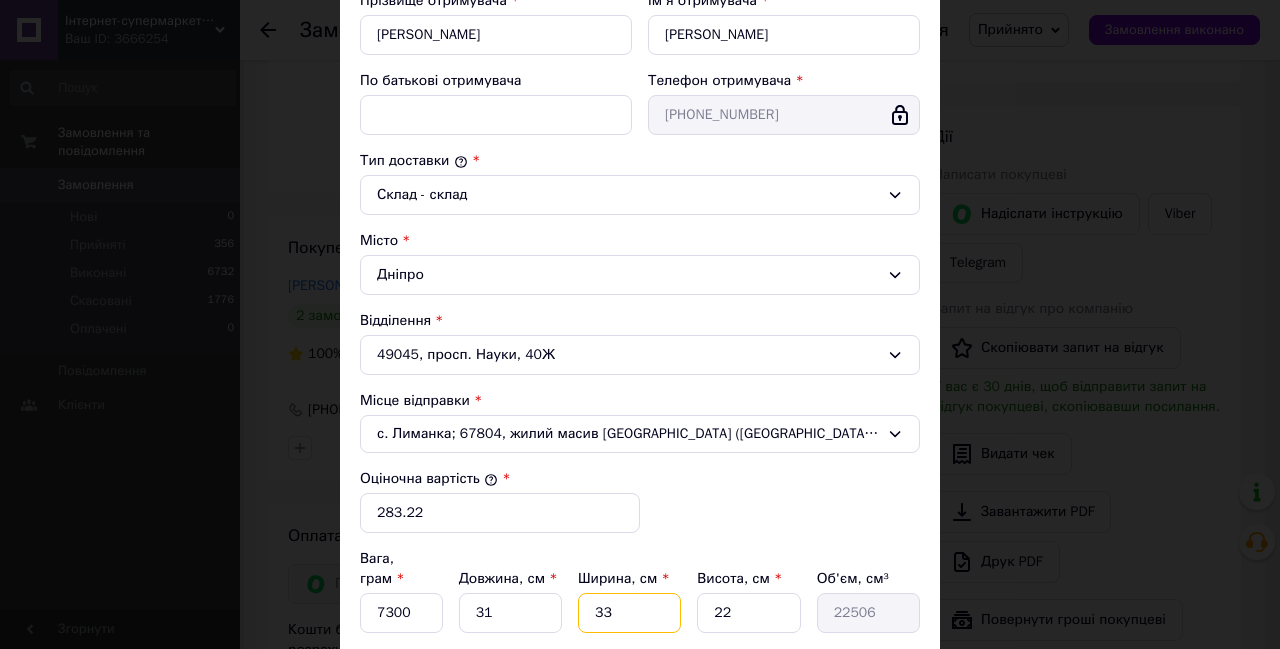 click on "33" at bounding box center [629, 613] 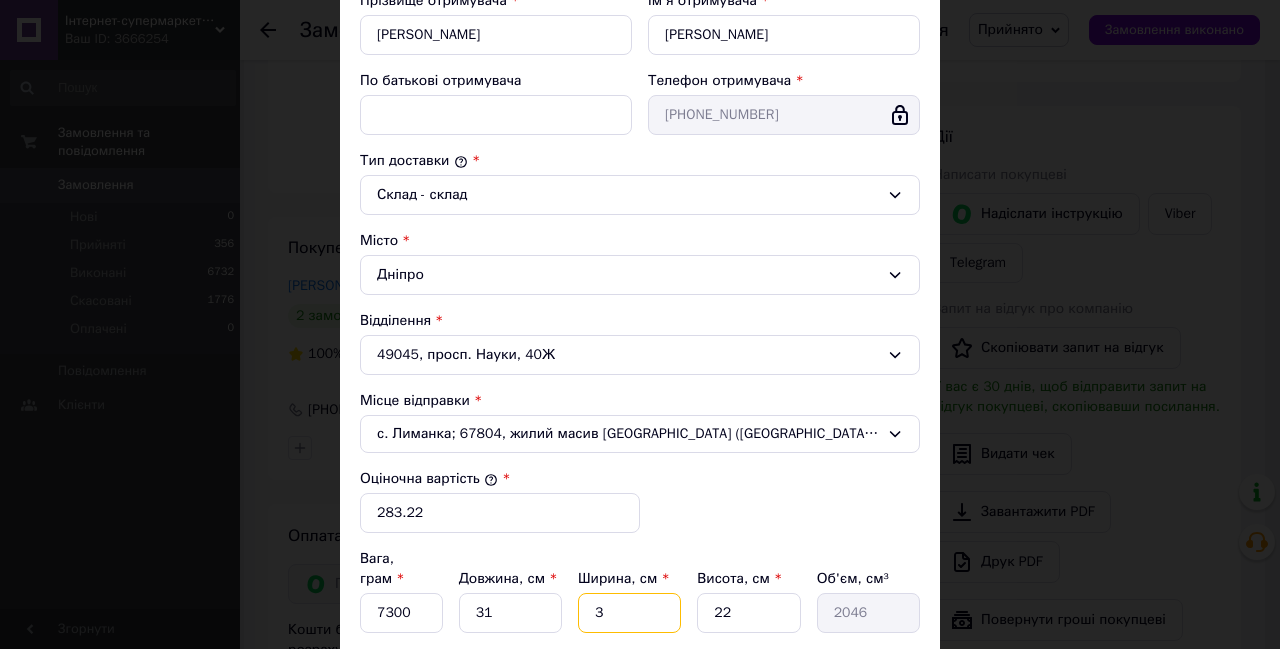 type 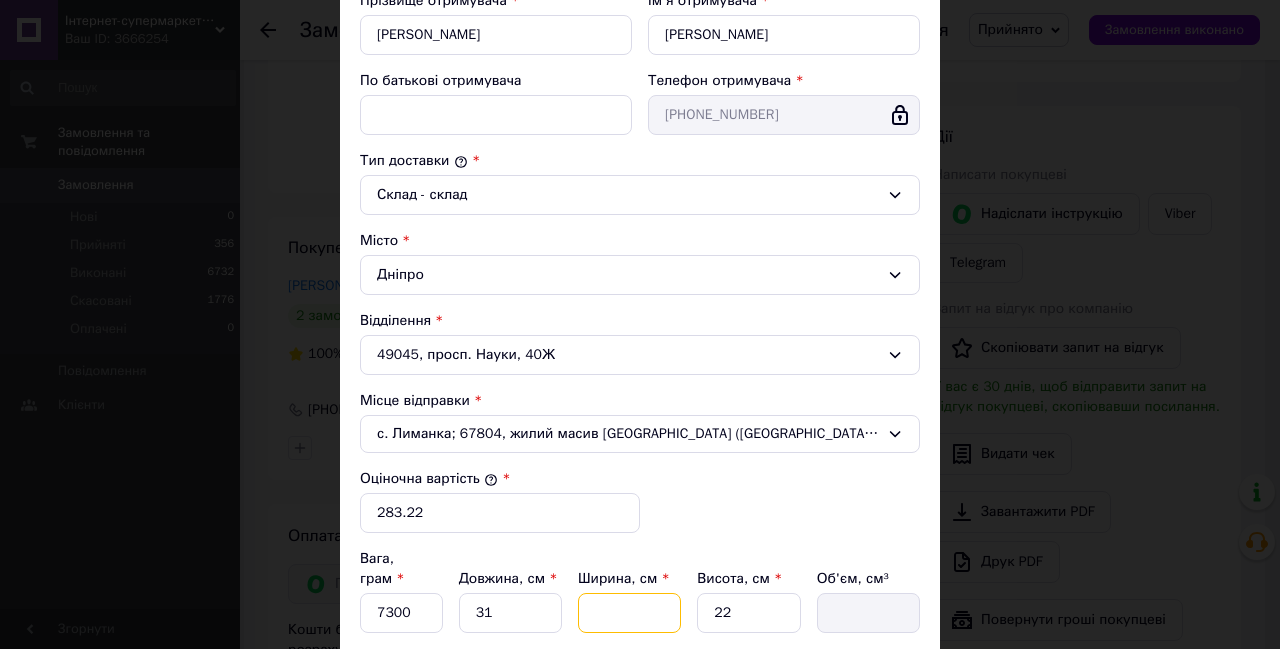 type on "2" 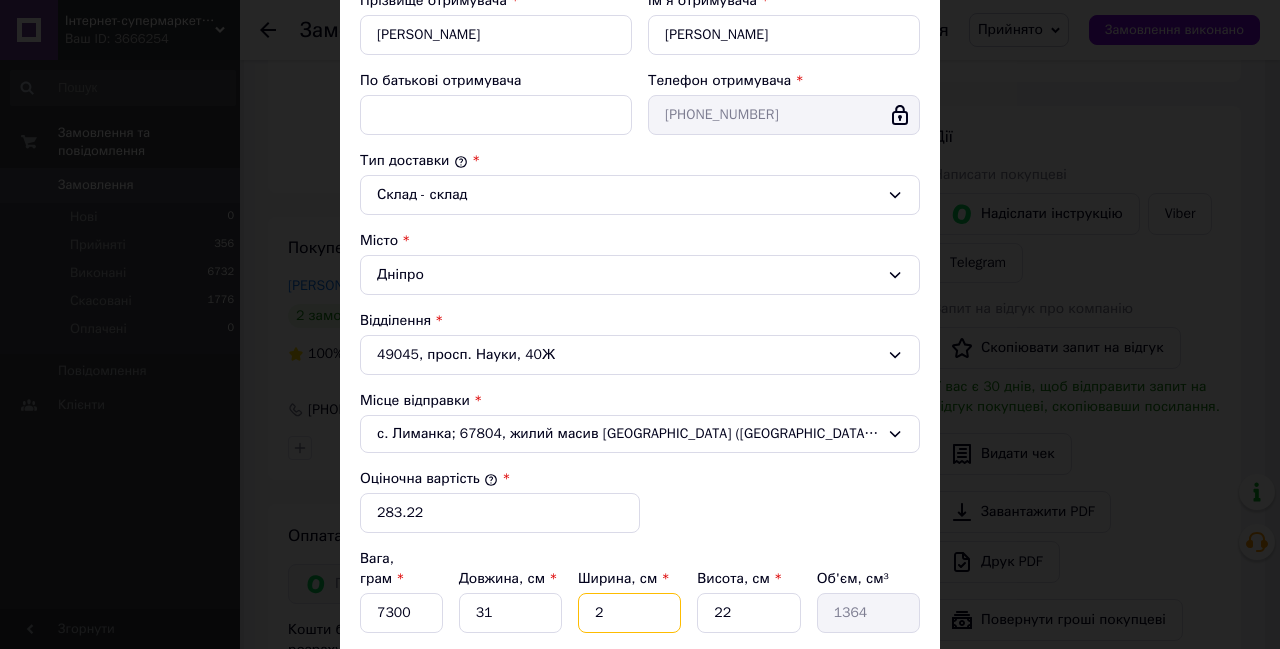 type on "21" 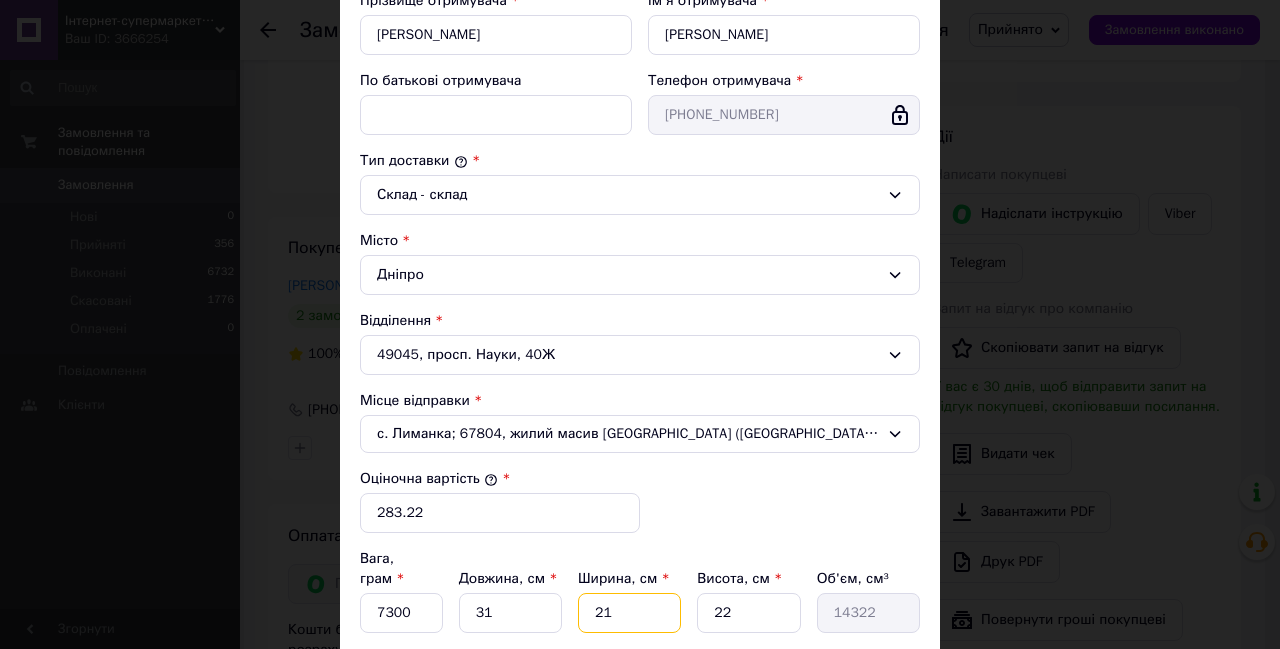 type on "21" 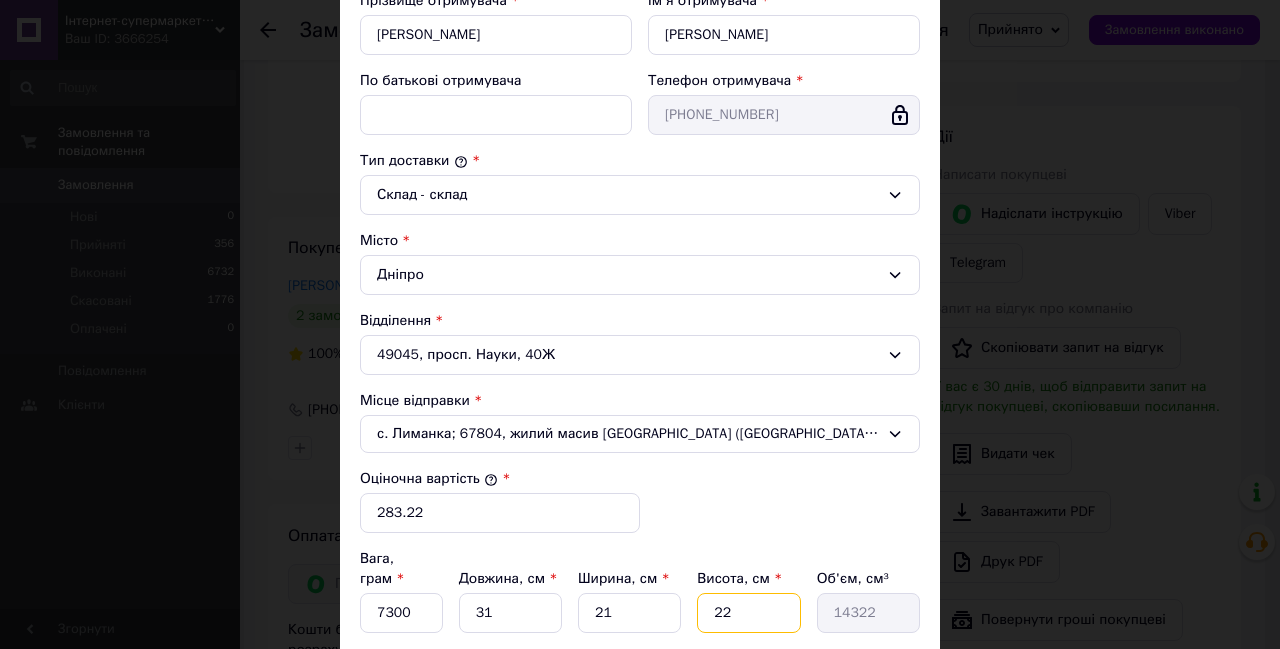 click on "22" at bounding box center (748, 613) 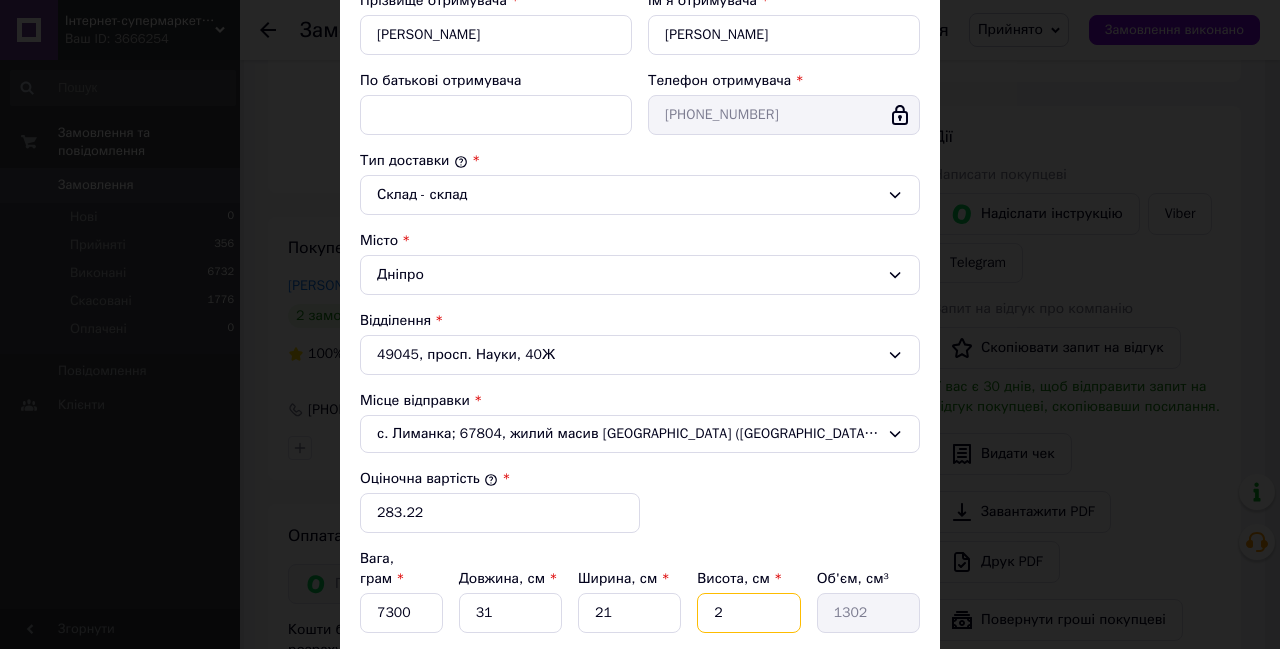 type 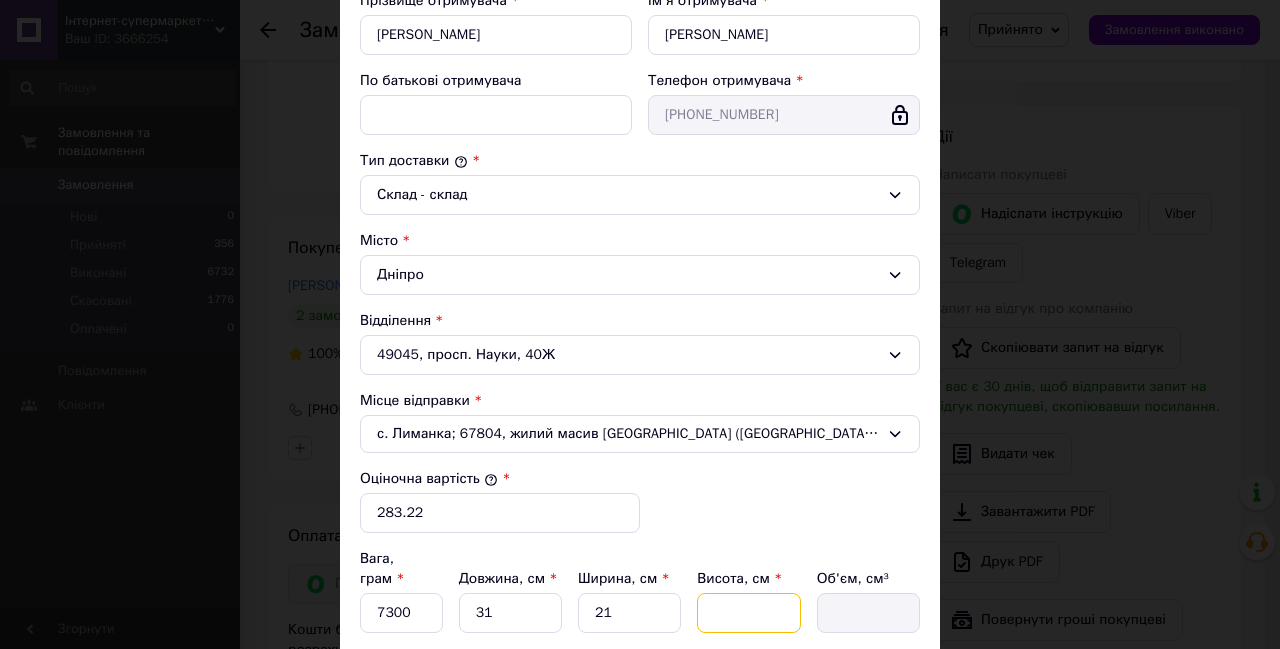 type on "1" 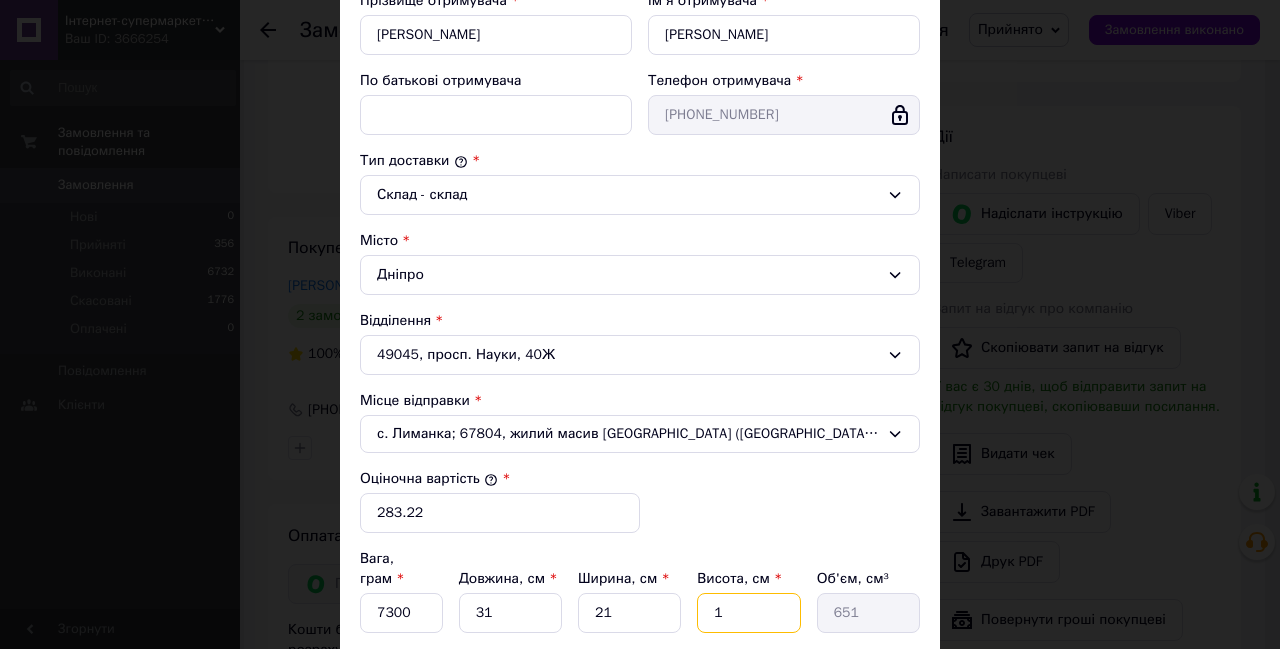 type on "16" 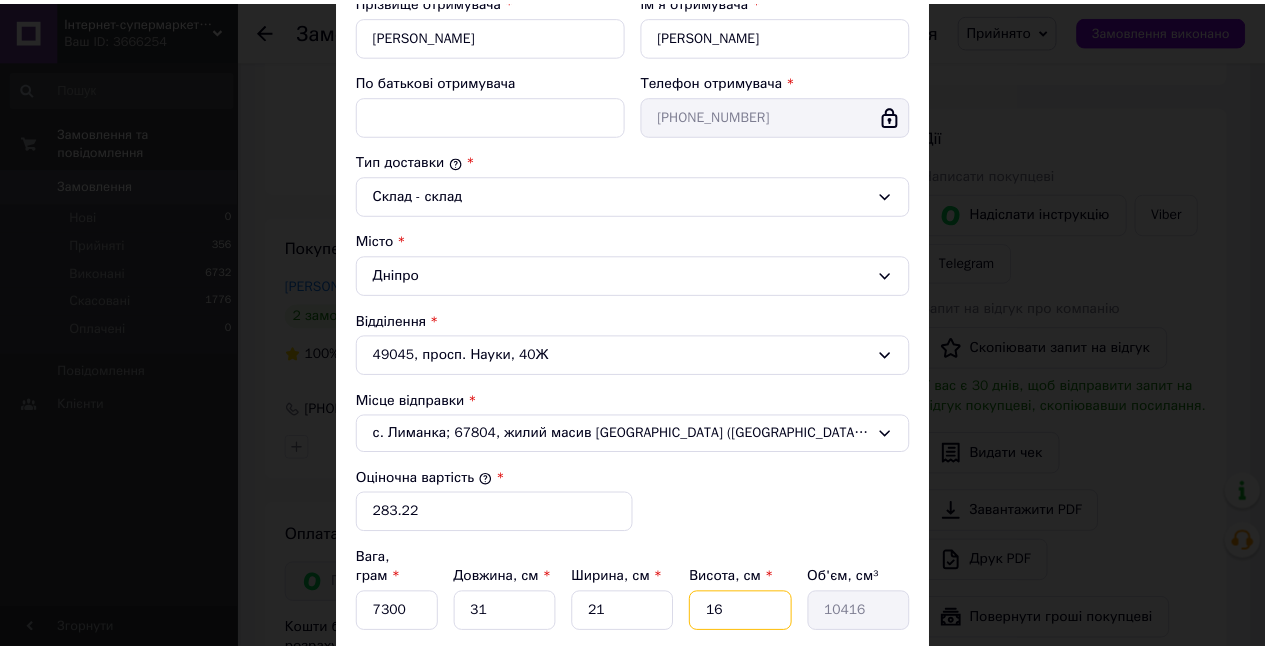 scroll, scrollTop: 602, scrollLeft: 0, axis: vertical 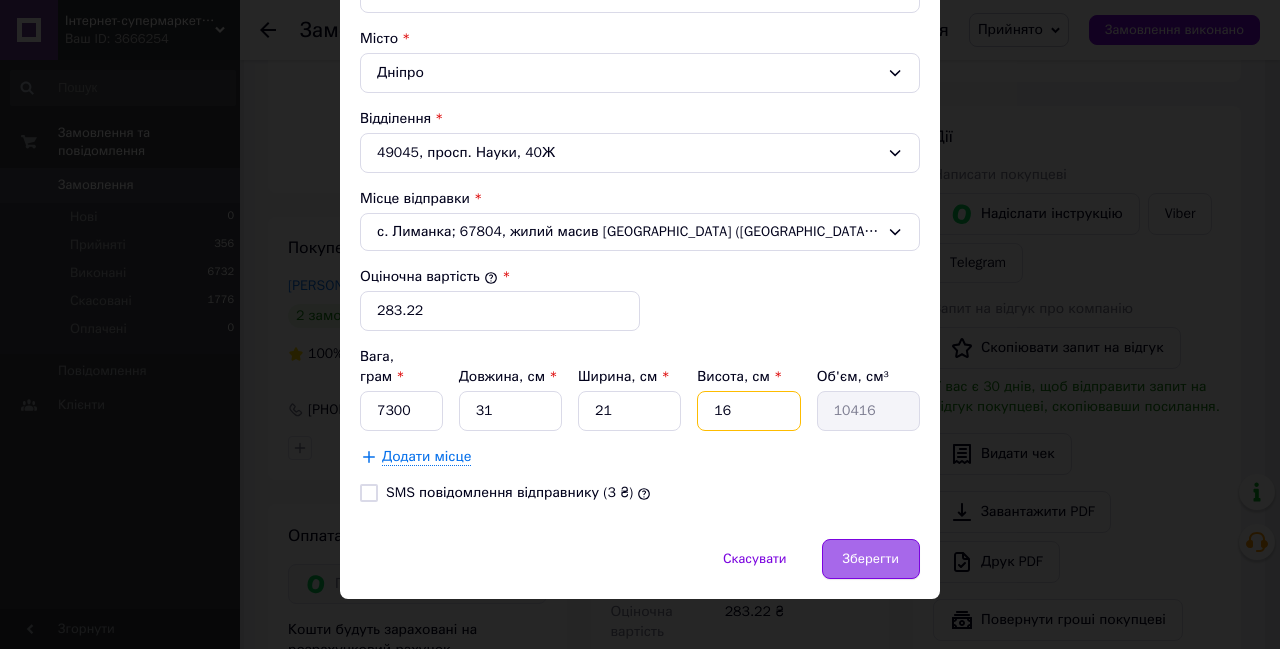type on "16" 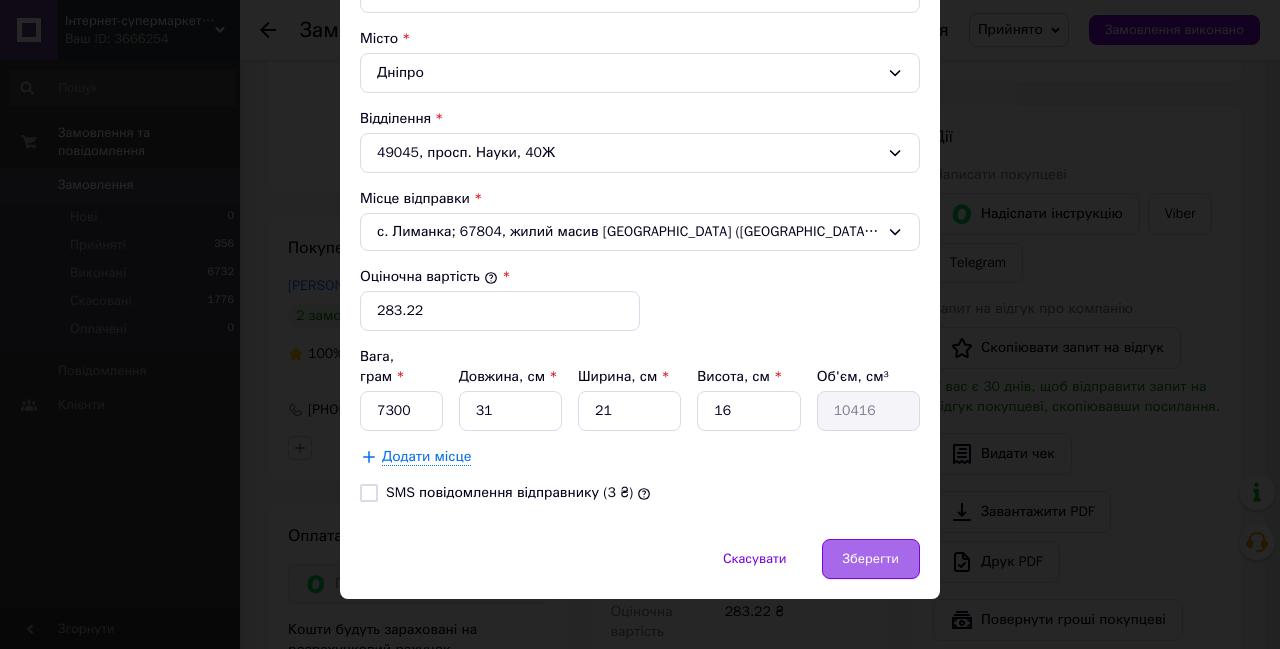 click on "Зберегти" at bounding box center (871, 559) 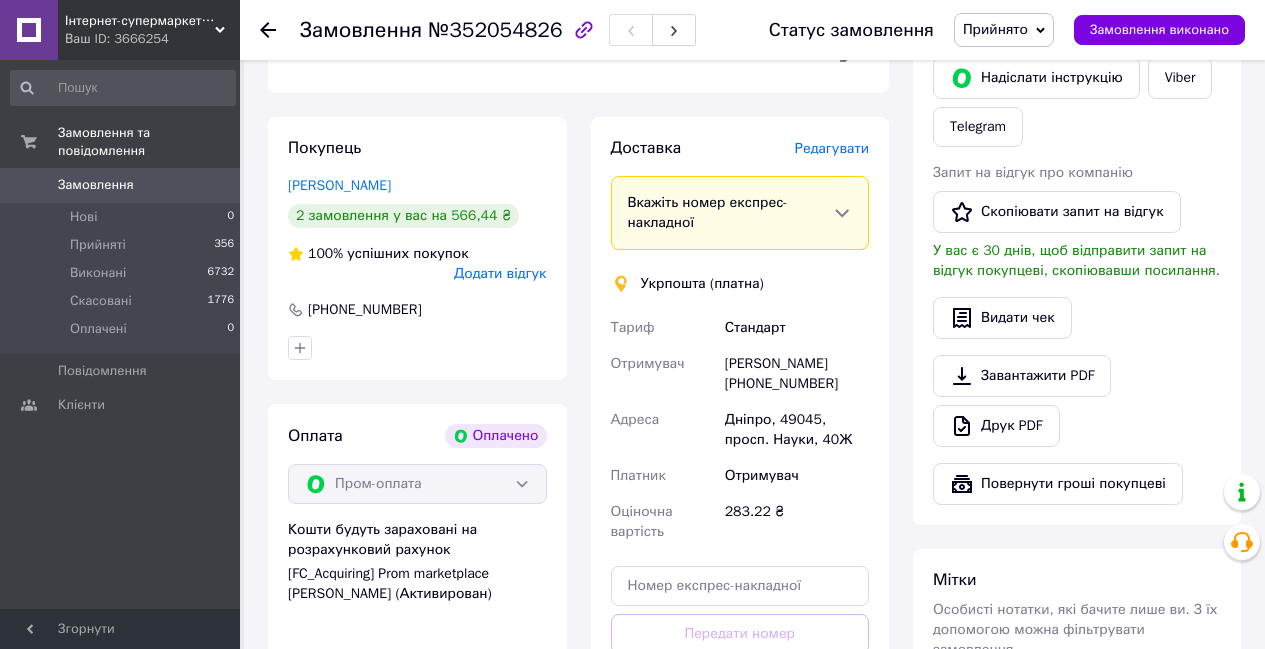 scroll, scrollTop: 1155, scrollLeft: 0, axis: vertical 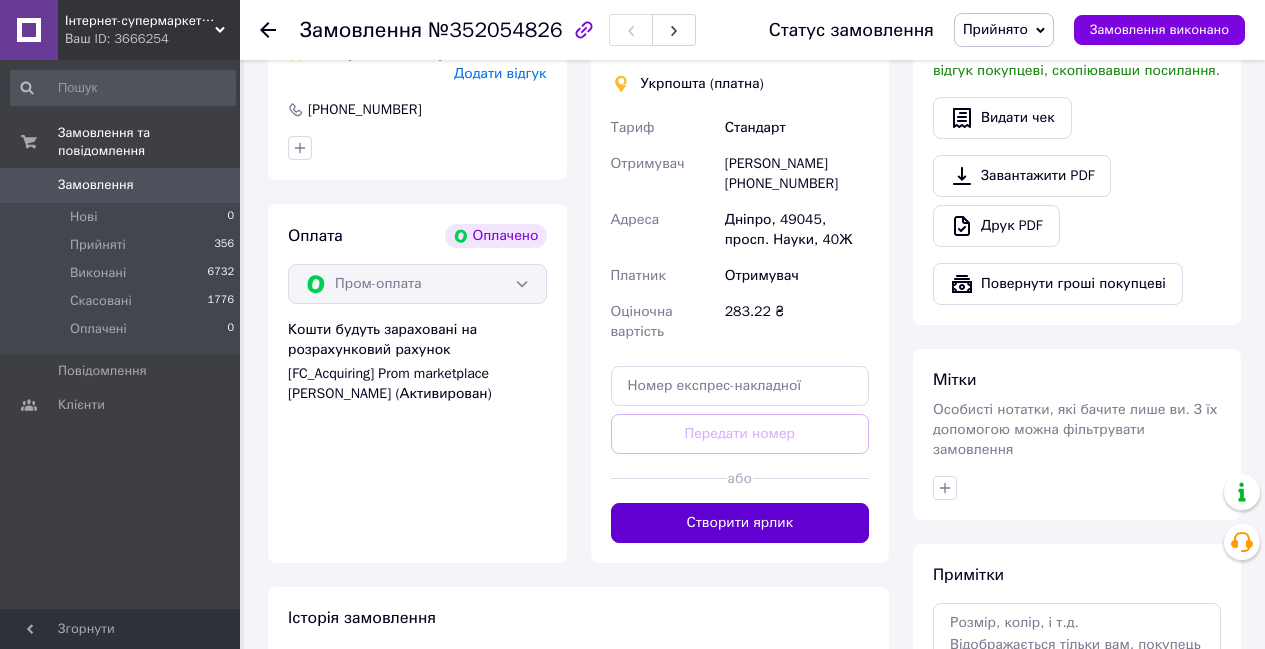 click on "Створити ярлик" at bounding box center (740, 523) 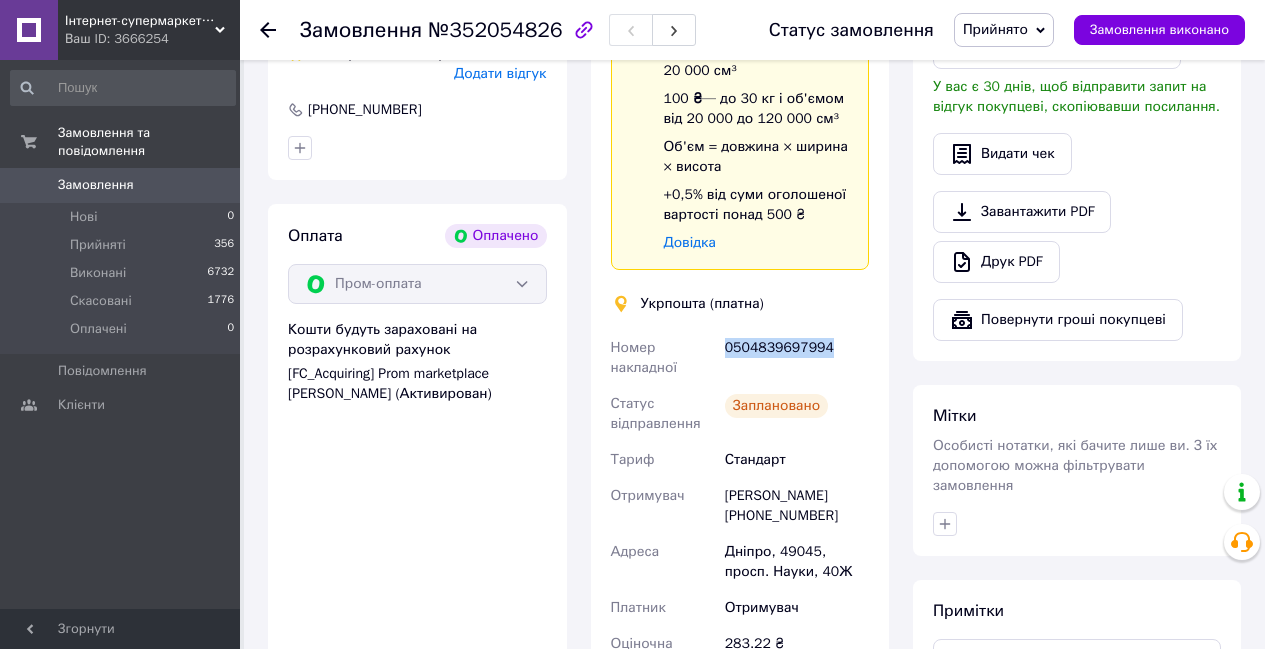 drag, startPoint x: 832, startPoint y: 353, endPoint x: 724, endPoint y: 350, distance: 108.04166 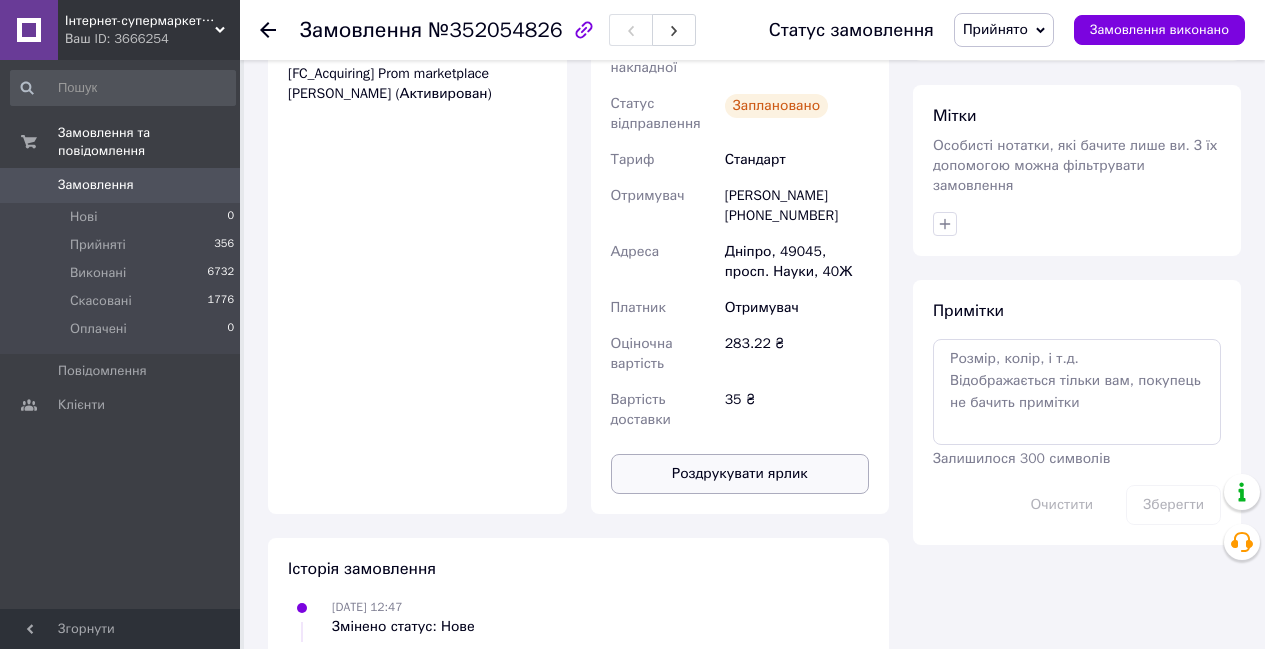 click on "Роздрукувати ярлик" at bounding box center (740, 474) 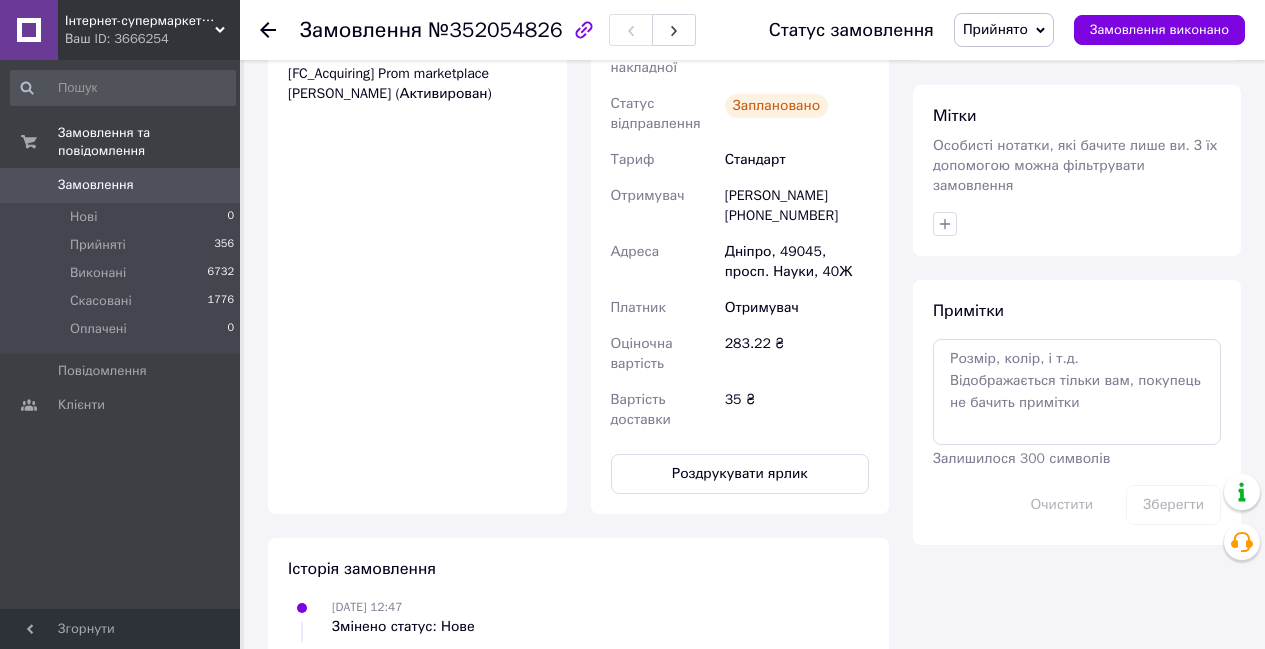 click on "Ваш ID: 3666254" at bounding box center [152, 39] 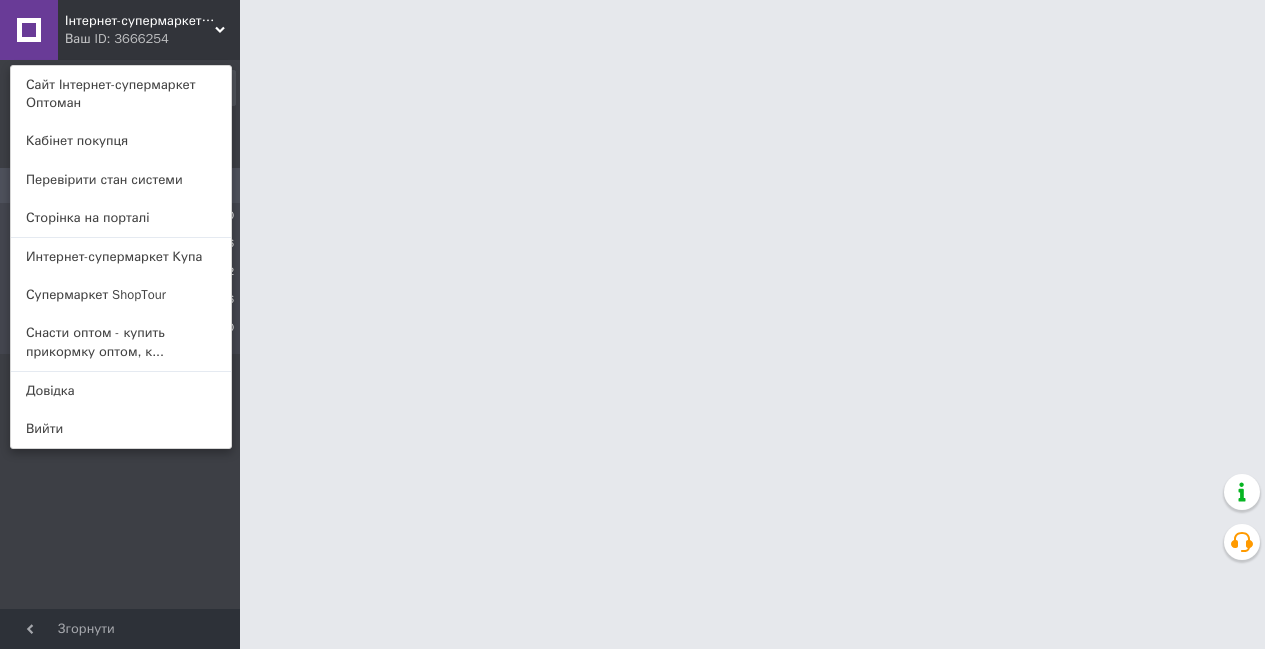scroll, scrollTop: 0, scrollLeft: 0, axis: both 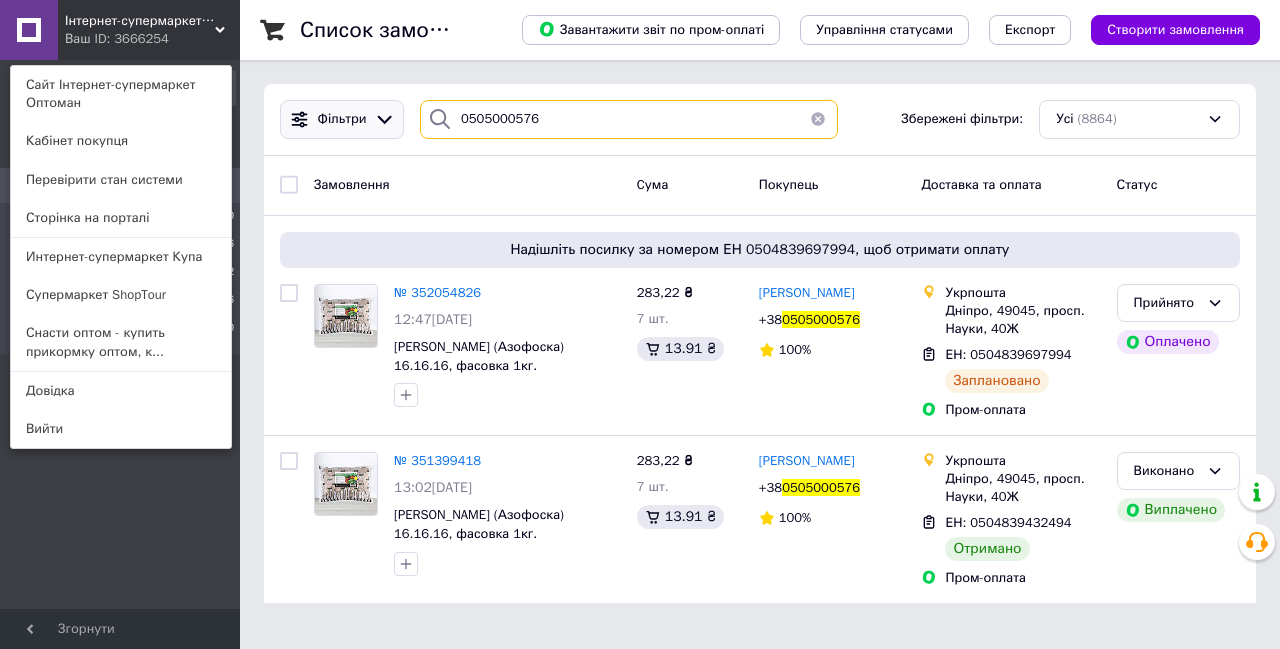 drag, startPoint x: 584, startPoint y: 126, endPoint x: 353, endPoint y: 100, distance: 232.4586 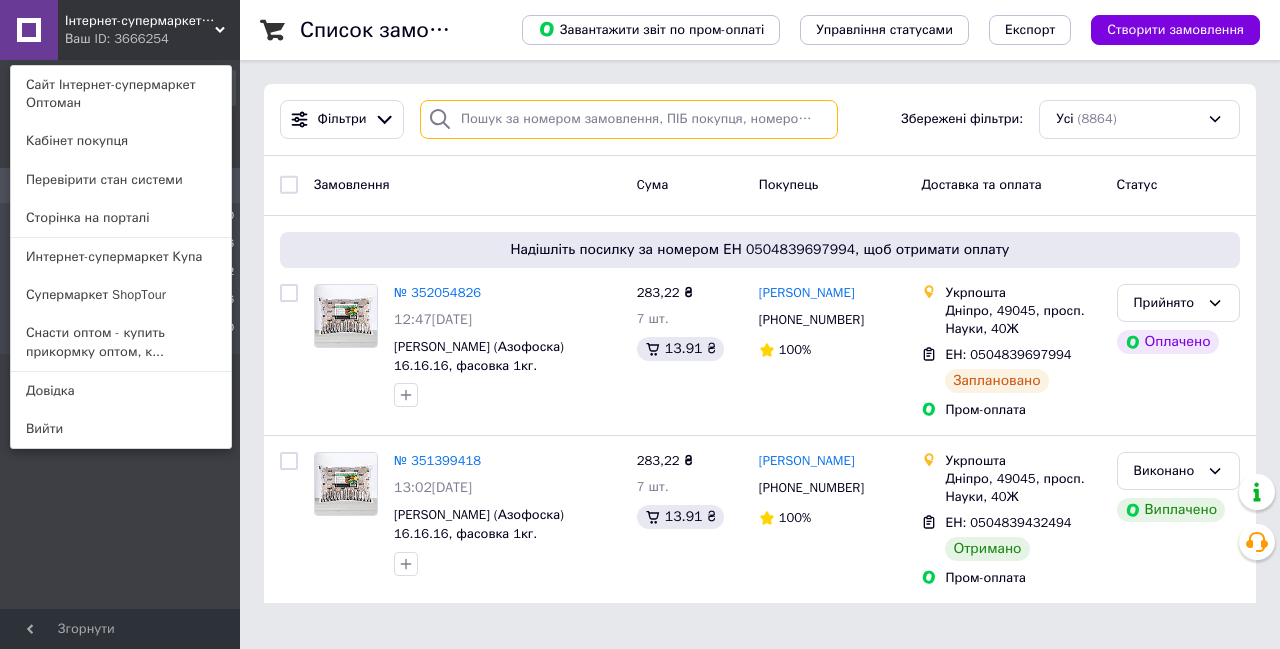 paste on "0995438226" 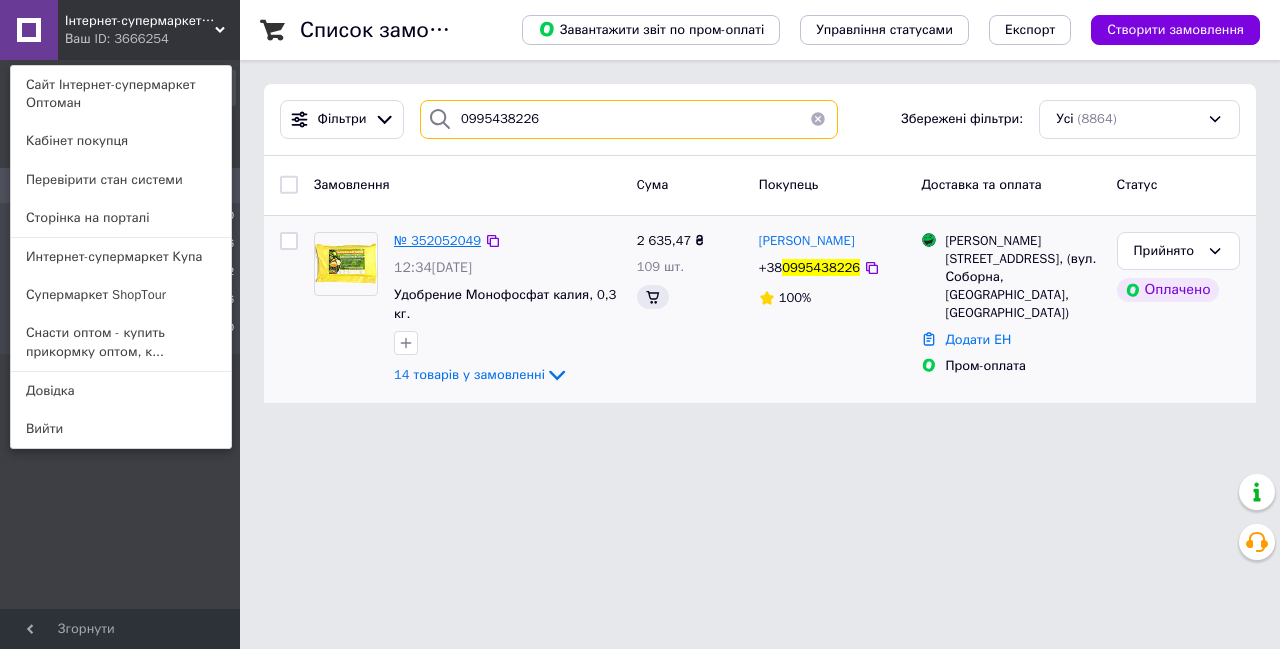 type on "0995438226" 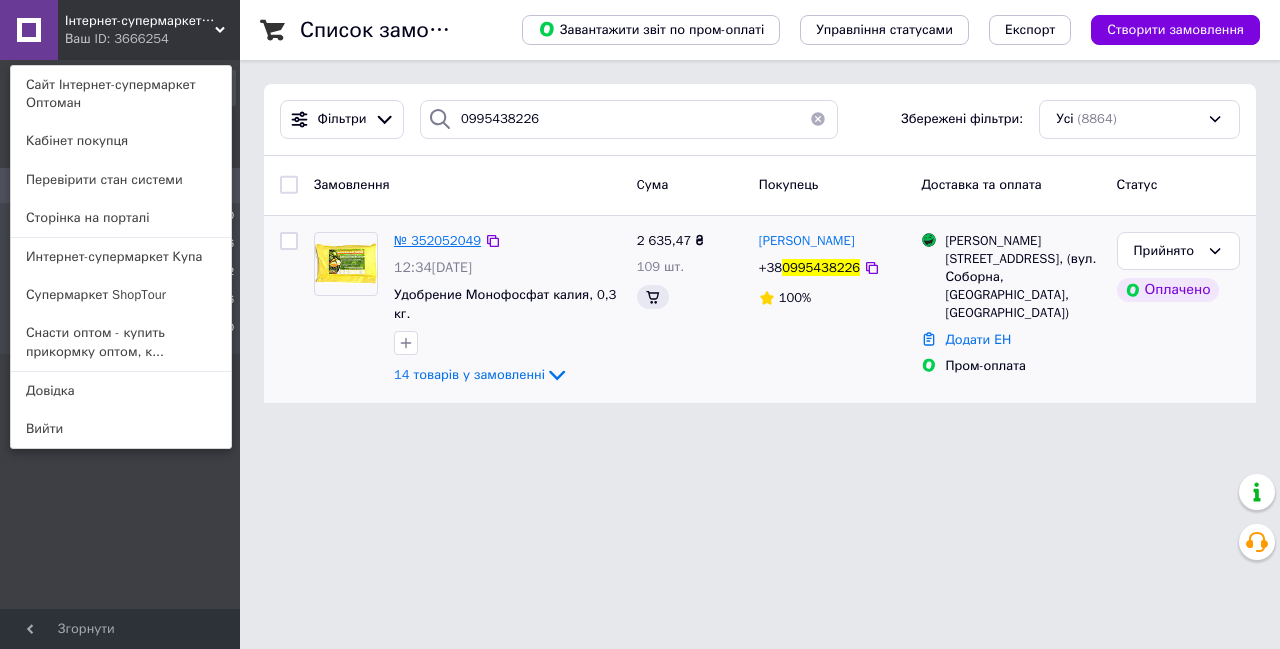 click on "№ 352052049" at bounding box center [437, 240] 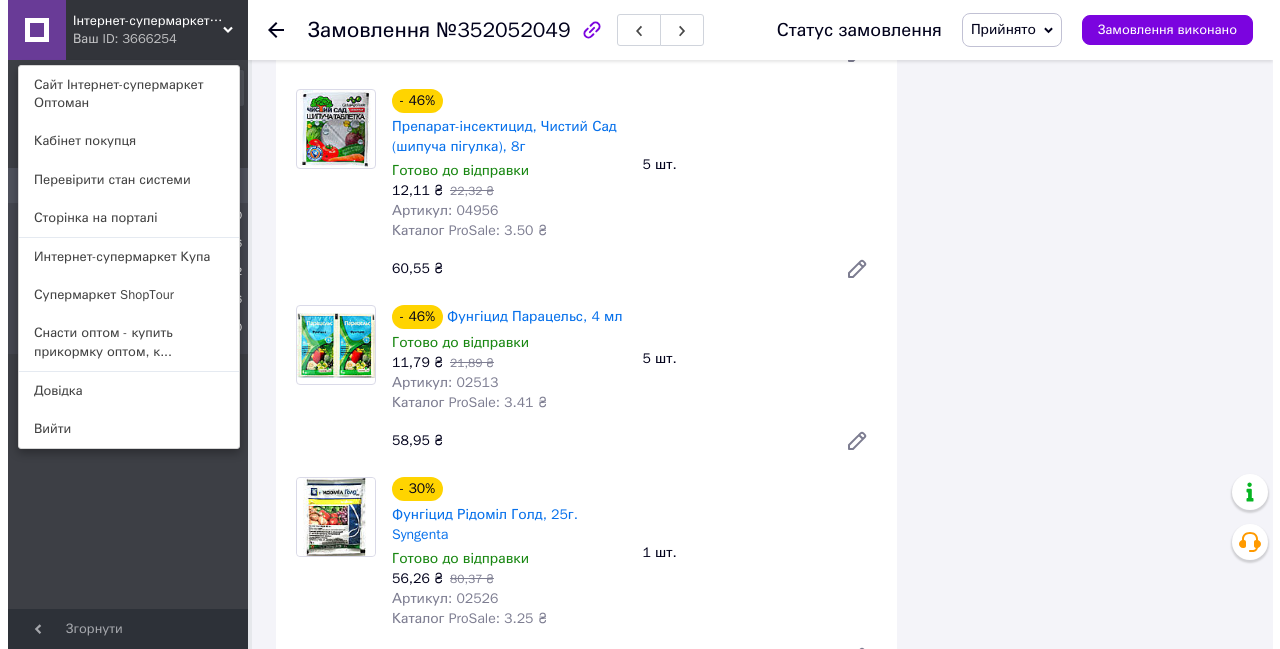 scroll, scrollTop: 3355, scrollLeft: 0, axis: vertical 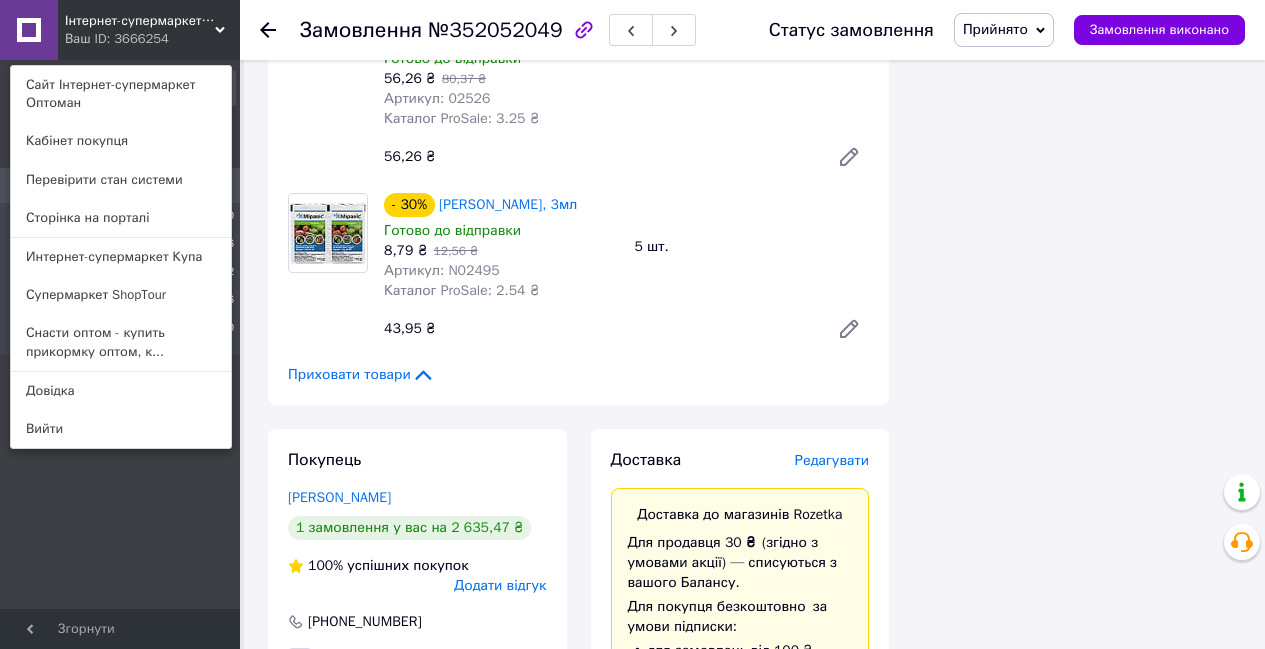 click on "Редагувати" at bounding box center (832, 460) 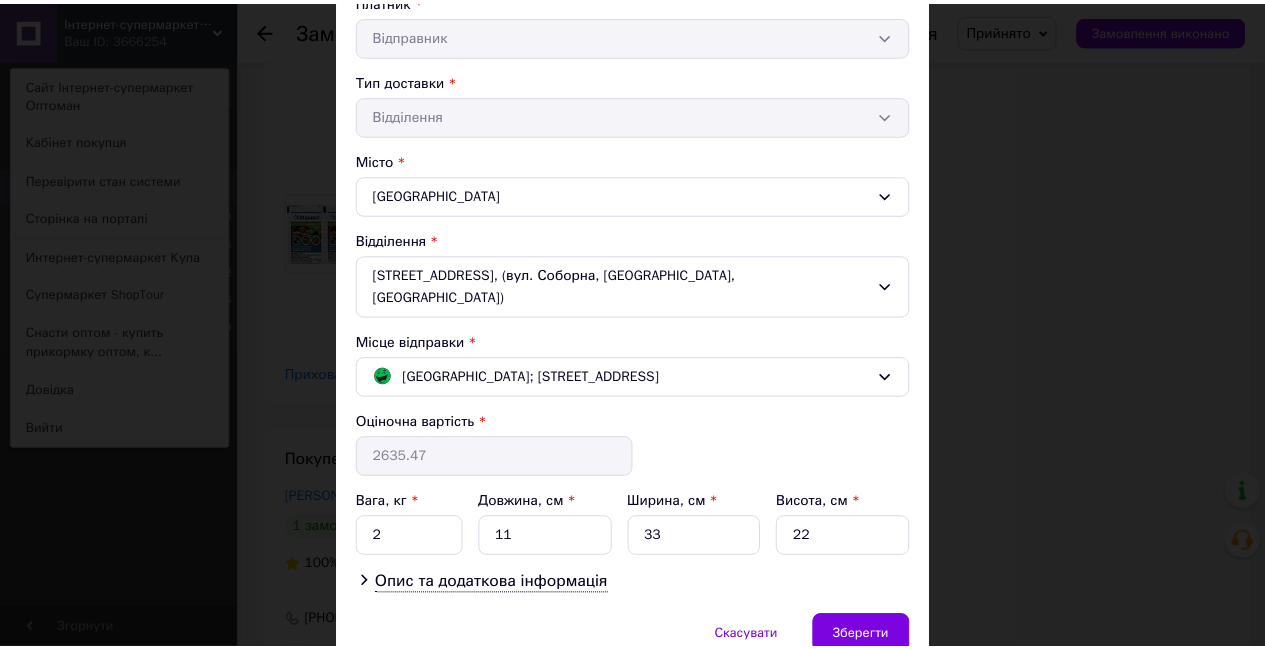 scroll, scrollTop: 497, scrollLeft: 0, axis: vertical 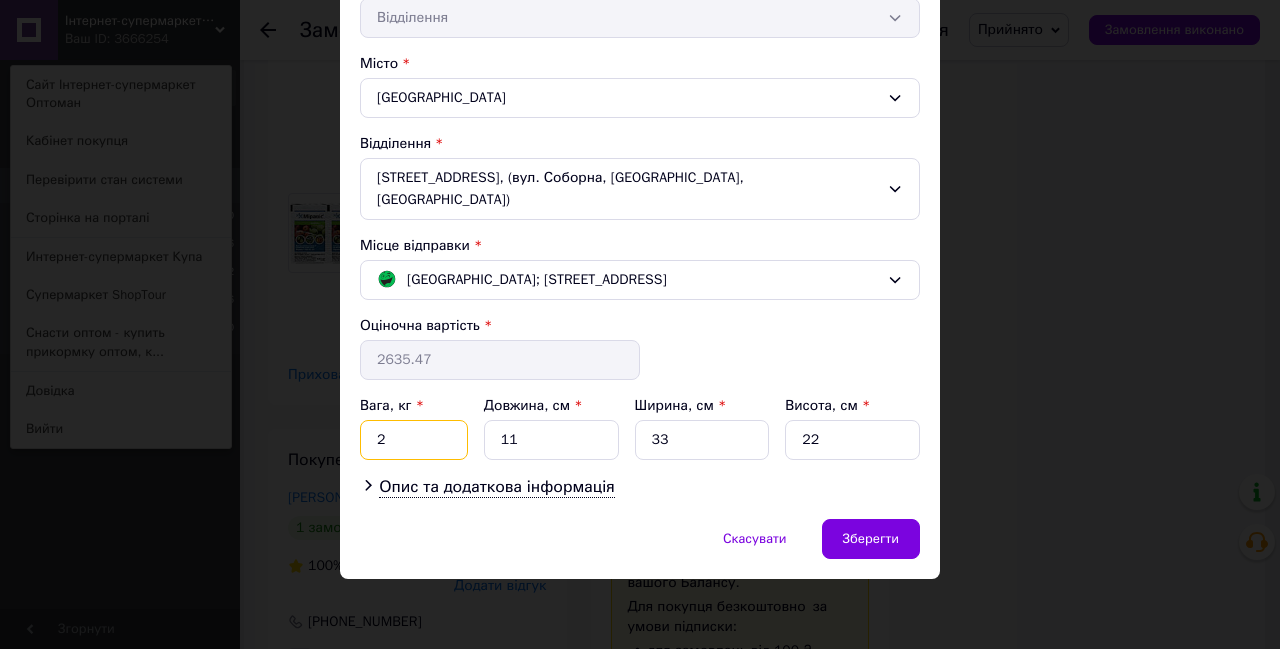 click on "2" at bounding box center [414, 440] 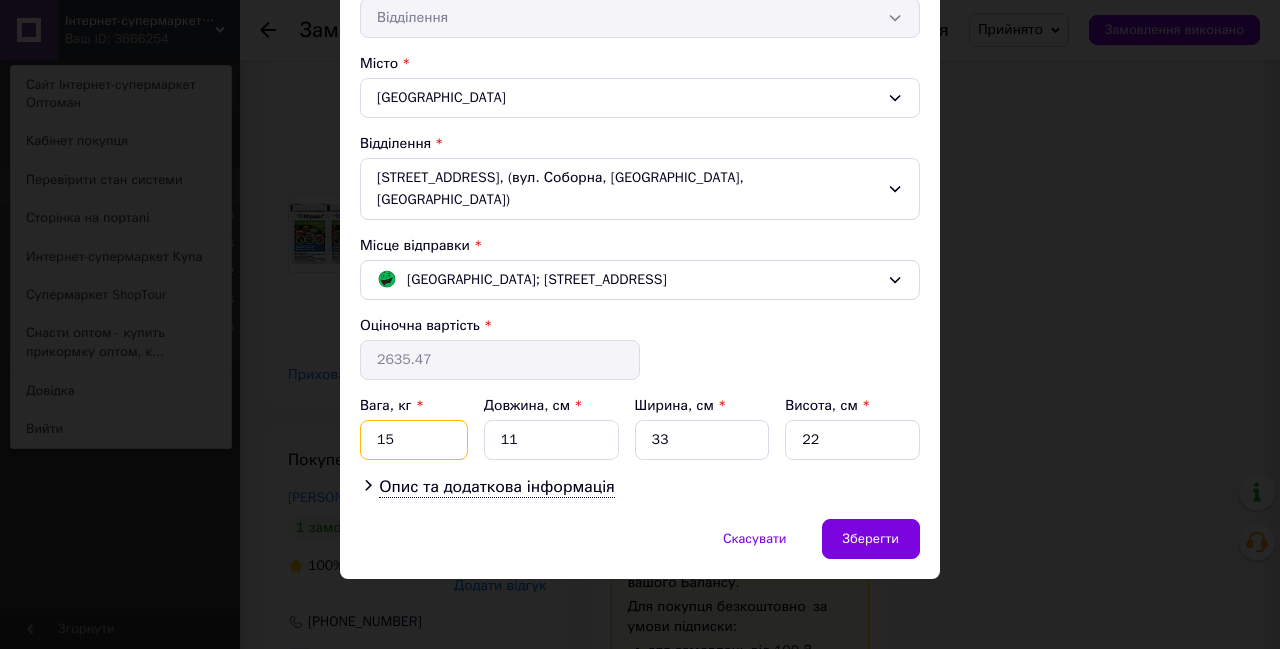 type on "15" 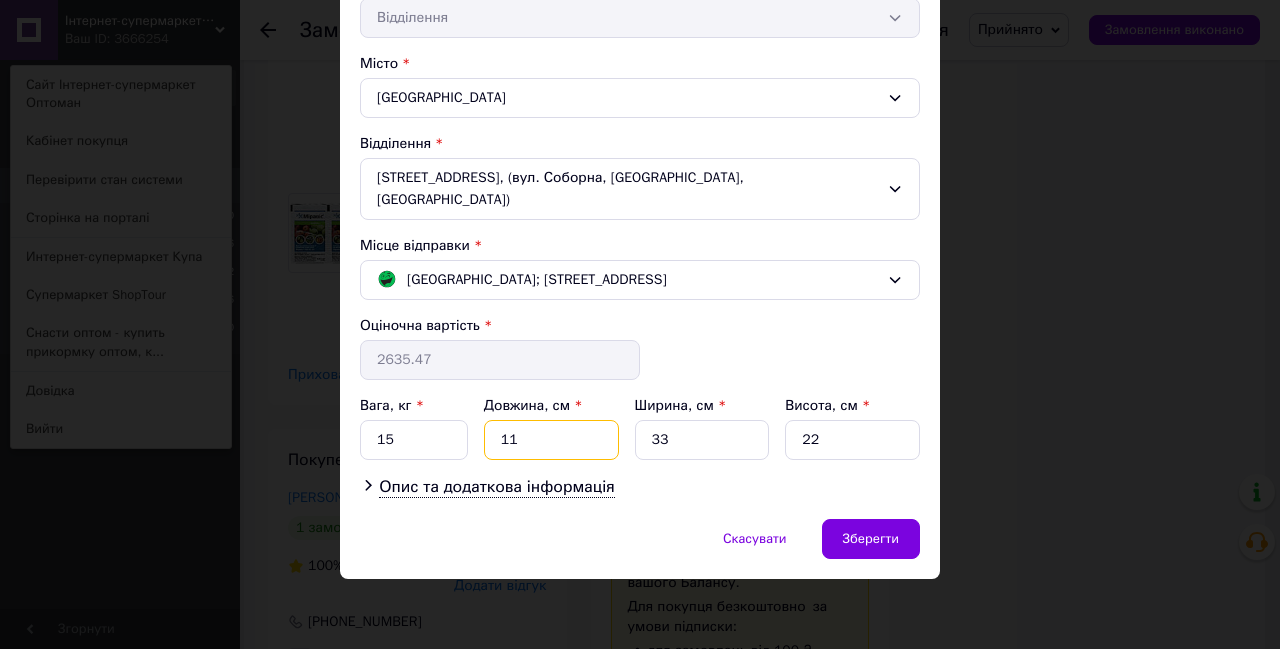 click on "11" at bounding box center [551, 440] 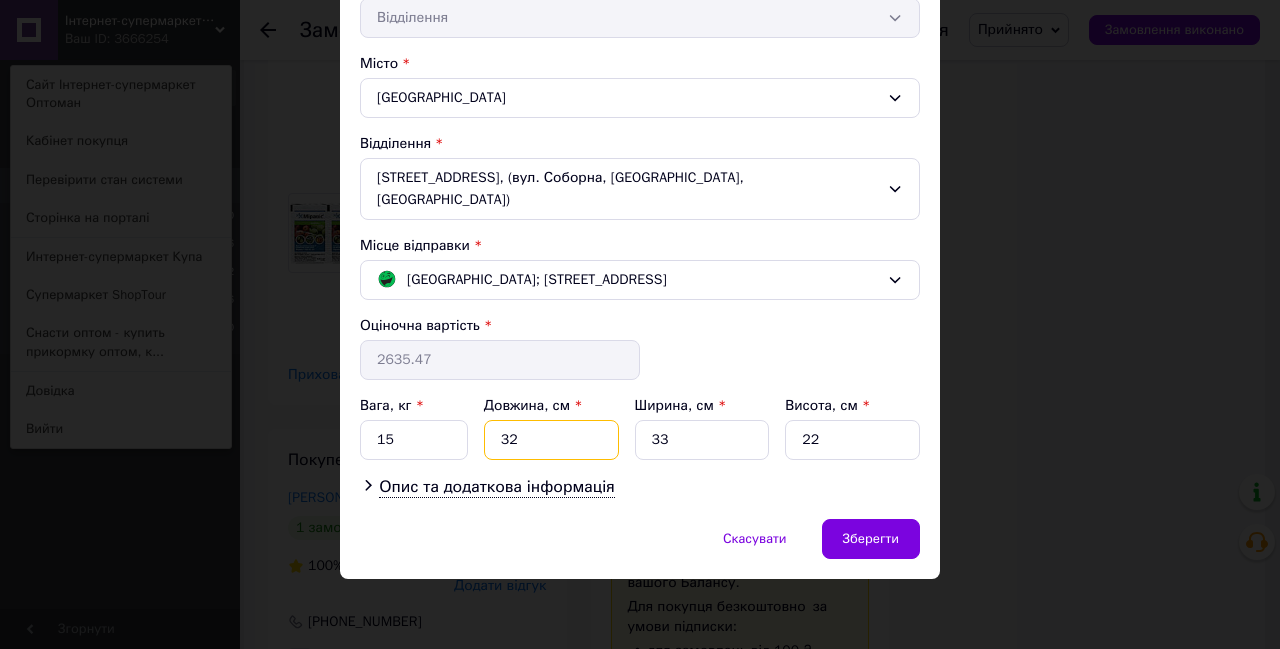 type on "32" 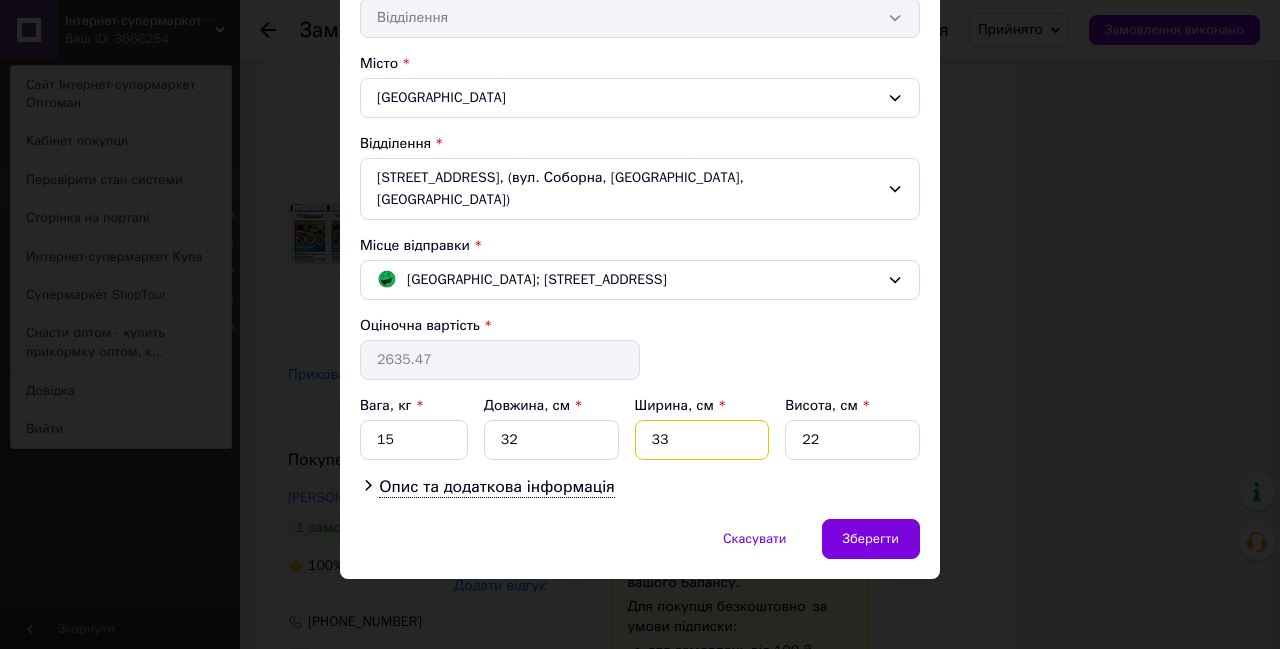 click on "33" at bounding box center [702, 440] 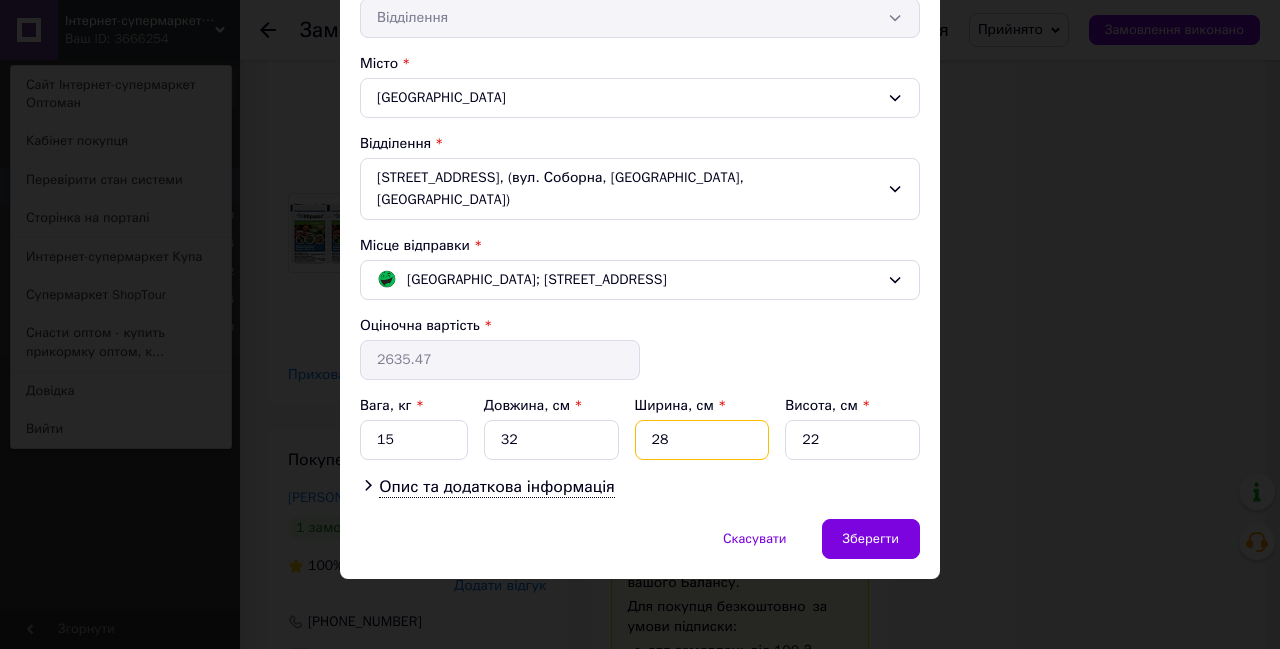 type on "28" 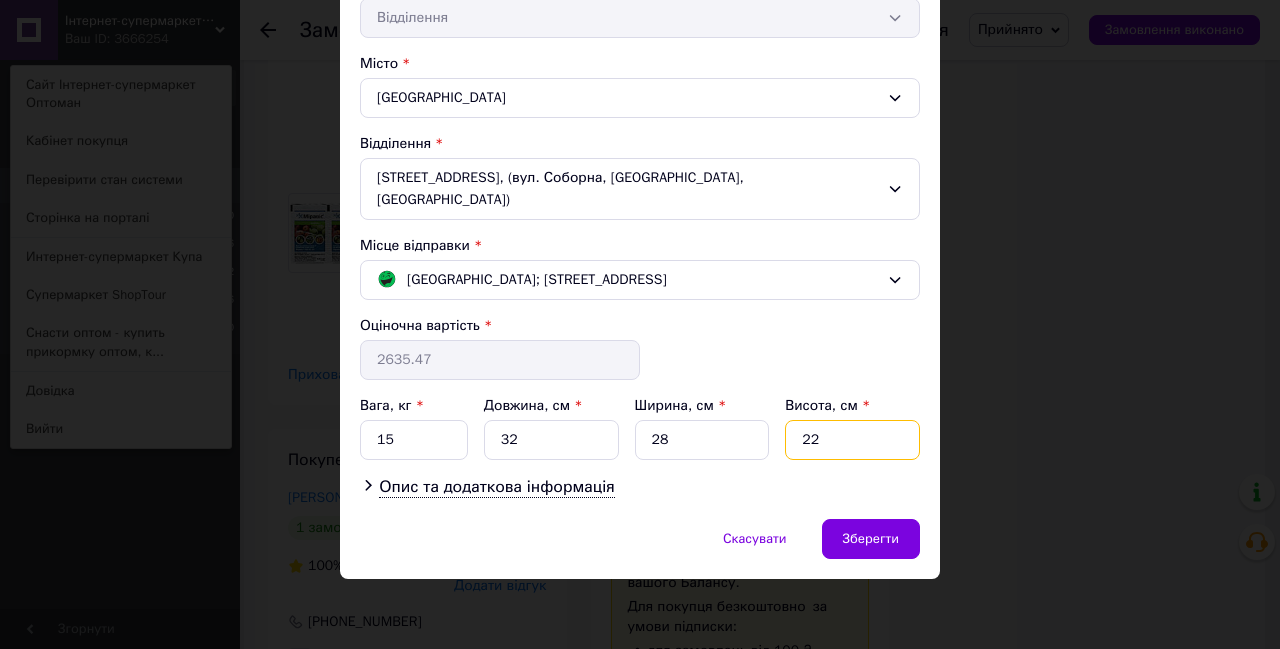 click on "22" at bounding box center (852, 440) 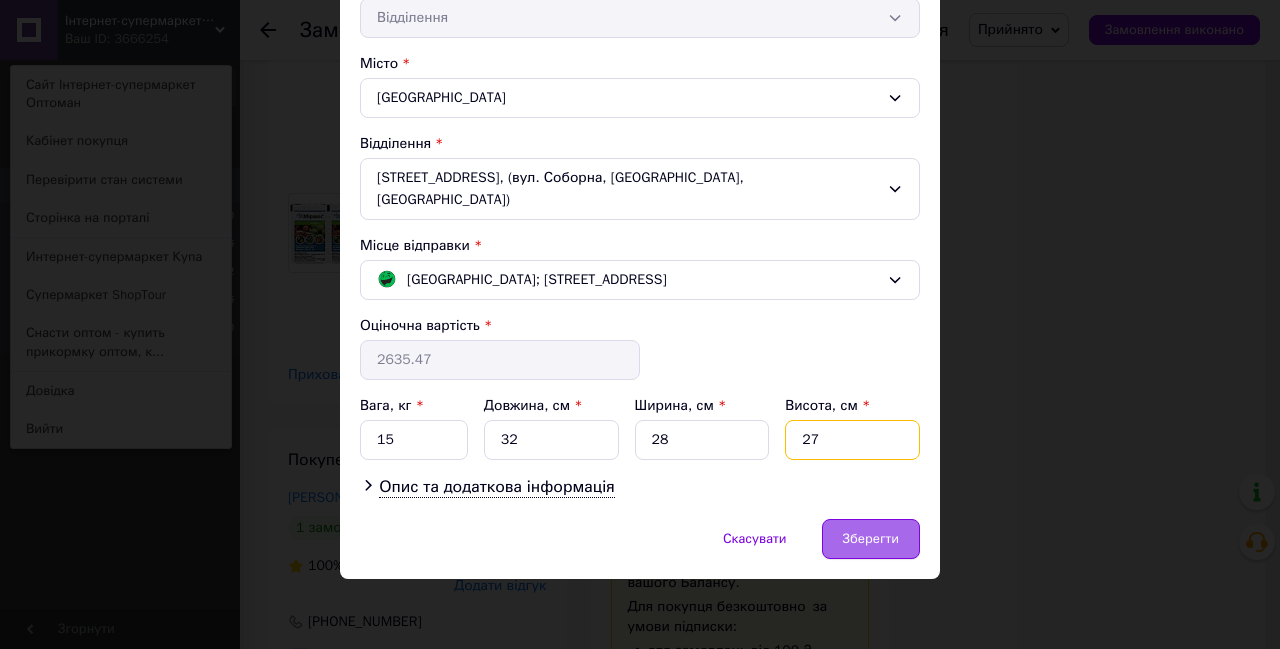 type on "27" 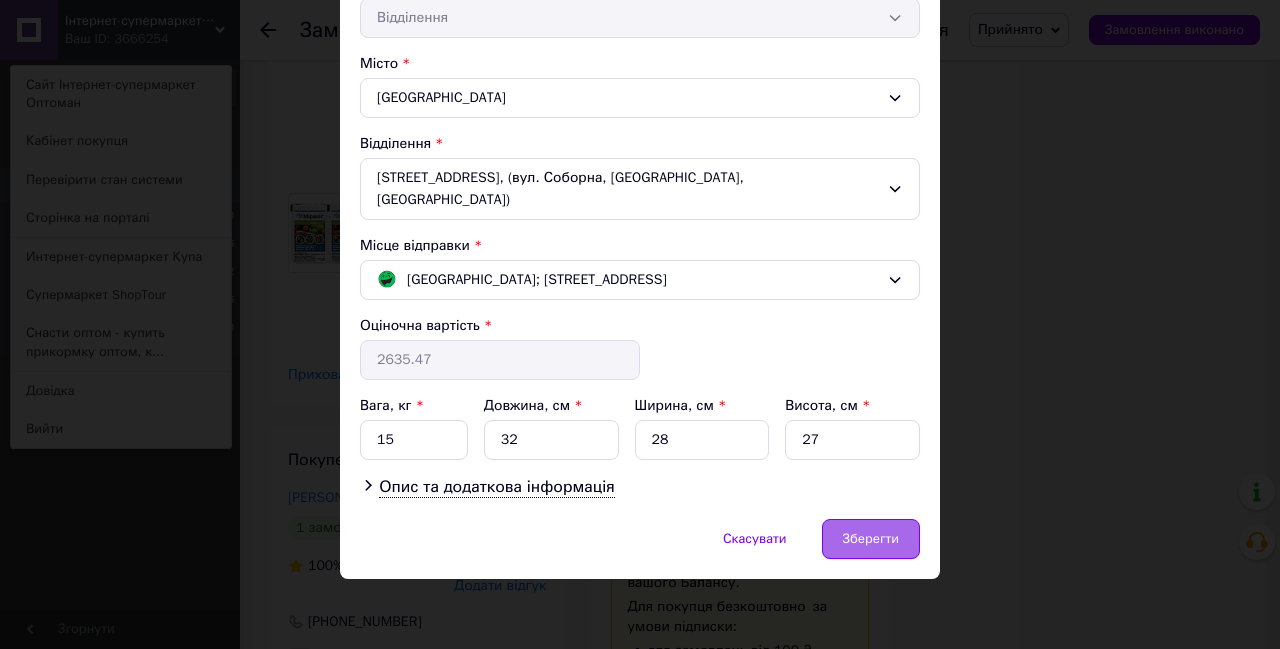 click on "Зберегти" at bounding box center (871, 539) 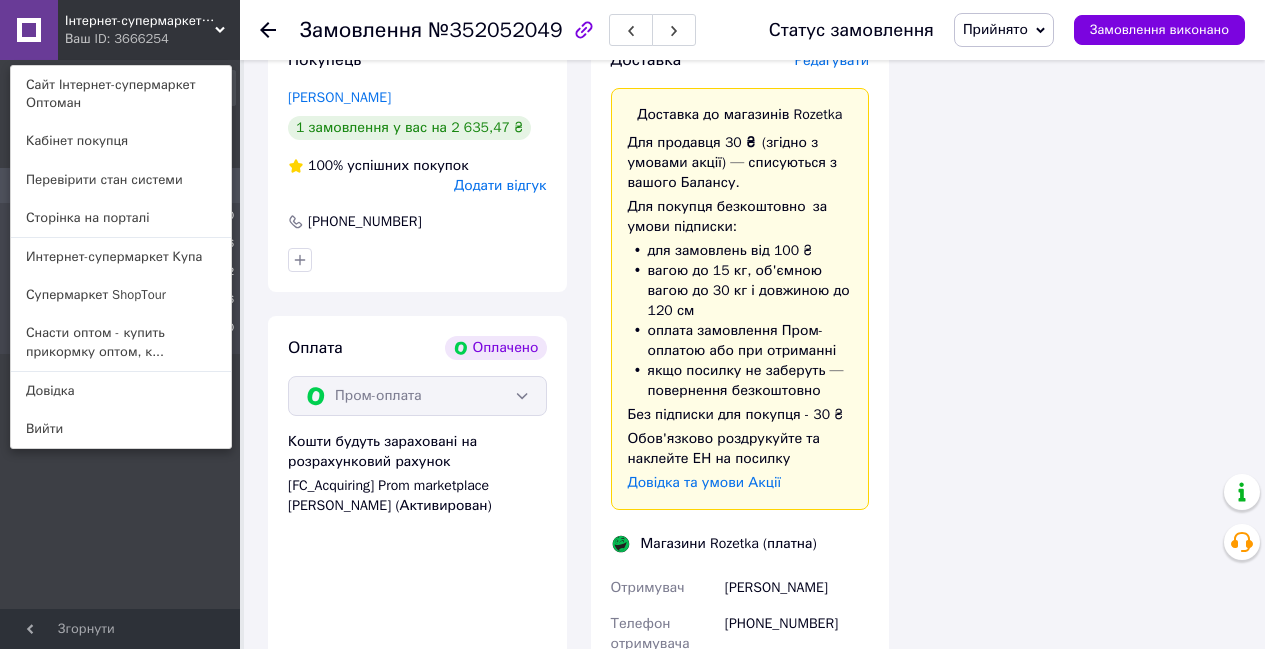 scroll, scrollTop: 4255, scrollLeft: 0, axis: vertical 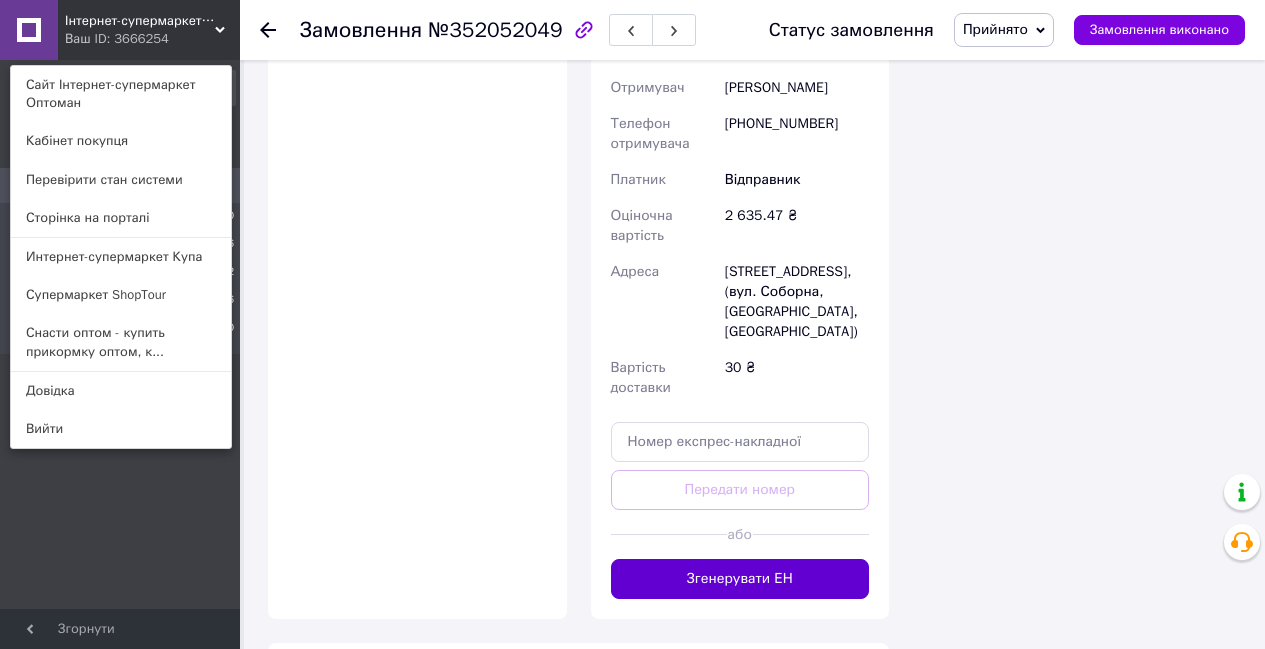 click on "Згенерувати ЕН" at bounding box center [740, 579] 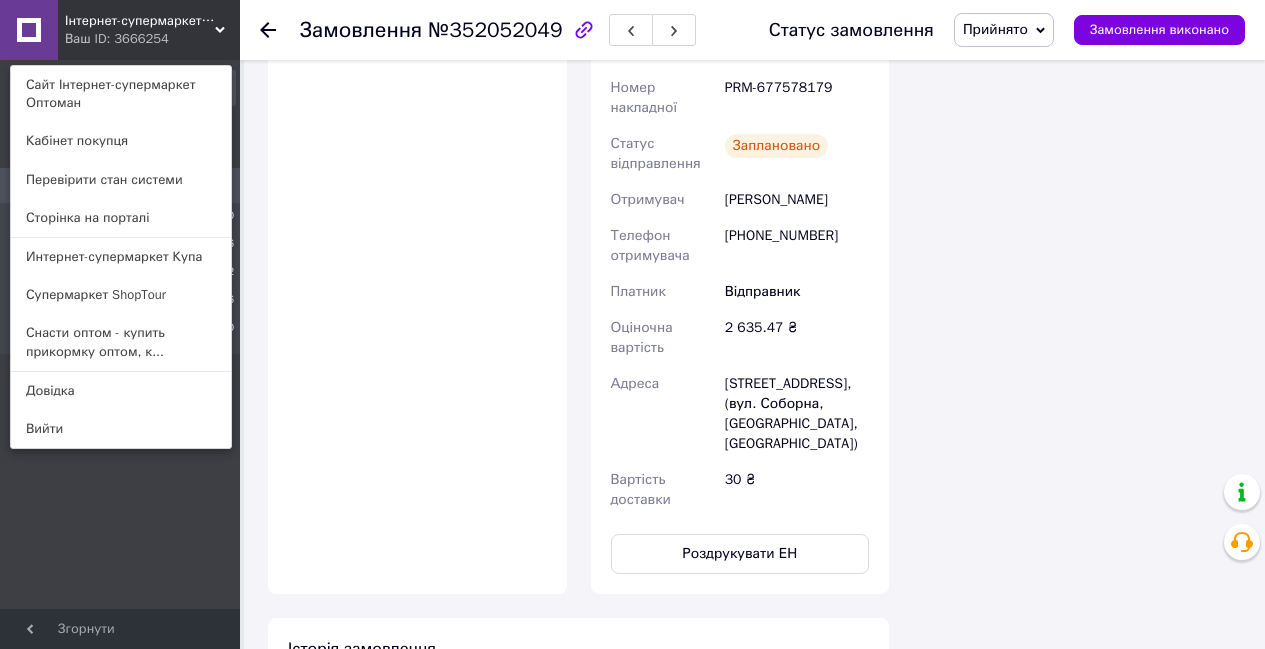 scroll, scrollTop: 3955, scrollLeft: 0, axis: vertical 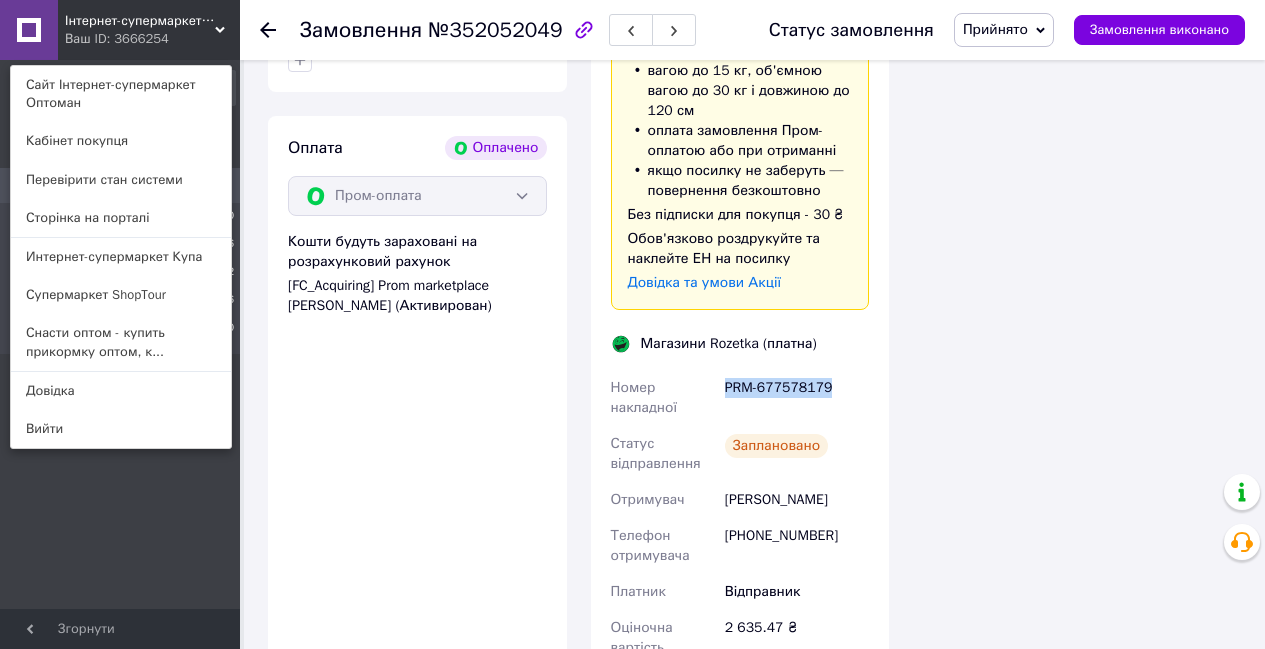 drag, startPoint x: 834, startPoint y: 327, endPoint x: 723, endPoint y: 325, distance: 111.01801 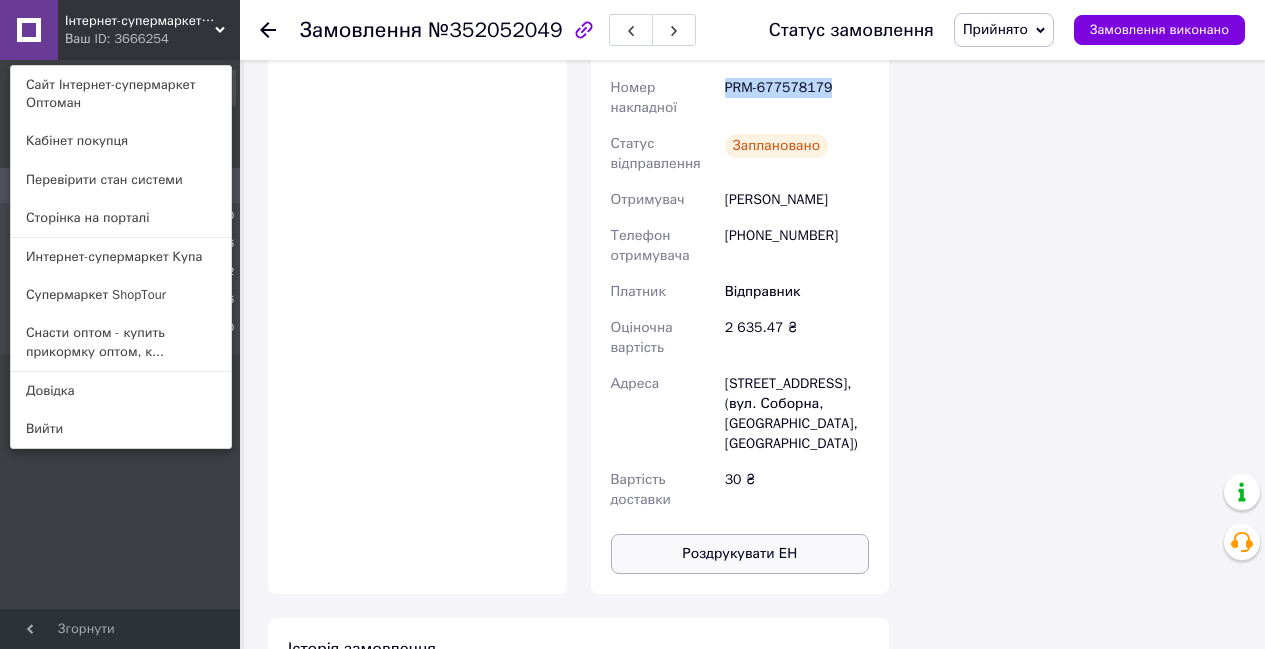 click on "Роздрукувати ЕН" at bounding box center (740, 554) 